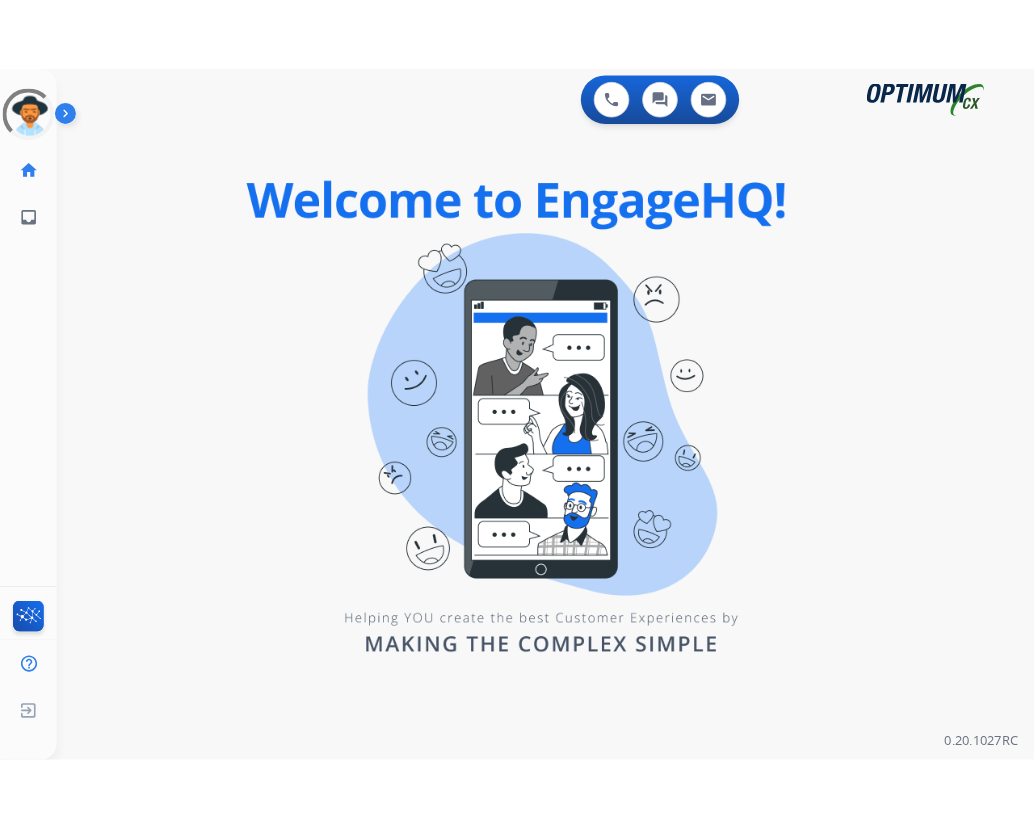 scroll, scrollTop: 0, scrollLeft: 0, axis: both 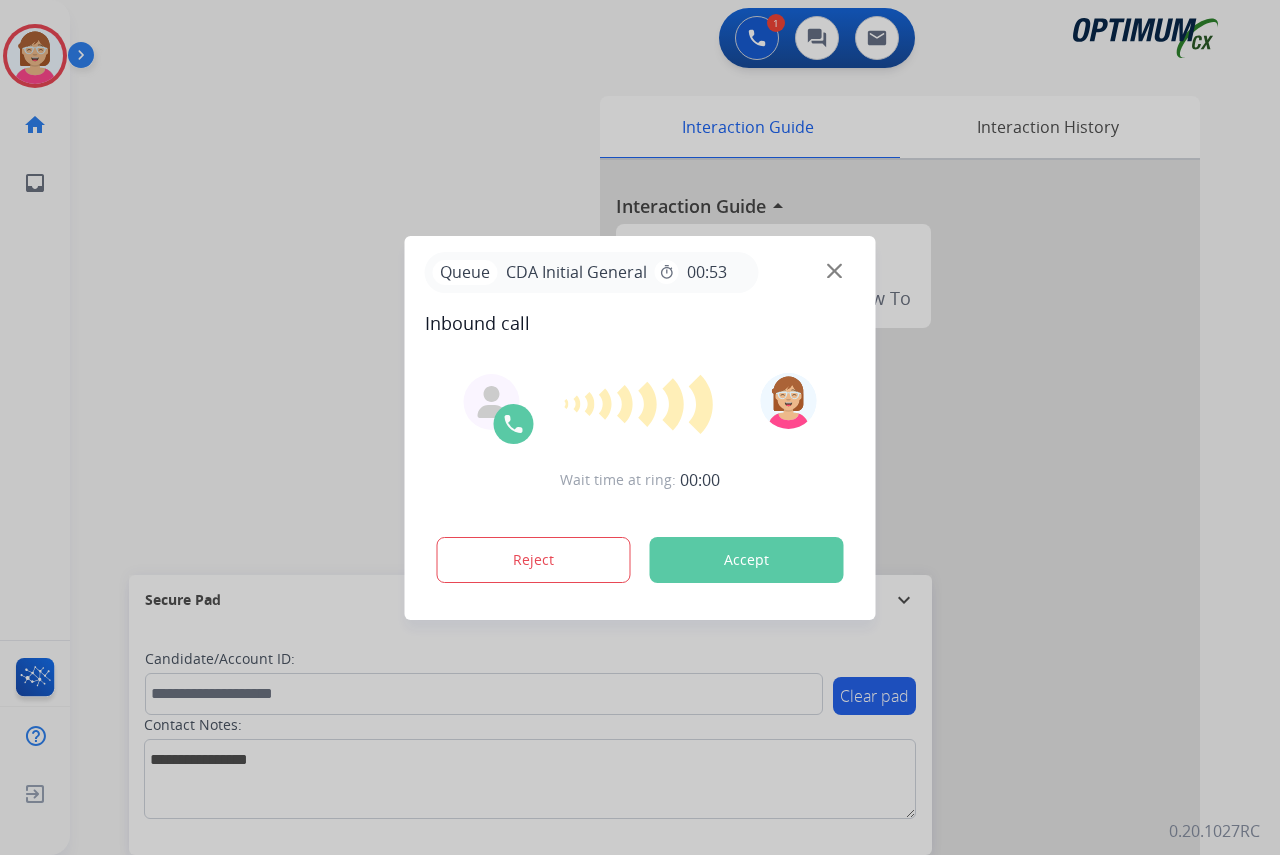 click at bounding box center (640, 427) 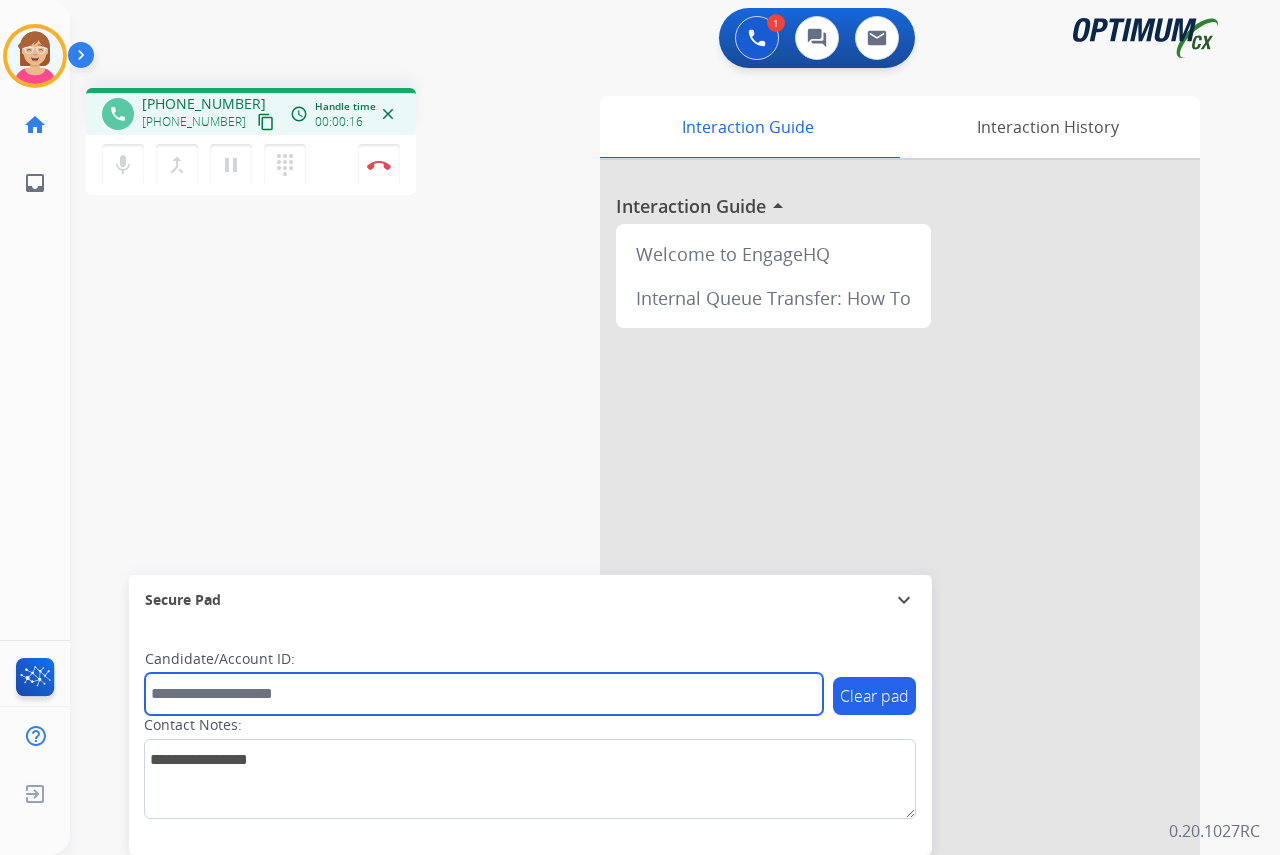 click at bounding box center [484, 694] 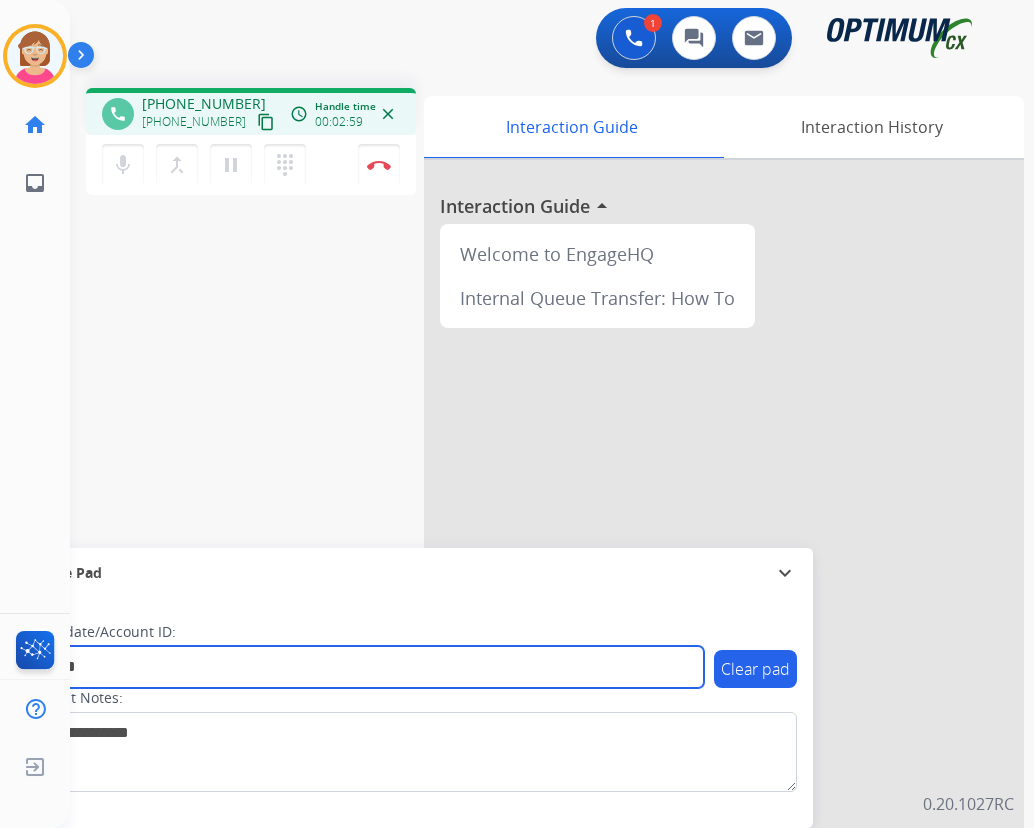 click on "*******" at bounding box center (365, 667) 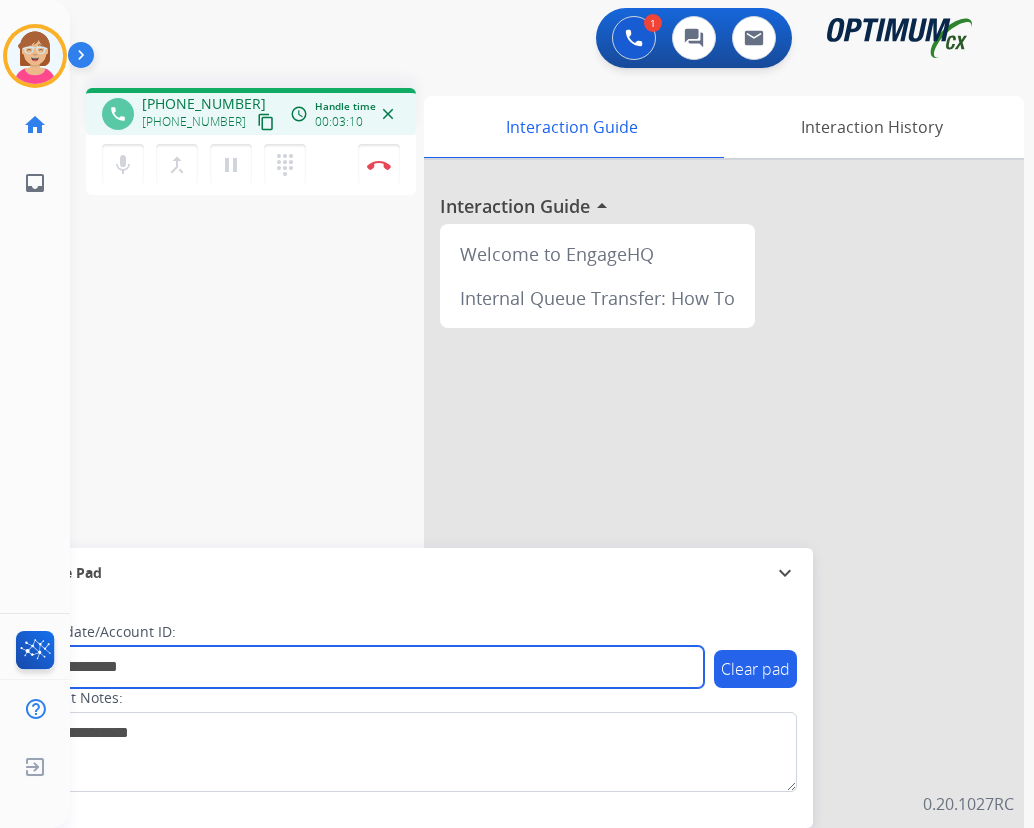 type on "**********" 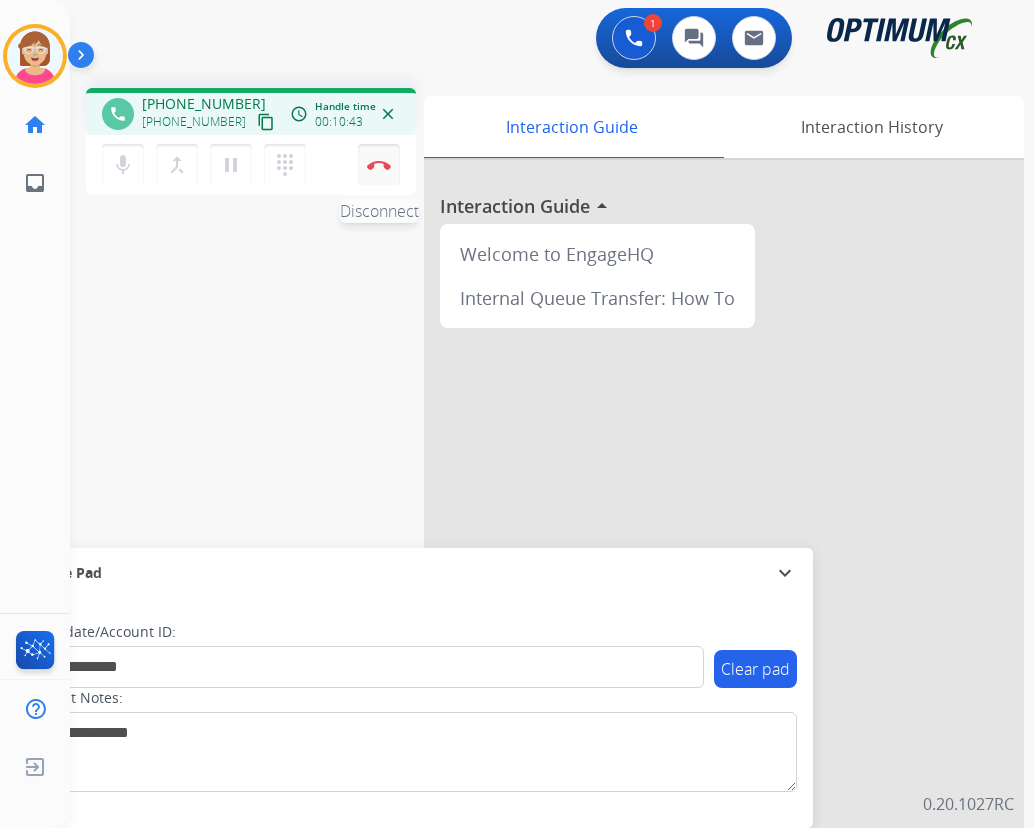 click at bounding box center [379, 165] 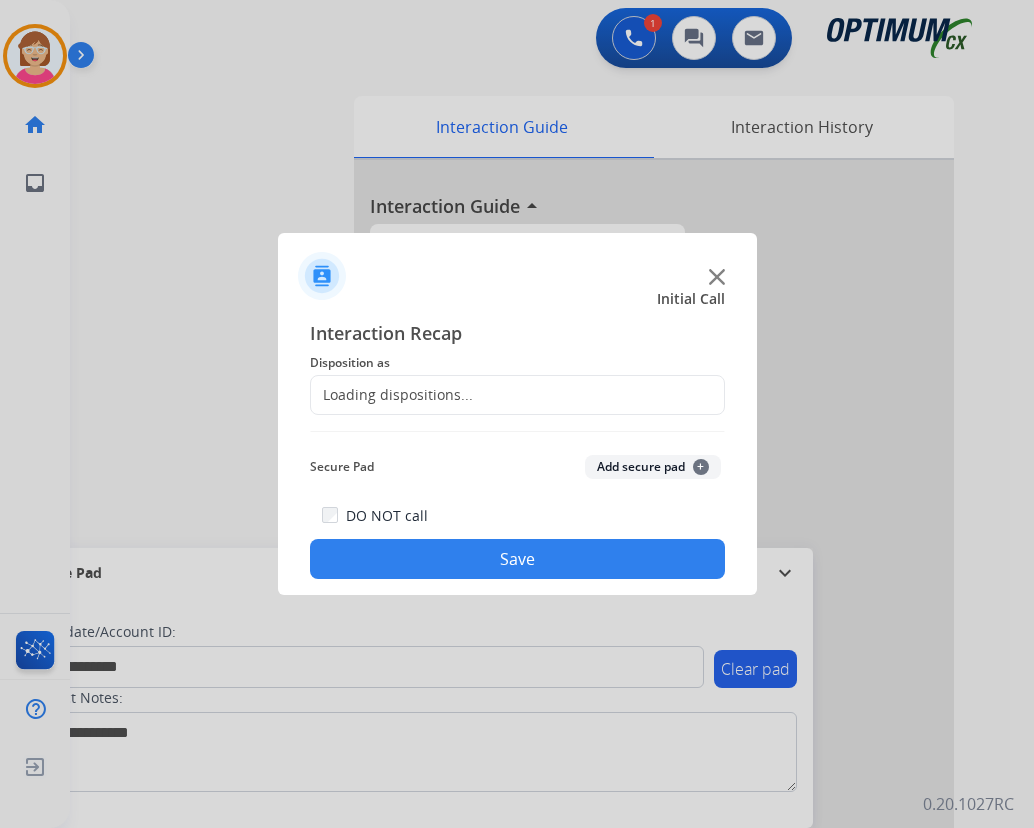 click on "Loading dispositions..." 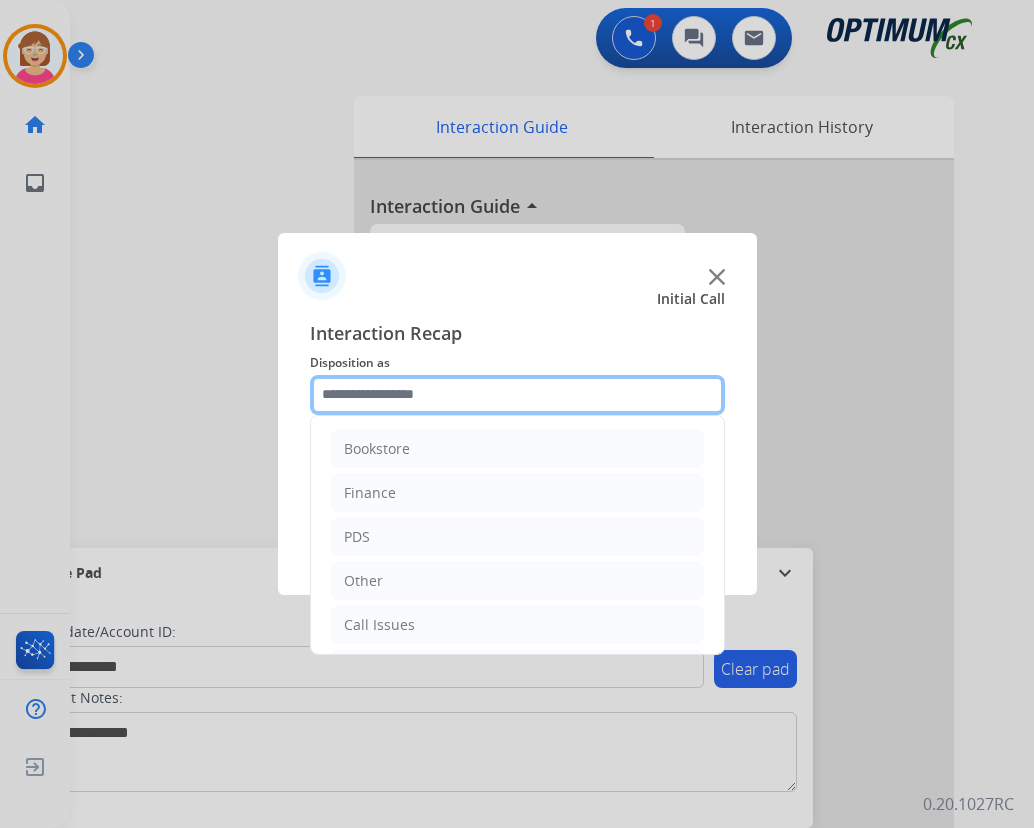 click 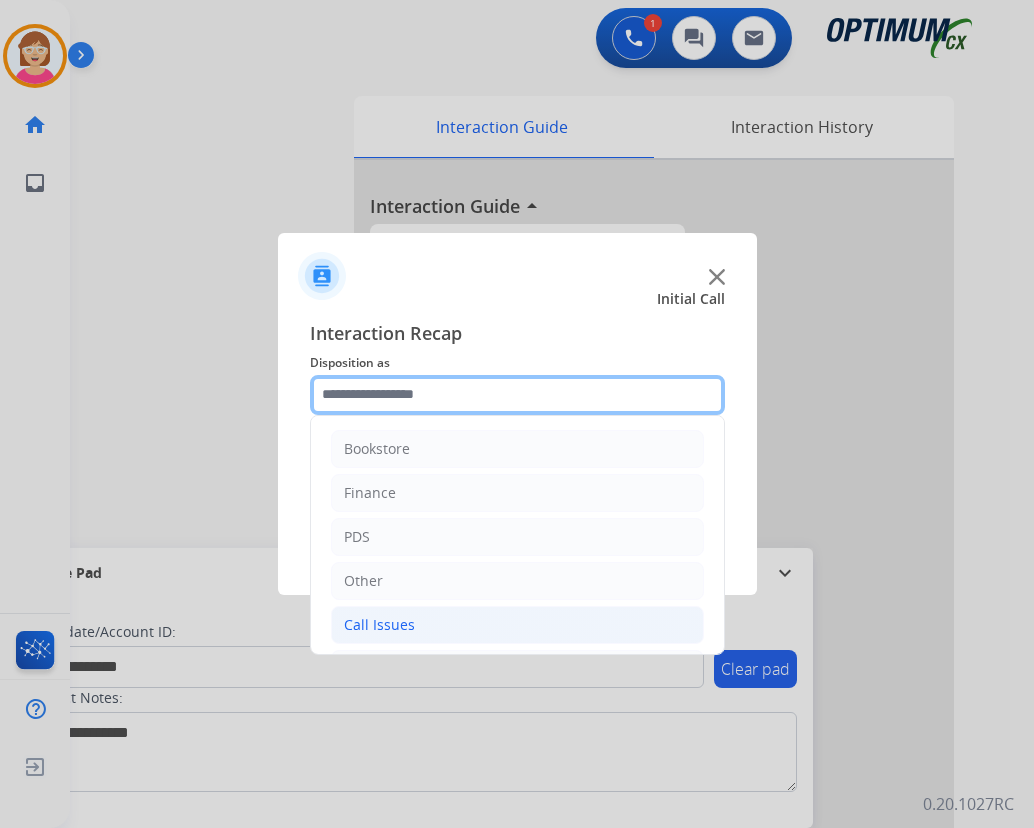 scroll, scrollTop: 100, scrollLeft: 0, axis: vertical 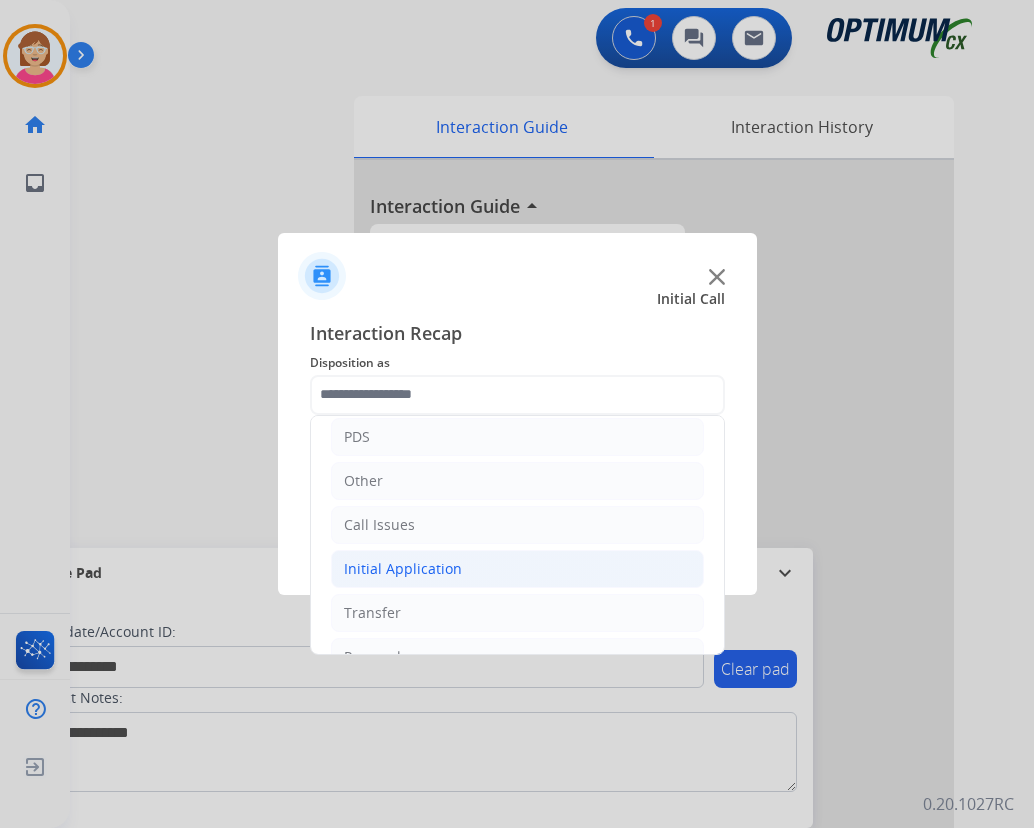 click on "Initial Application" 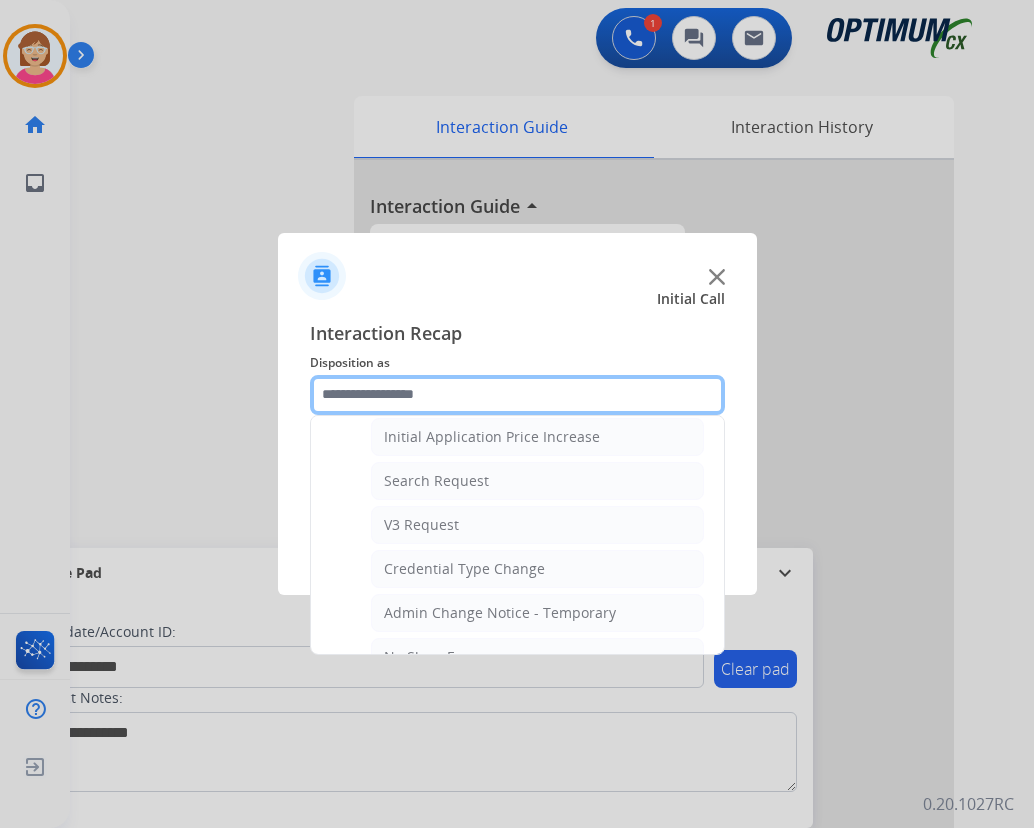 scroll, scrollTop: 700, scrollLeft: 0, axis: vertical 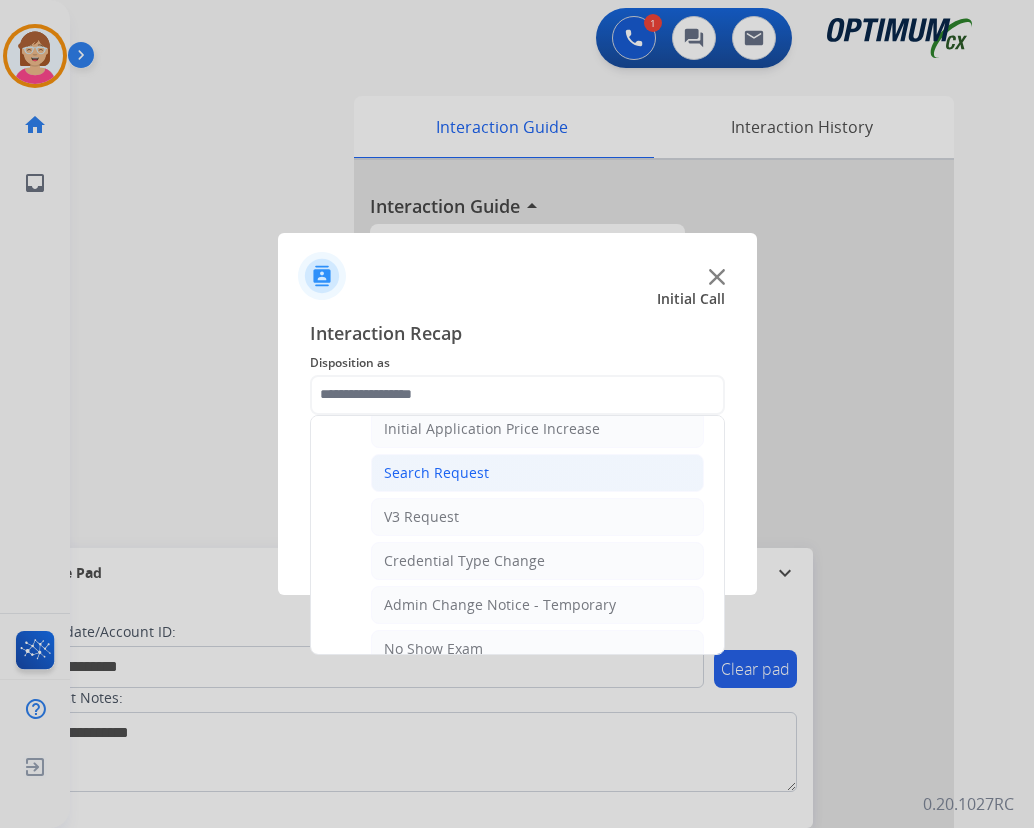 click on "Search Request" 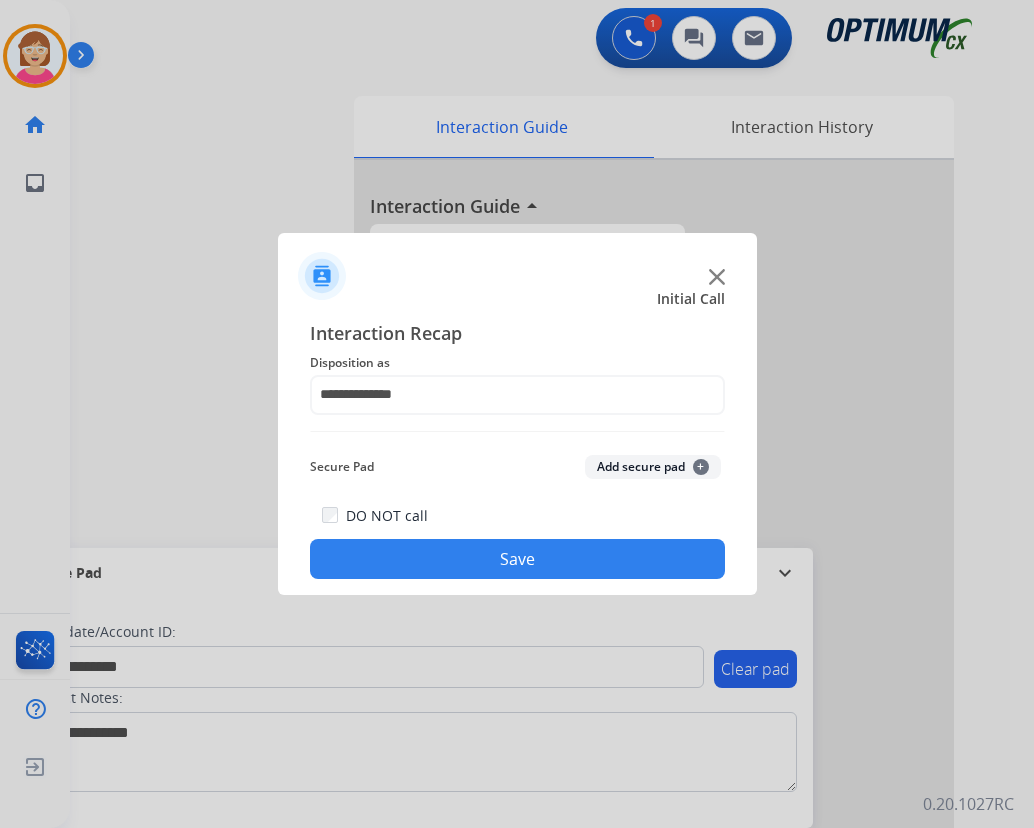 click on "Add secure pad  +" 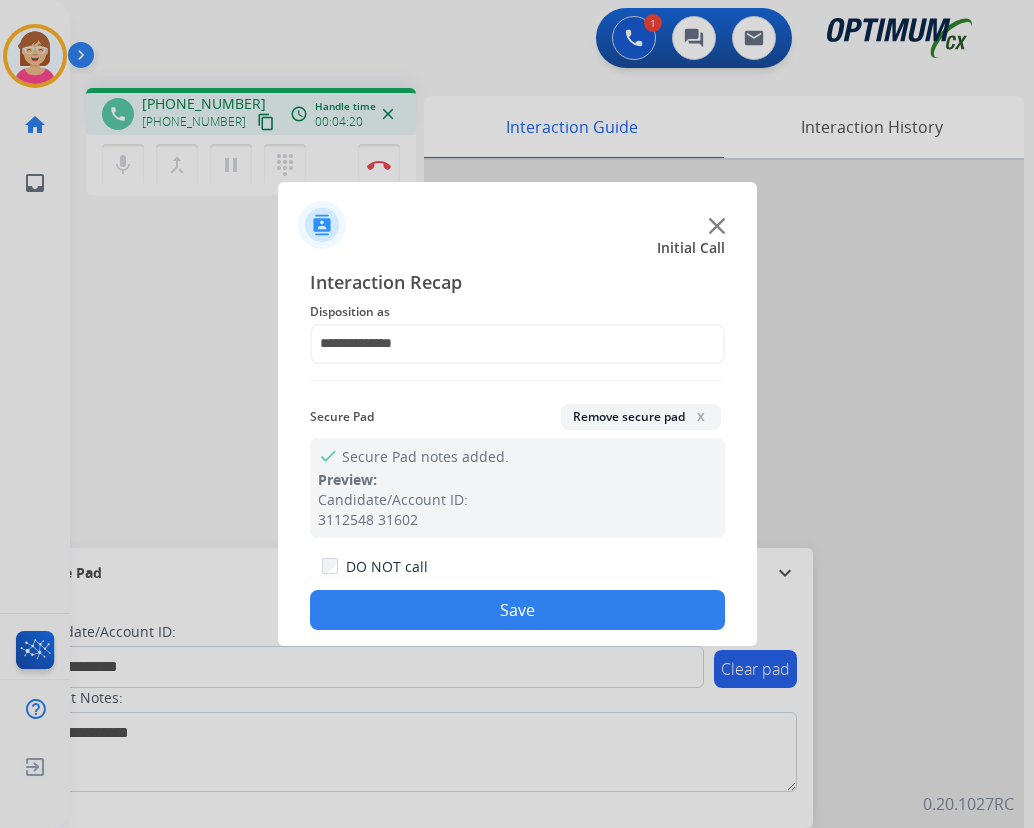 drag, startPoint x: 474, startPoint y: 609, endPoint x: 451, endPoint y: 593, distance: 28.01785 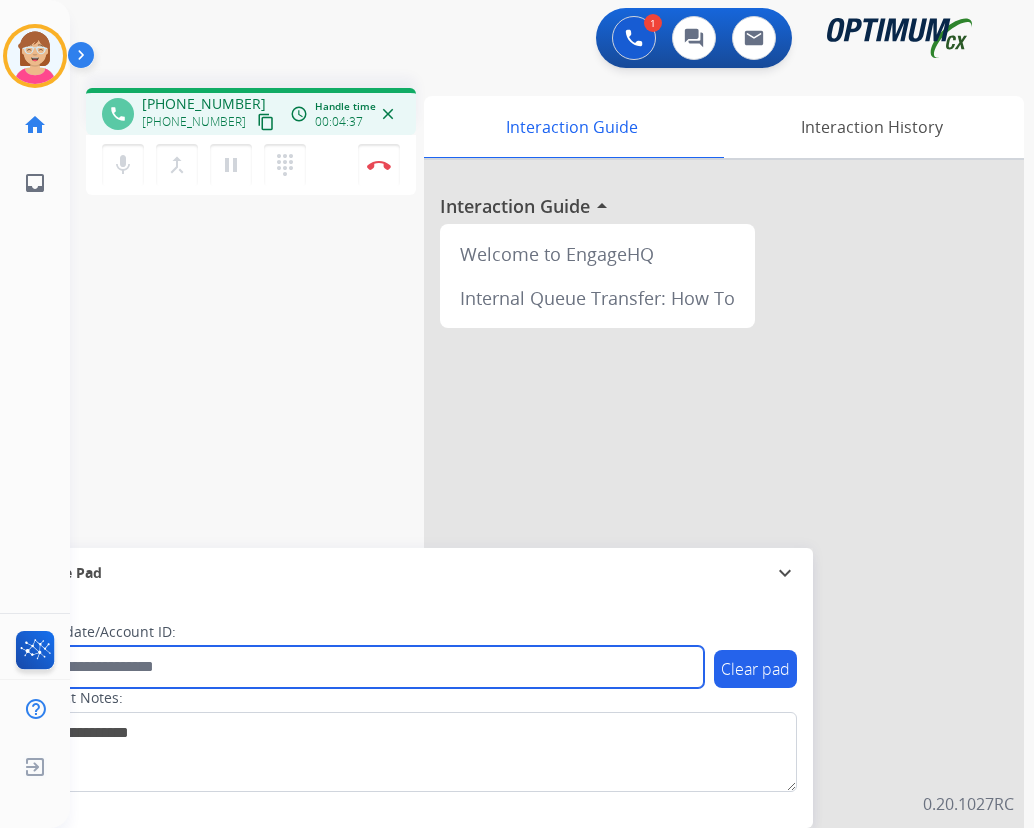 click at bounding box center [365, 667] 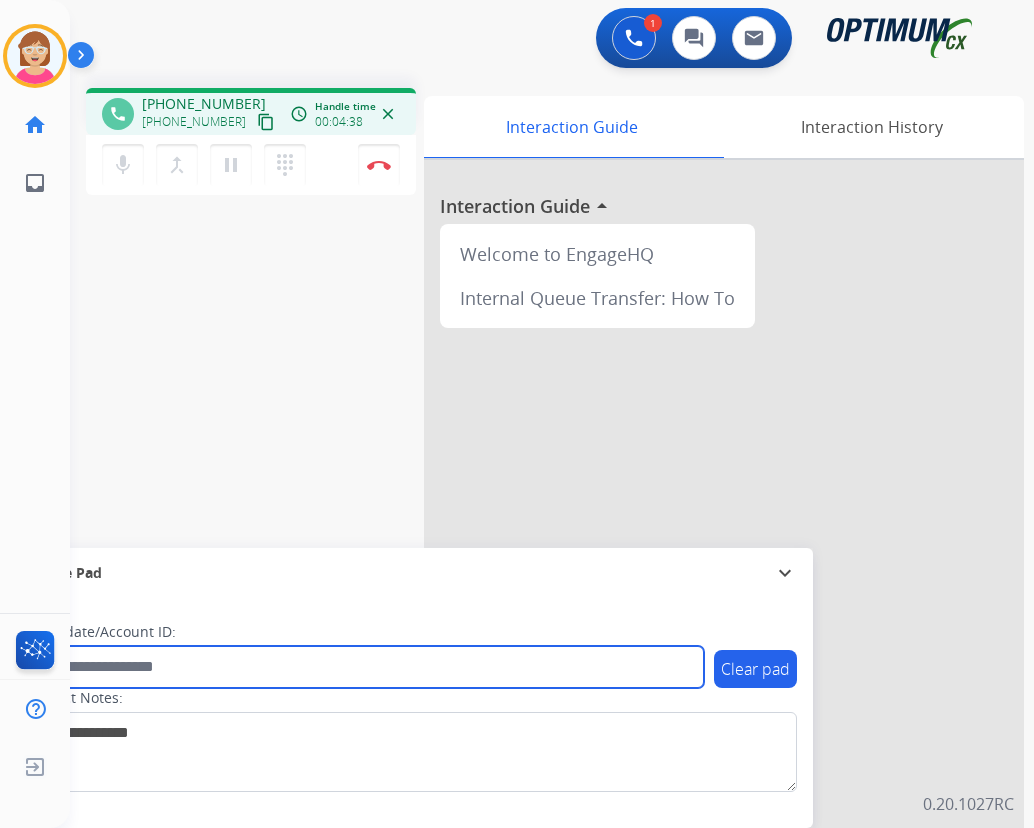 click at bounding box center (365, 667) 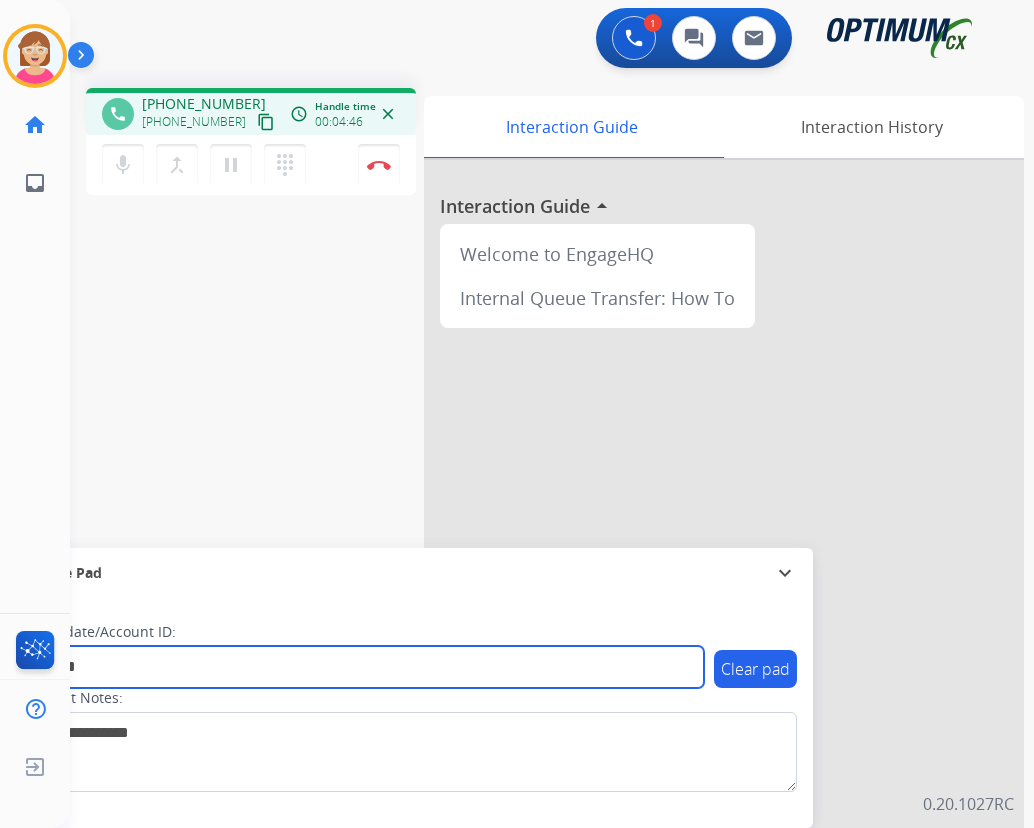 type on "*******" 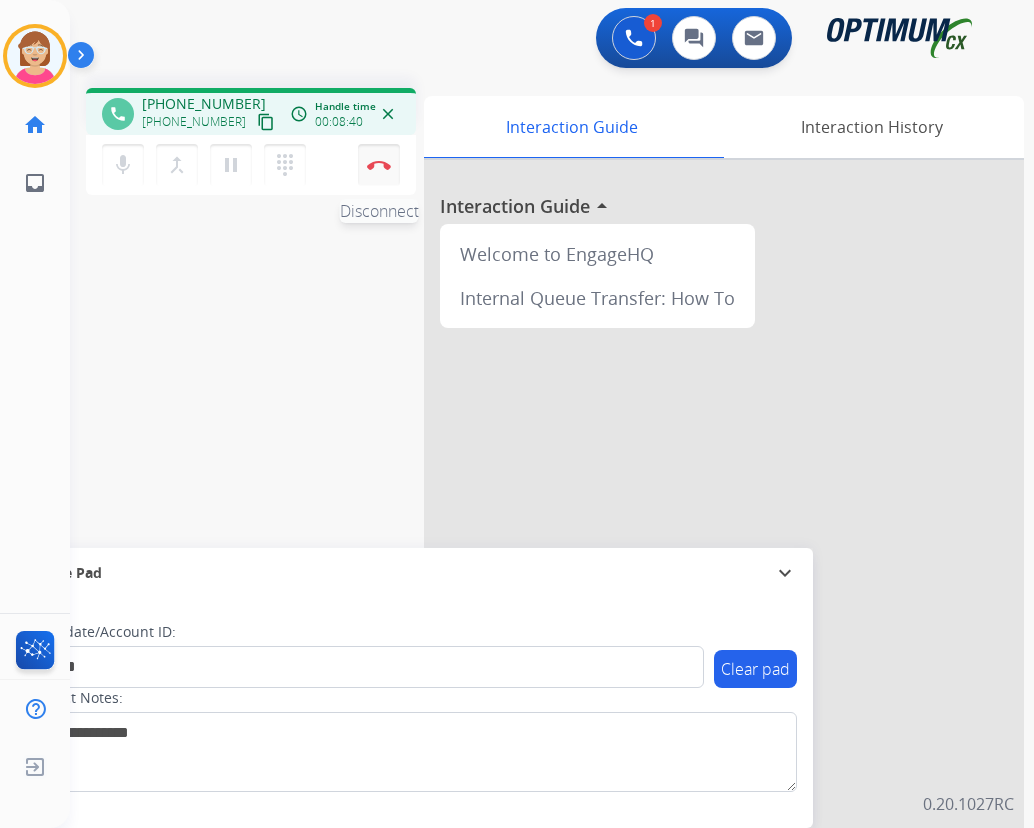 click at bounding box center (379, 165) 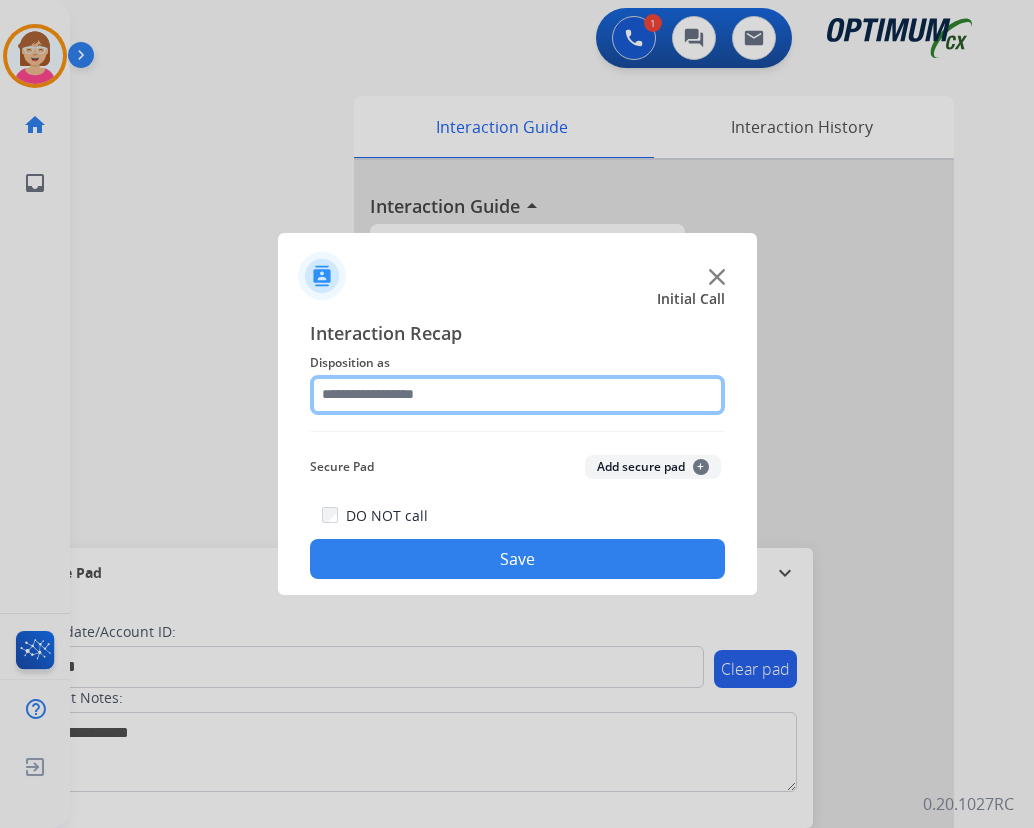click 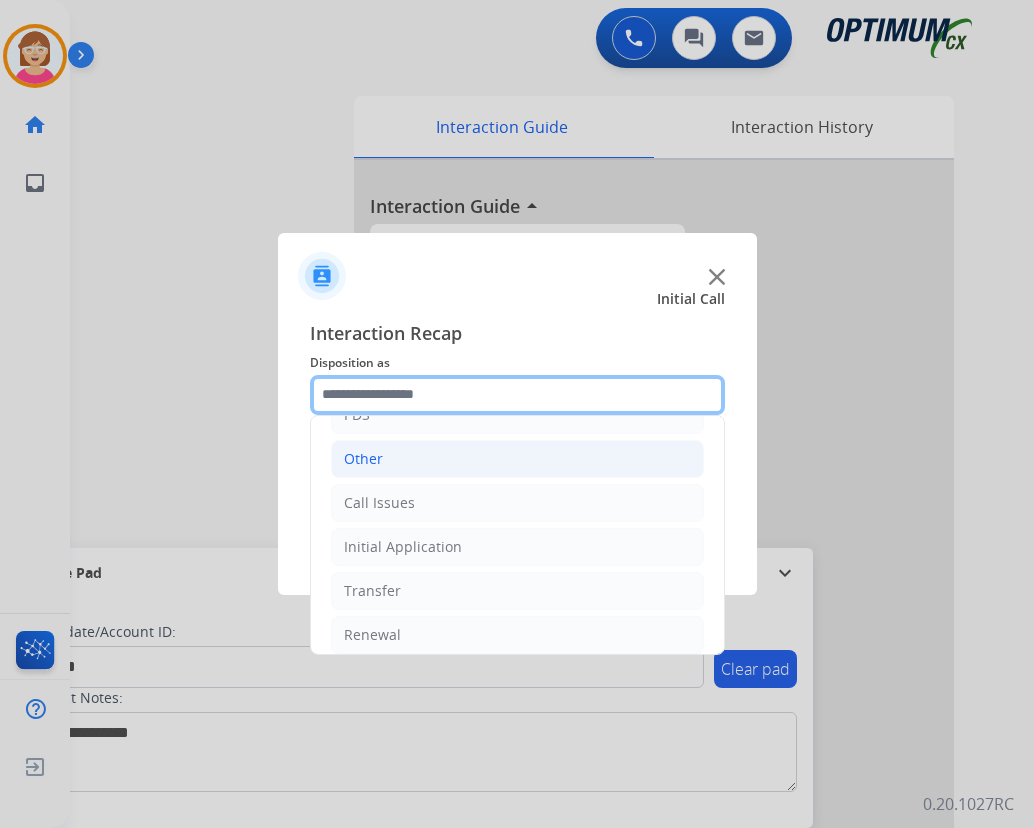 scroll, scrollTop: 136, scrollLeft: 0, axis: vertical 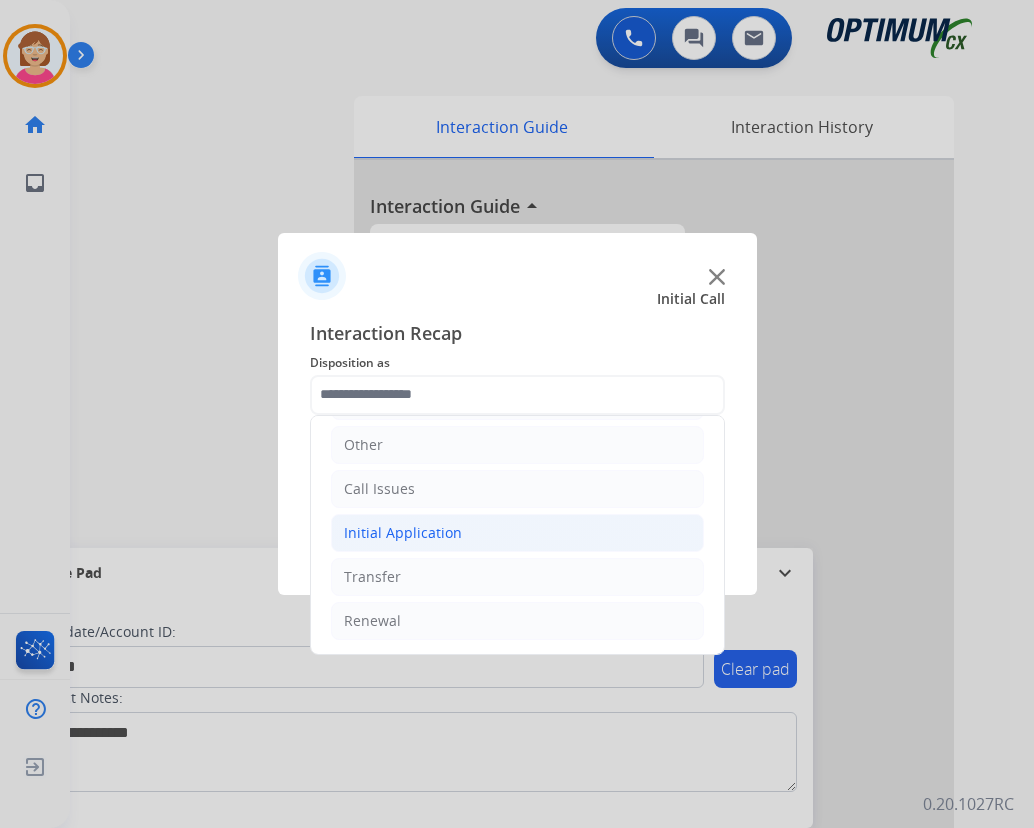 click on "Initial Application" 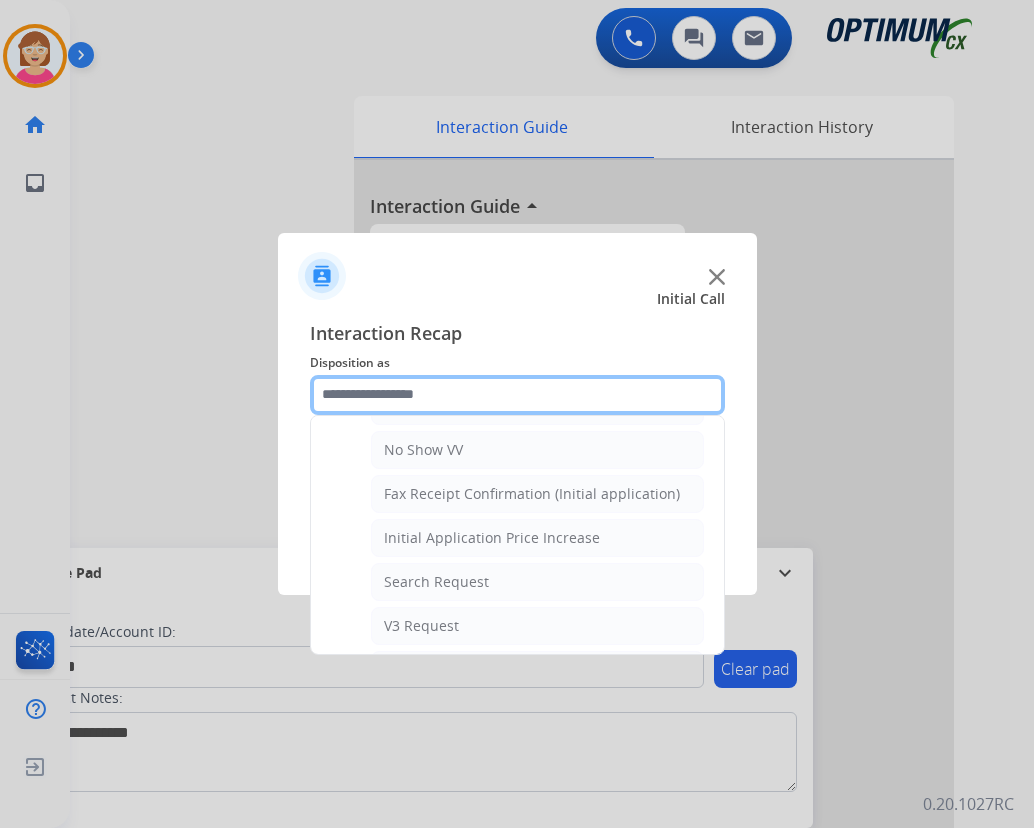 scroll, scrollTop: 636, scrollLeft: 0, axis: vertical 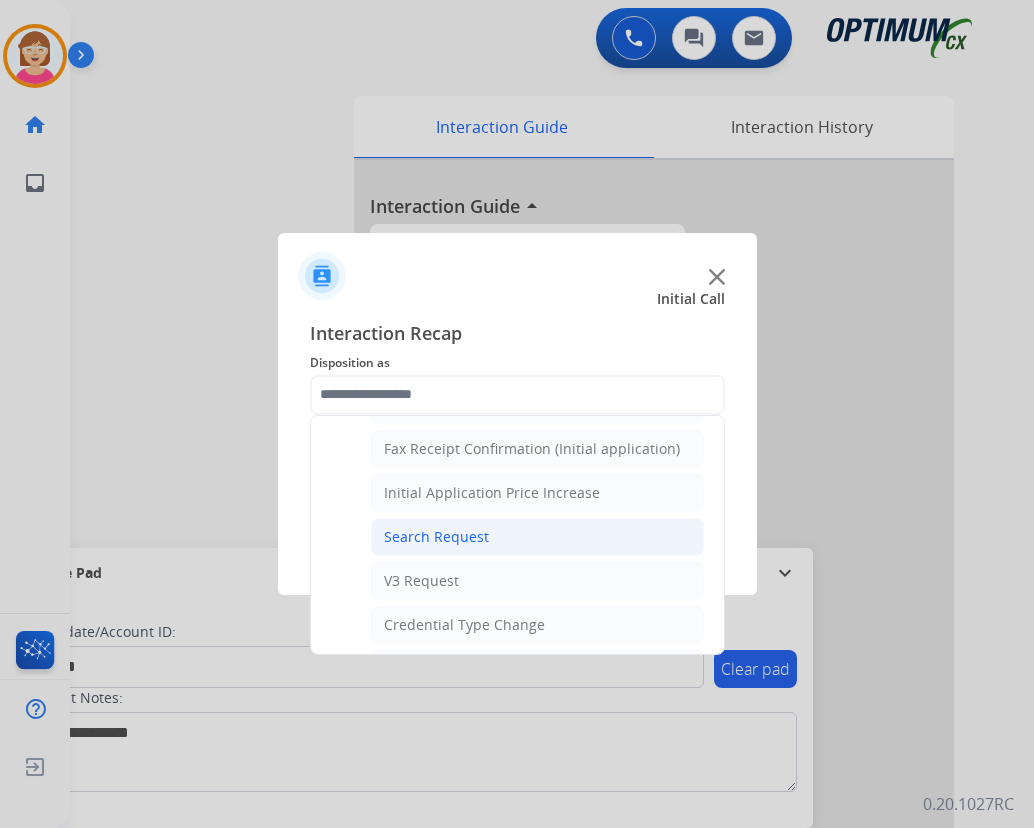 click on "Search Request" 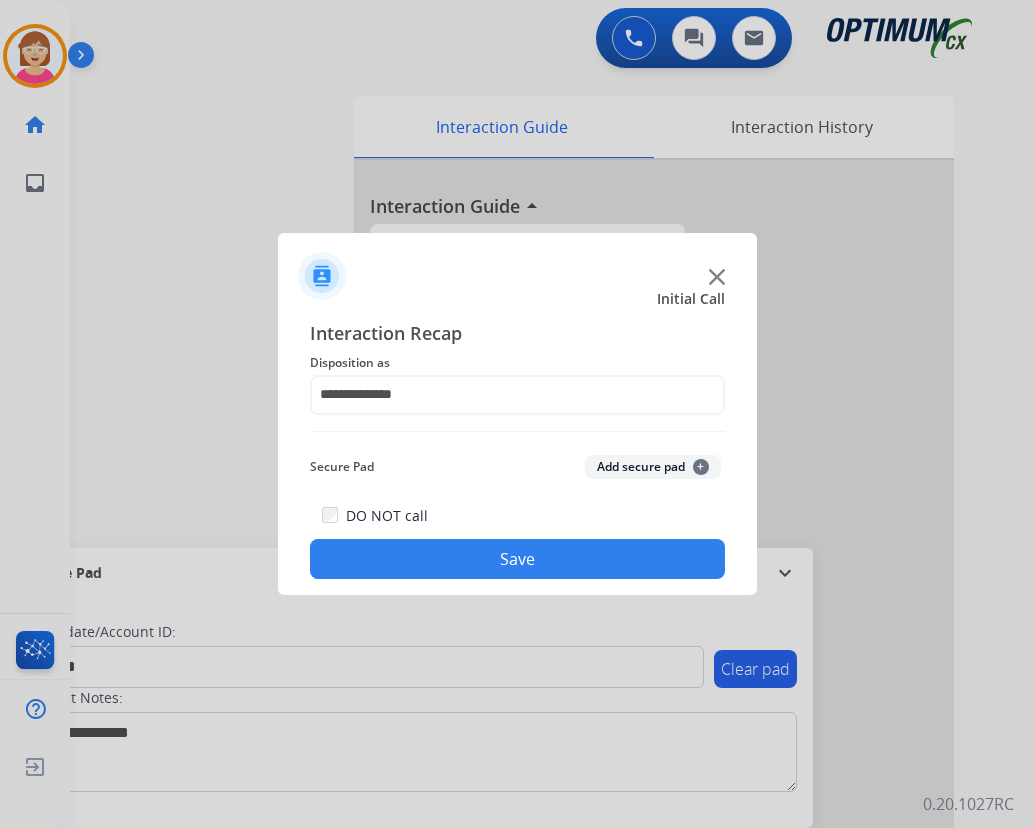 click on "Add secure pad  +" 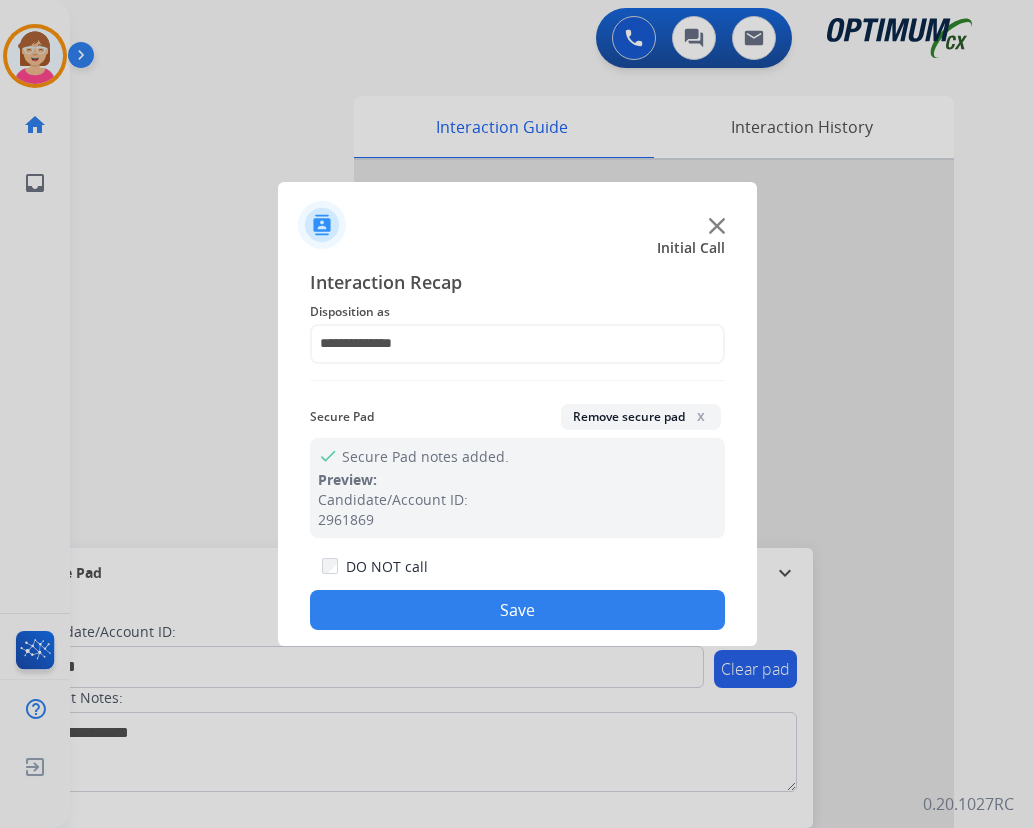 drag, startPoint x: 513, startPoint y: 616, endPoint x: 507, endPoint y: 606, distance: 11.661903 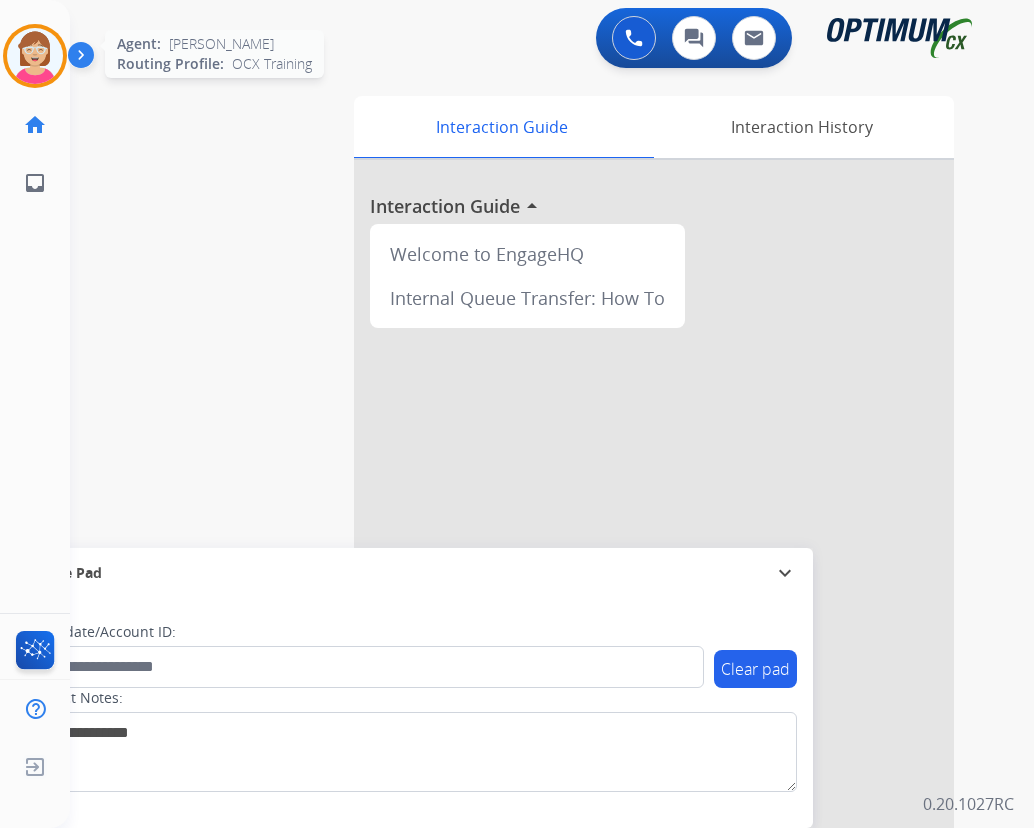 click at bounding box center [35, 56] 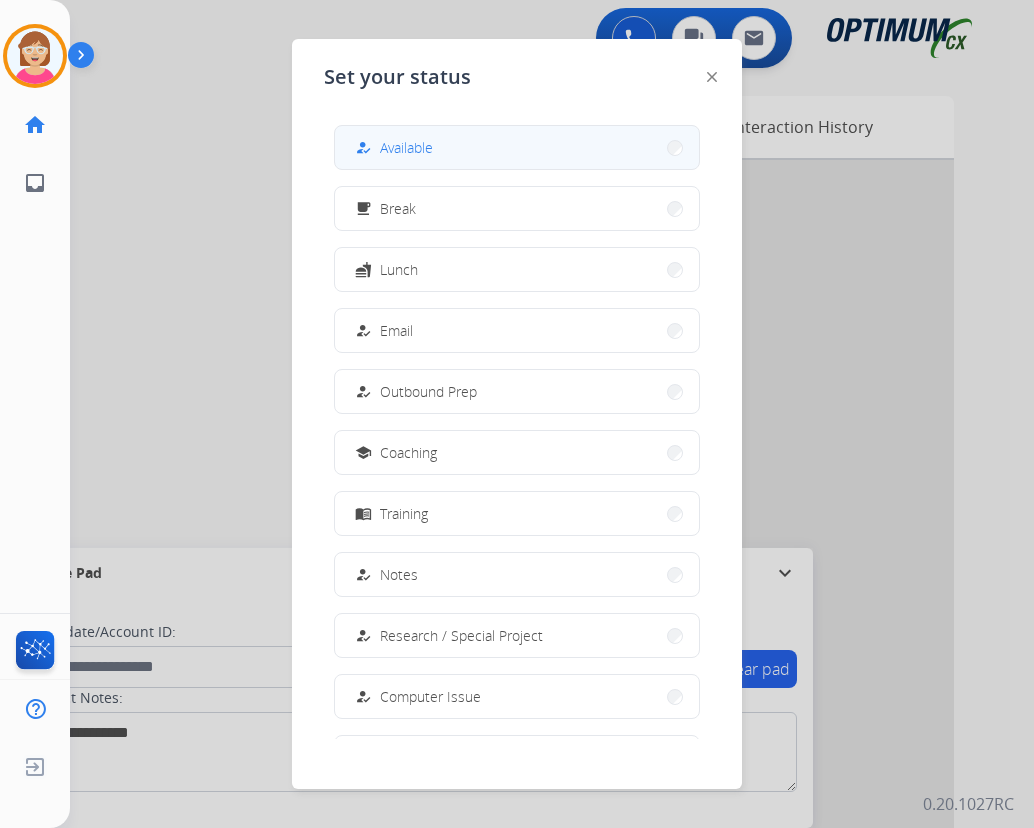 click on "Available" at bounding box center [406, 147] 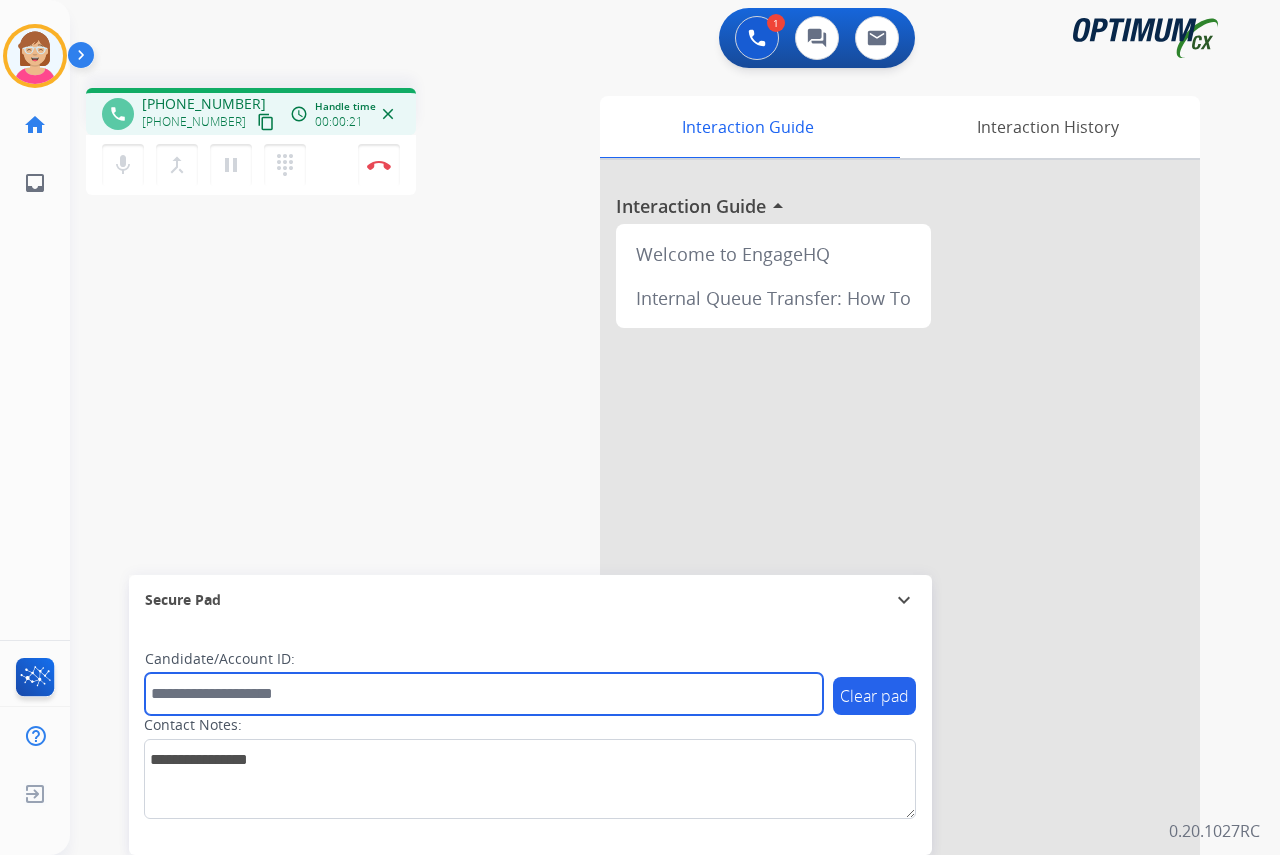 click at bounding box center [484, 694] 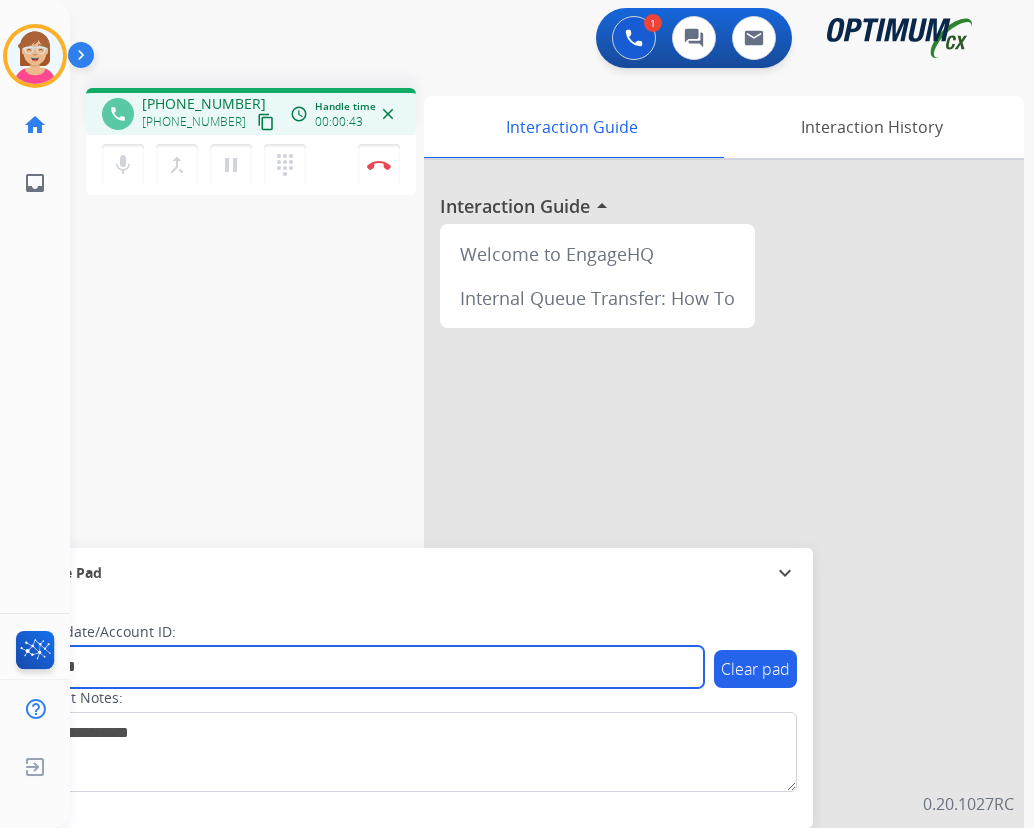type on "*******" 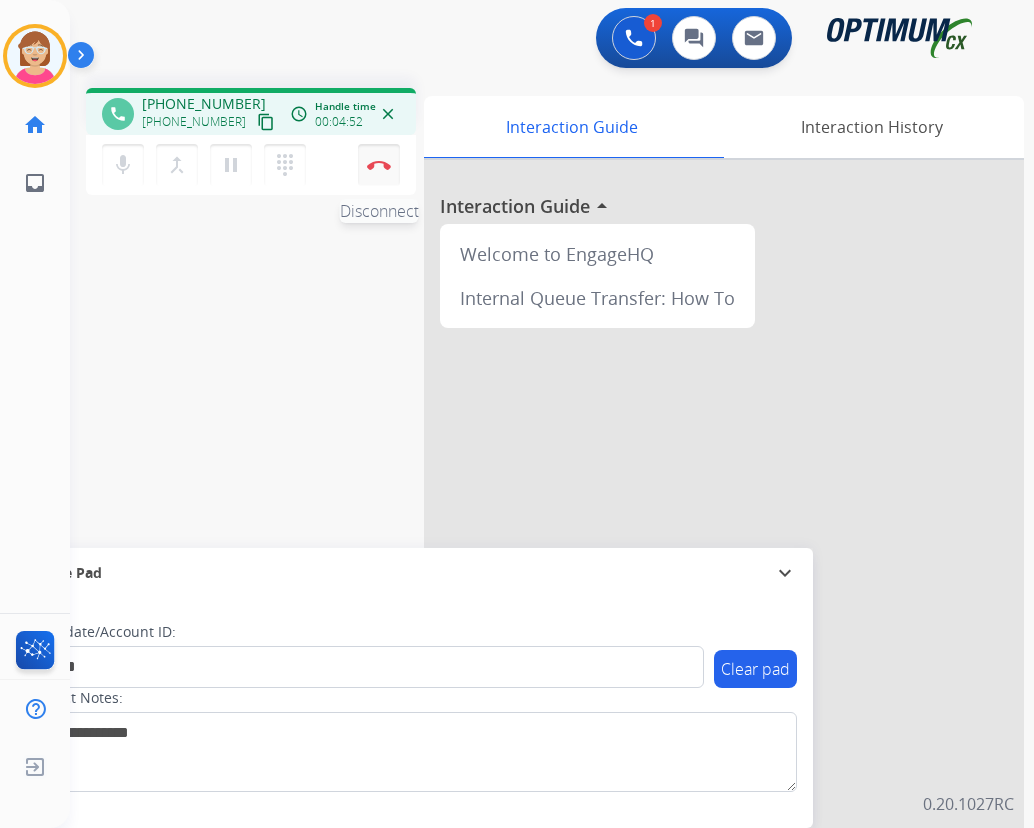 click at bounding box center [379, 165] 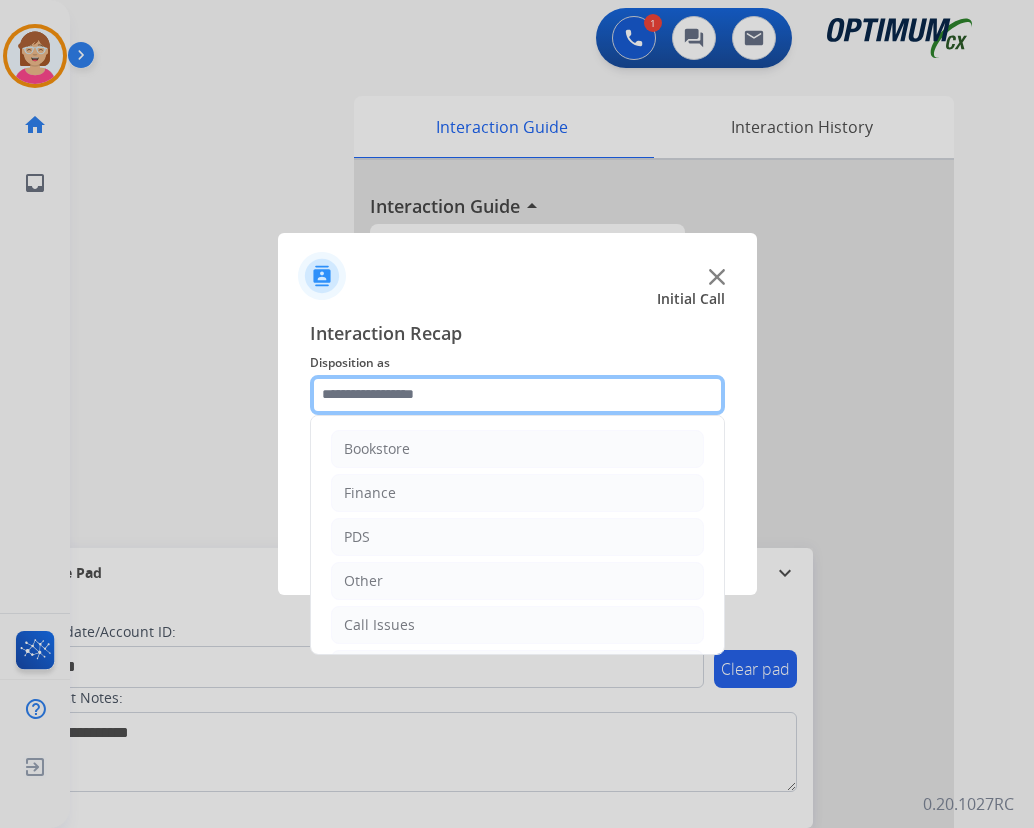 click 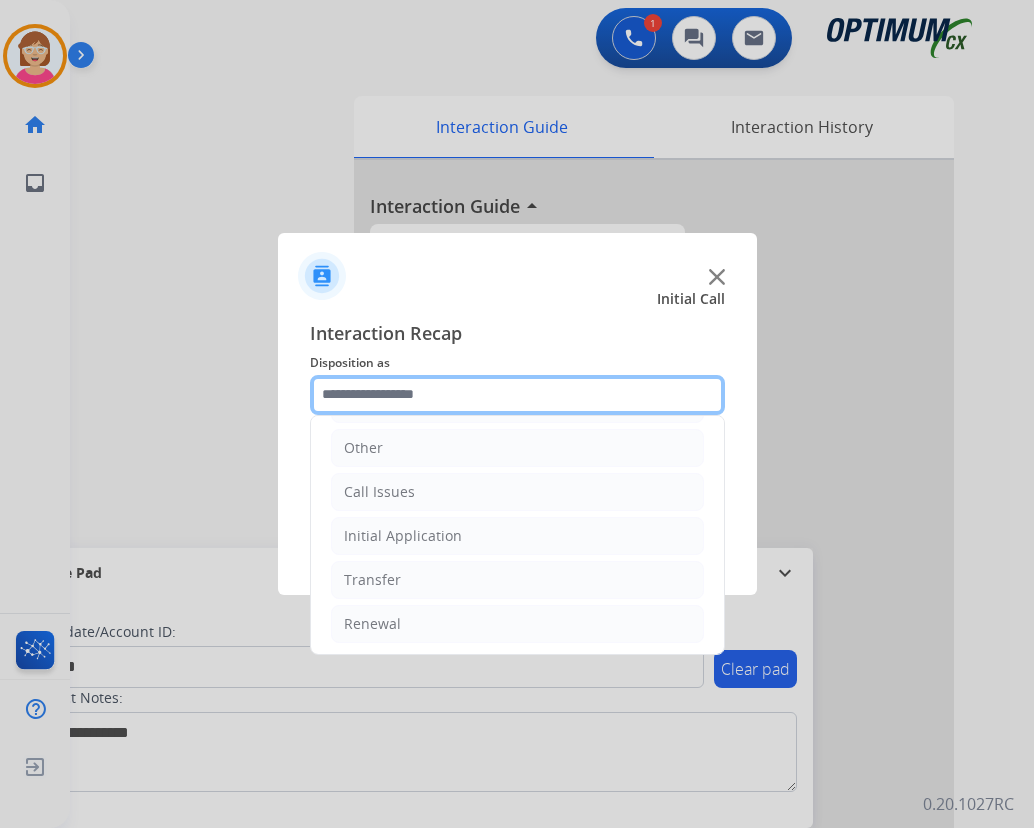 scroll, scrollTop: 136, scrollLeft: 0, axis: vertical 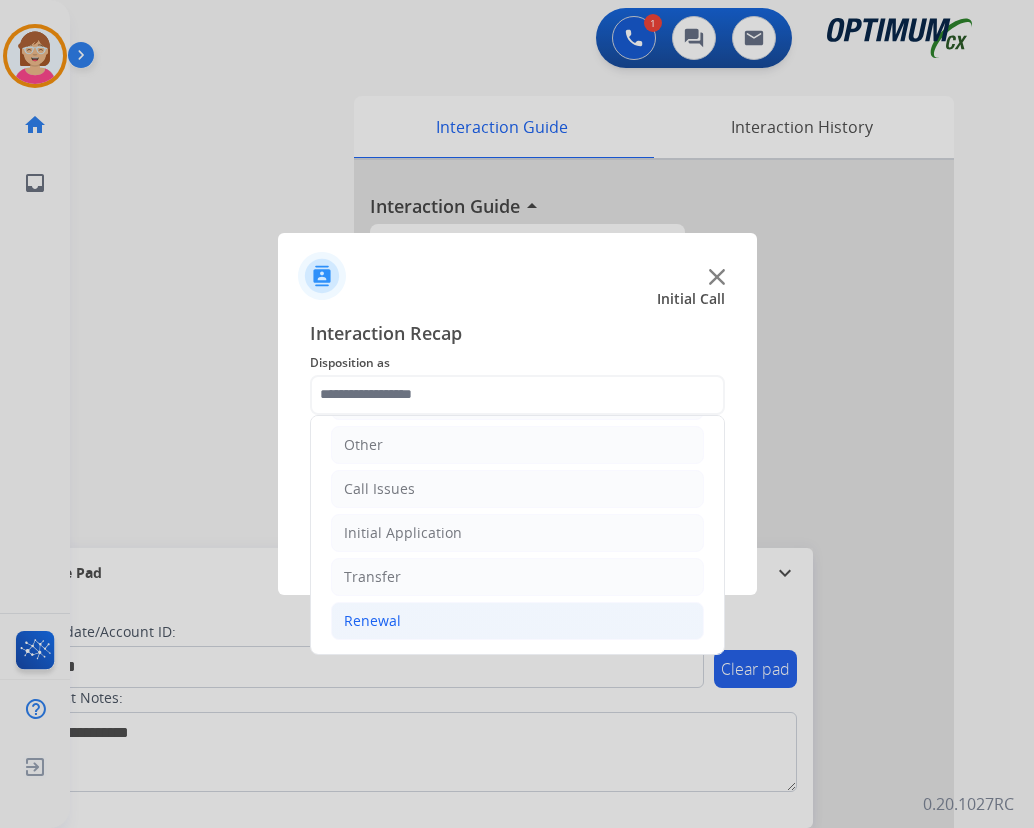 click on "Renewal" 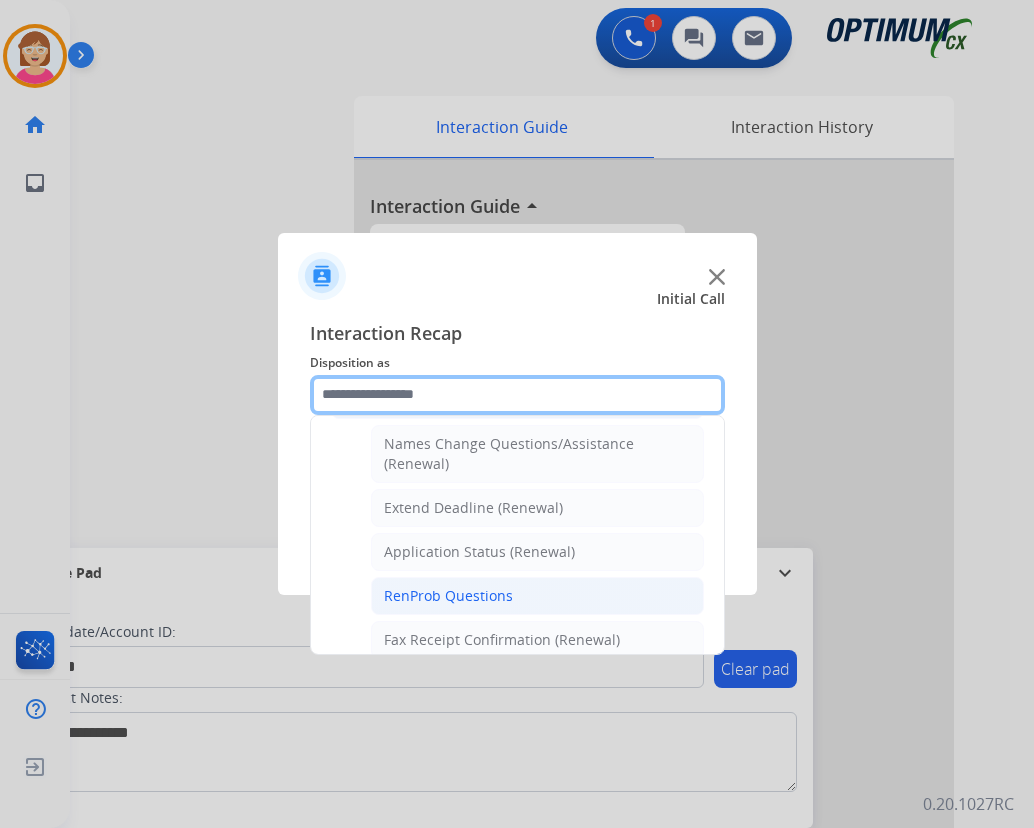 scroll, scrollTop: 436, scrollLeft: 0, axis: vertical 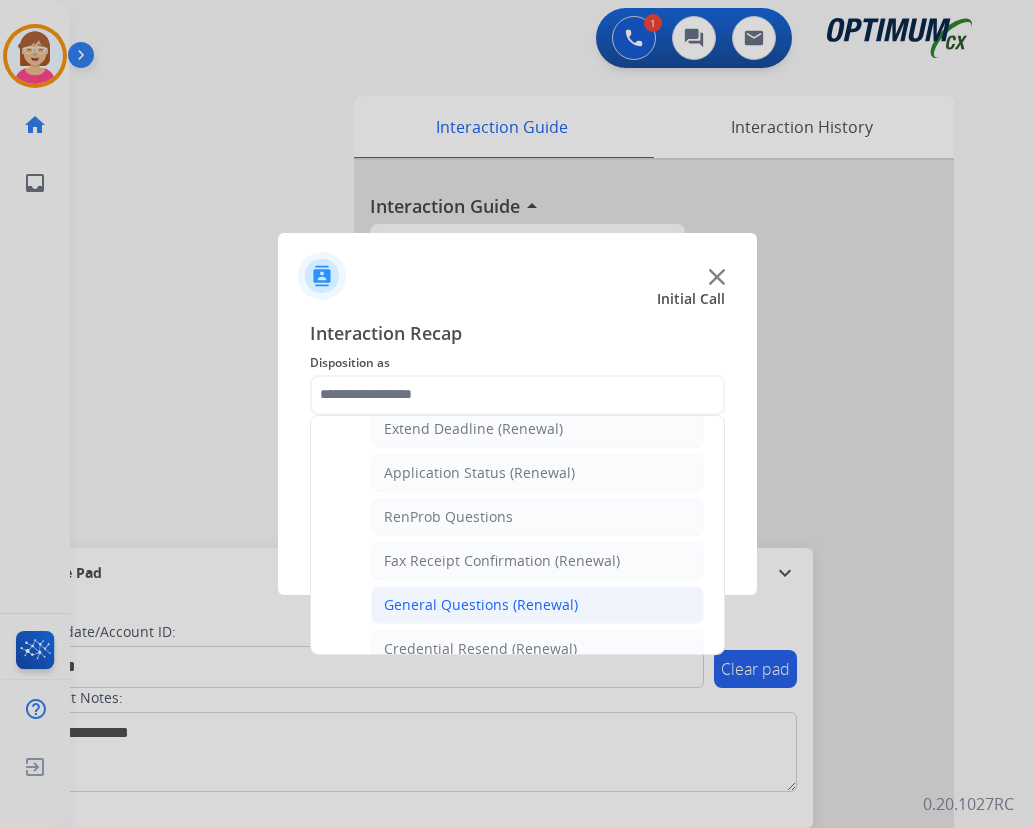 click on "General Questions (Renewal)" 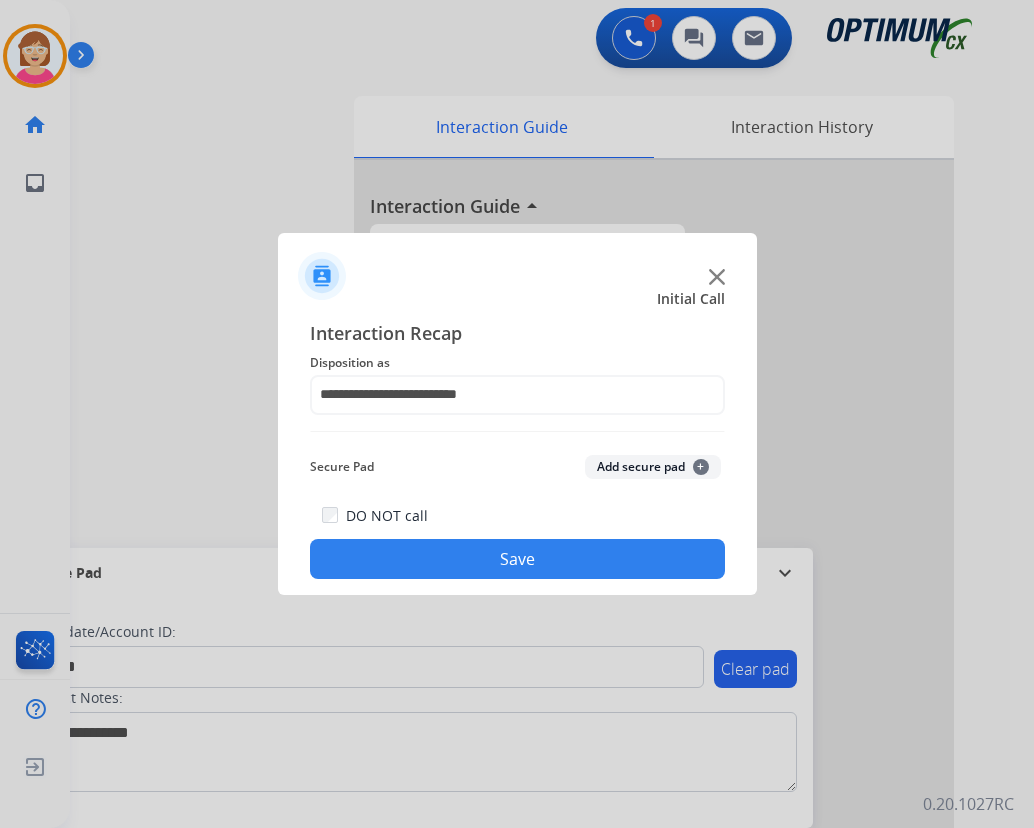click on "+" 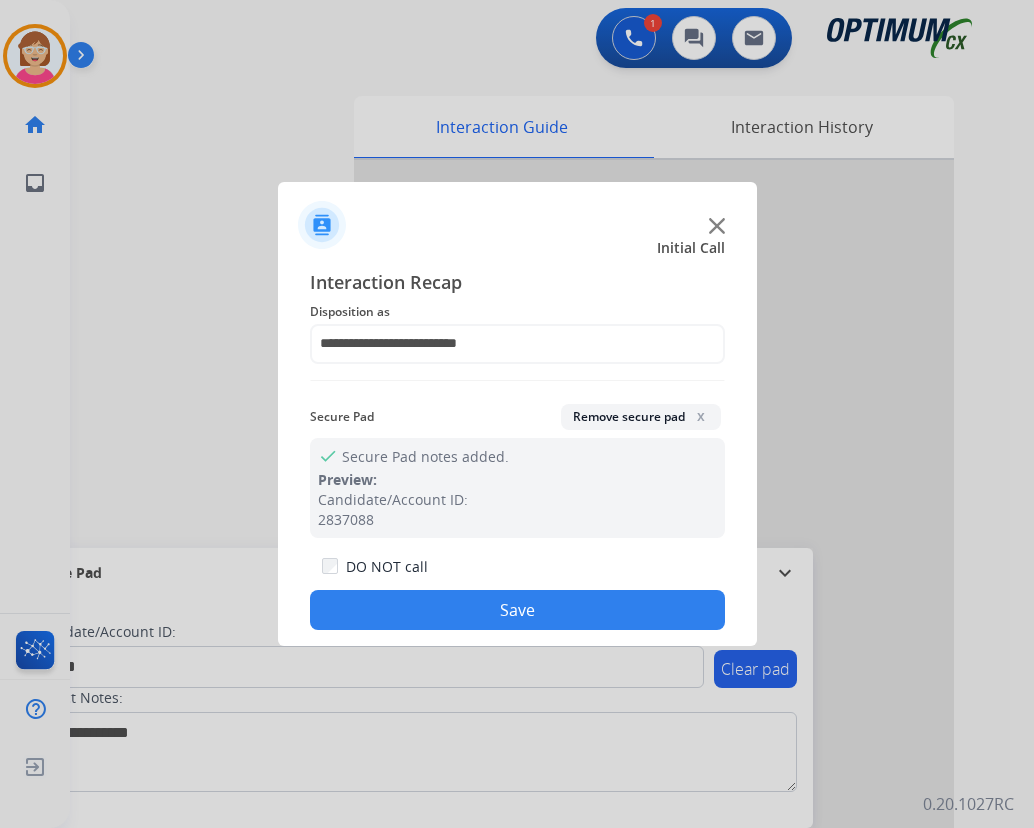 click on "Save" 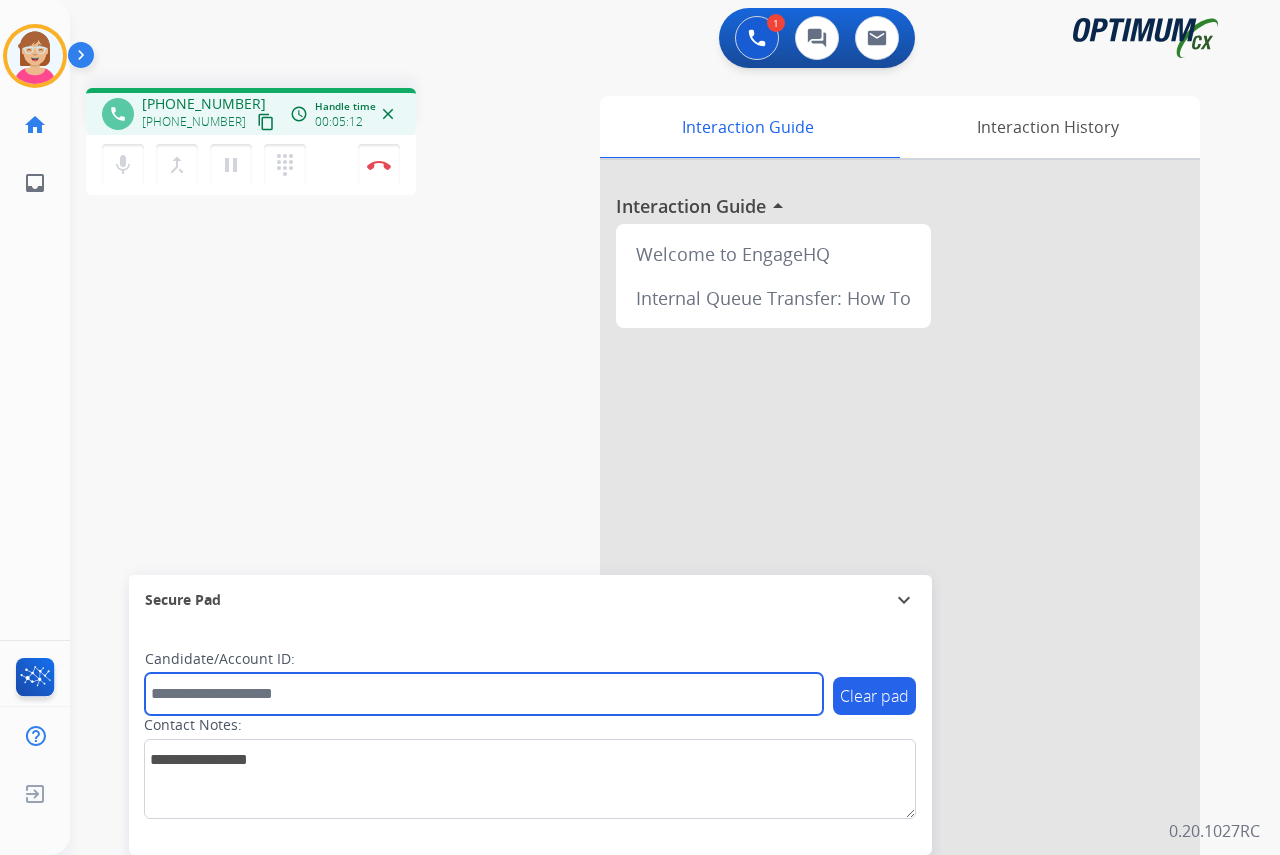 drag, startPoint x: 171, startPoint y: 691, endPoint x: 168, endPoint y: 681, distance: 10.440307 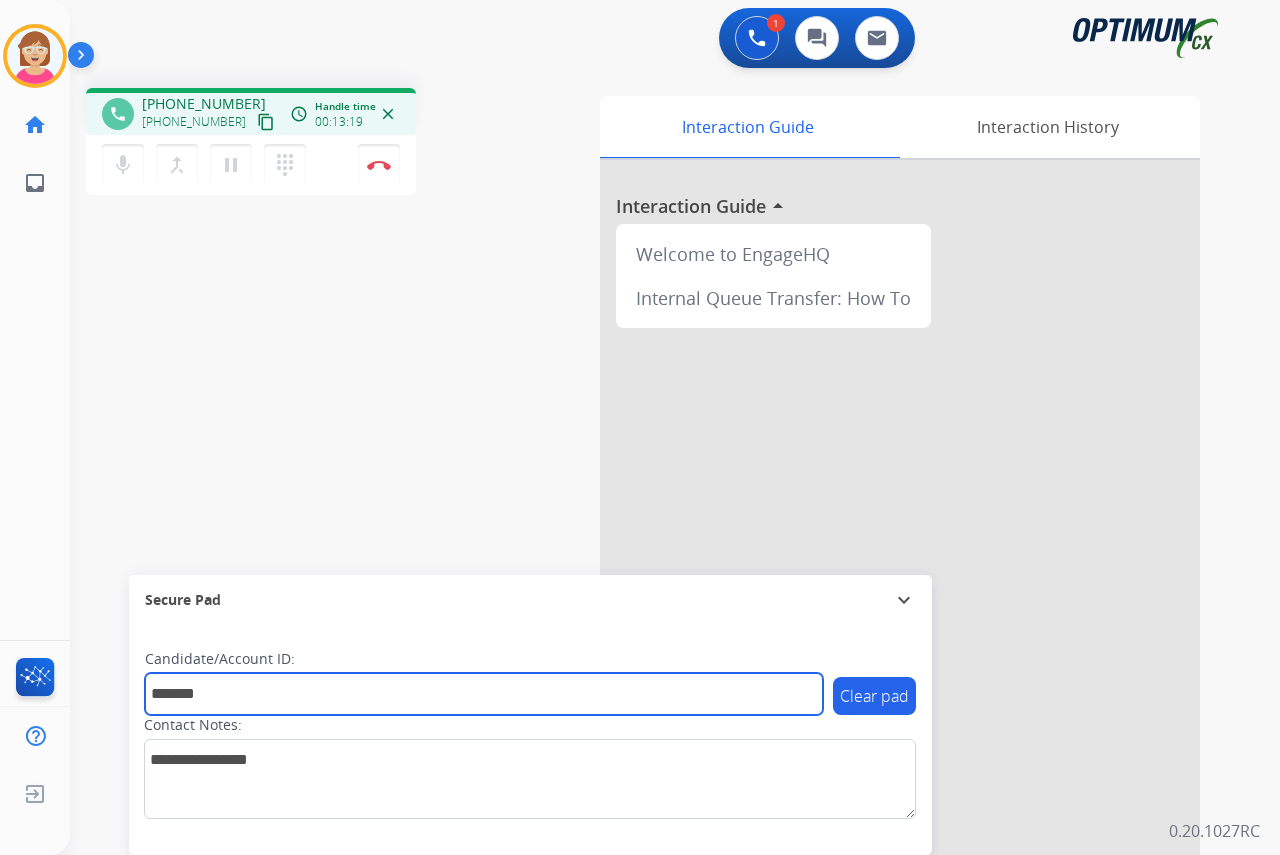 click on "*******" at bounding box center (484, 694) 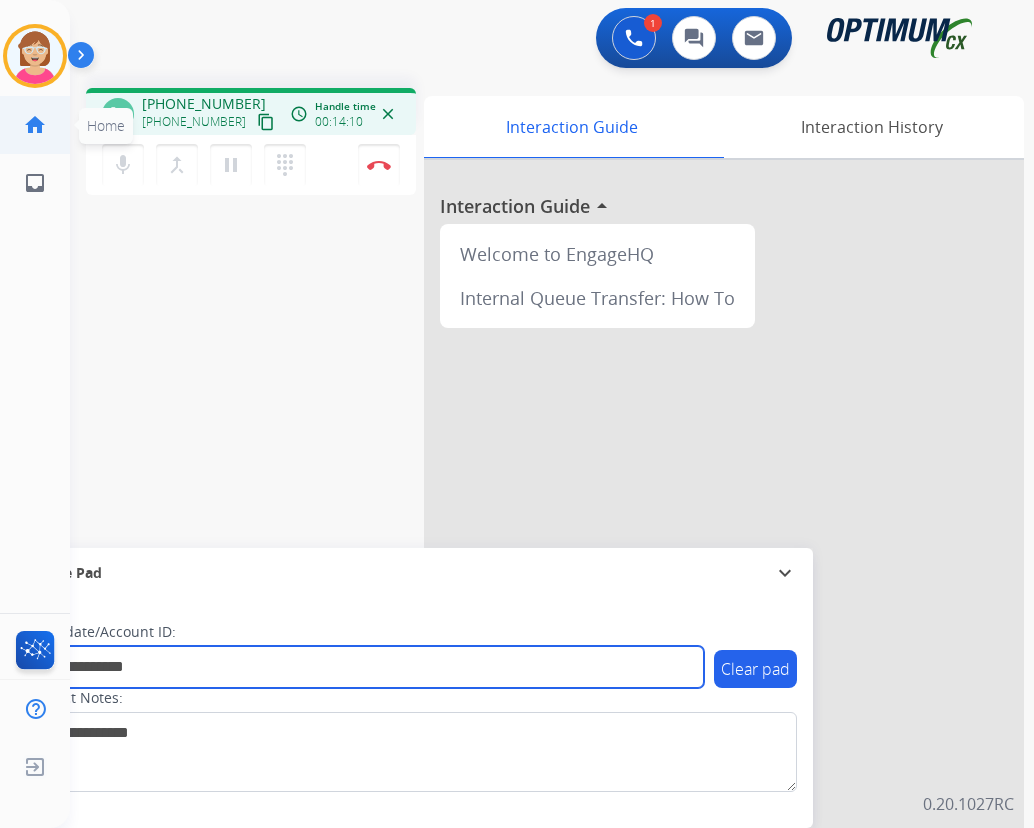 type on "**********" 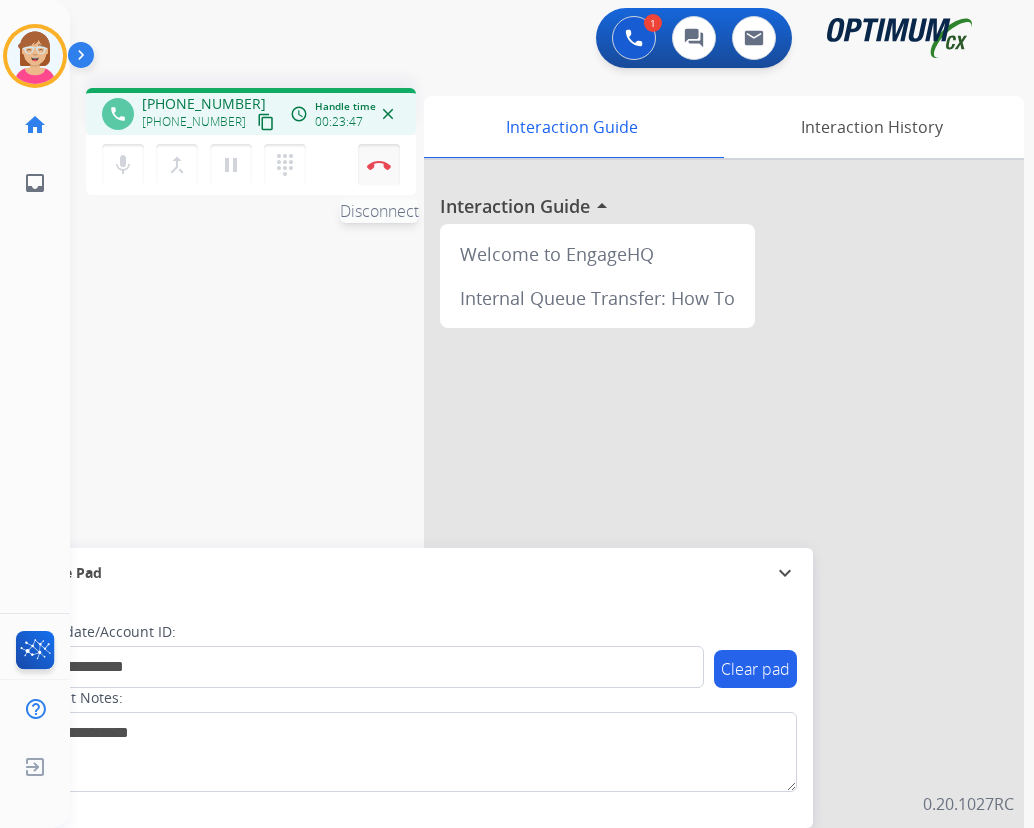 click at bounding box center [379, 165] 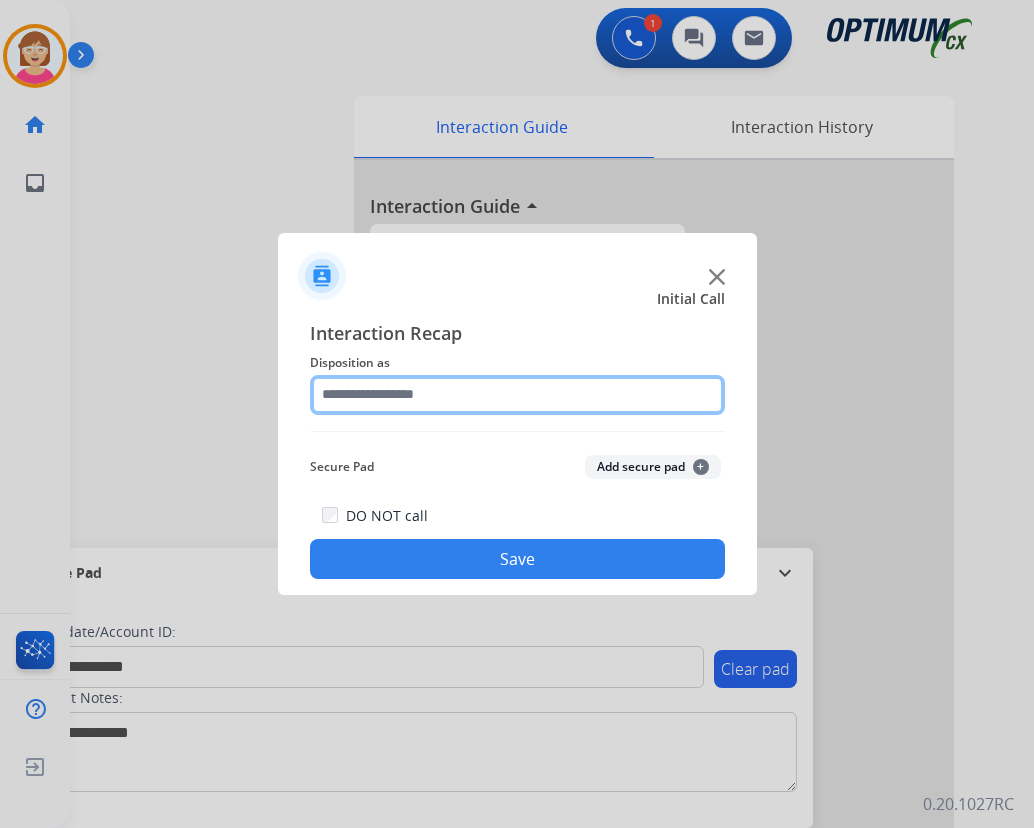 click 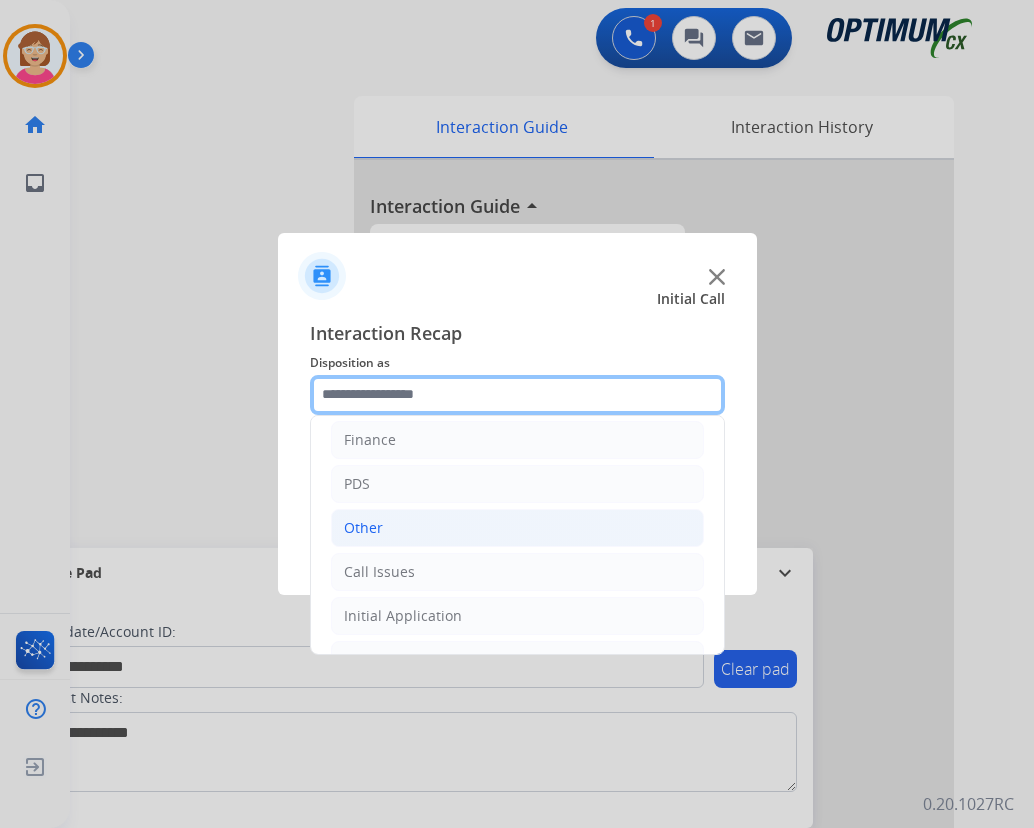 scroll, scrollTop: 136, scrollLeft: 0, axis: vertical 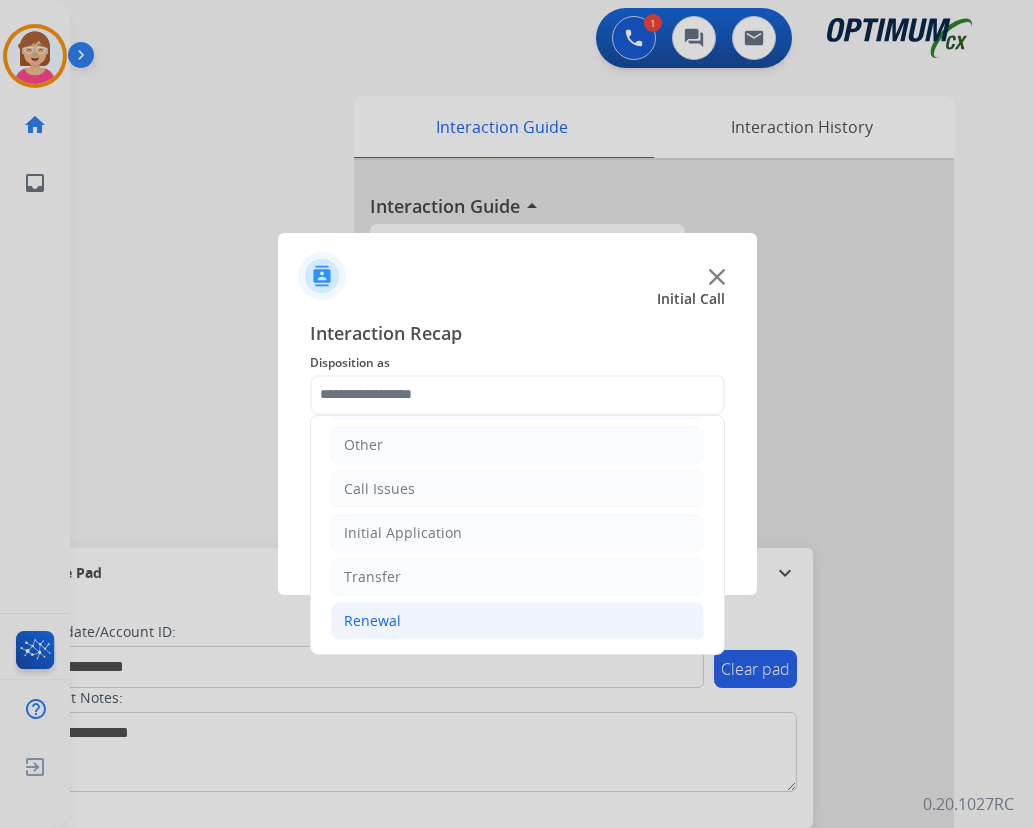 click on "Renewal" 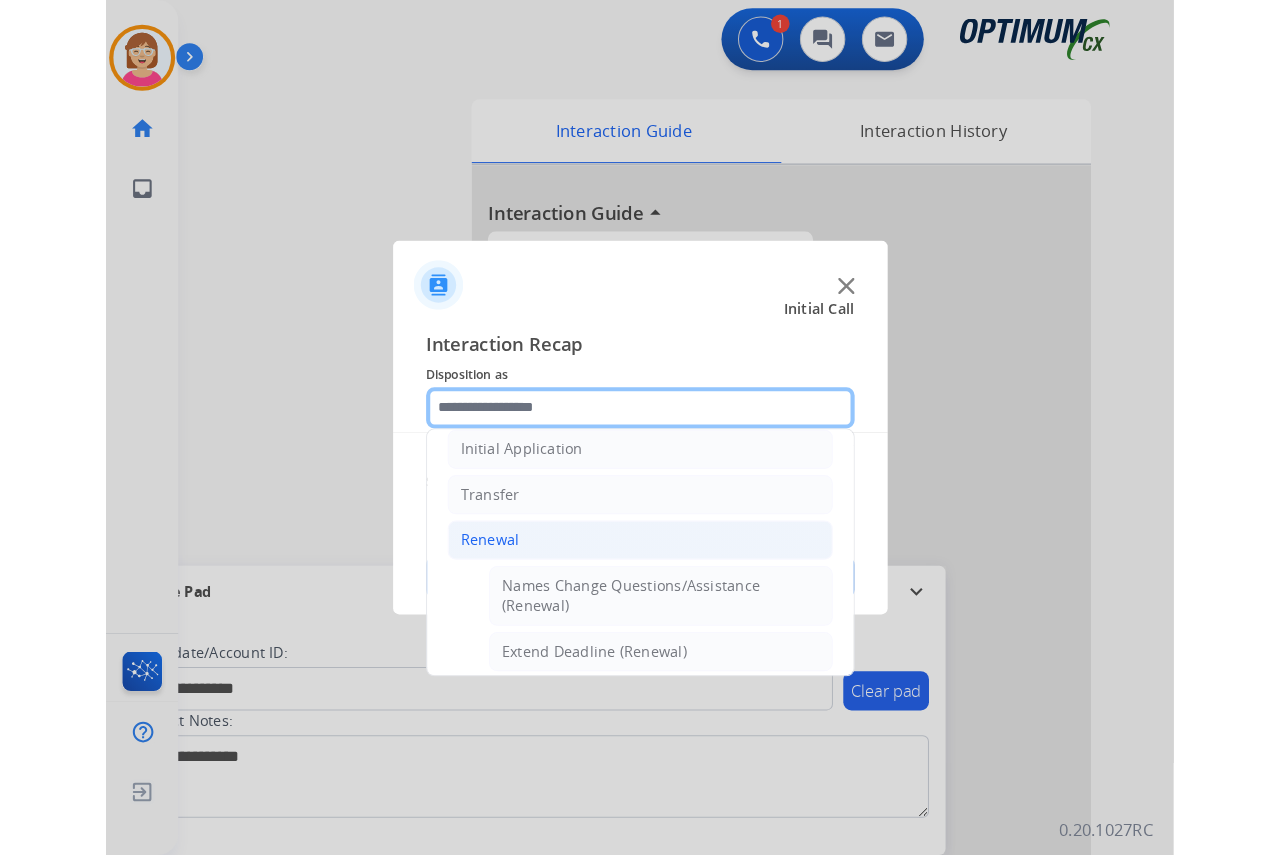 scroll, scrollTop: 436, scrollLeft: 0, axis: vertical 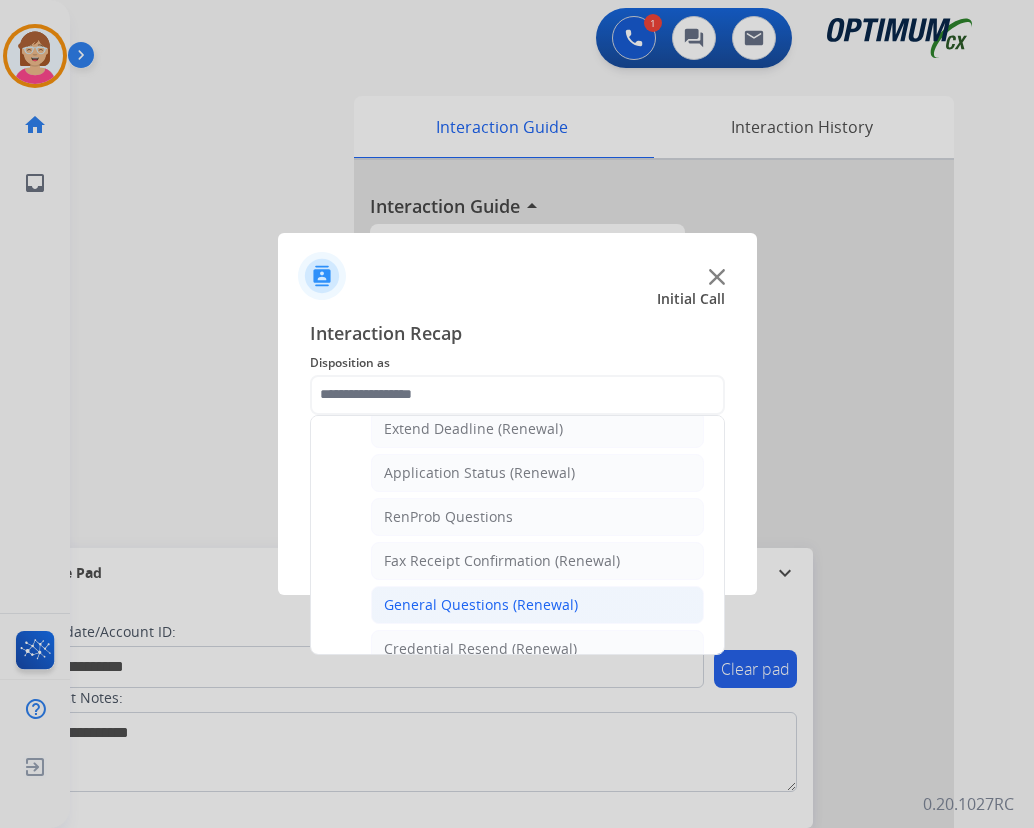 click on "General Questions (Renewal)" 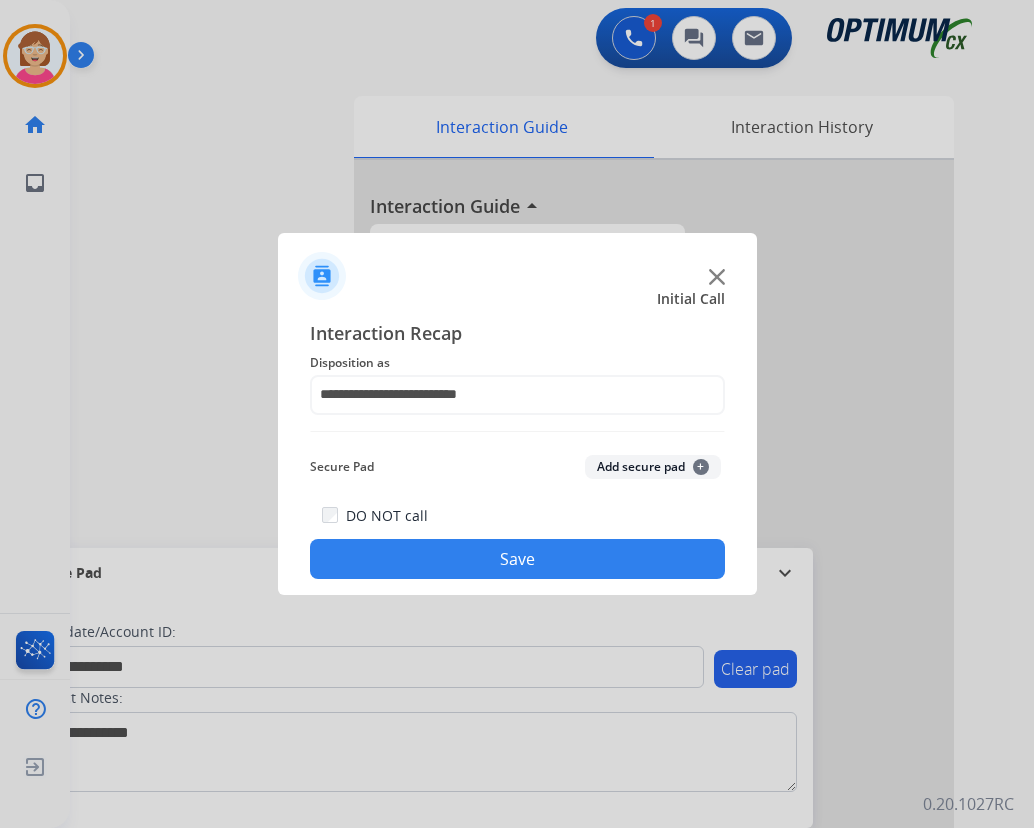 click on "+" 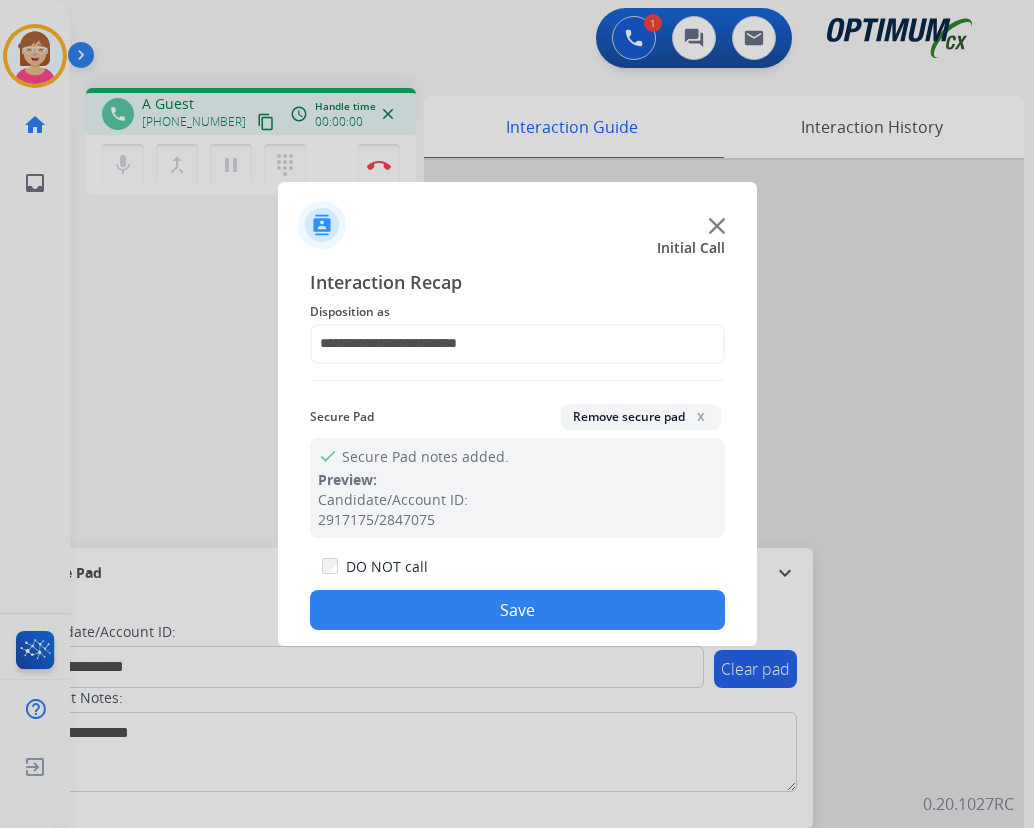 click on "Save" 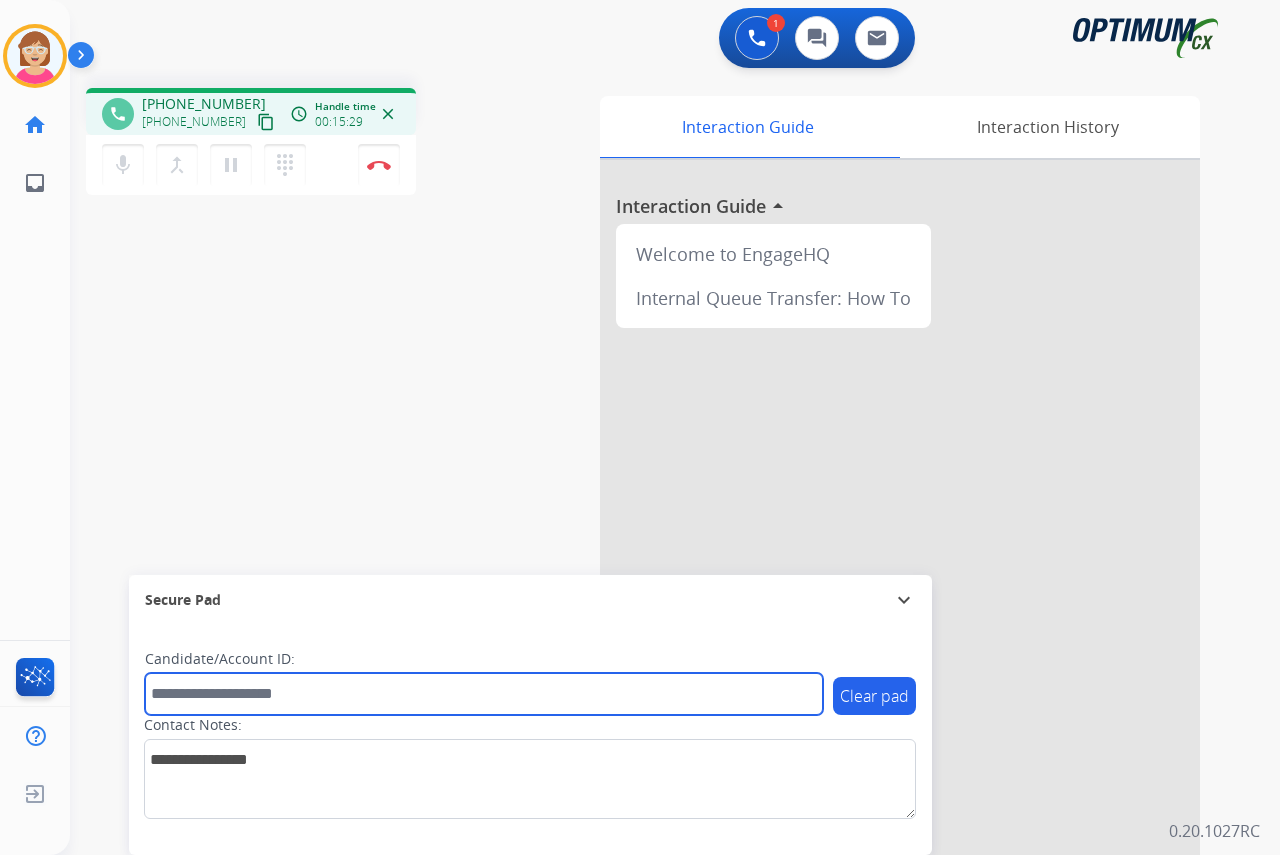 click at bounding box center (484, 694) 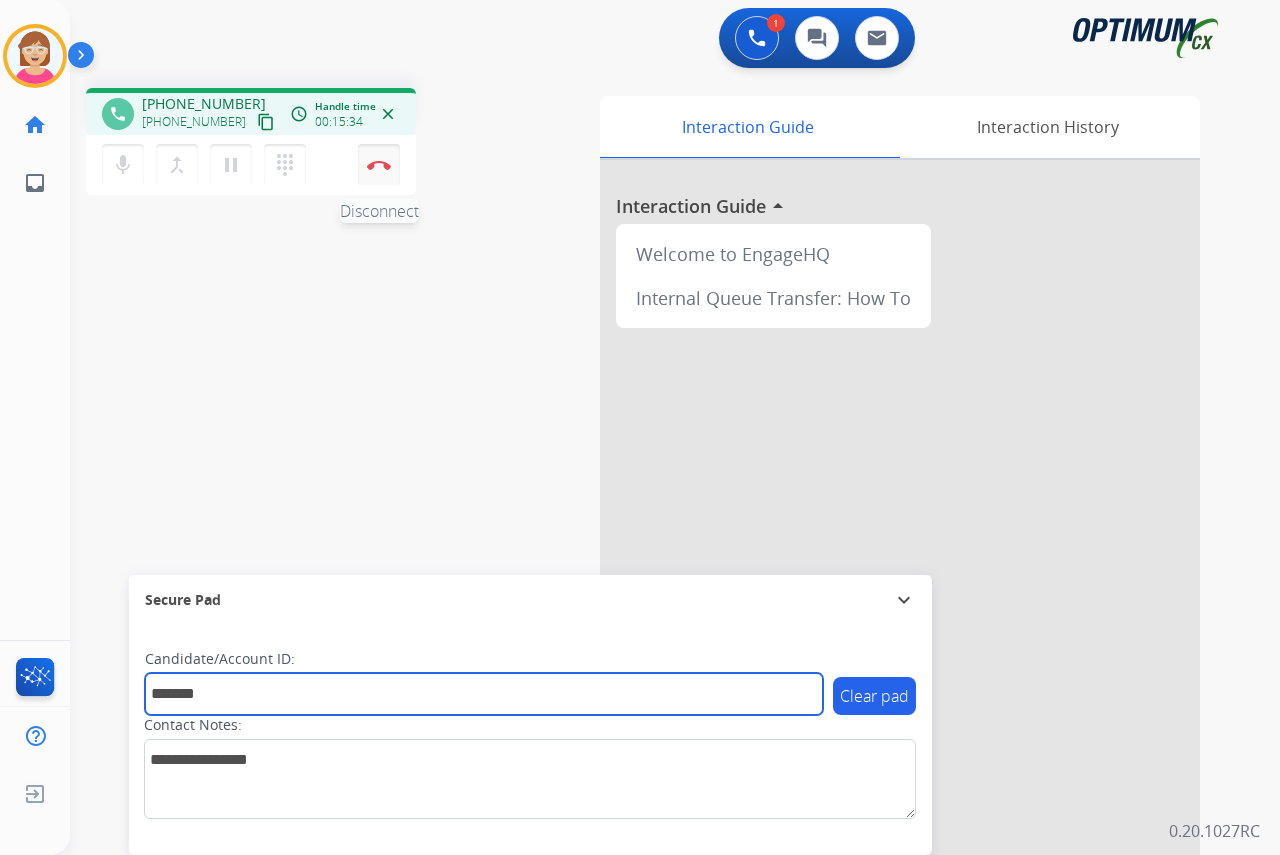 type on "*******" 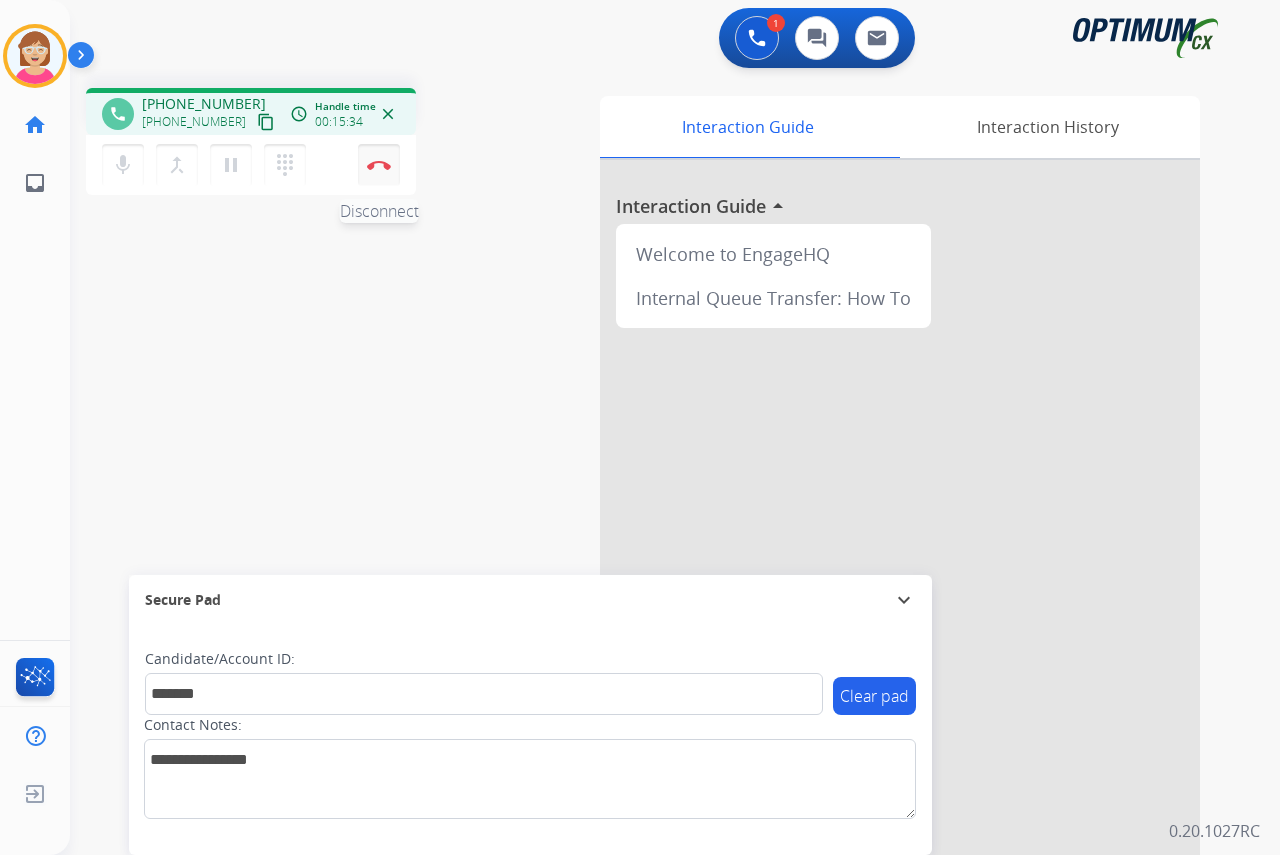 click at bounding box center (379, 165) 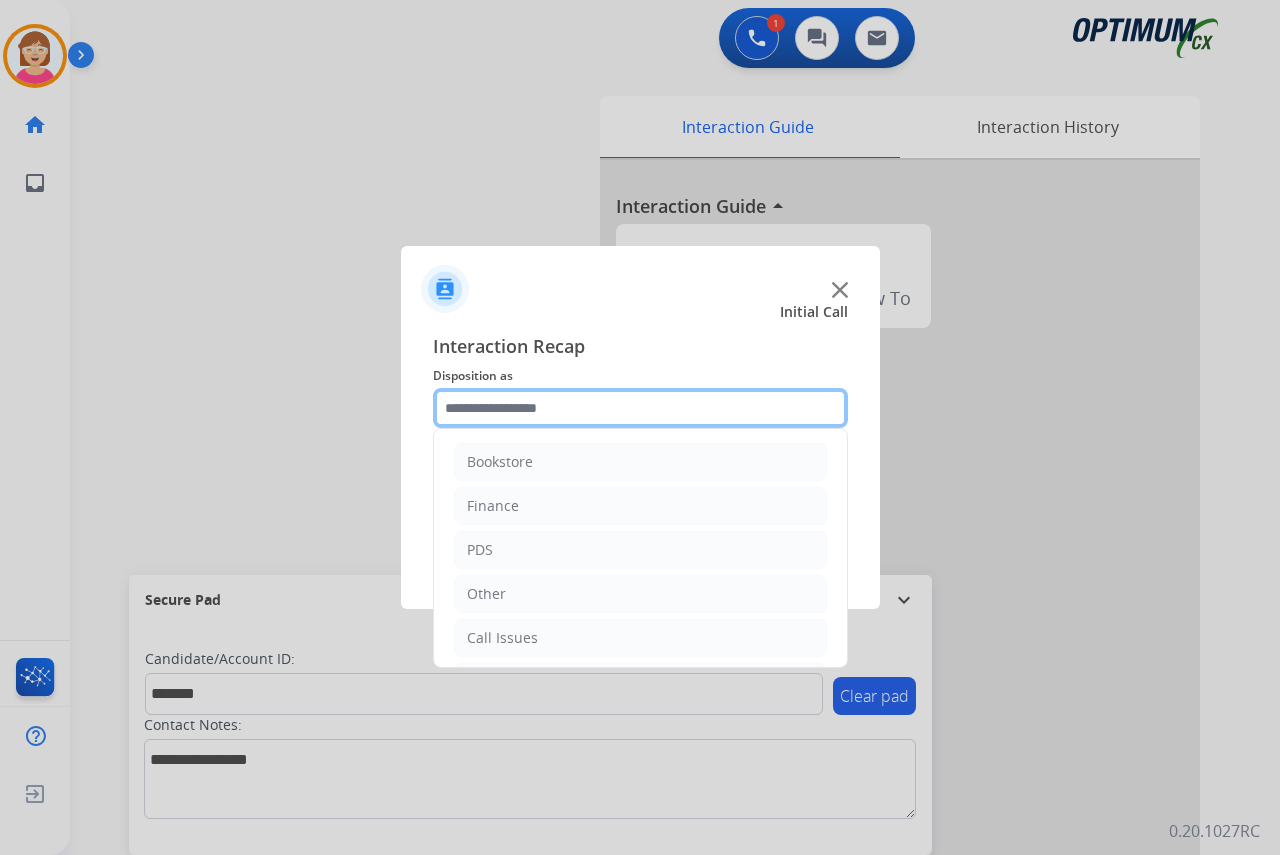 click 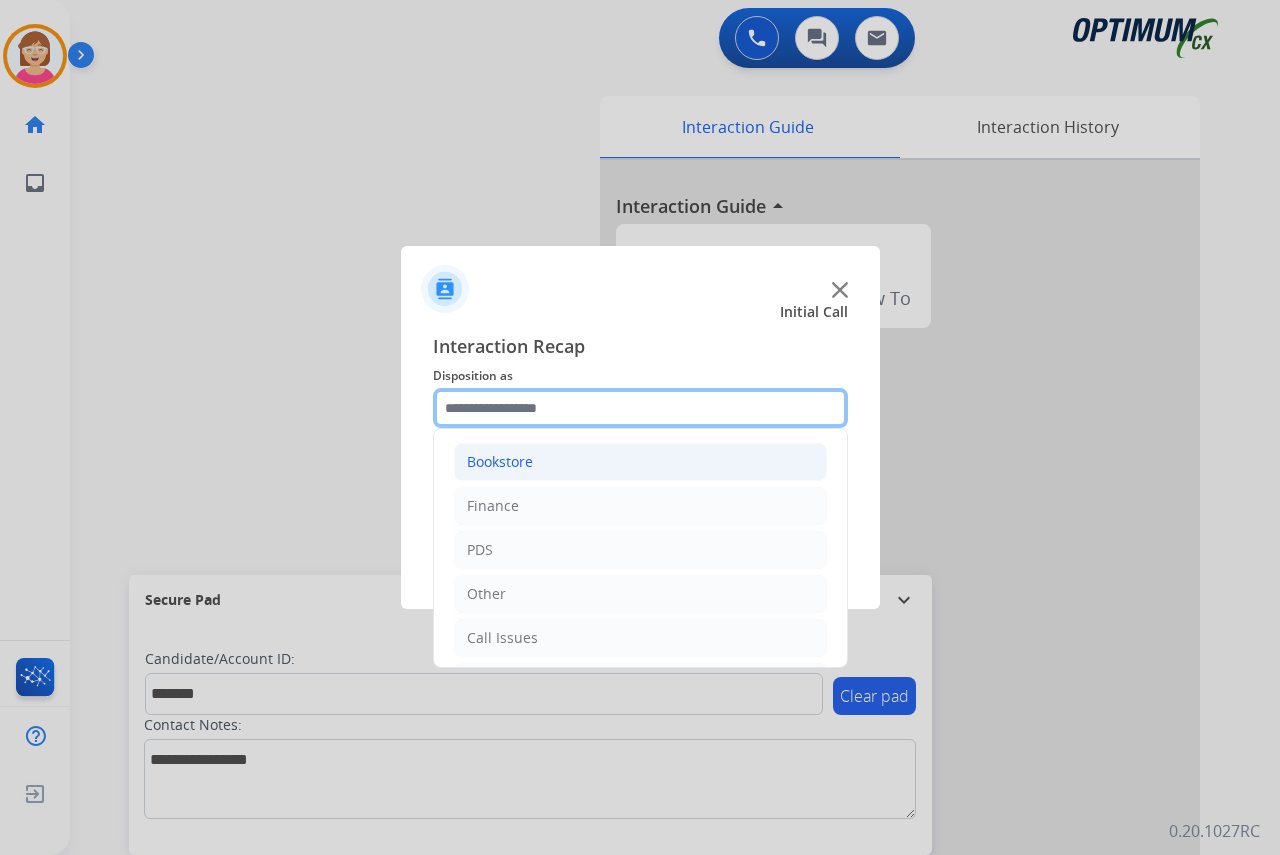 scroll, scrollTop: 100, scrollLeft: 0, axis: vertical 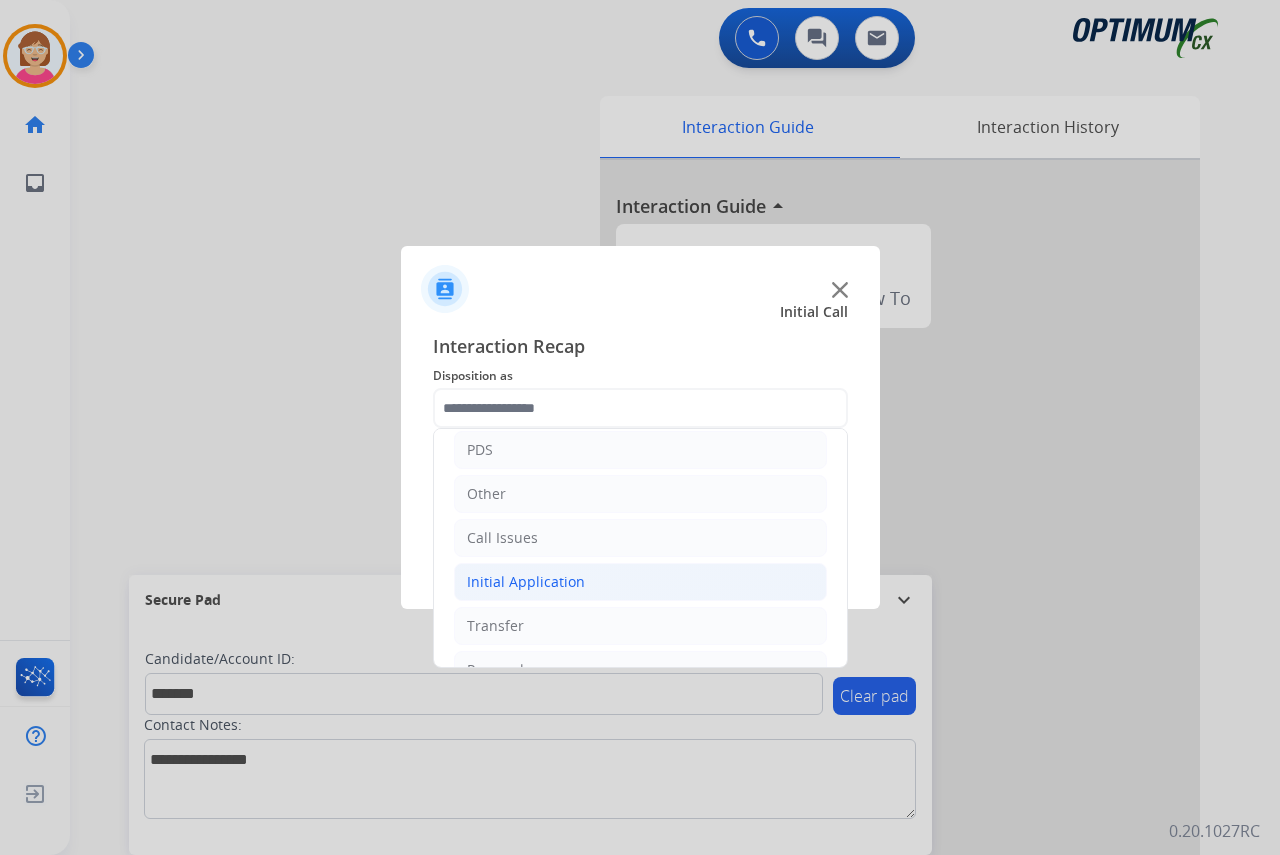 click on "Initial Application" 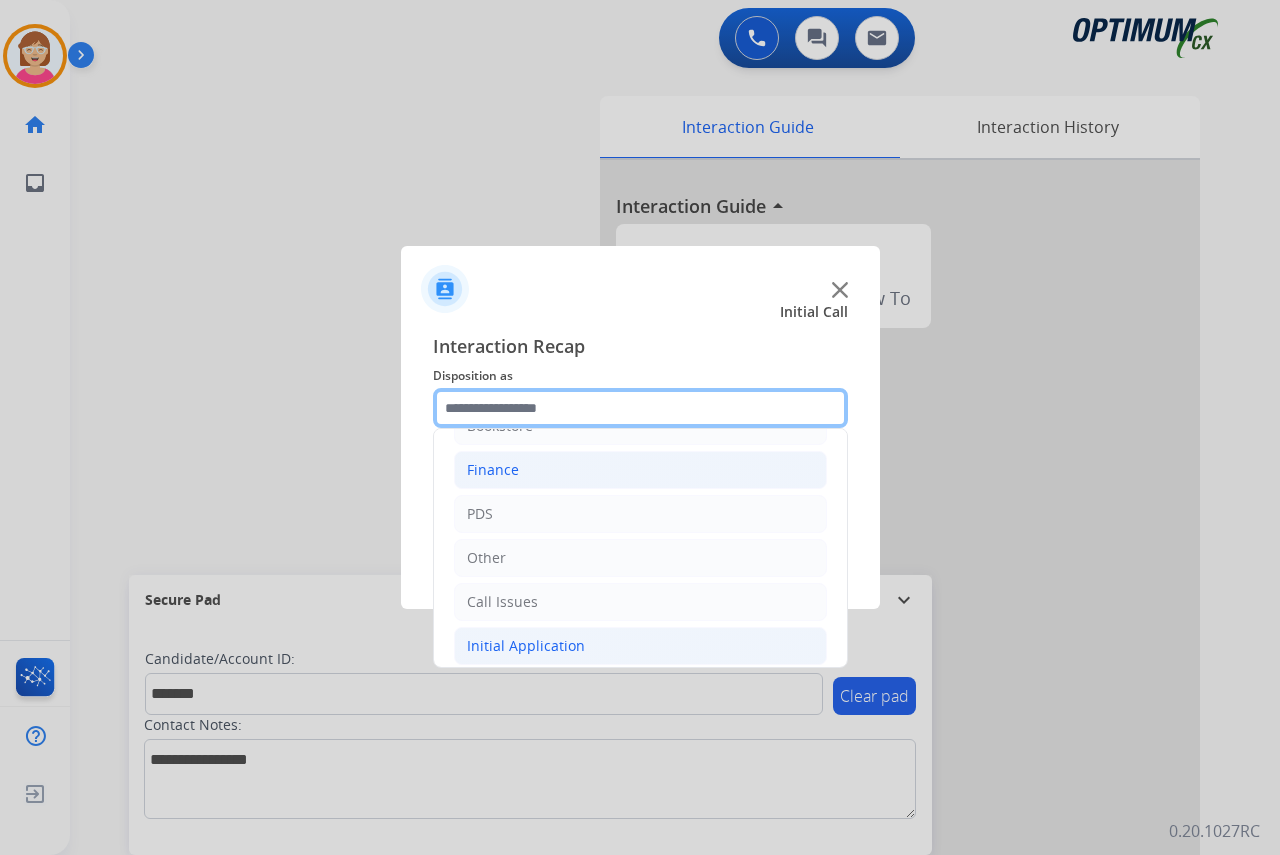 scroll, scrollTop: 0, scrollLeft: 0, axis: both 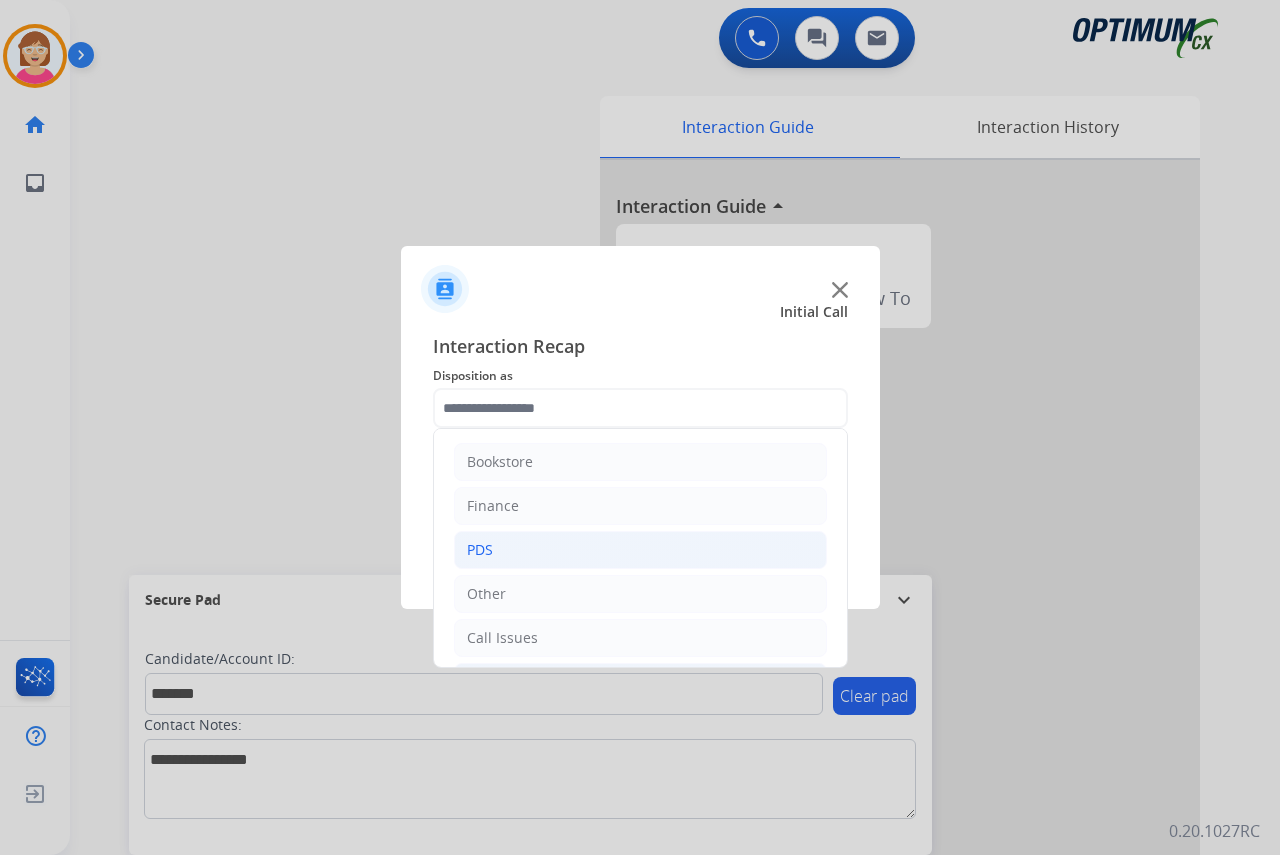 click on "PDS" 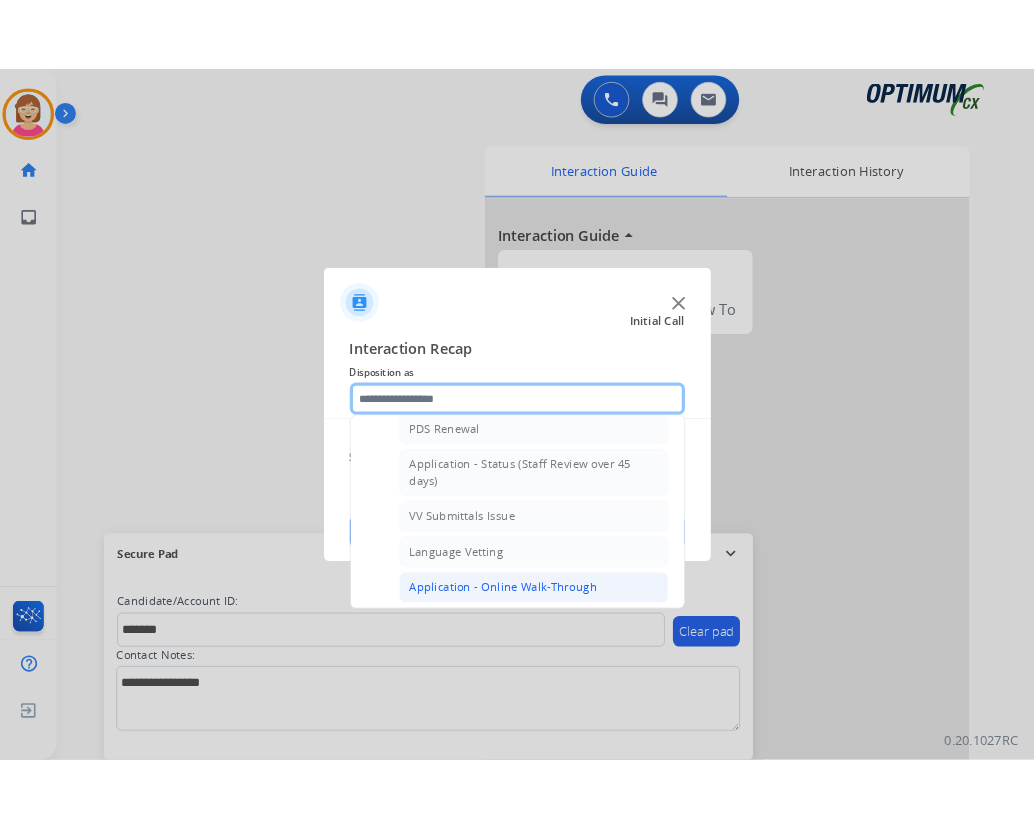scroll, scrollTop: 300, scrollLeft: 0, axis: vertical 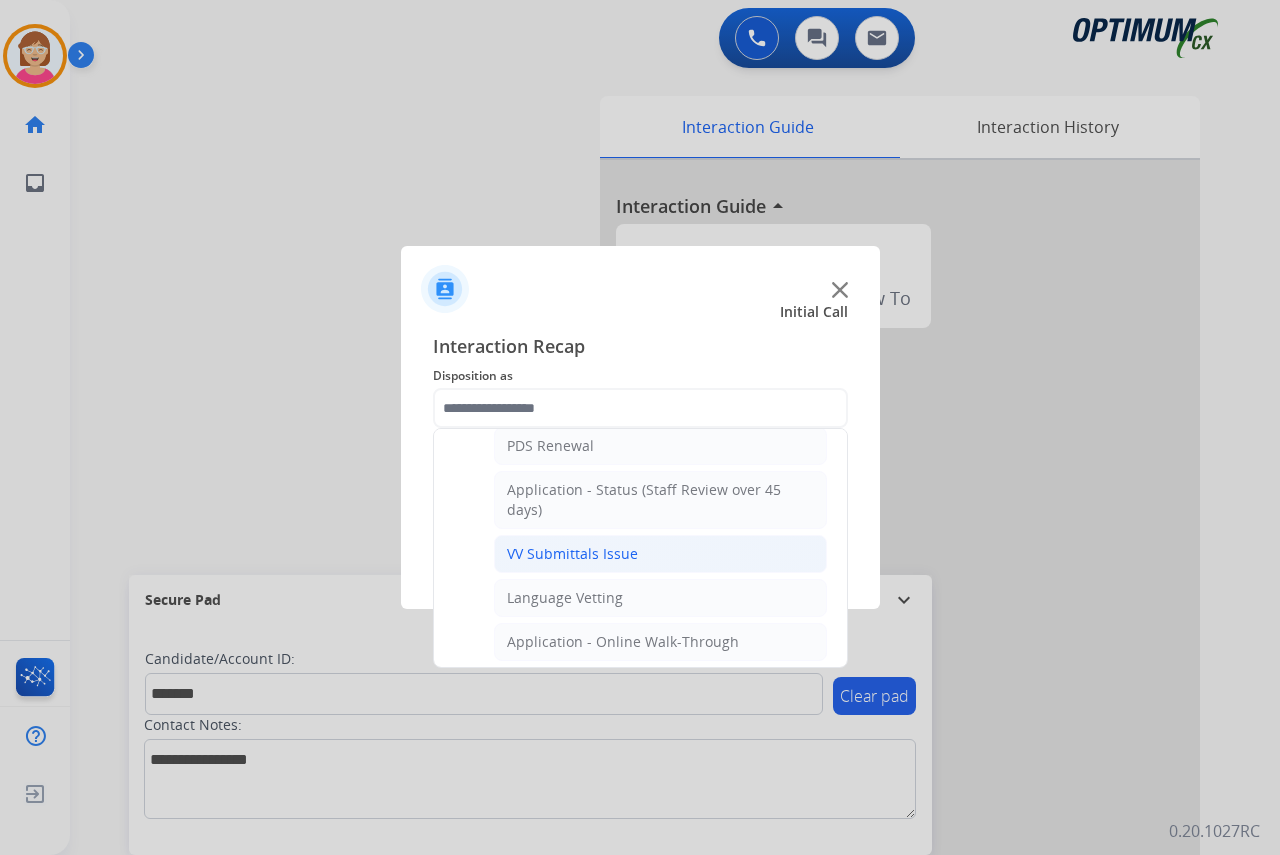 click on "VV Submittals Issue" 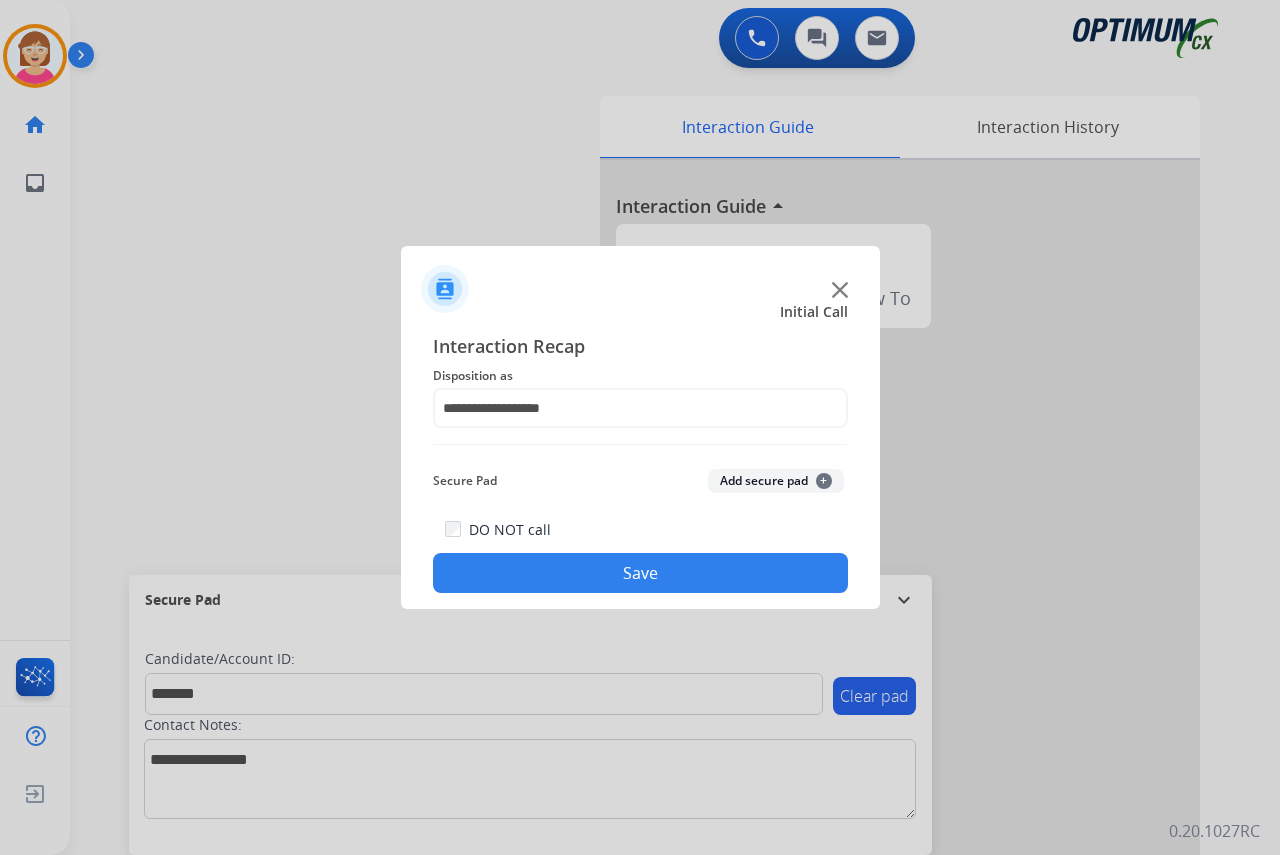 click on "+" 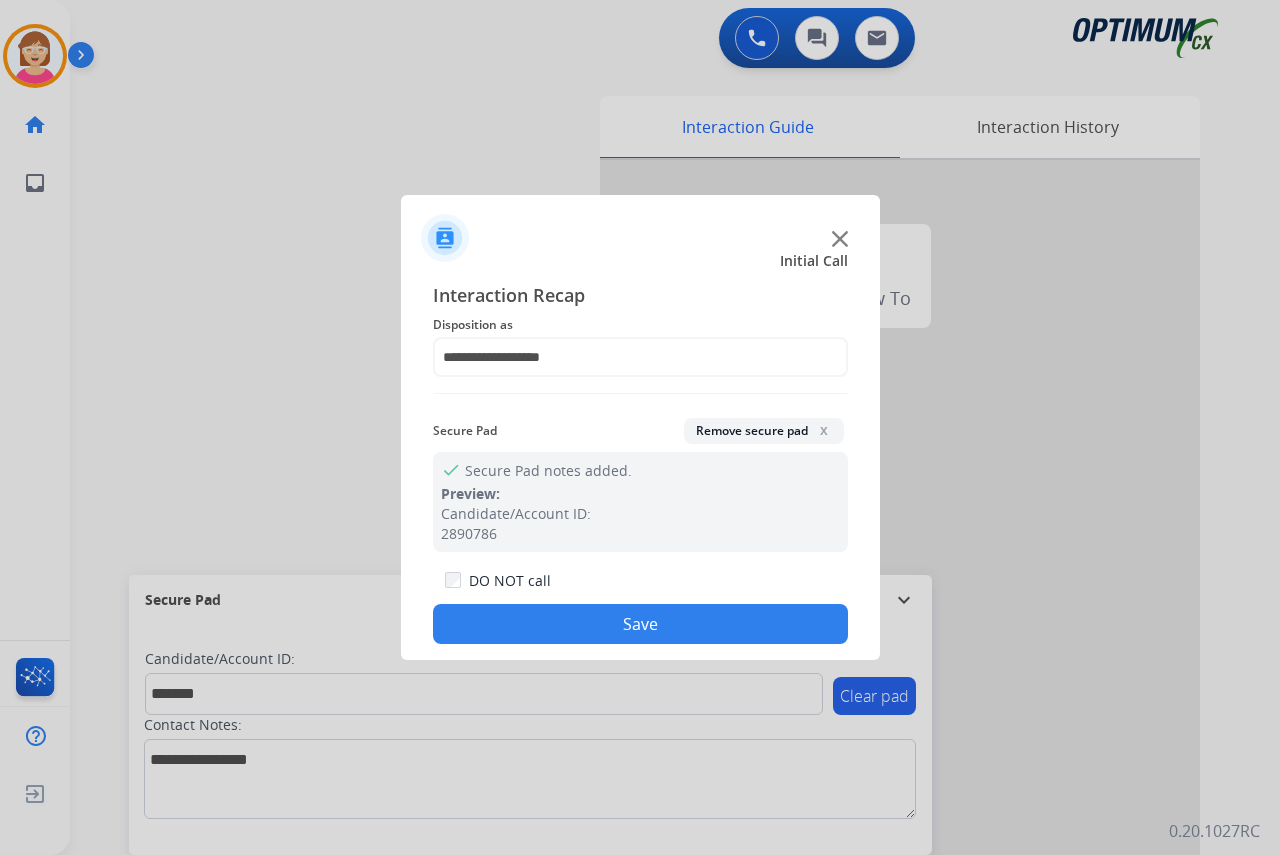 click on "Save" 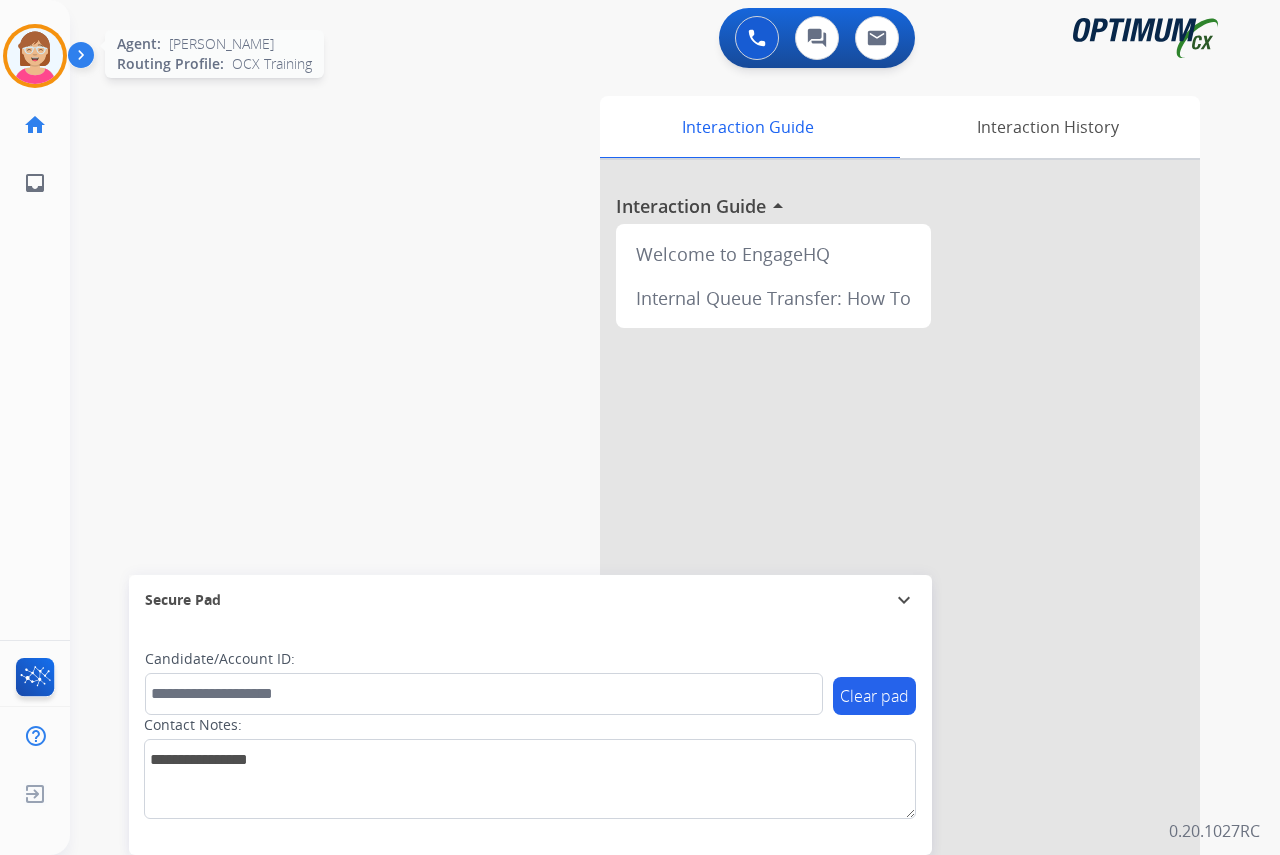 click at bounding box center (35, 56) 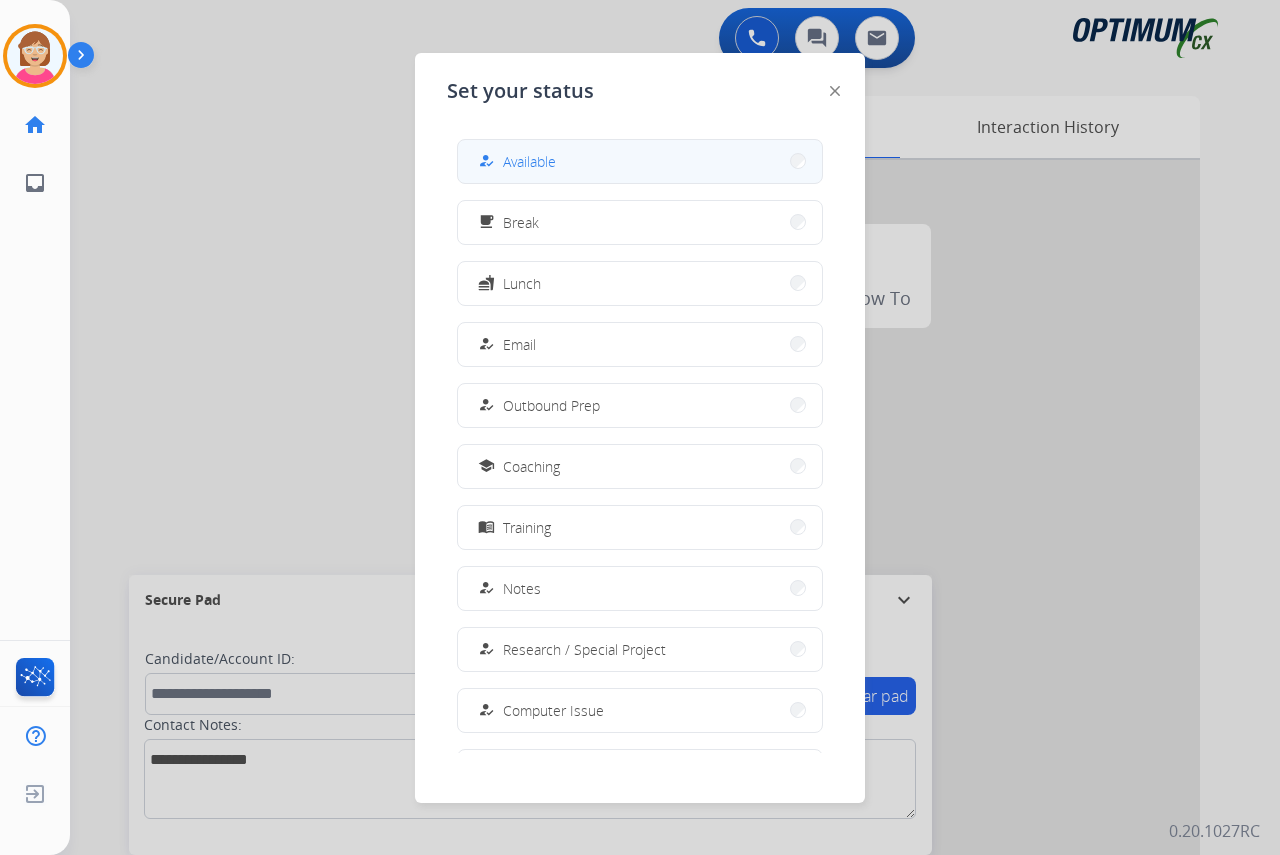 click on "how_to_reg" at bounding box center [486, 161] 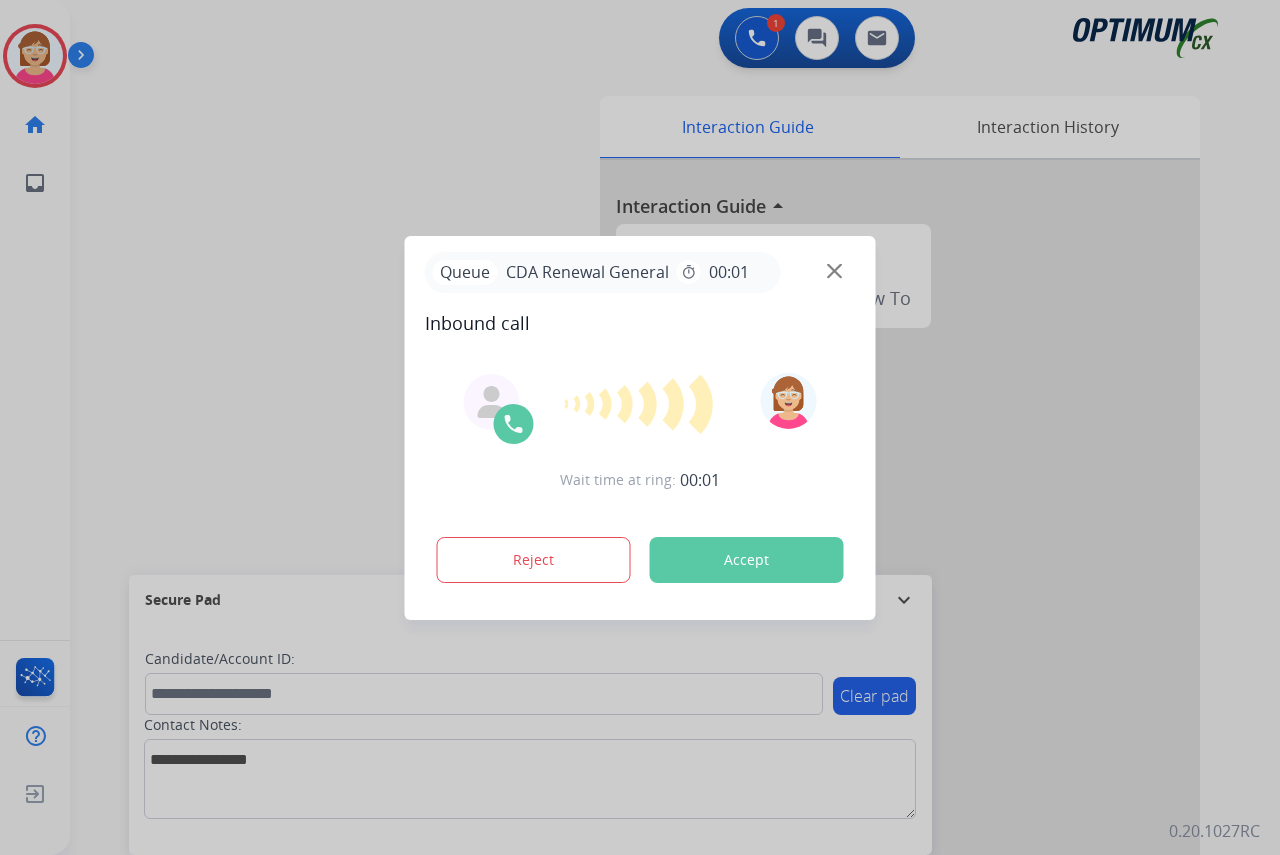 click at bounding box center (640, 427) 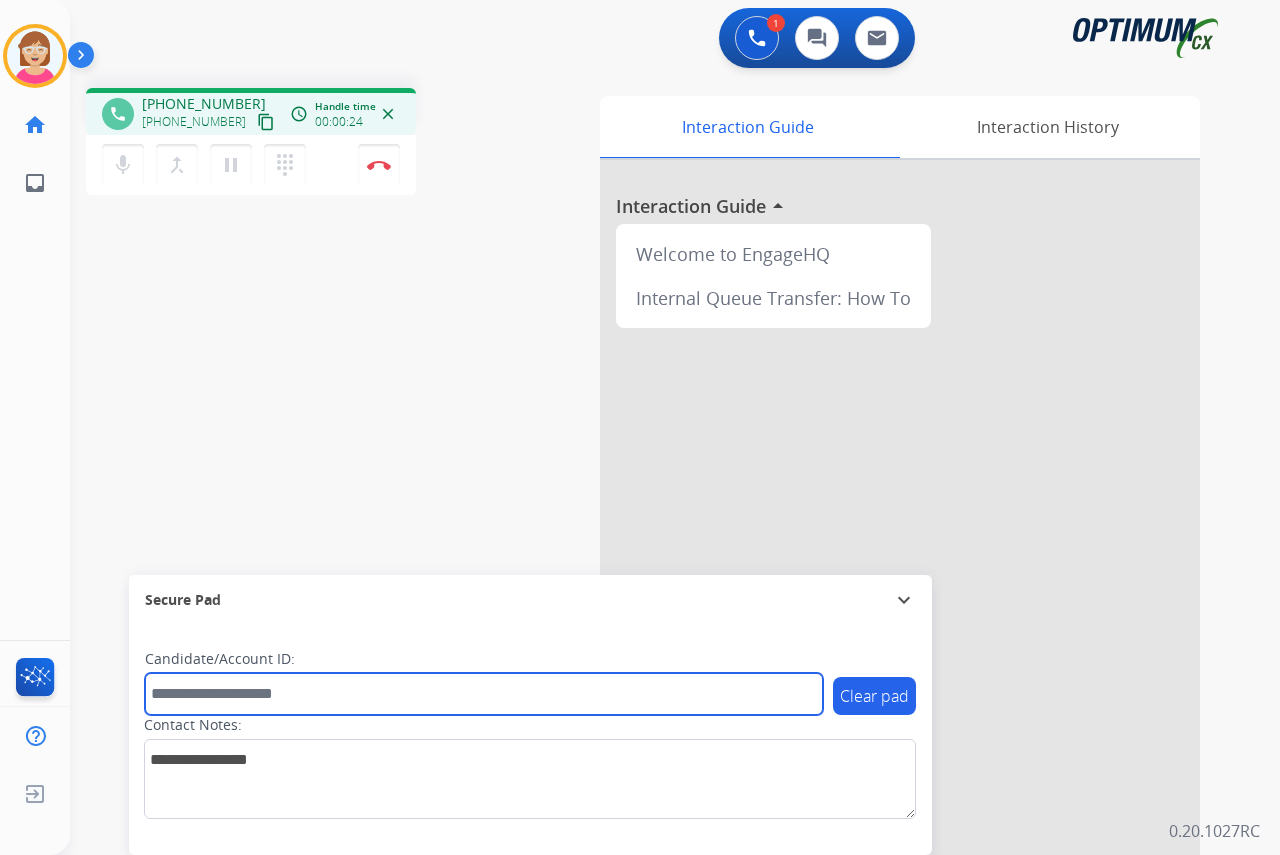 click at bounding box center [484, 694] 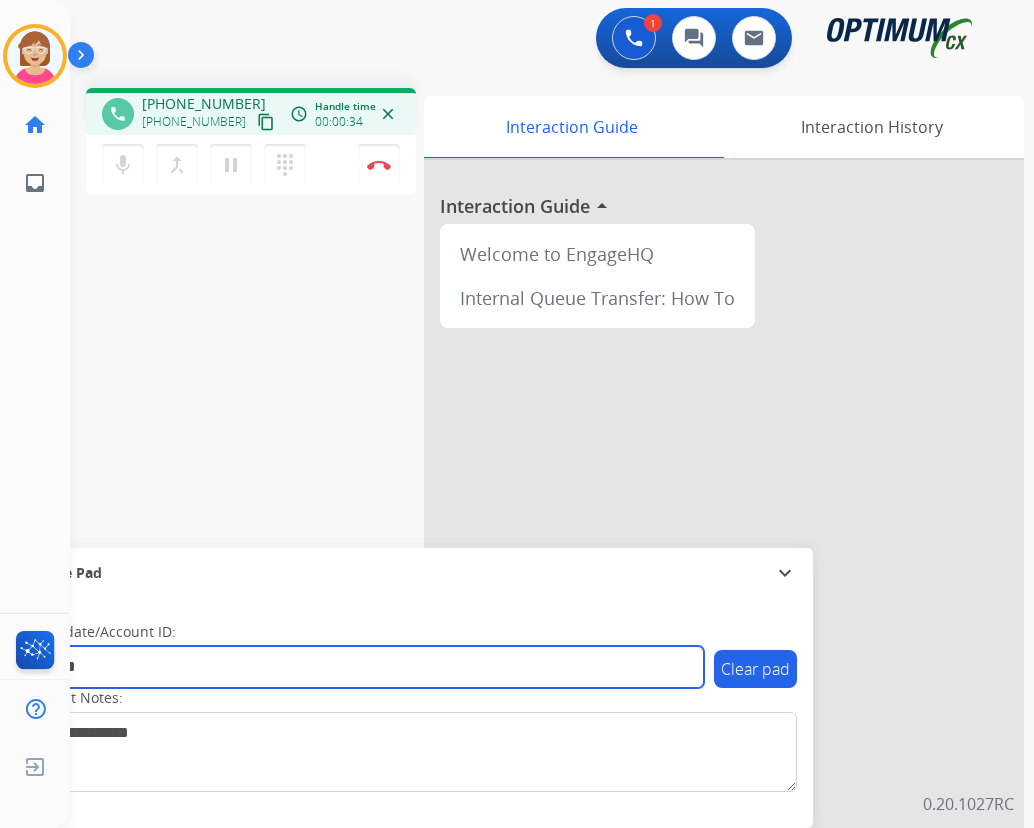 type on "*******" 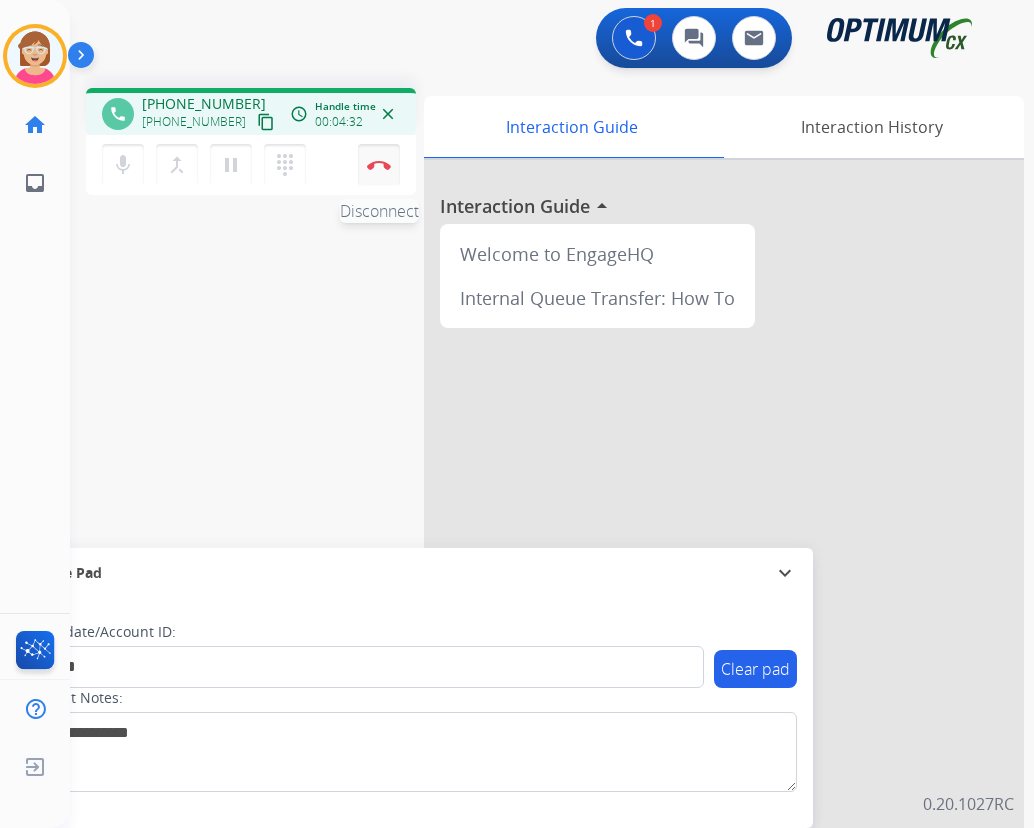 click at bounding box center [379, 165] 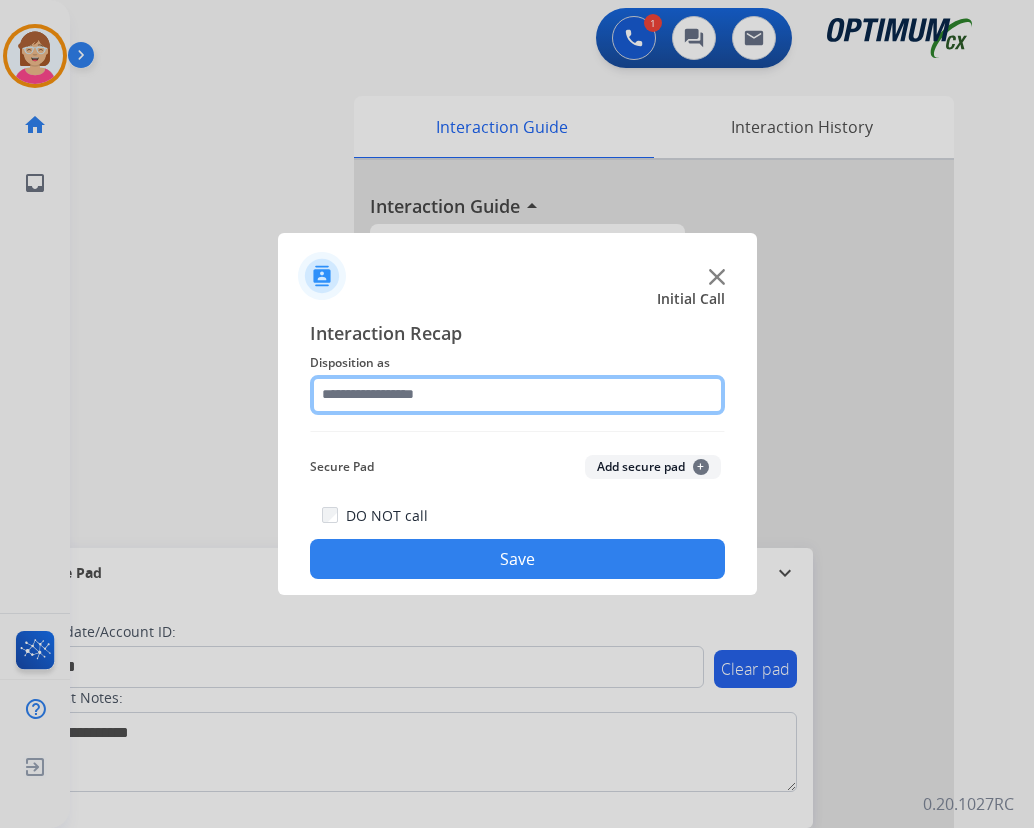 click 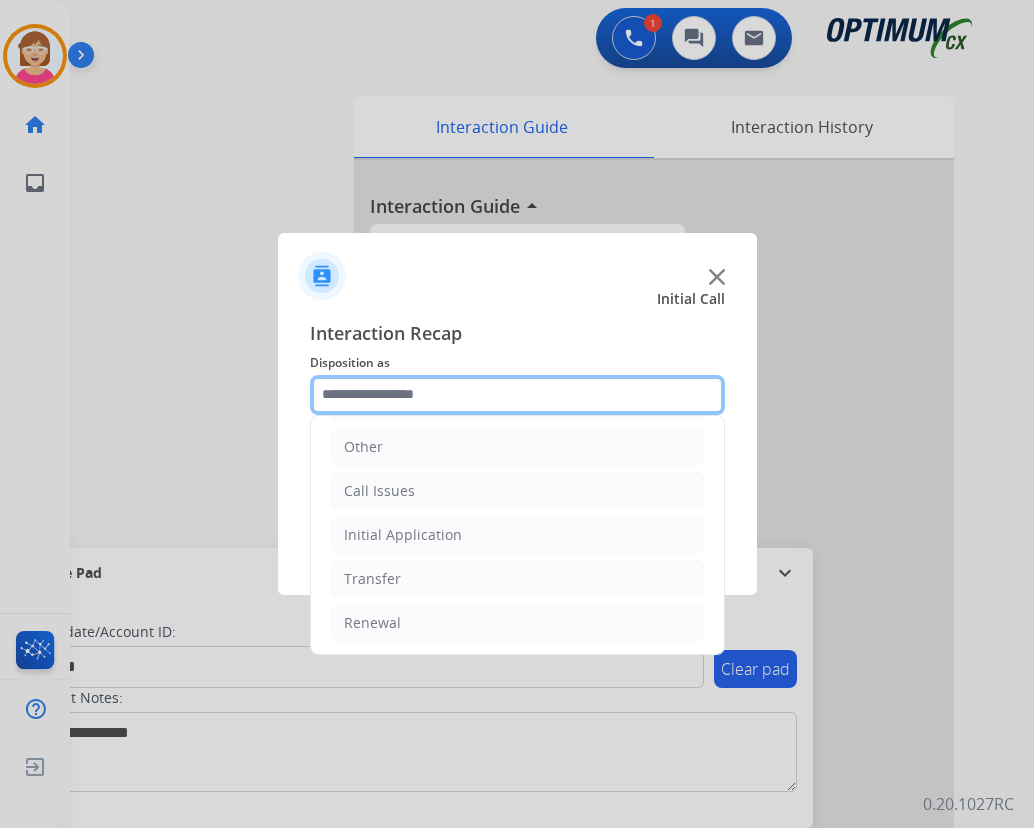 scroll, scrollTop: 136, scrollLeft: 0, axis: vertical 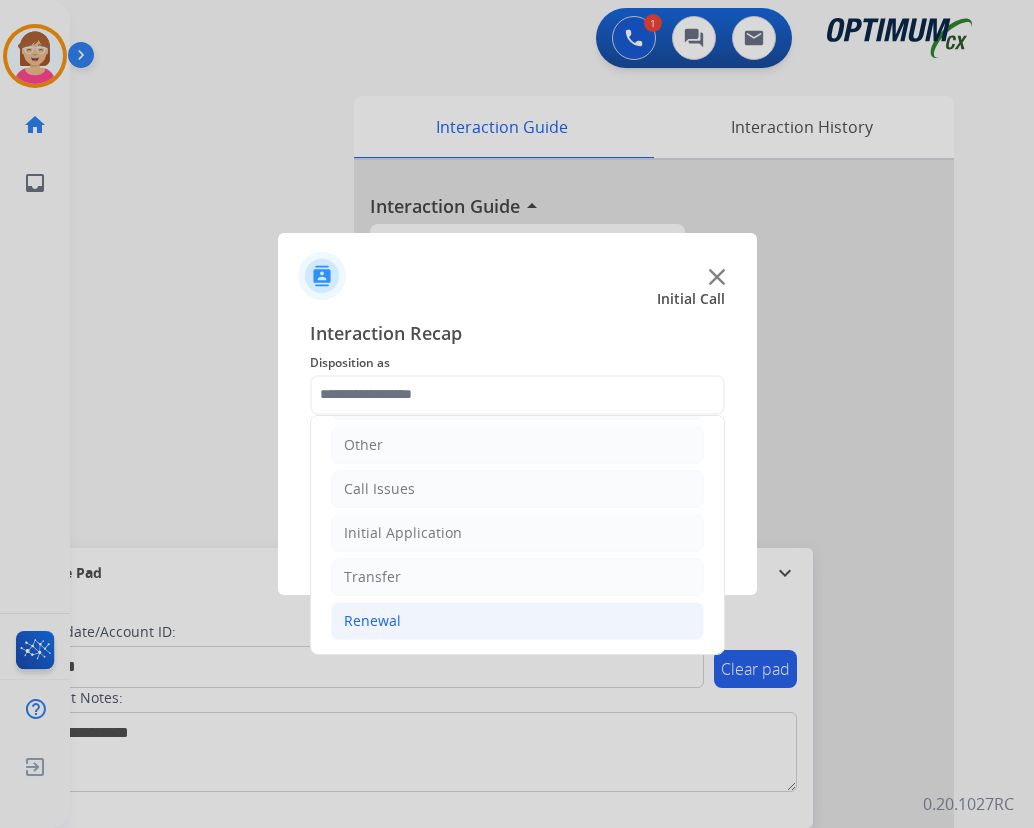 drag, startPoint x: 376, startPoint y: 622, endPoint x: 387, endPoint y: 610, distance: 16.27882 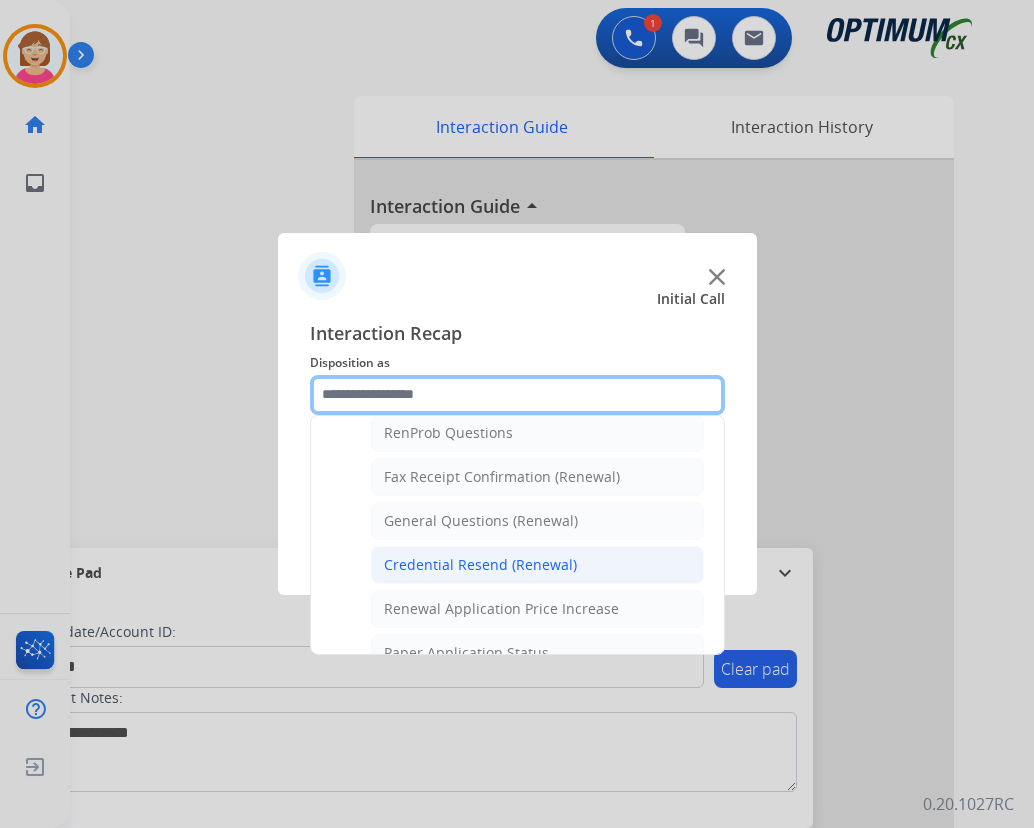 scroll, scrollTop: 536, scrollLeft: 0, axis: vertical 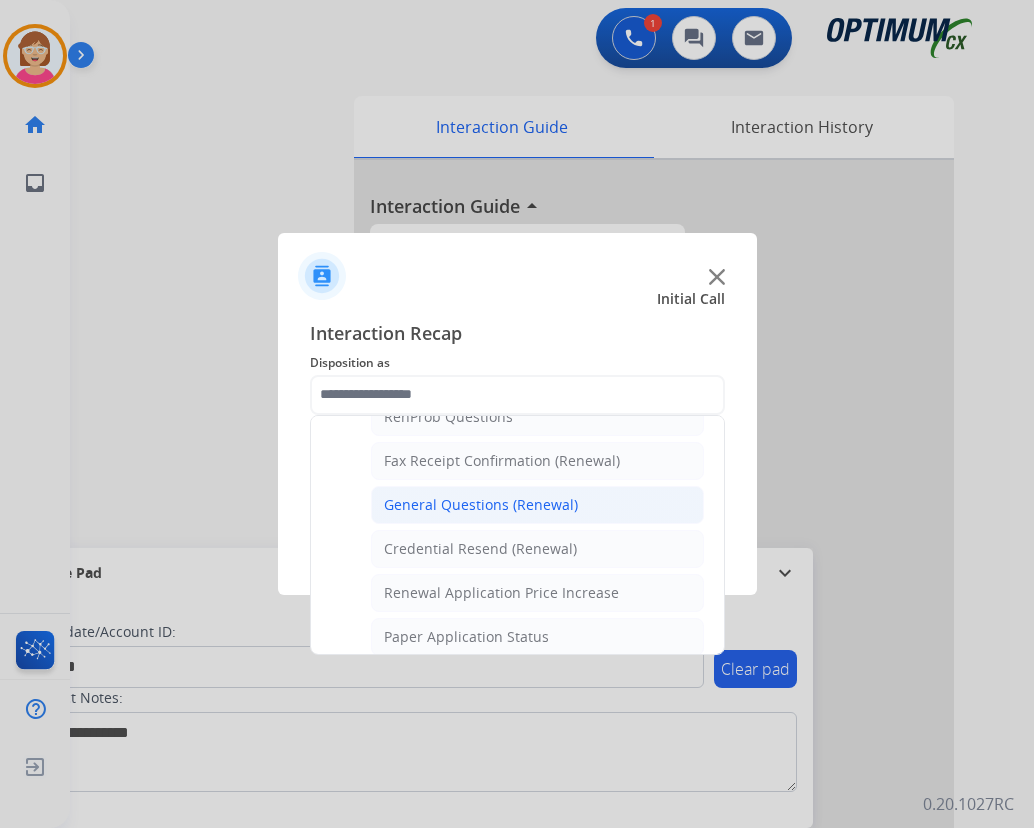click on "General Questions (Renewal)" 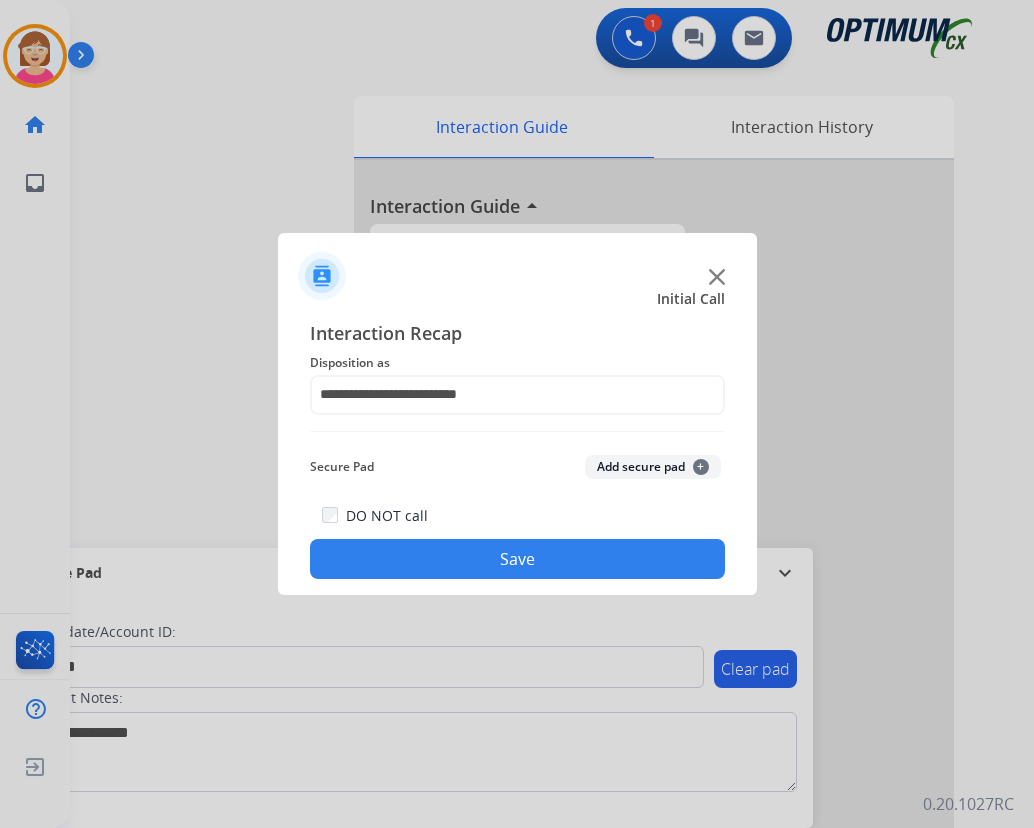 click on "+" 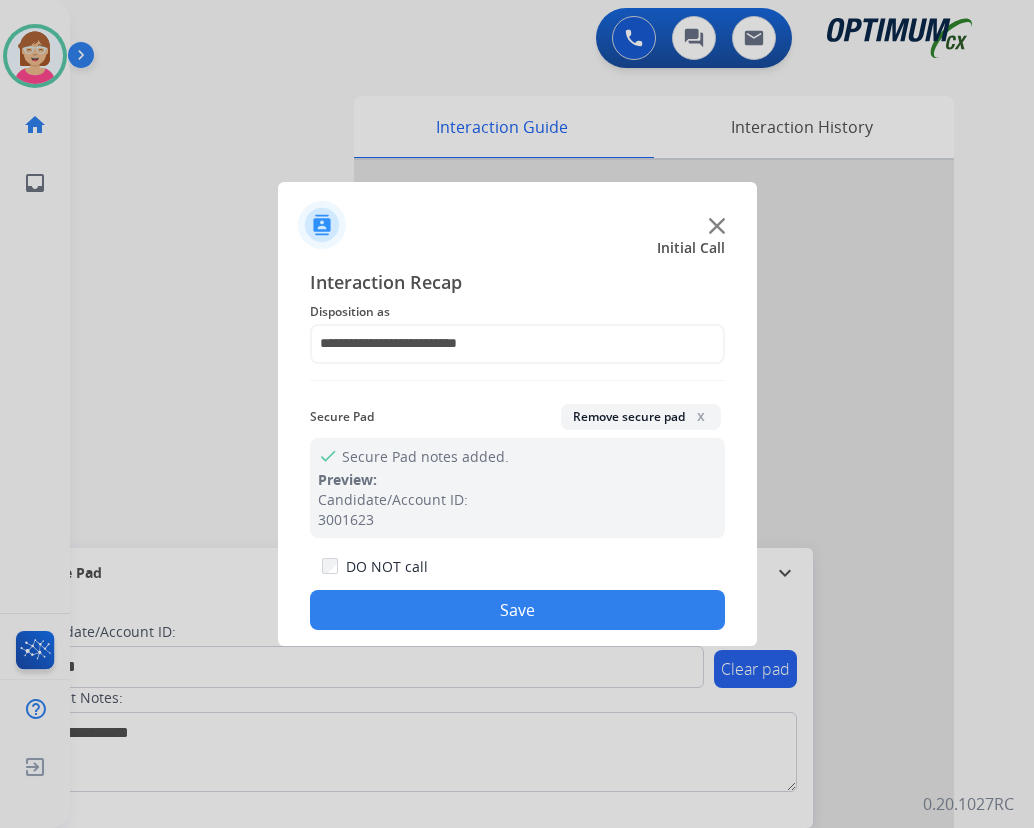 click on "Save" 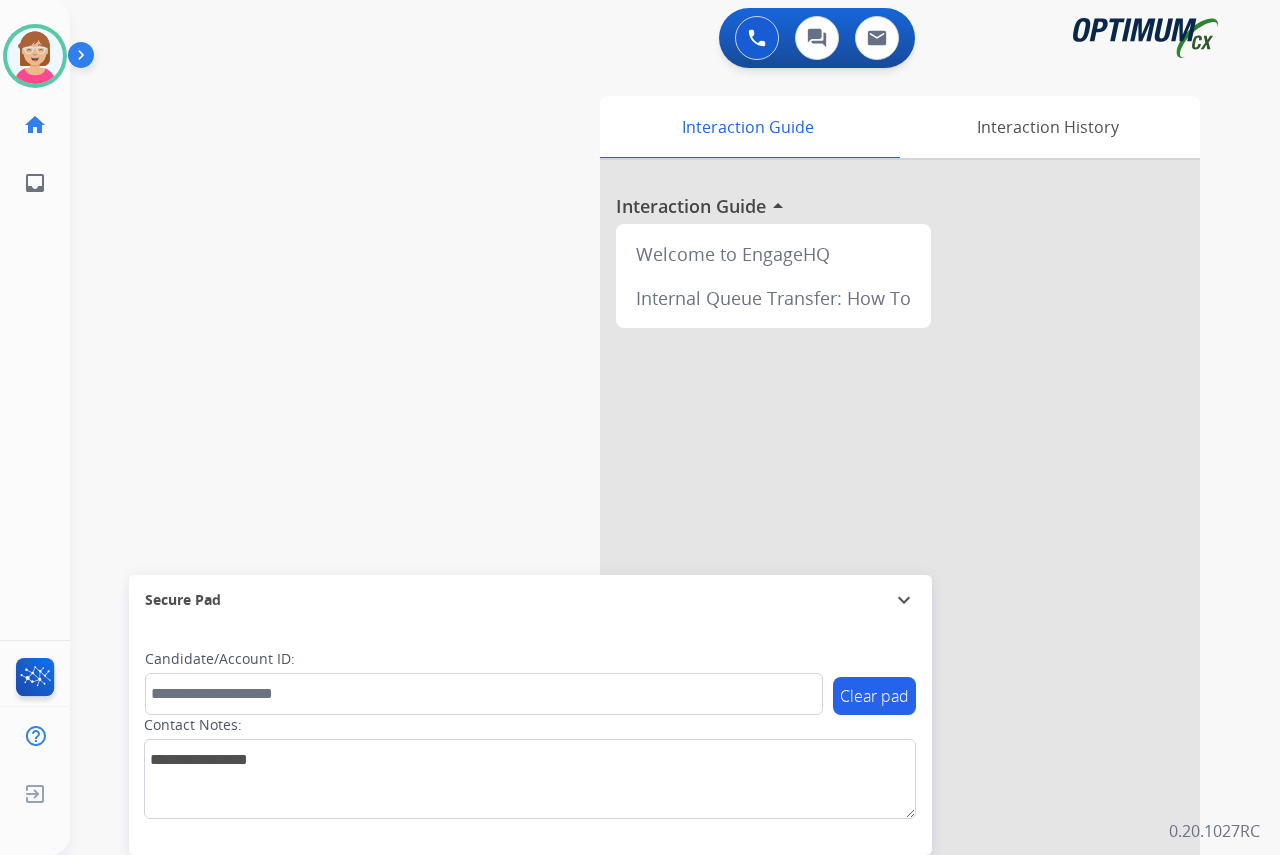 click on "[PERSON_NAME]   Available  Edit Avatar  Agent:   [PERSON_NAME] Profile:  OCX Training home  Home  Home inbox  Emails  Emails  FocalPoints  Help Center  Help Center  Log out  Log out" 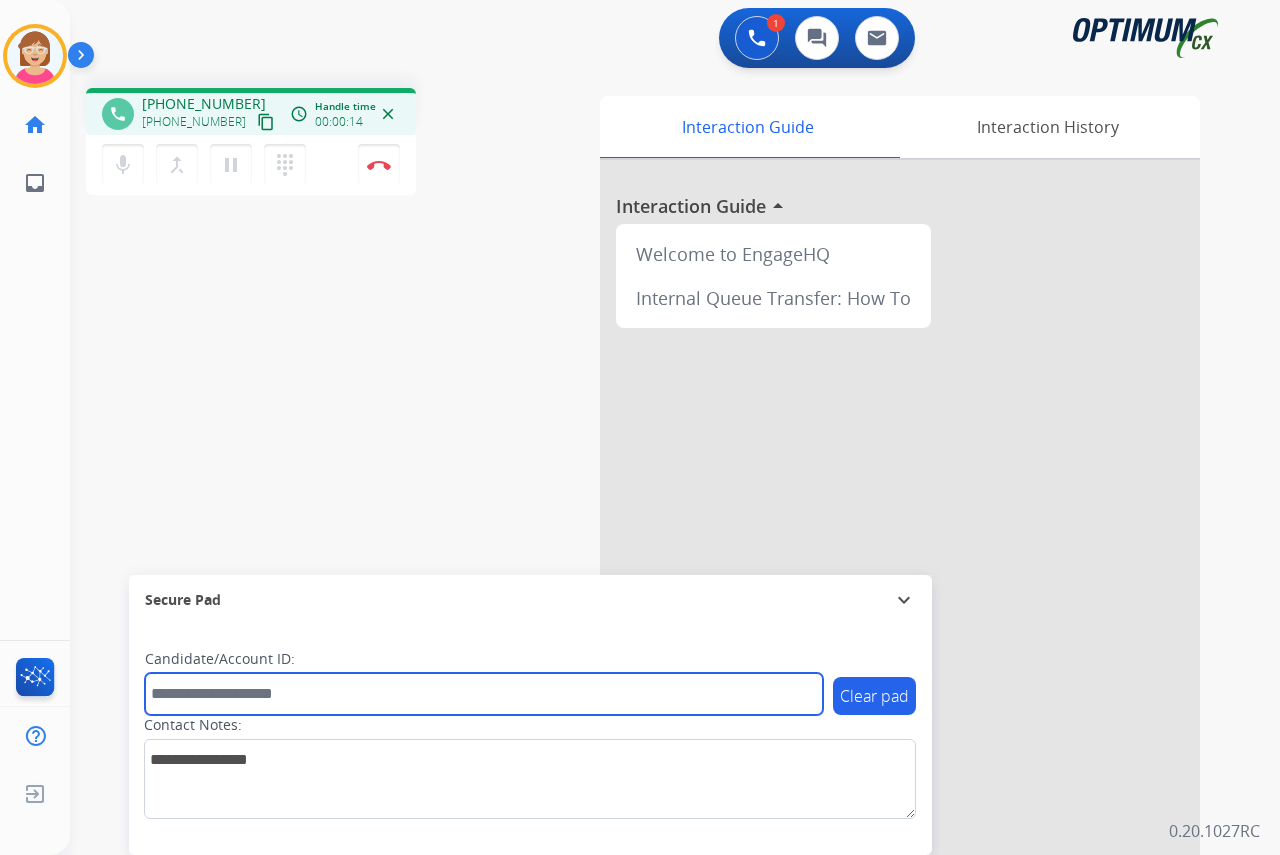 click at bounding box center (484, 694) 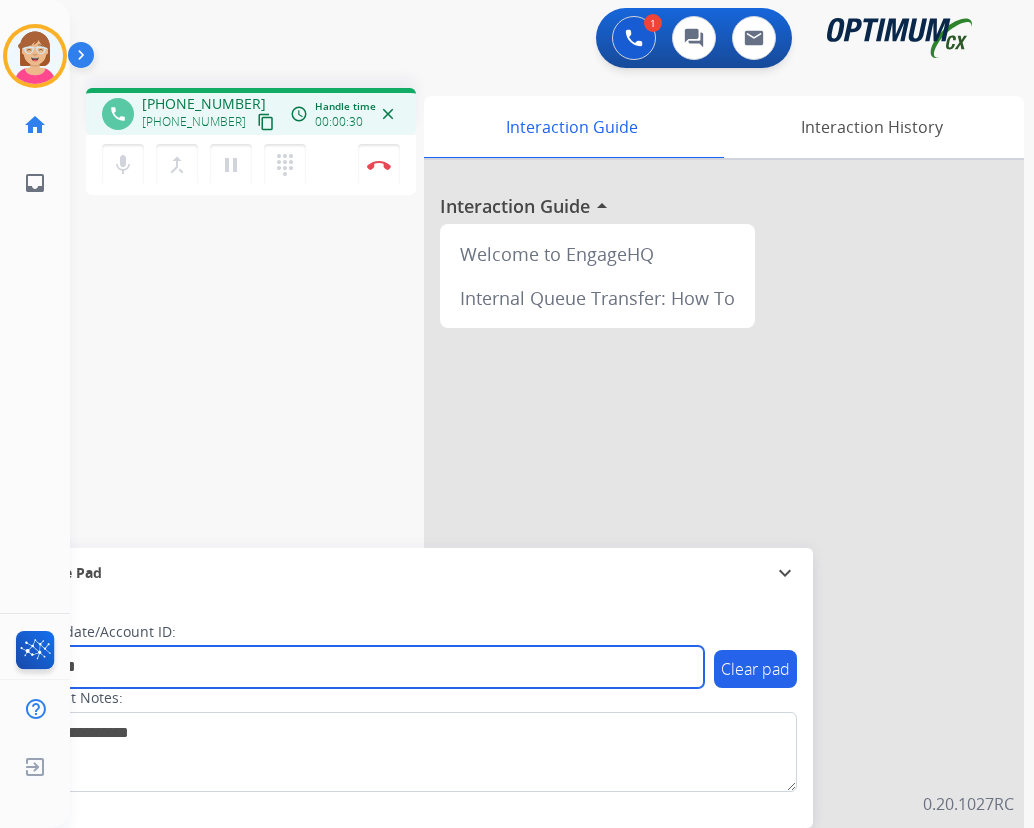 type on "*******" 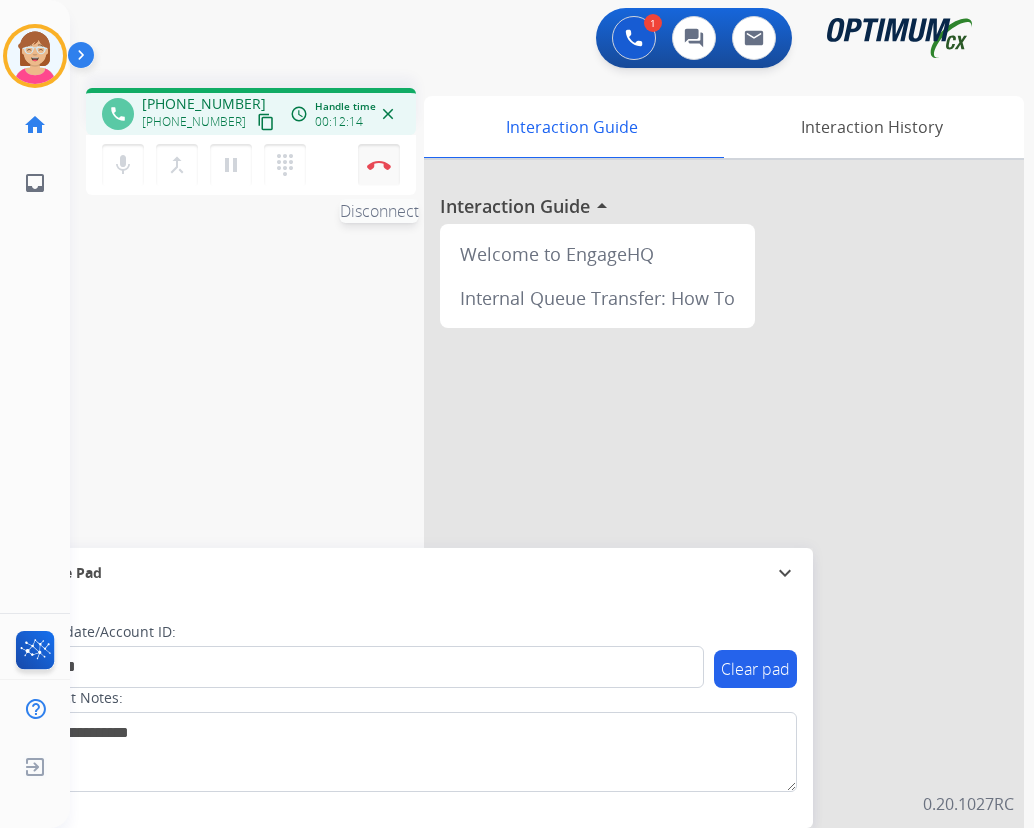 click at bounding box center (379, 165) 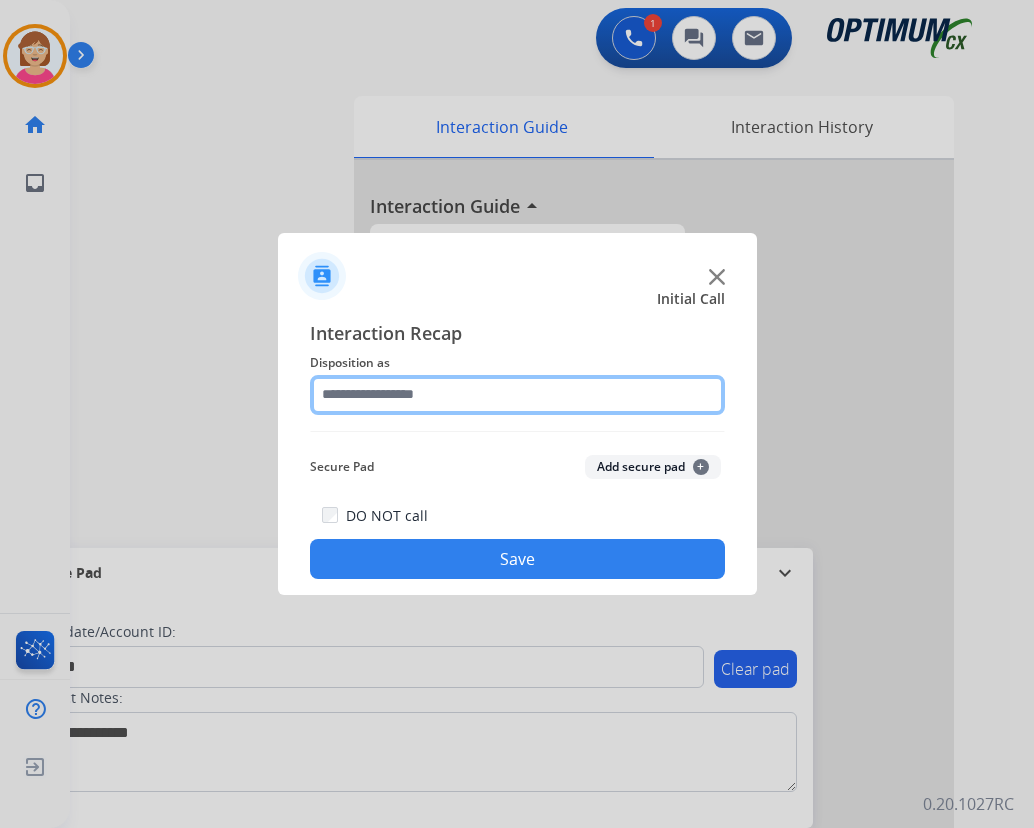 click 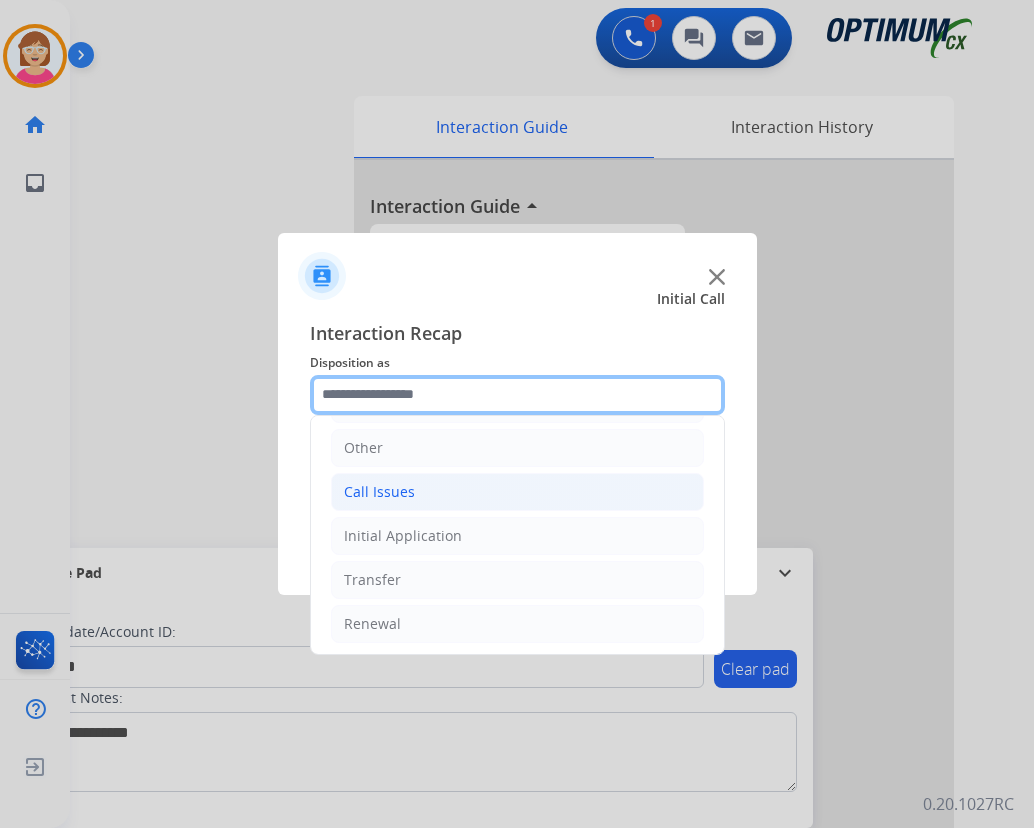 scroll, scrollTop: 136, scrollLeft: 0, axis: vertical 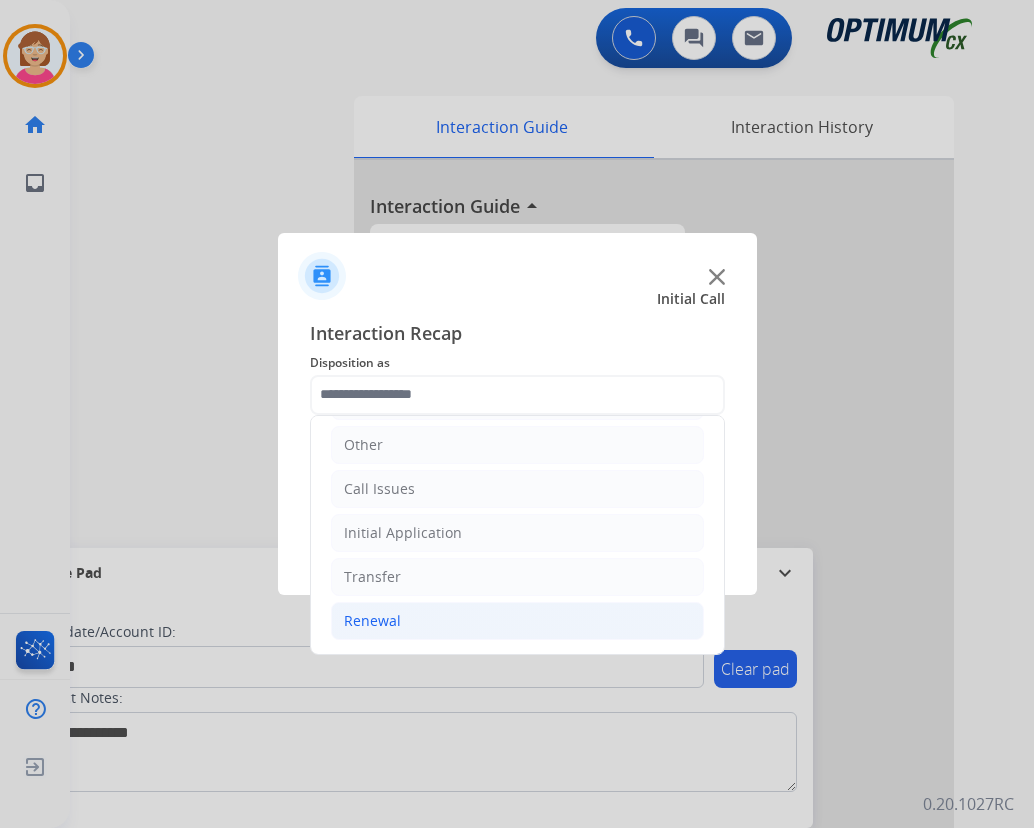 click on "Renewal" 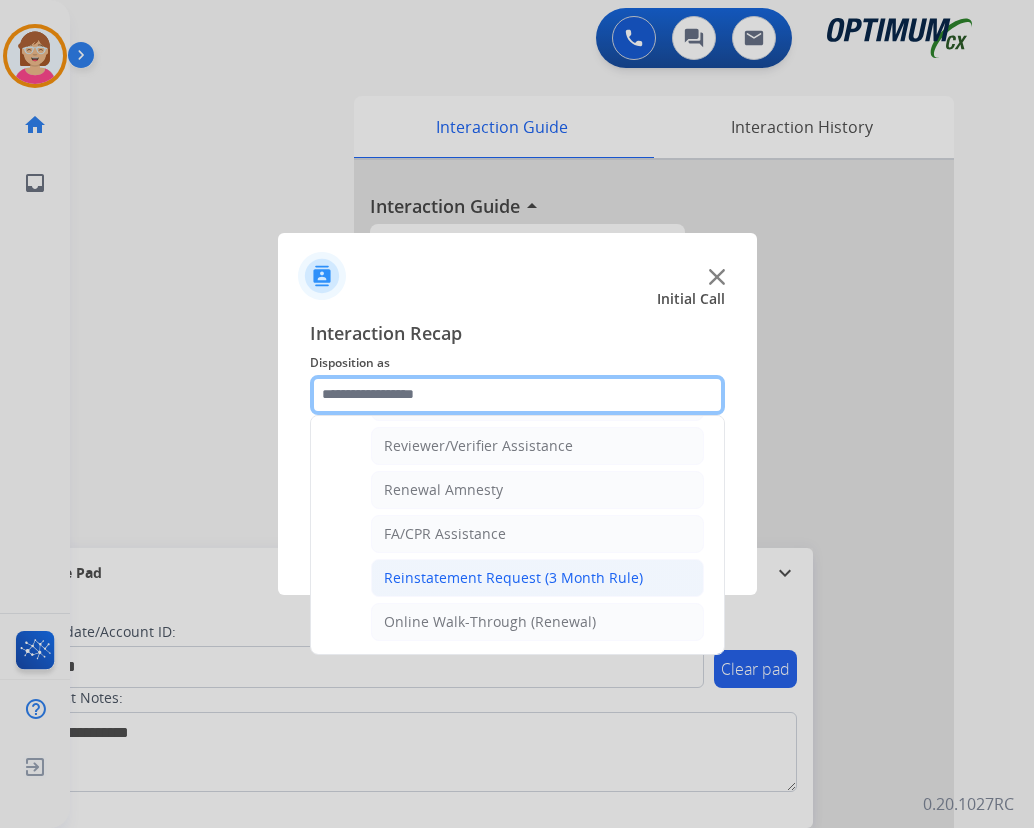 scroll, scrollTop: 772, scrollLeft: 0, axis: vertical 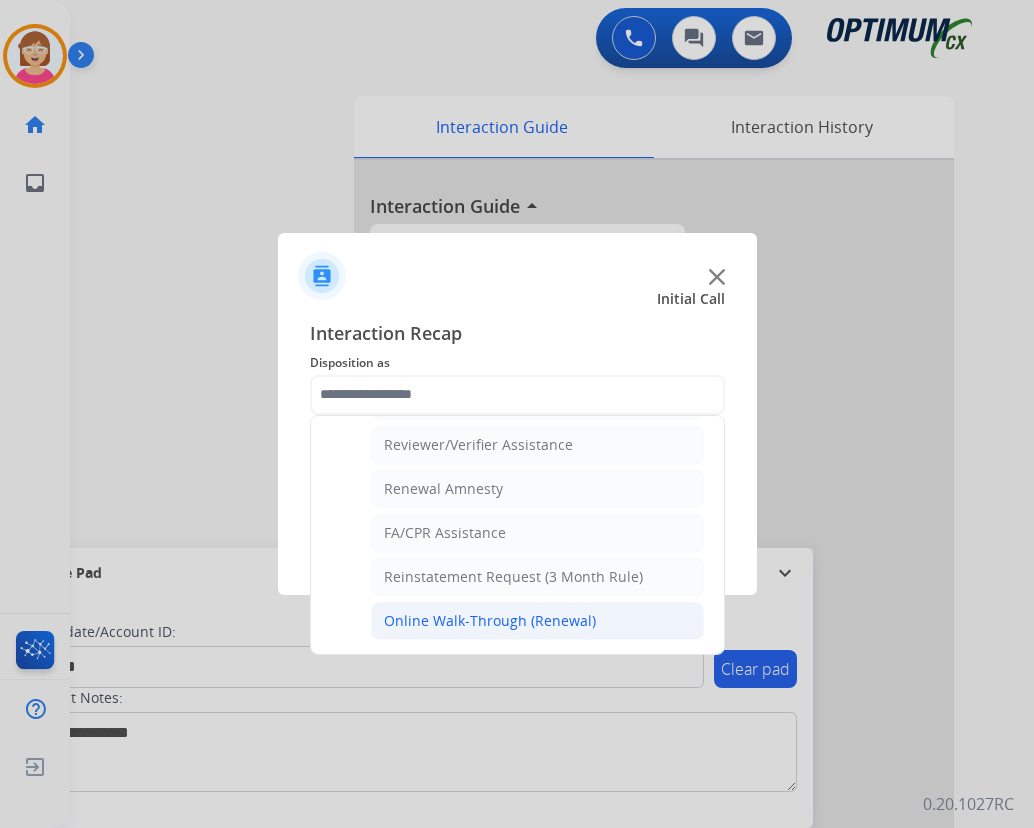 click on "Online Walk-Through (Renewal)" 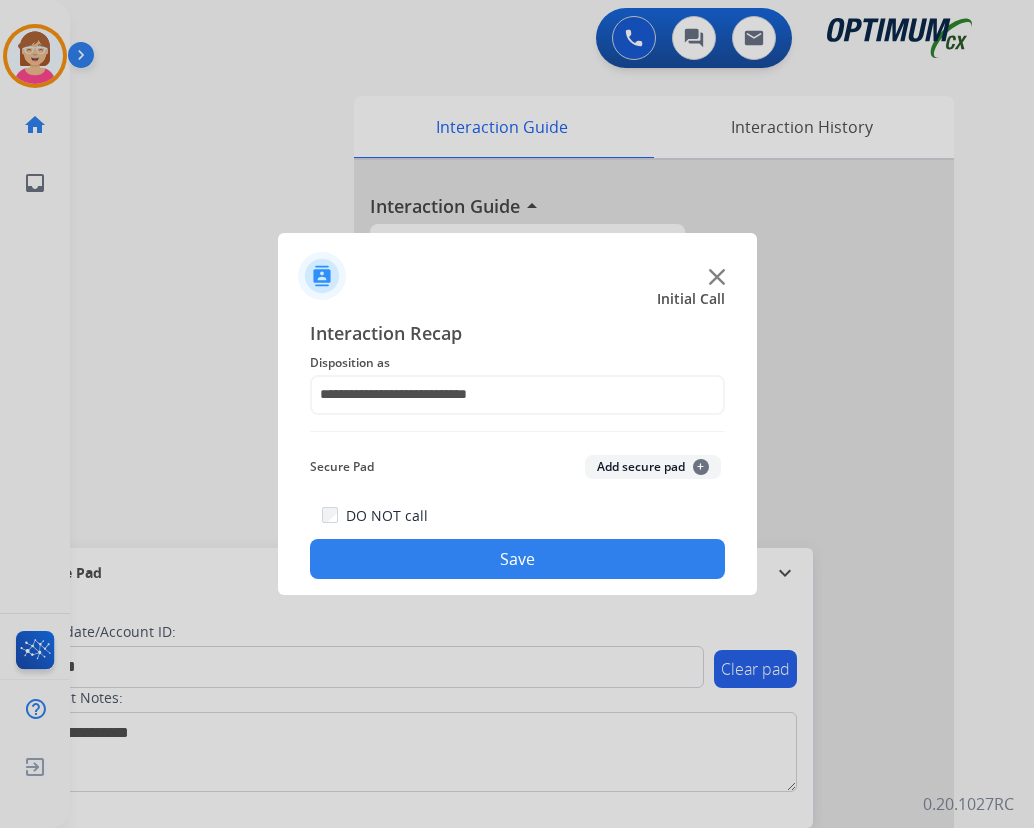 click on "+" 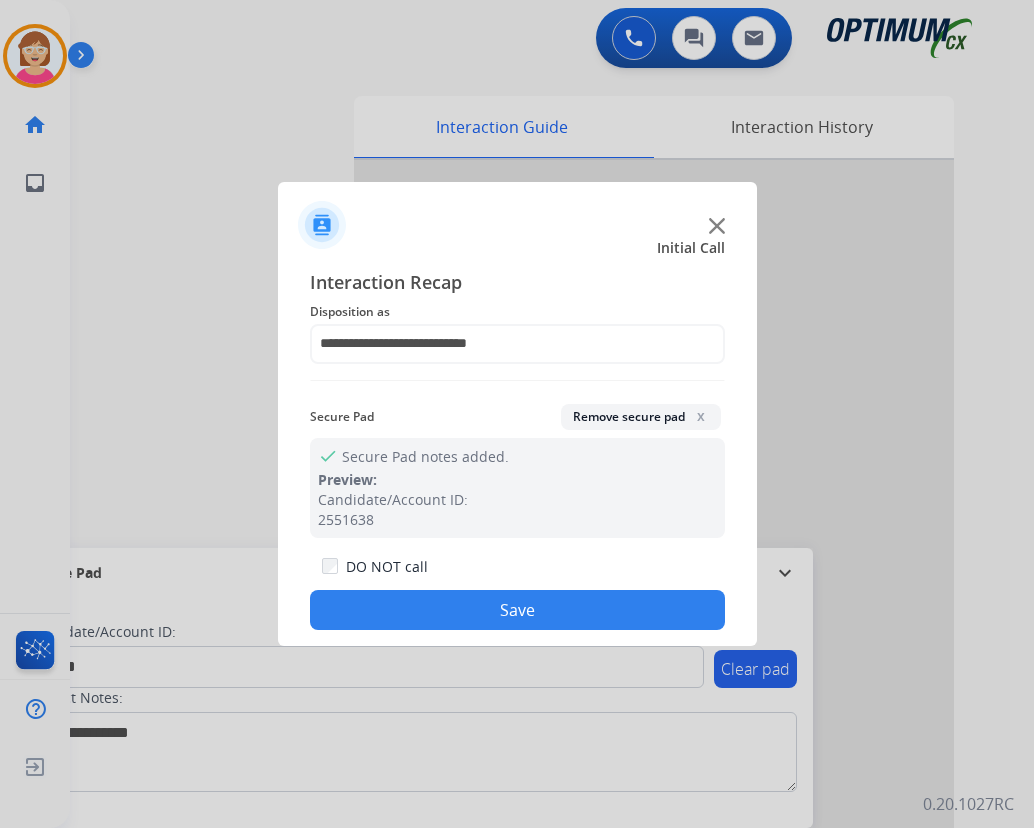 drag, startPoint x: 393, startPoint y: 614, endPoint x: 372, endPoint y: 606, distance: 22.472204 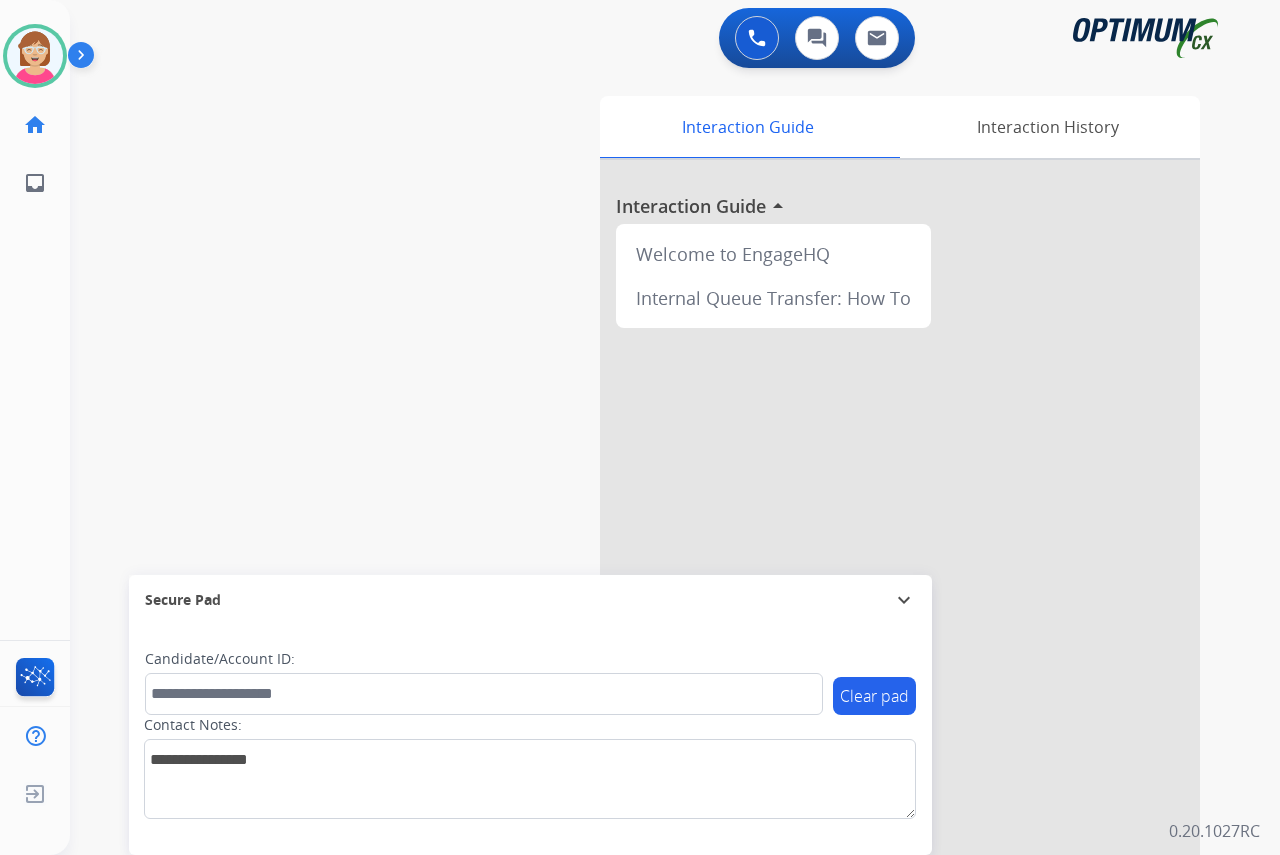 click on "[PERSON_NAME]   Available  Edit Avatar  Agent:   [PERSON_NAME] Profile:  OCX Training home  Home  Home inbox  Emails  Emails  FocalPoints  Help Center  Help Center  Log out  Log out" 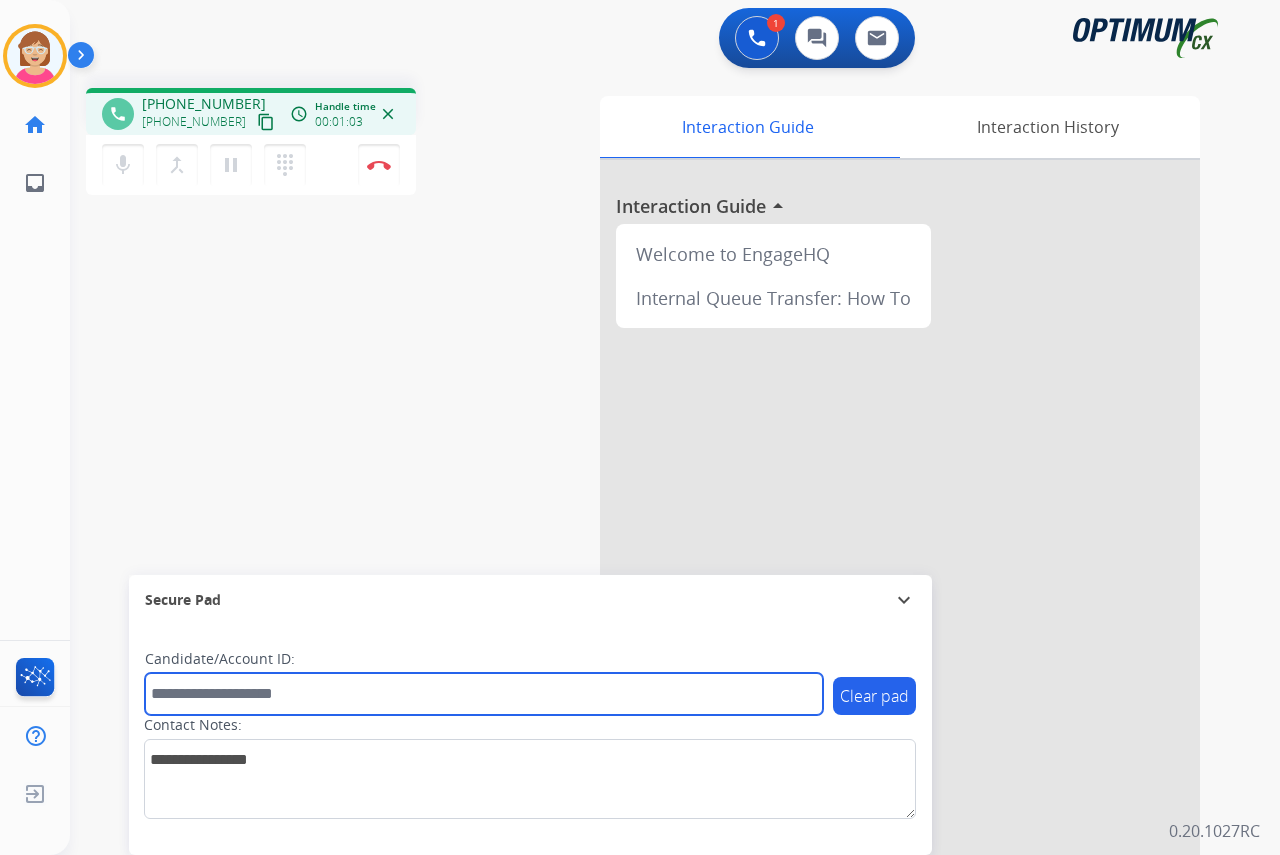 click at bounding box center (484, 694) 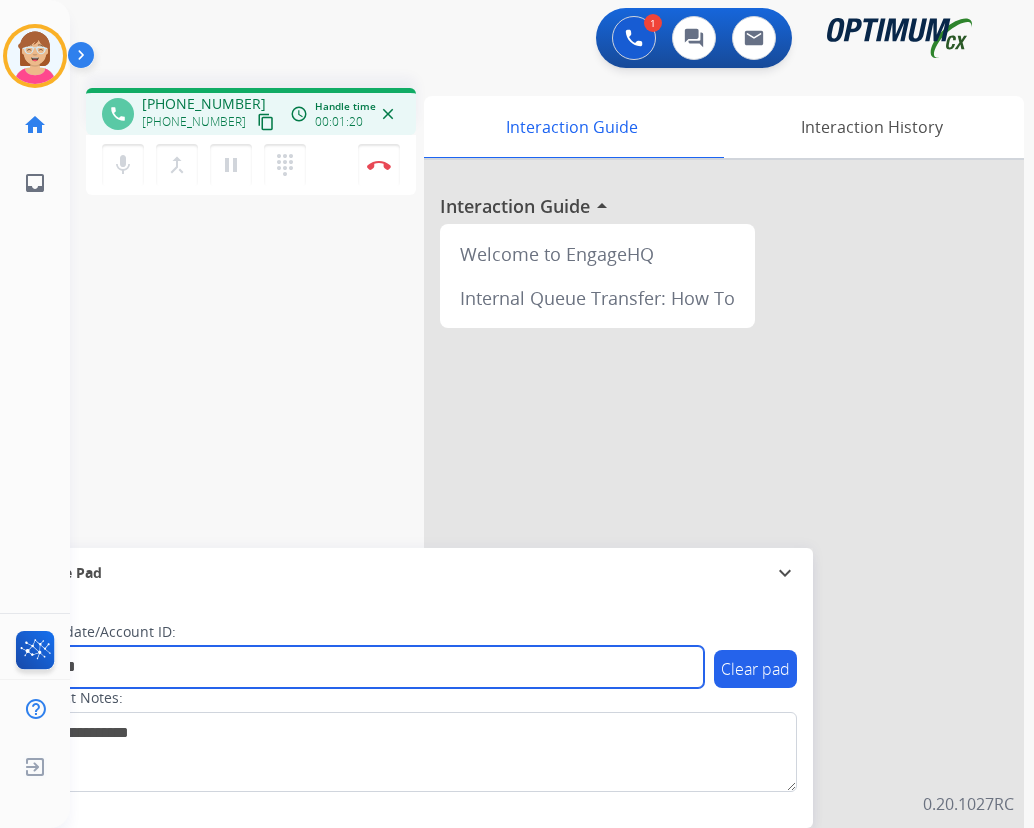 type on "*******" 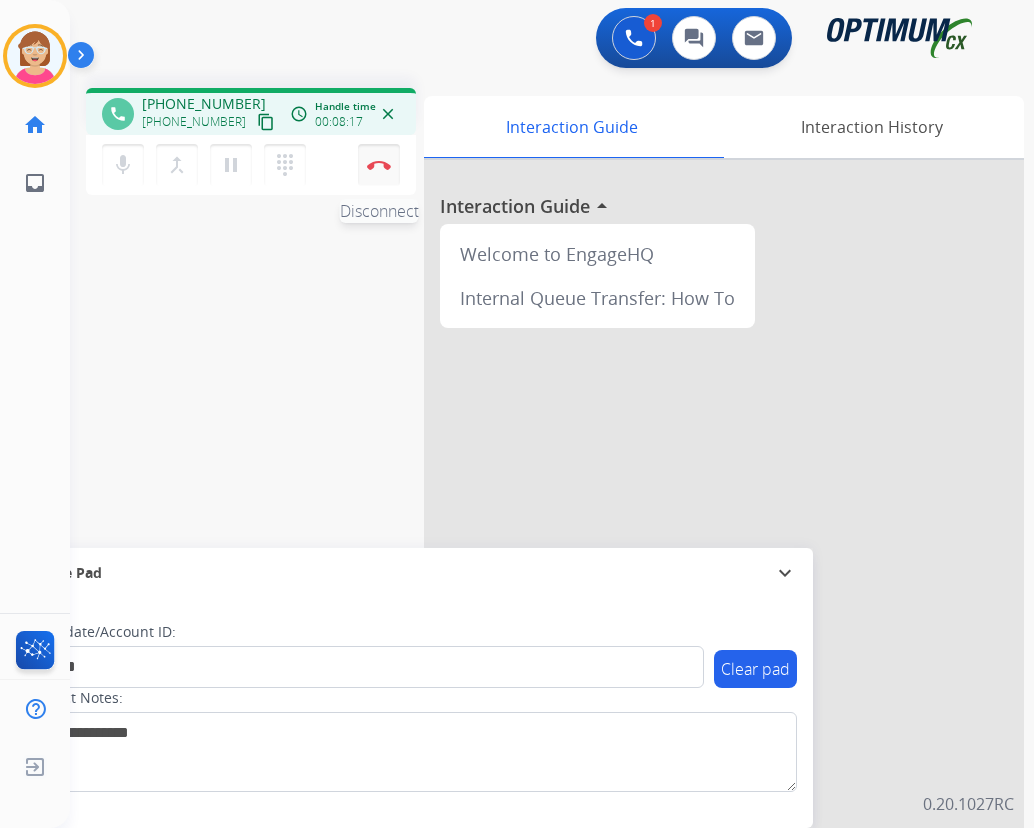 click at bounding box center [379, 165] 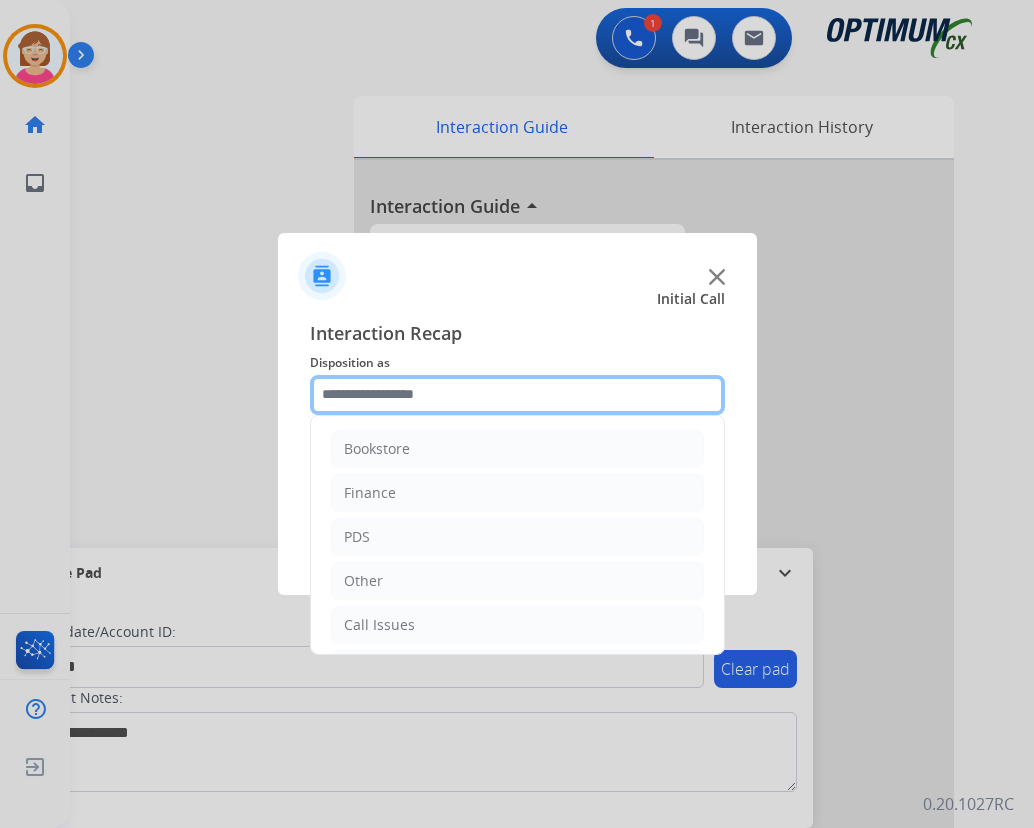 click 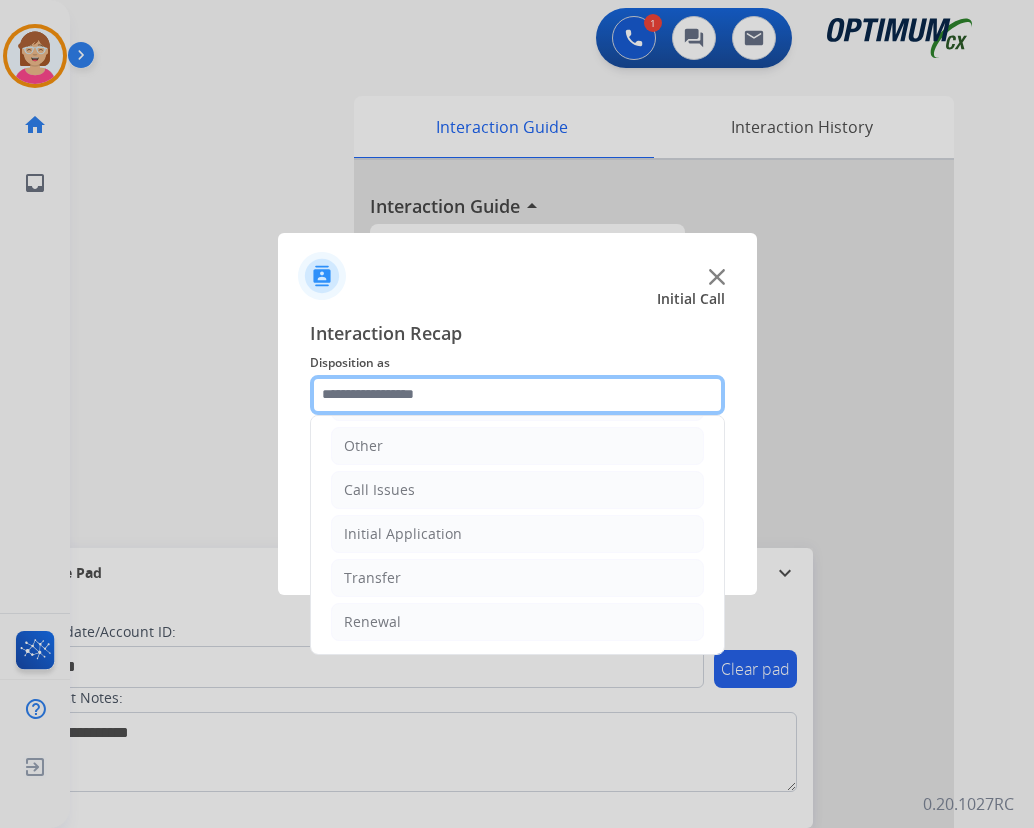 scroll, scrollTop: 136, scrollLeft: 0, axis: vertical 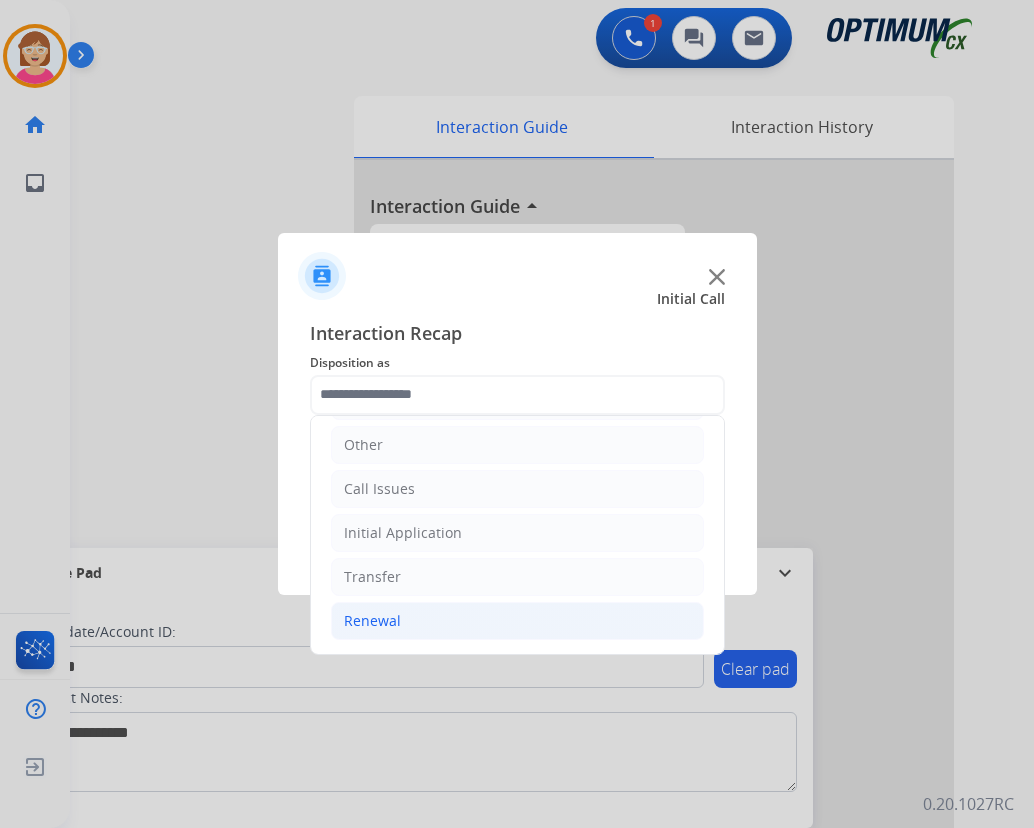 click on "Renewal" 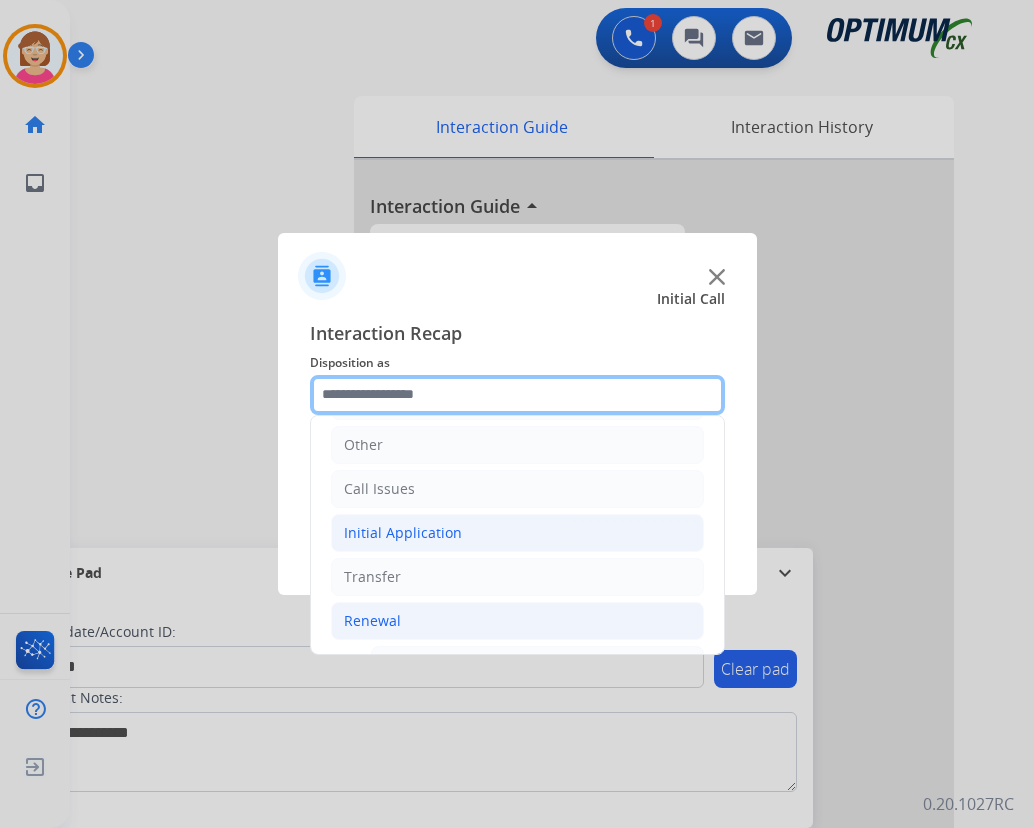 scroll, scrollTop: 436, scrollLeft: 0, axis: vertical 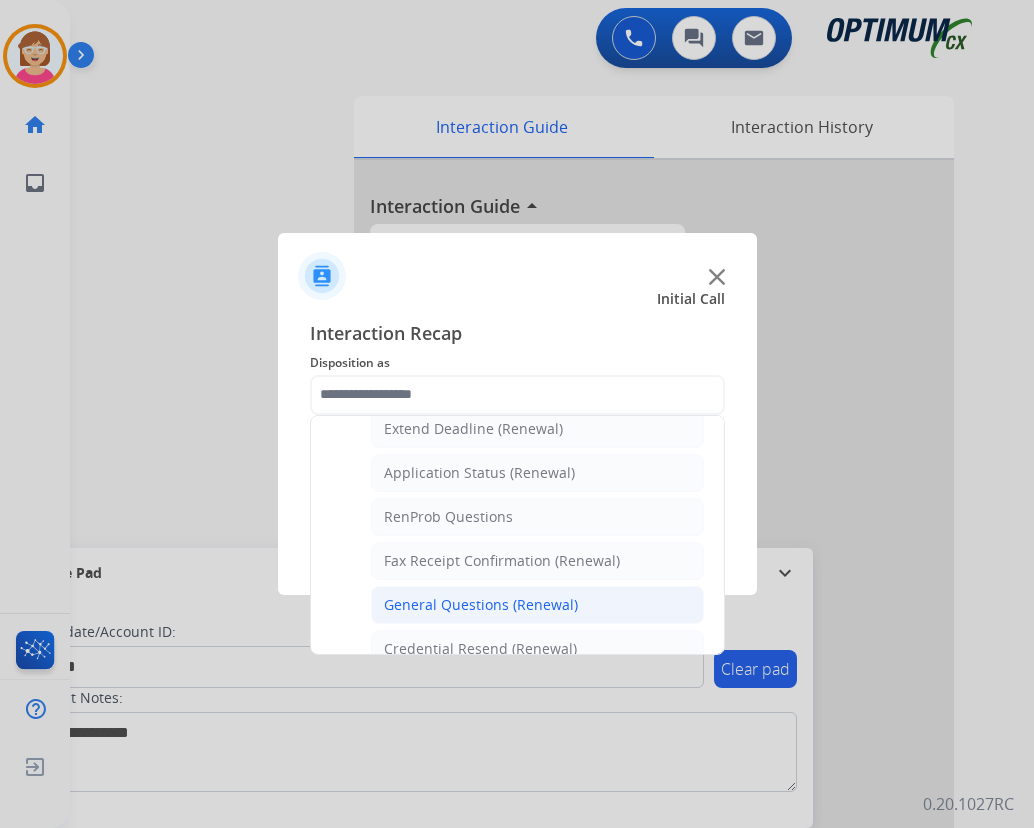 click on "General Questions (Renewal)" 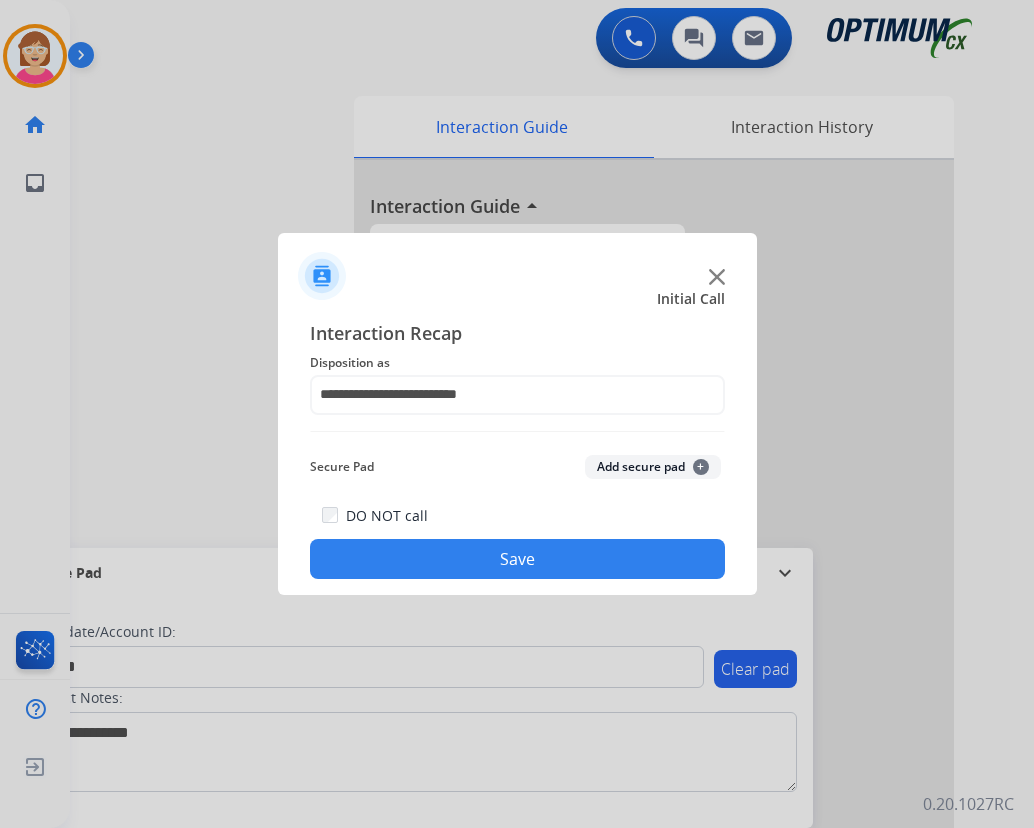 click on "+" 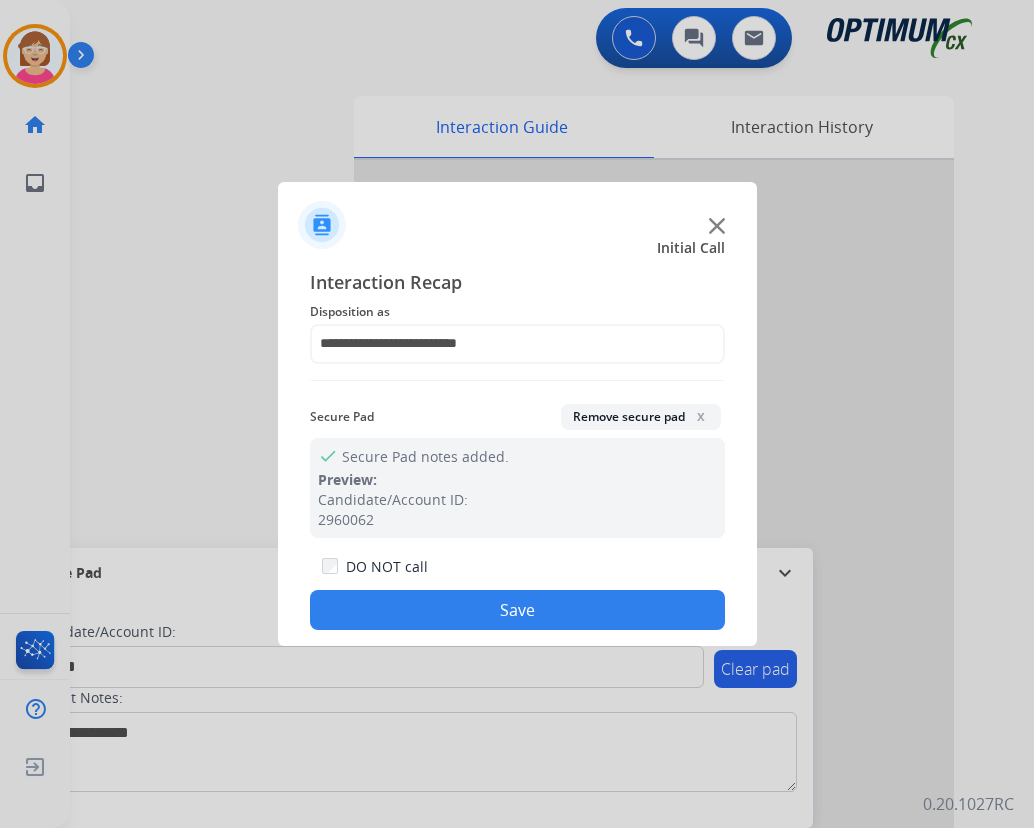 click on "Save" 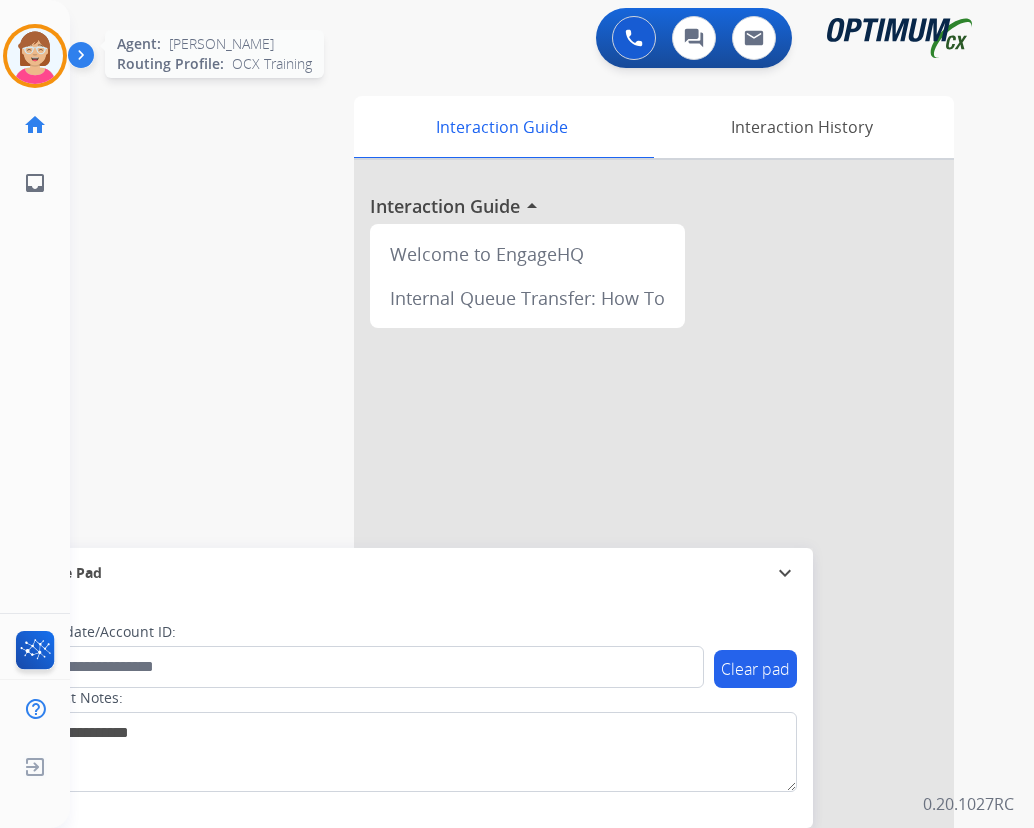click at bounding box center (35, 56) 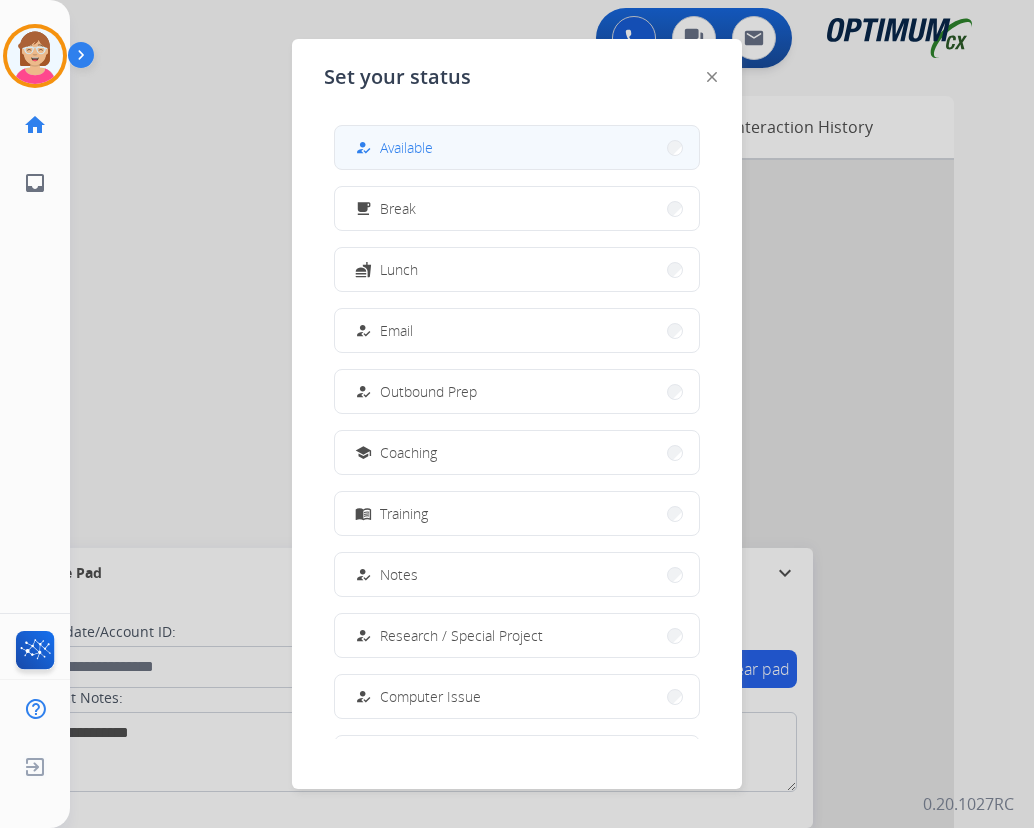 click on "Available" at bounding box center [406, 147] 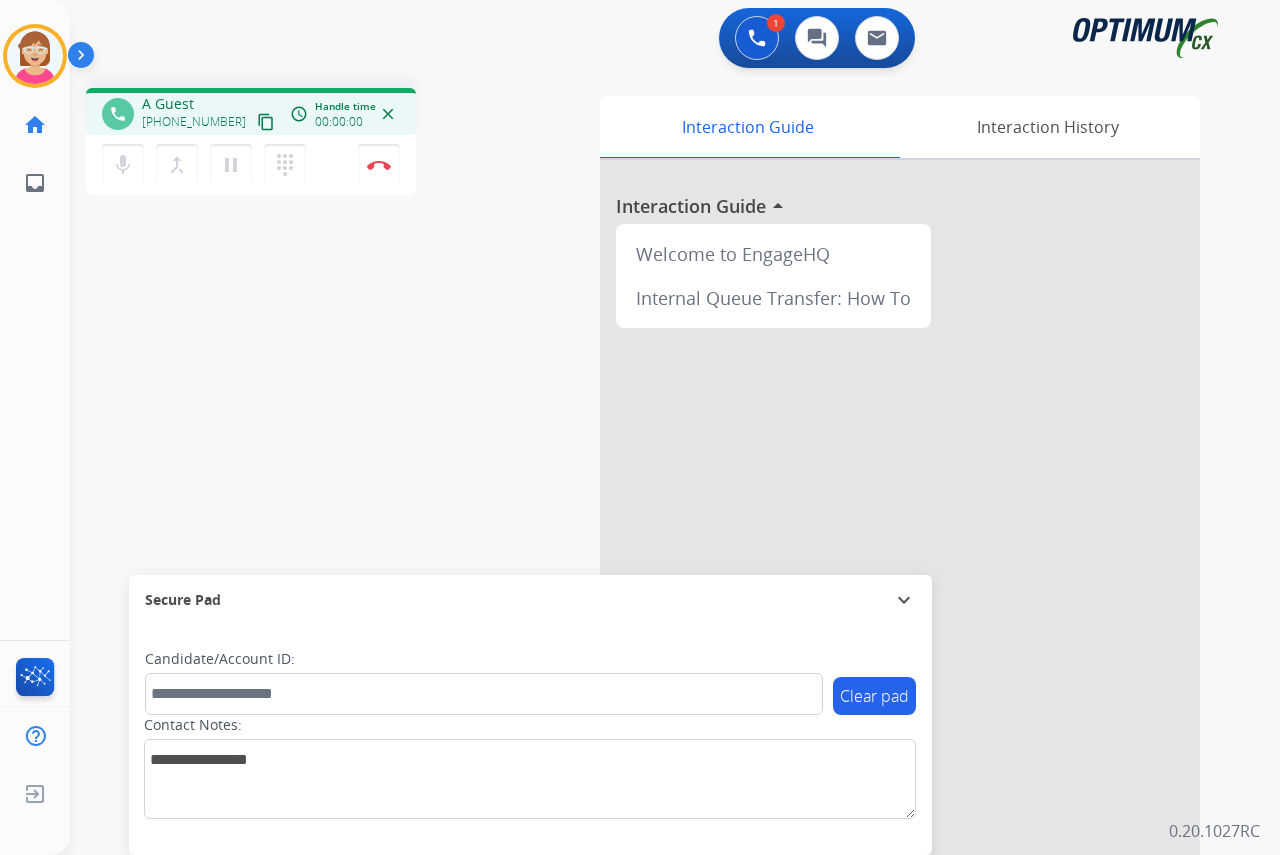 click on "[PERSON_NAME]  Edit Avatar  Agent:   [PERSON_NAME] Profile:  OCX Training home  Home  Home inbox  Emails  Emails  FocalPoints  Help Center  Help Center  Log out  Log out" 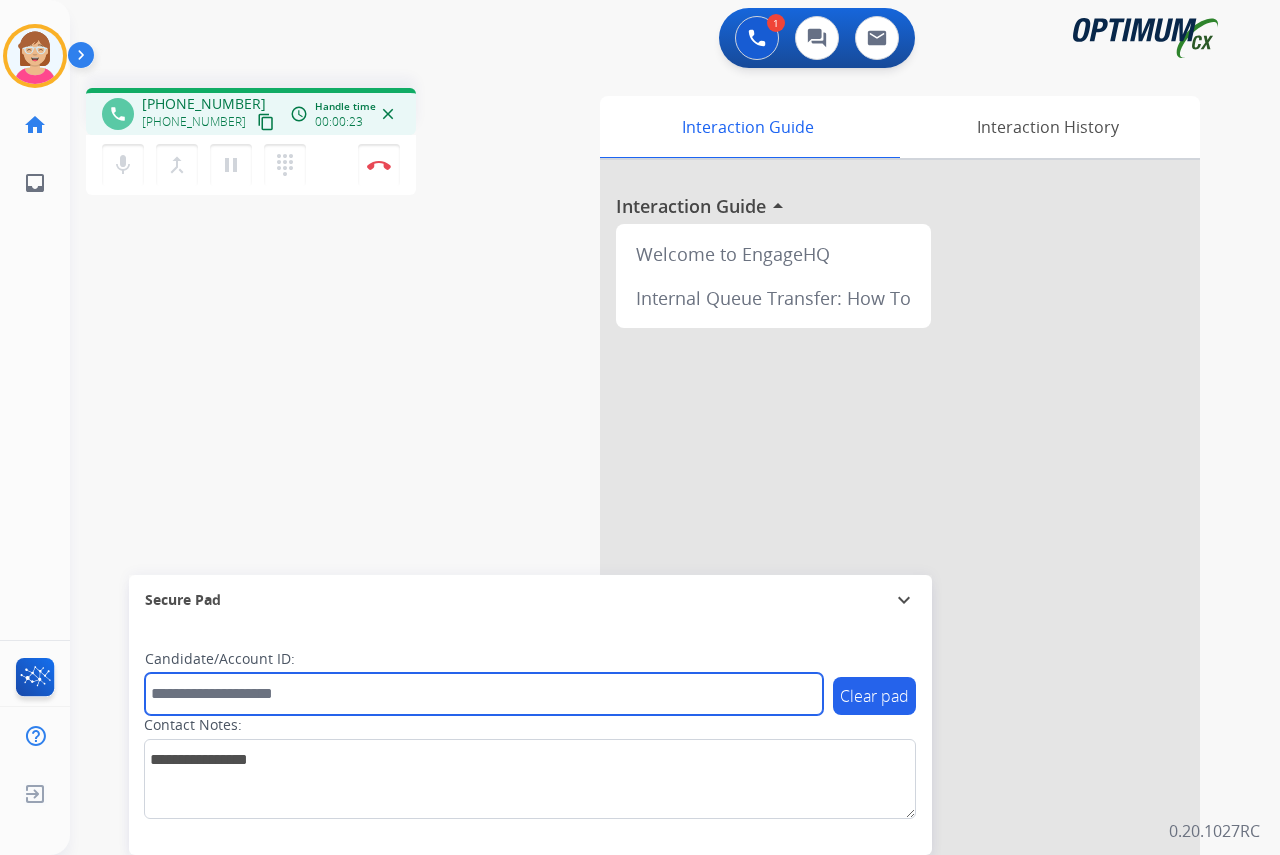 click at bounding box center (484, 694) 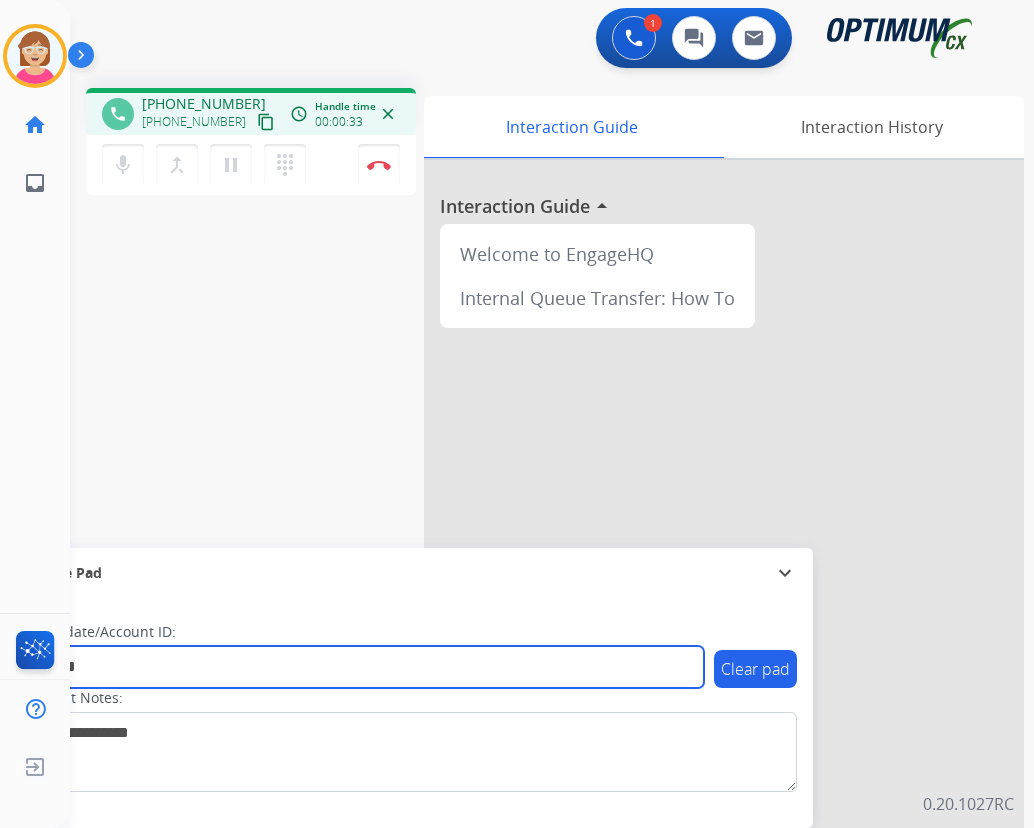 type on "*******" 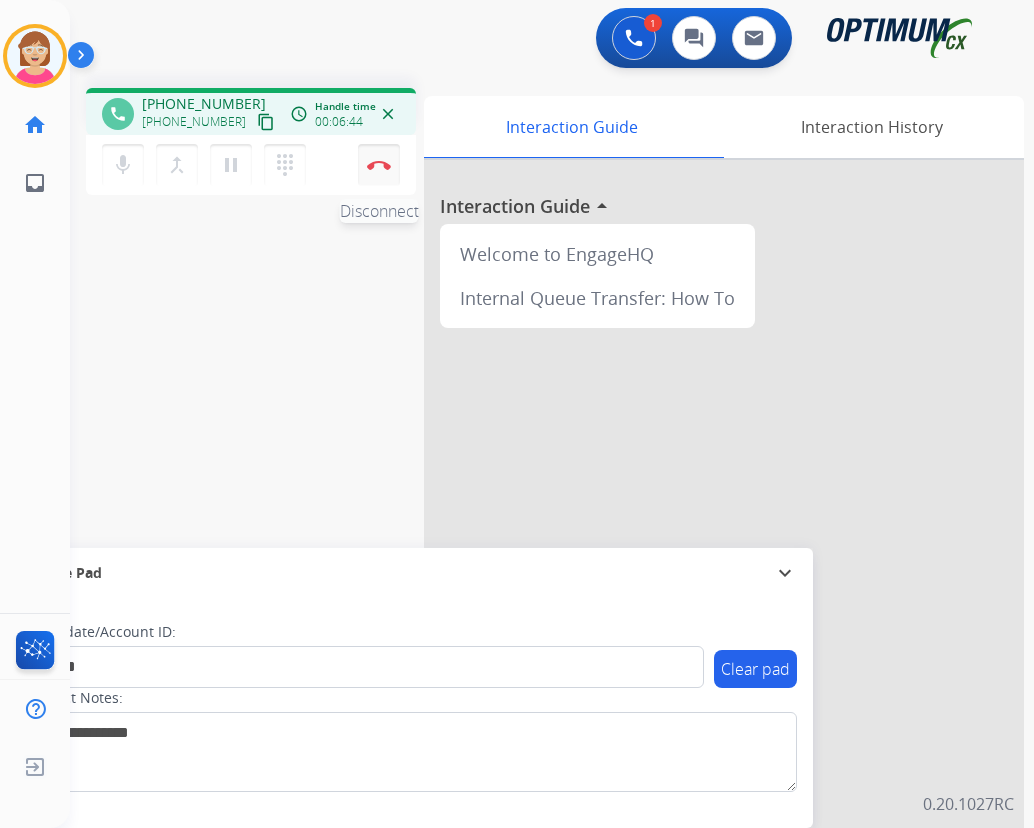 click at bounding box center (379, 165) 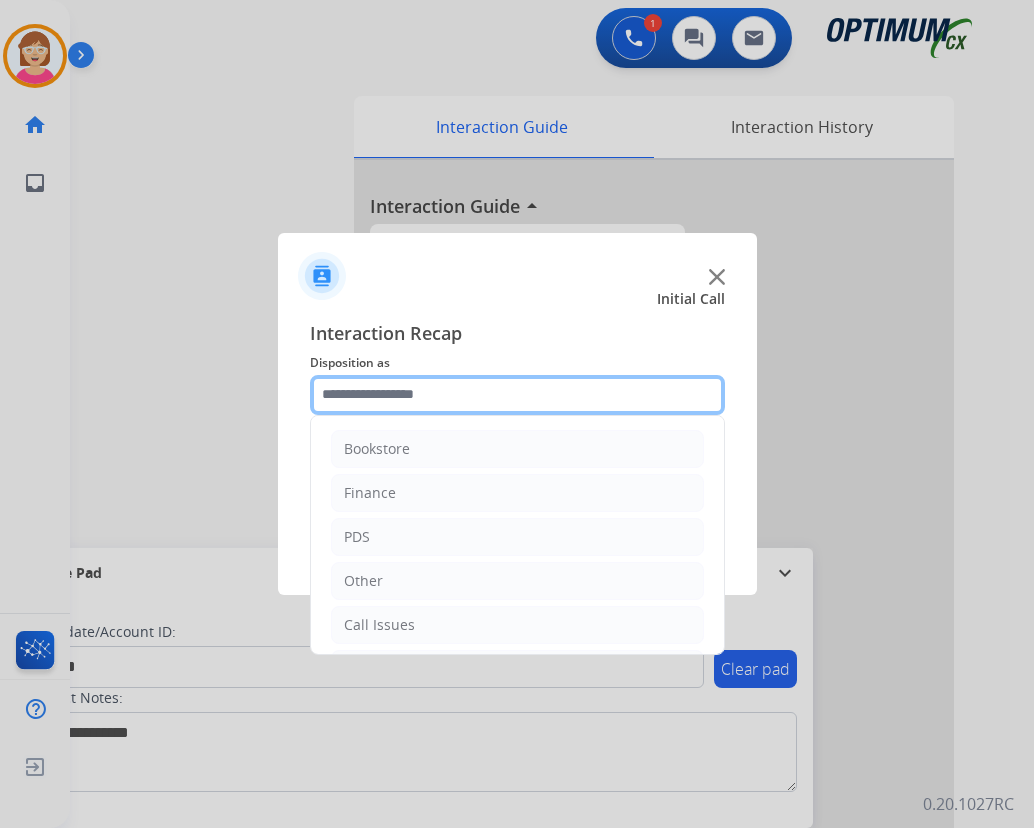click 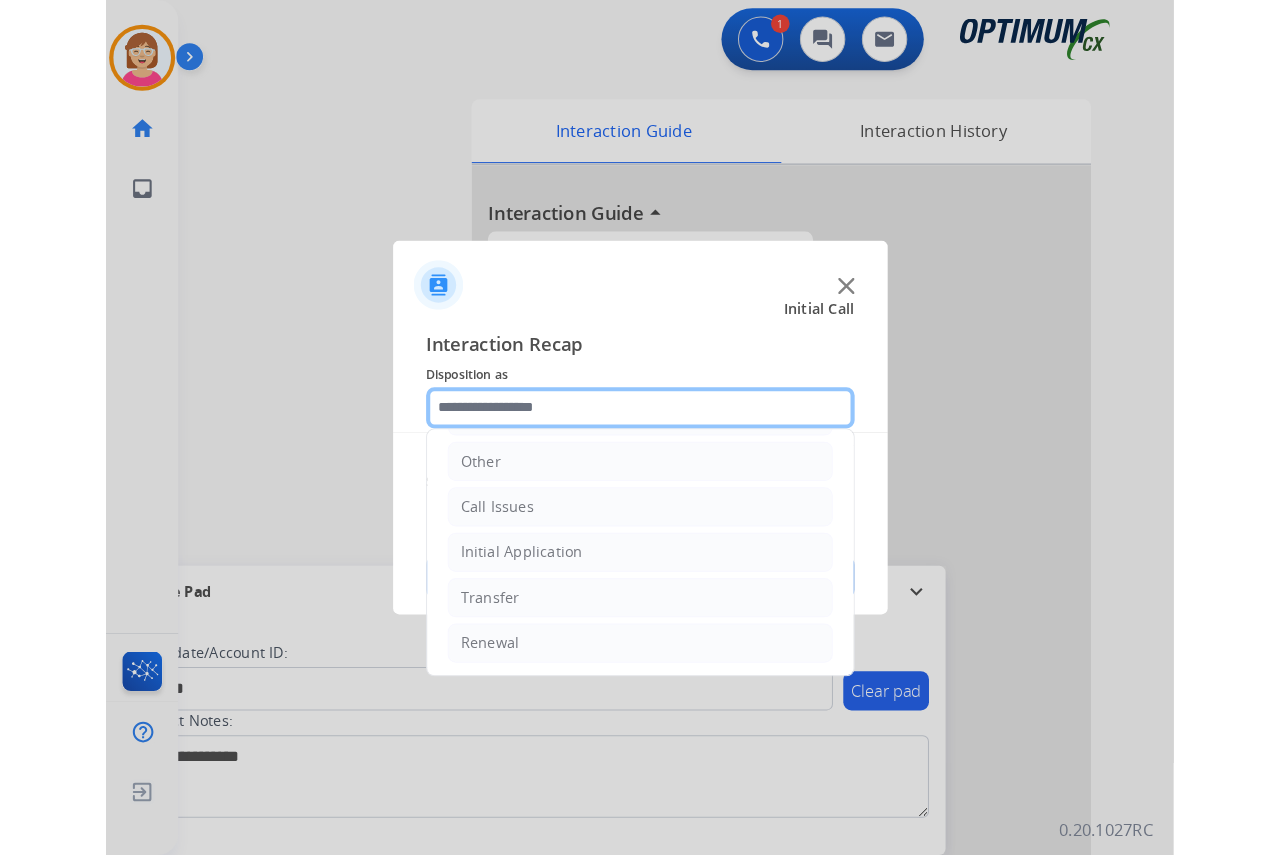 scroll, scrollTop: 136, scrollLeft: 0, axis: vertical 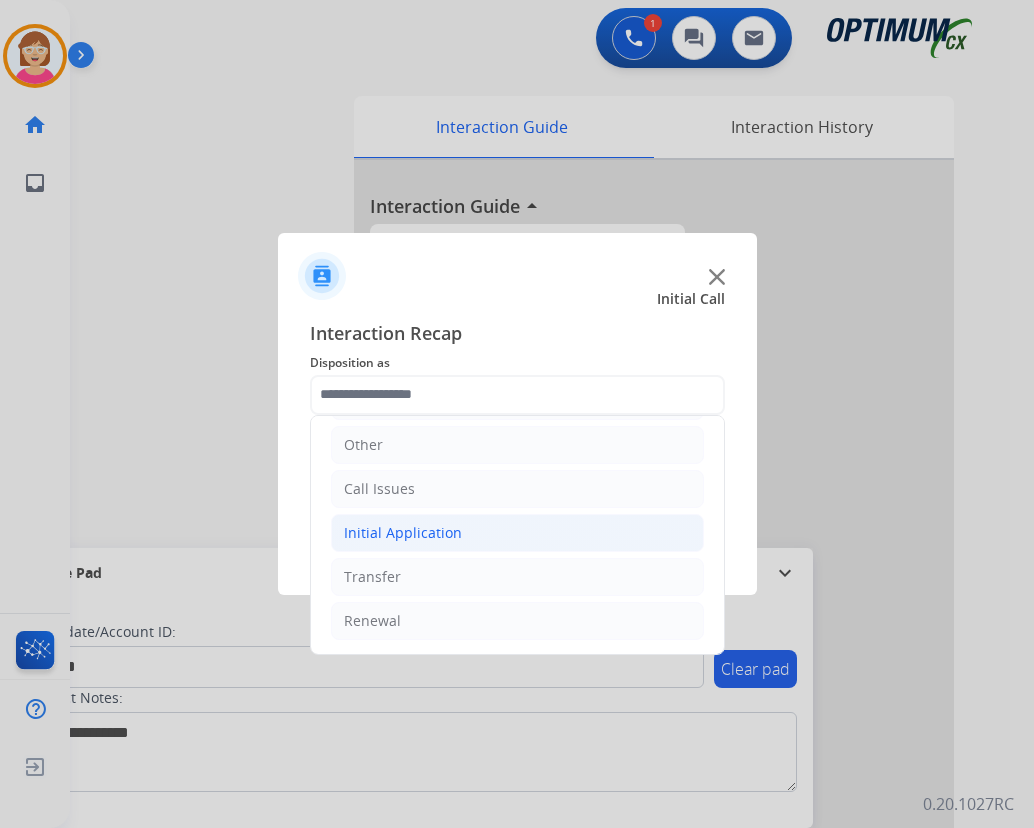 click on "Initial Application" 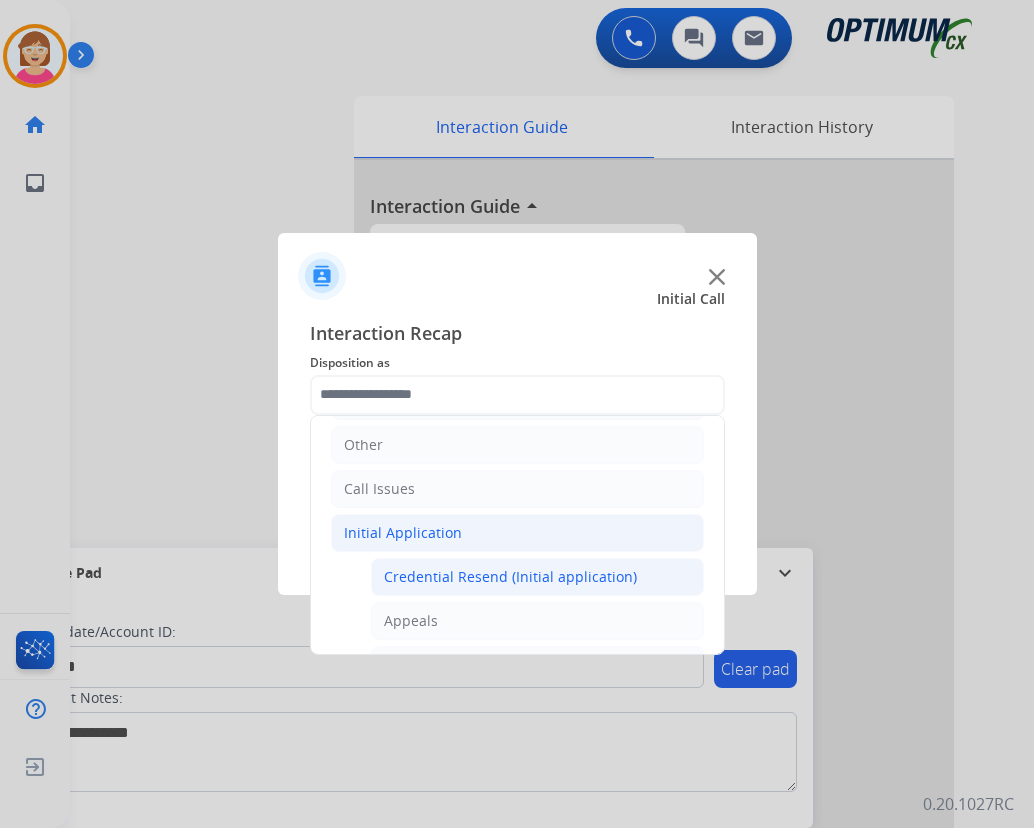 click on "Credential Resend (Initial application)" 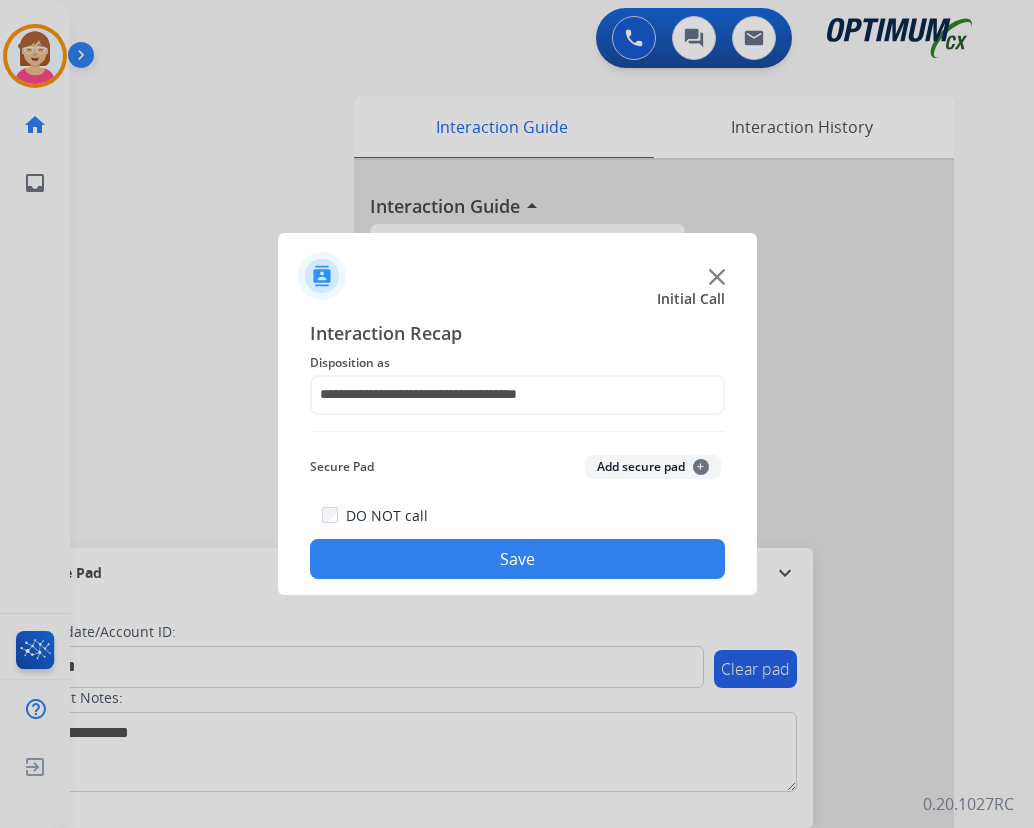 click on "+" 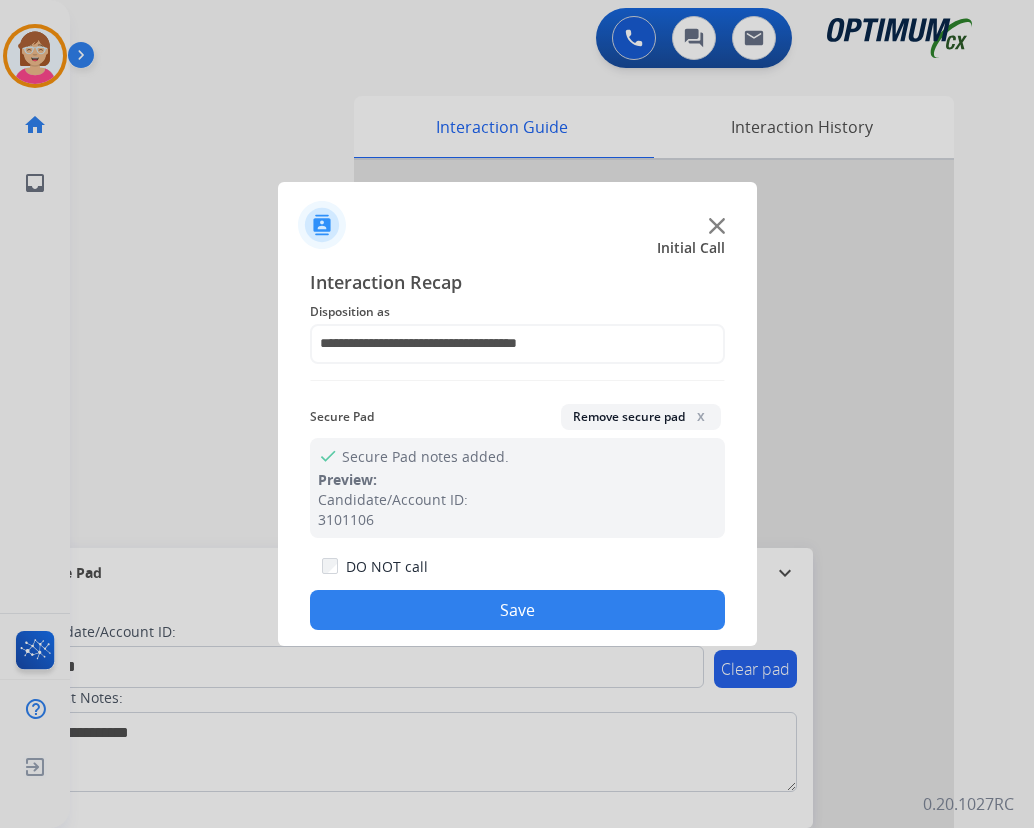click on "Save" 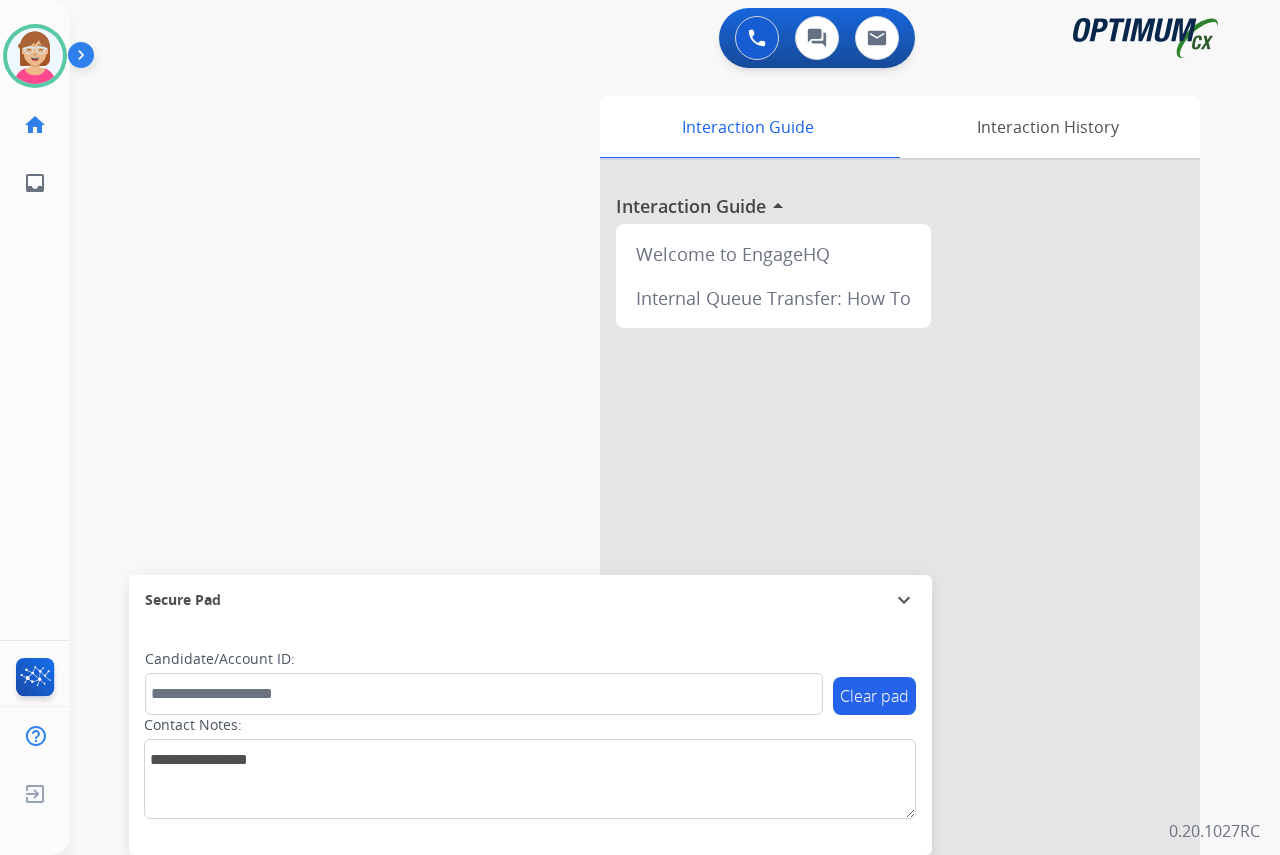 click on "[PERSON_NAME]   Available  Edit Avatar  Agent:   [PERSON_NAME] Profile:  OCX Training home  Home  Home inbox  Emails  Emails  FocalPoints  Help Center  Help Center  Log out  Log out" 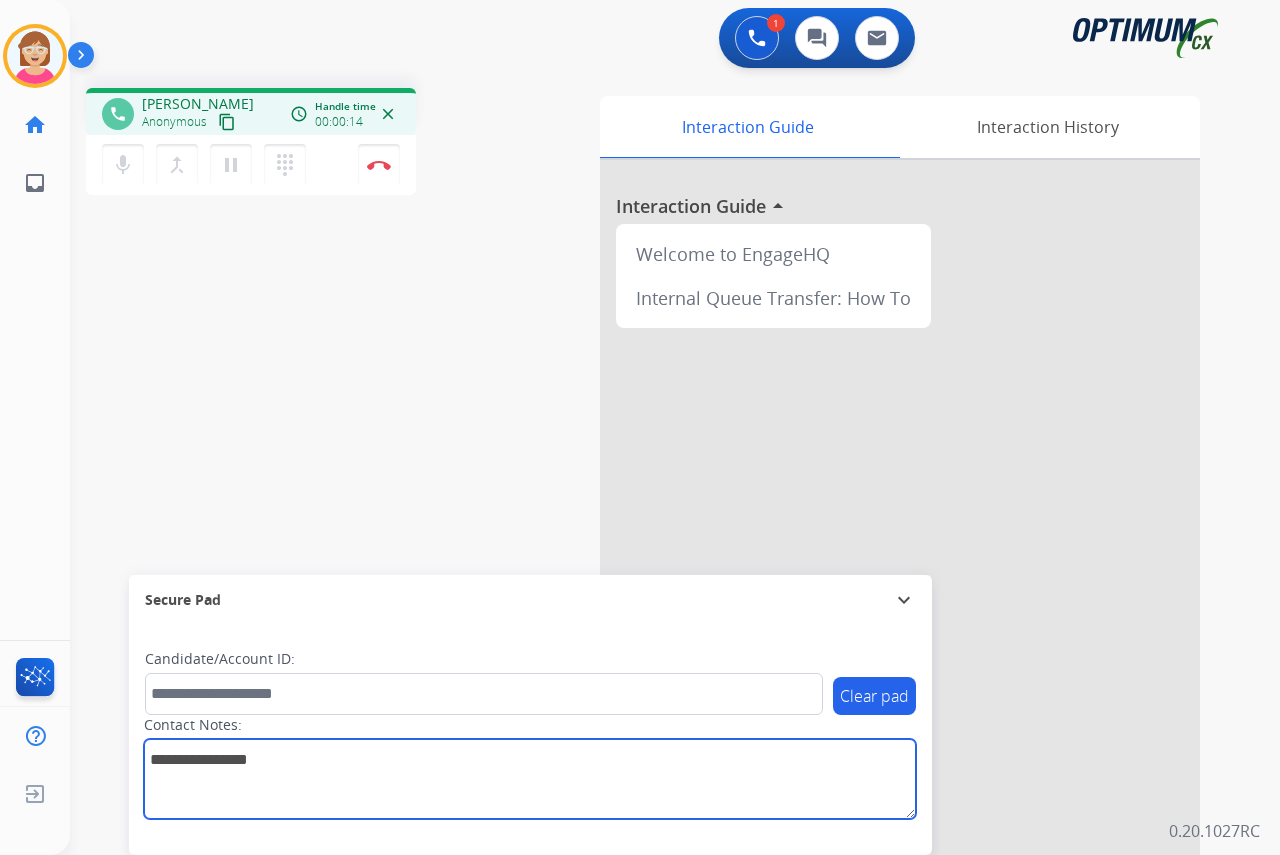 click at bounding box center (530, 779) 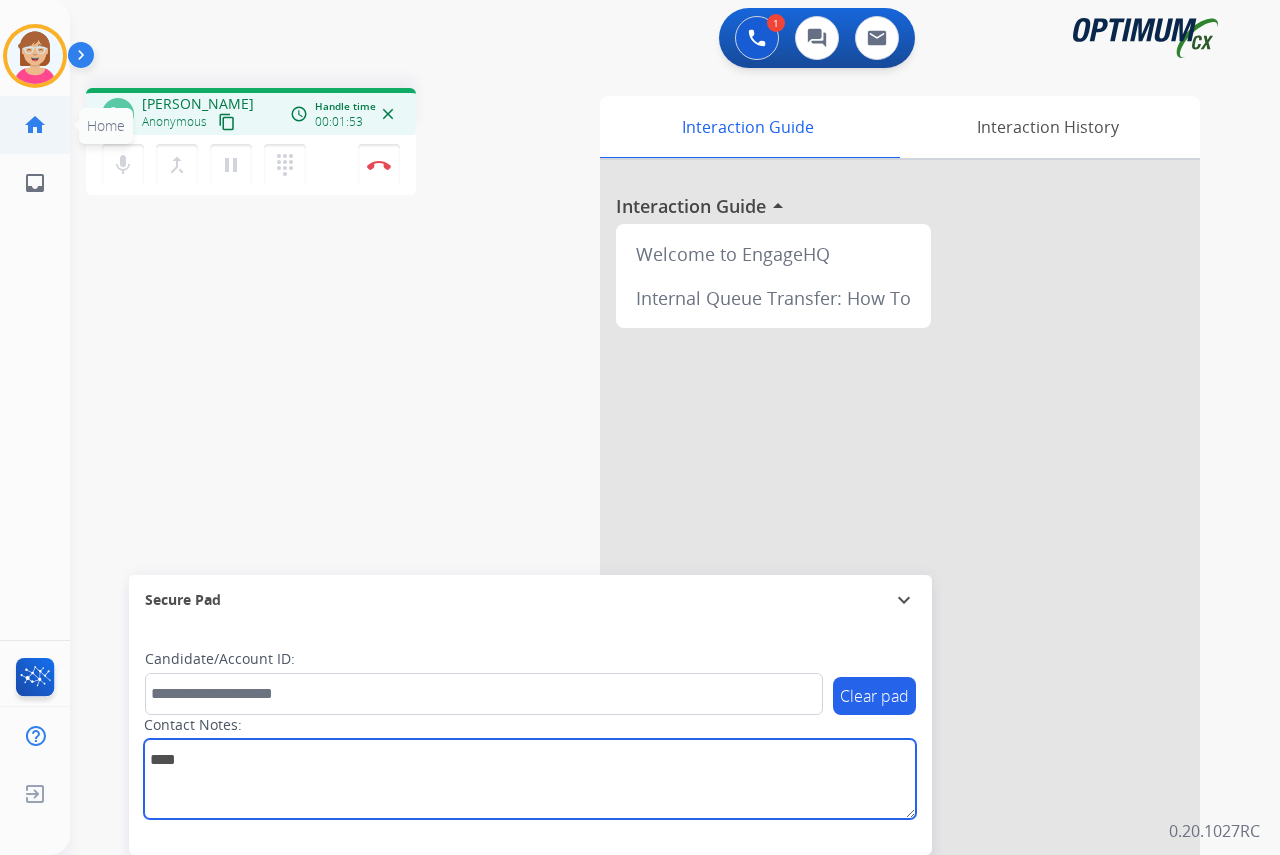 type on "****" 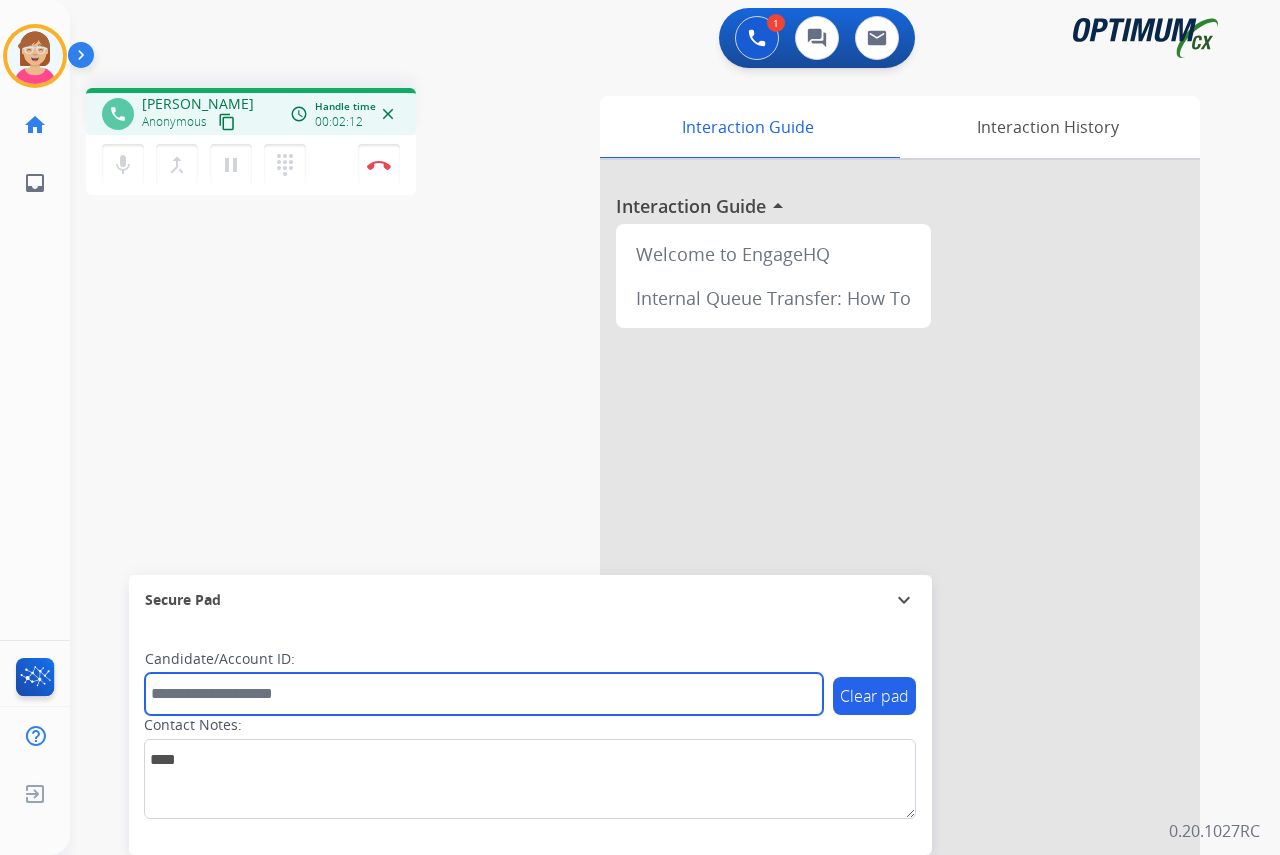 drag, startPoint x: 190, startPoint y: 694, endPoint x: 129, endPoint y: 683, distance: 61.983868 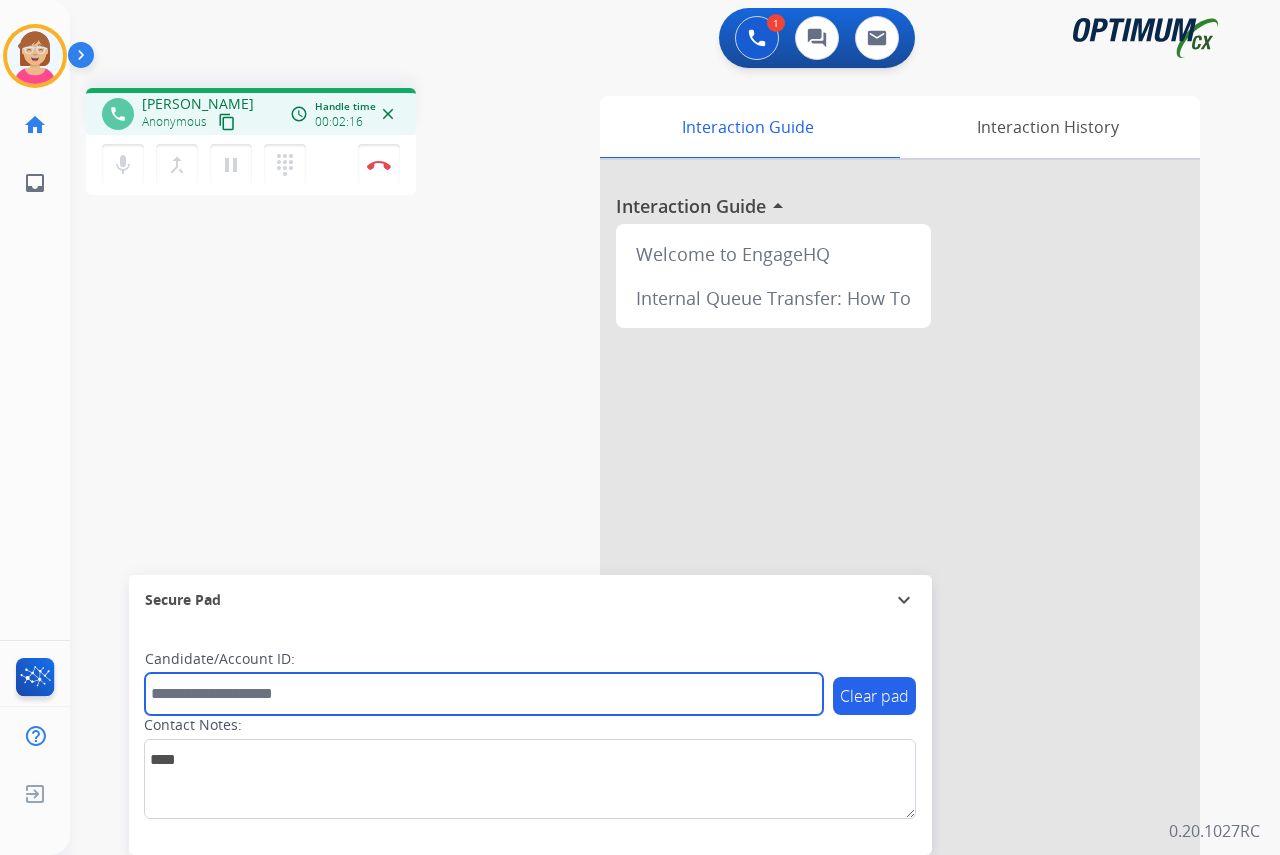 click at bounding box center (484, 694) 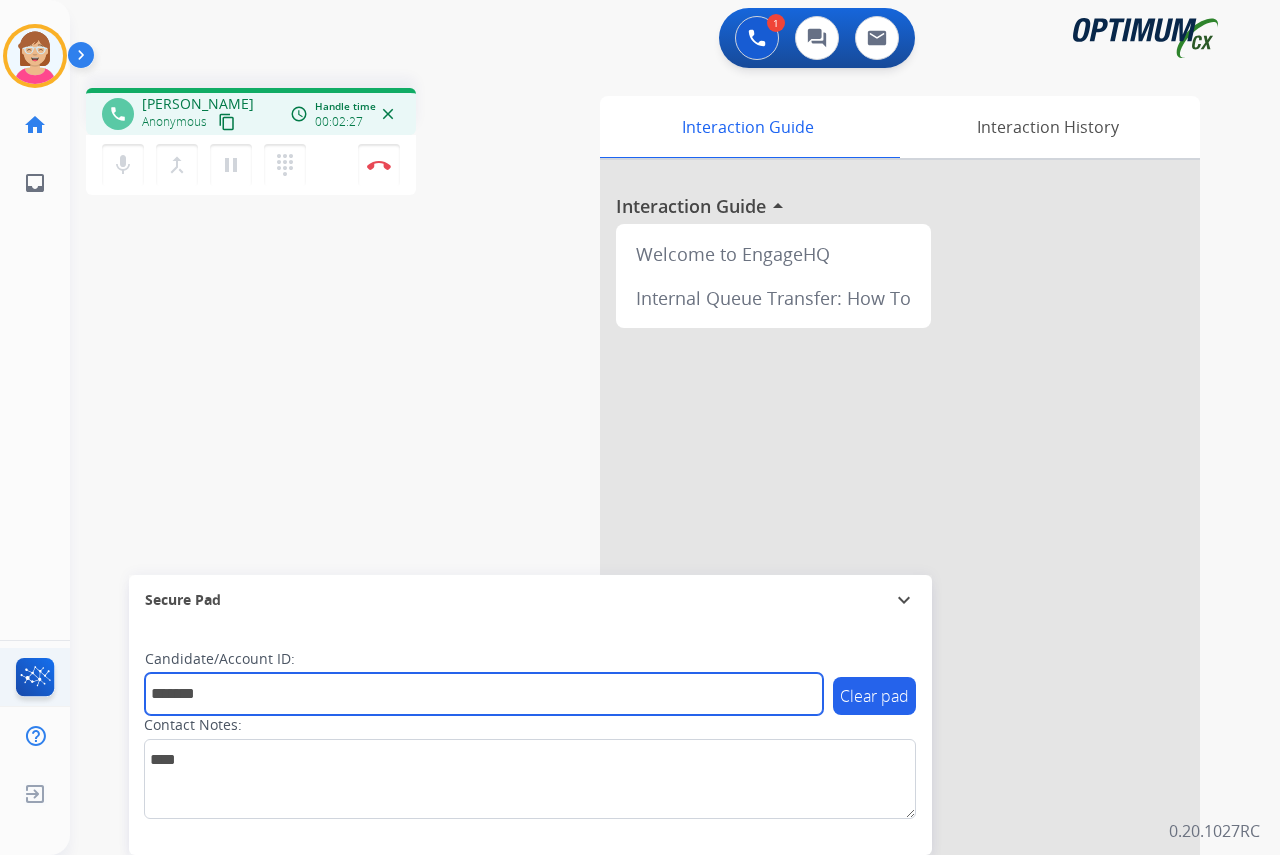 type on "*******" 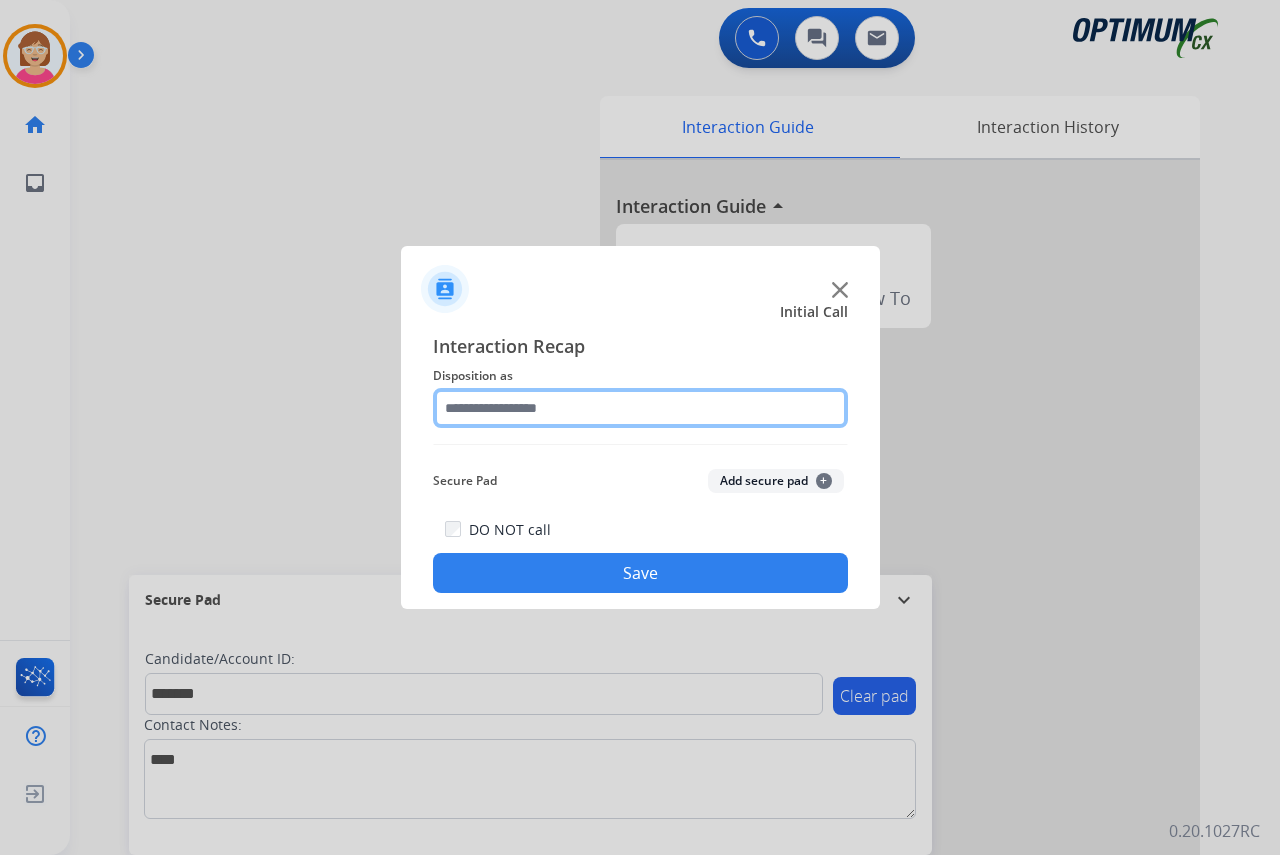 click 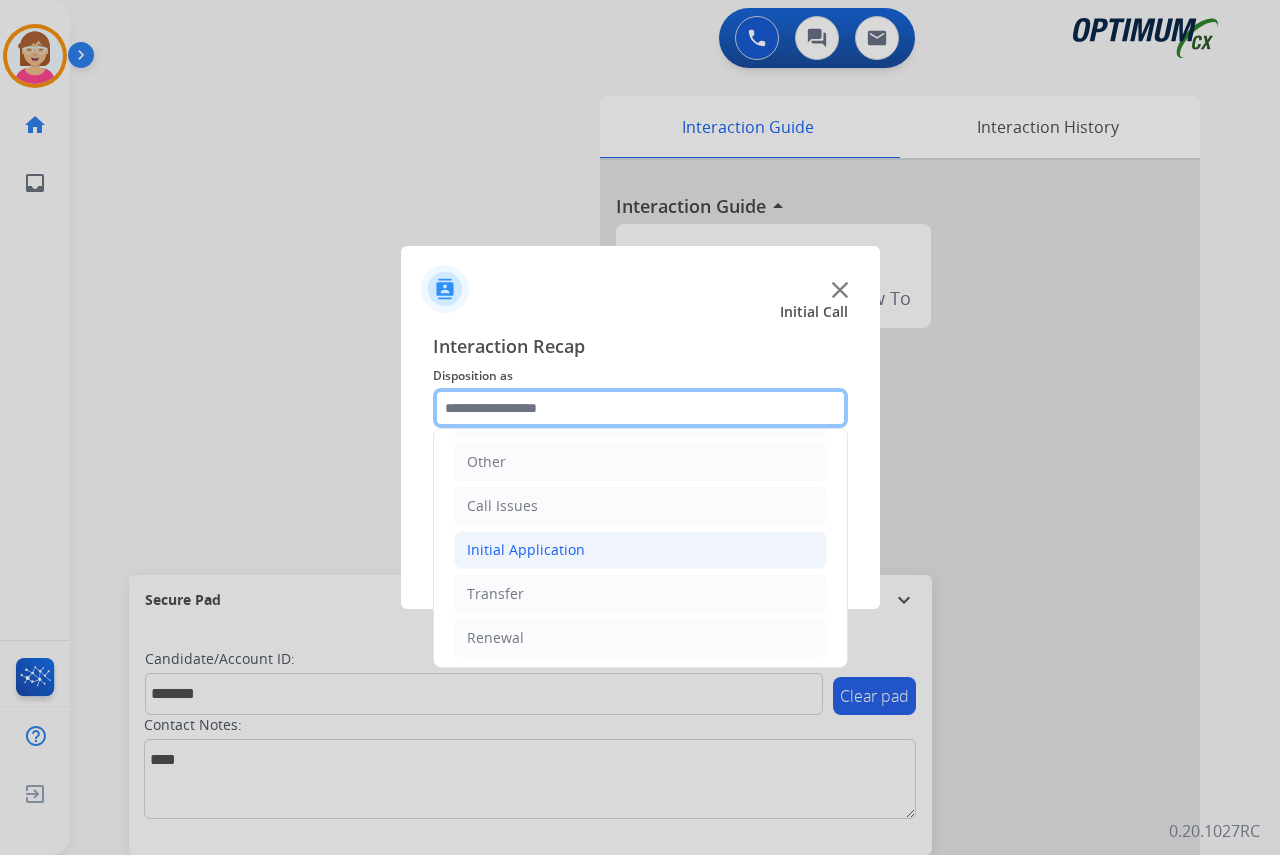 scroll, scrollTop: 136, scrollLeft: 0, axis: vertical 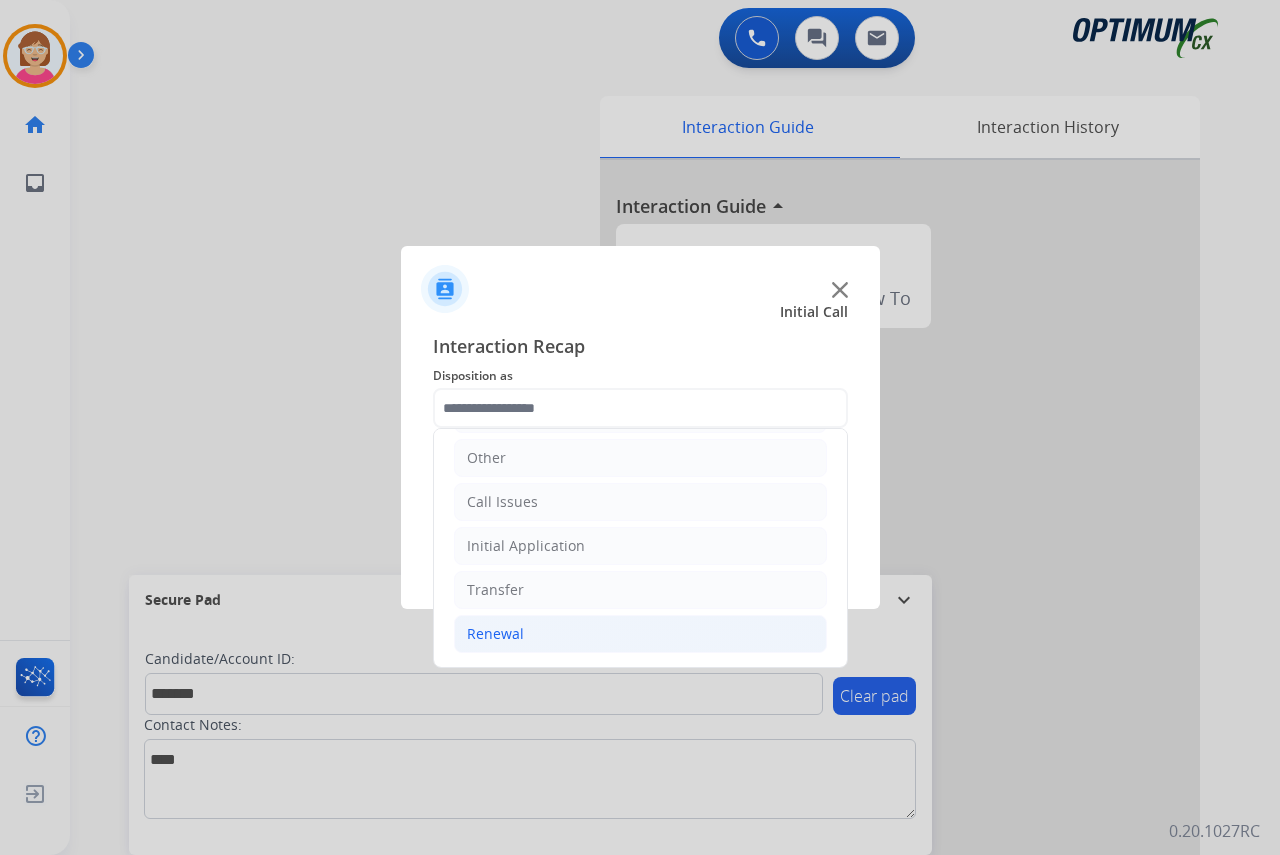 click on "Renewal" 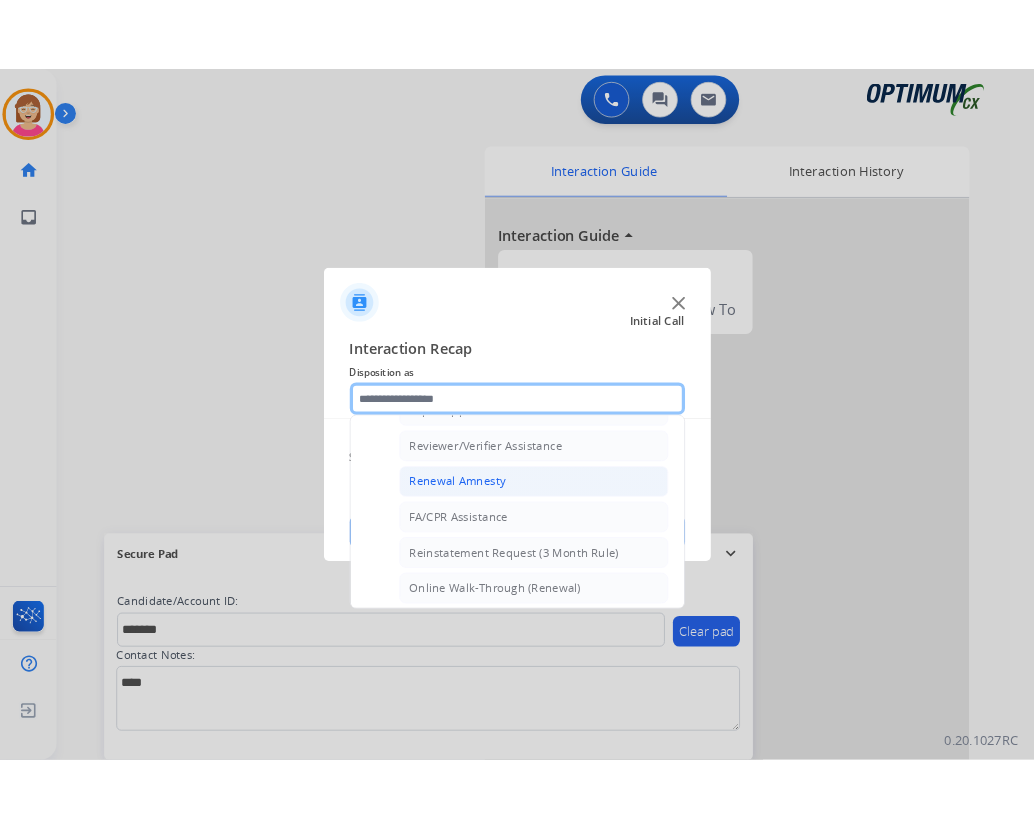scroll, scrollTop: 772, scrollLeft: 0, axis: vertical 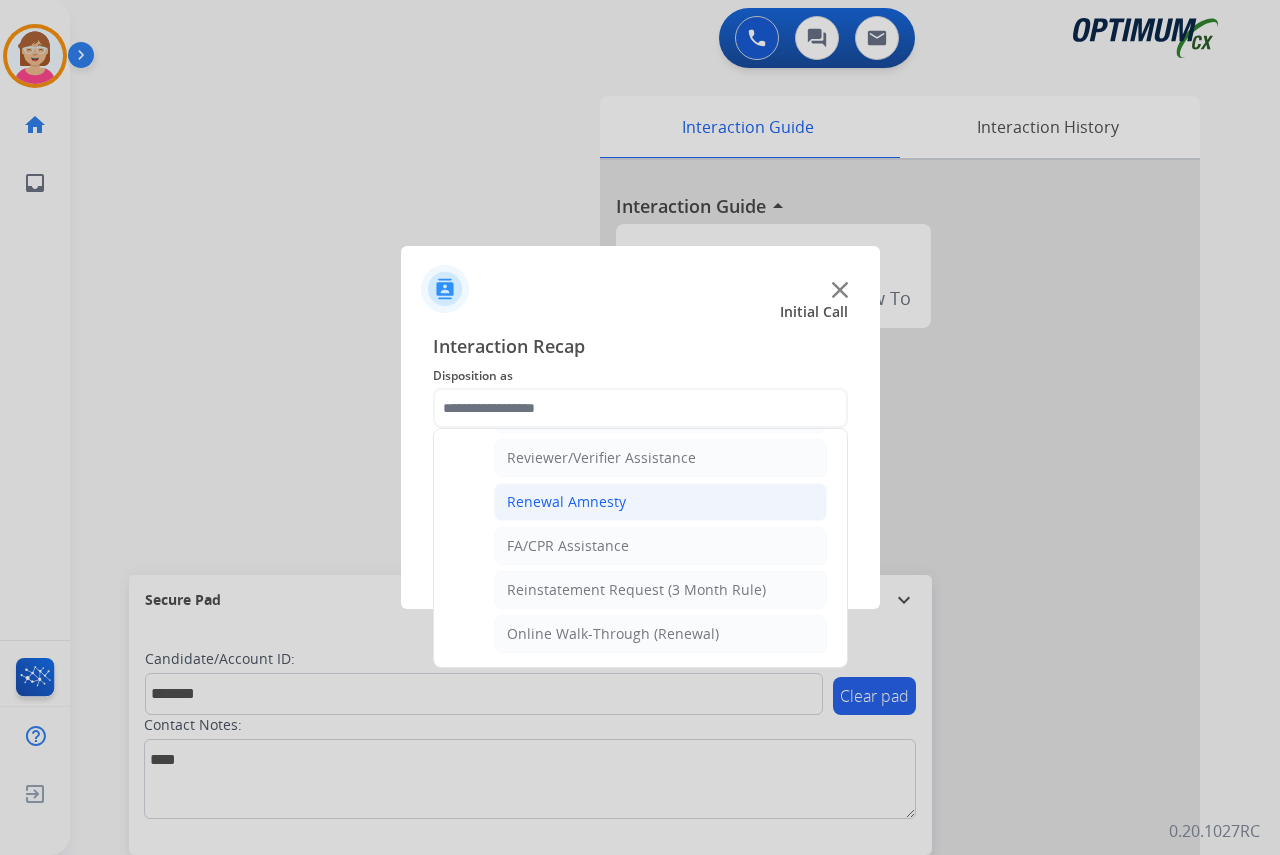 click on "Renewal Amnesty" 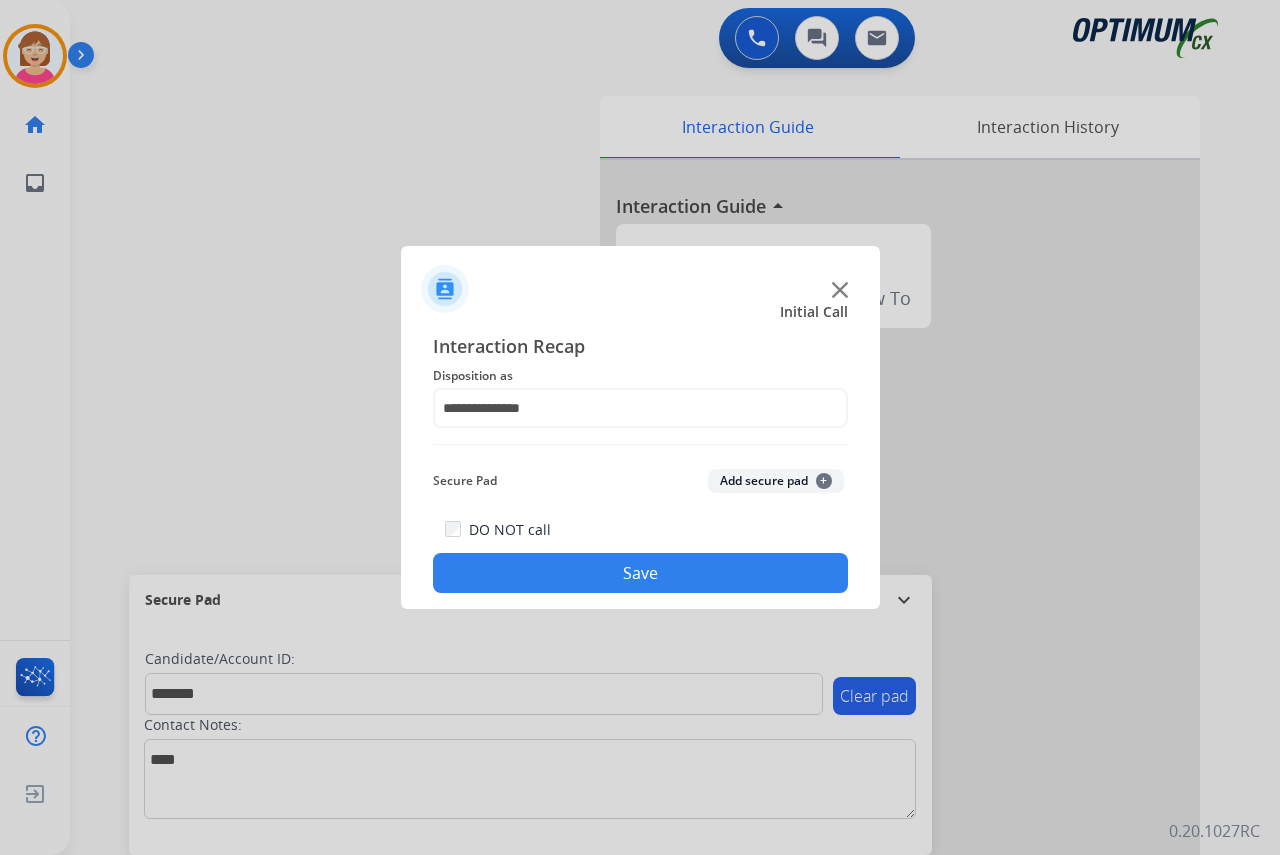 click on "+" 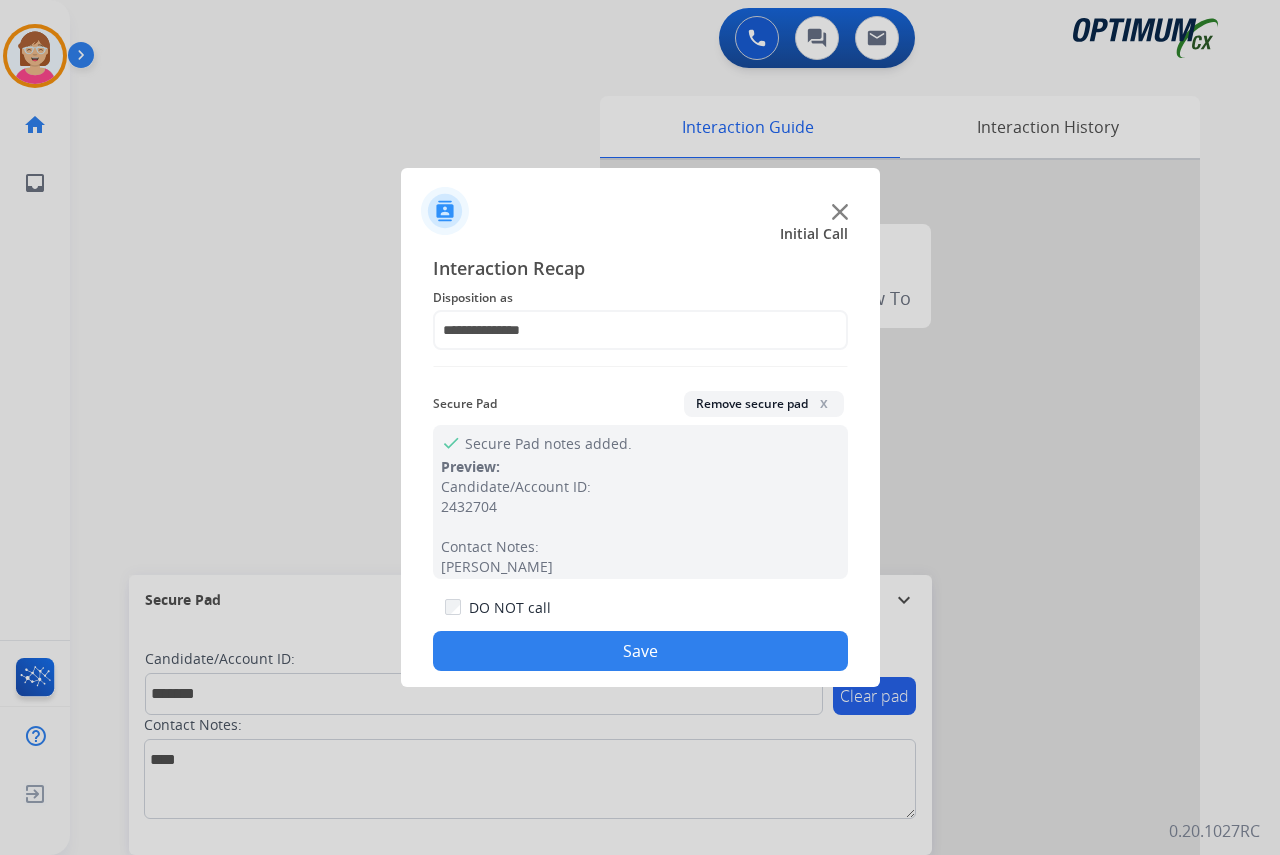 drag, startPoint x: 582, startPoint y: 644, endPoint x: 563, endPoint y: 606, distance: 42.48529 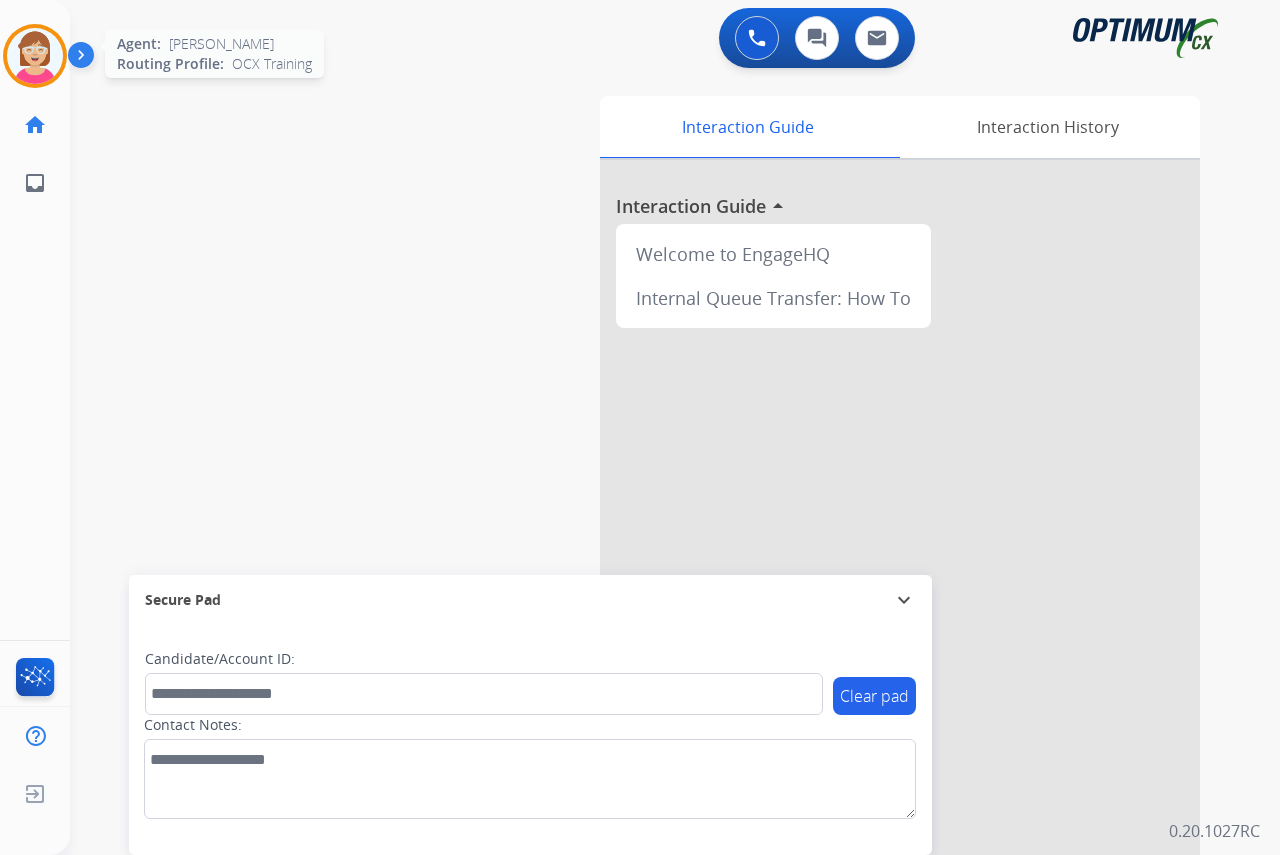 click at bounding box center (35, 56) 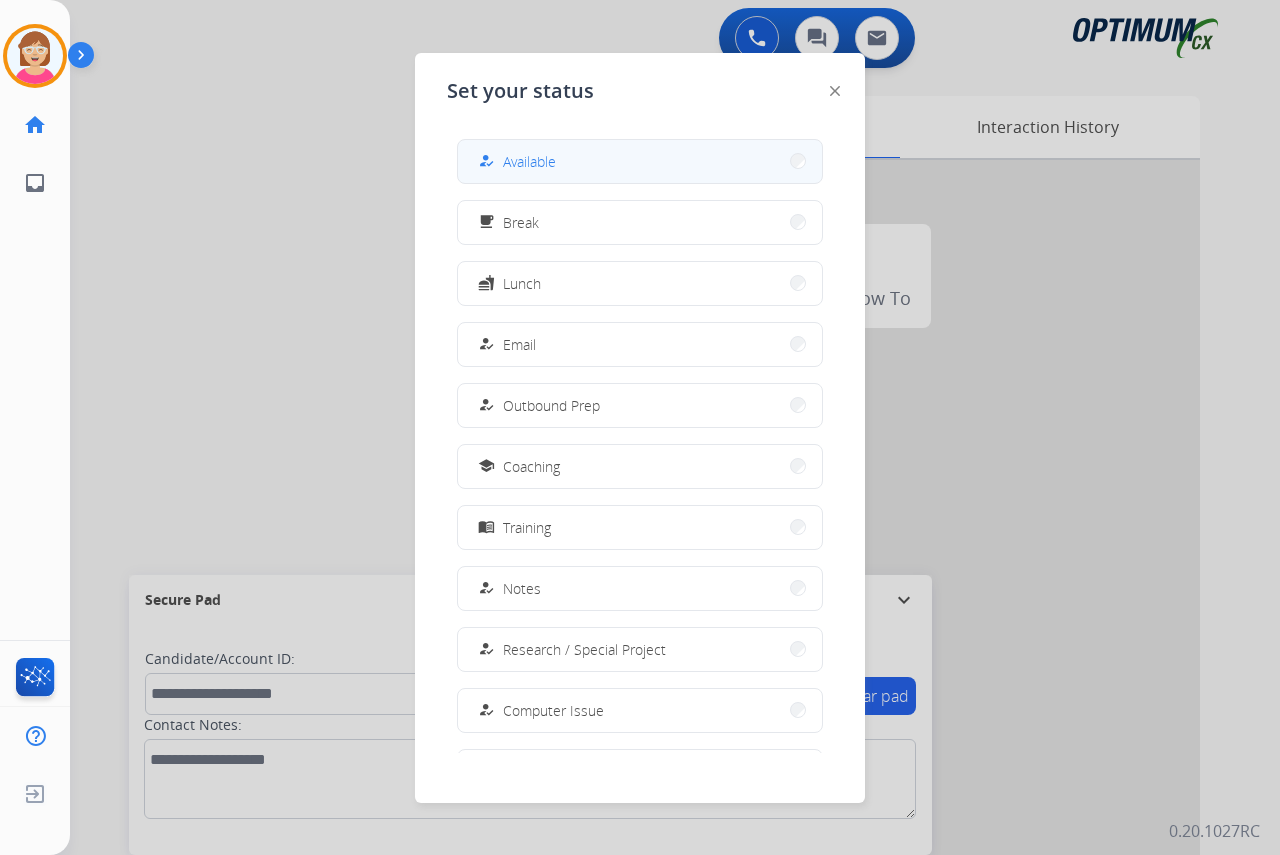 click on "Available" at bounding box center (529, 161) 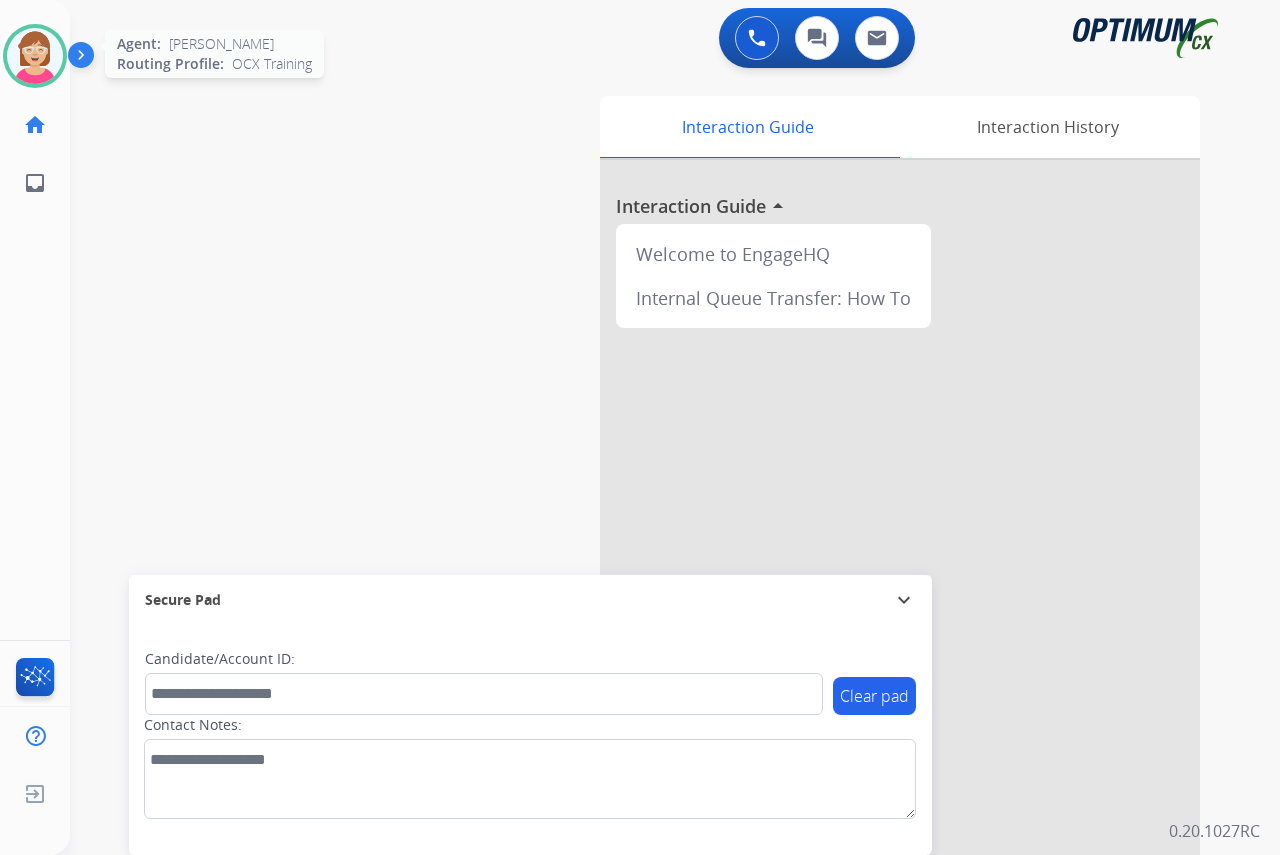 click at bounding box center (35, 56) 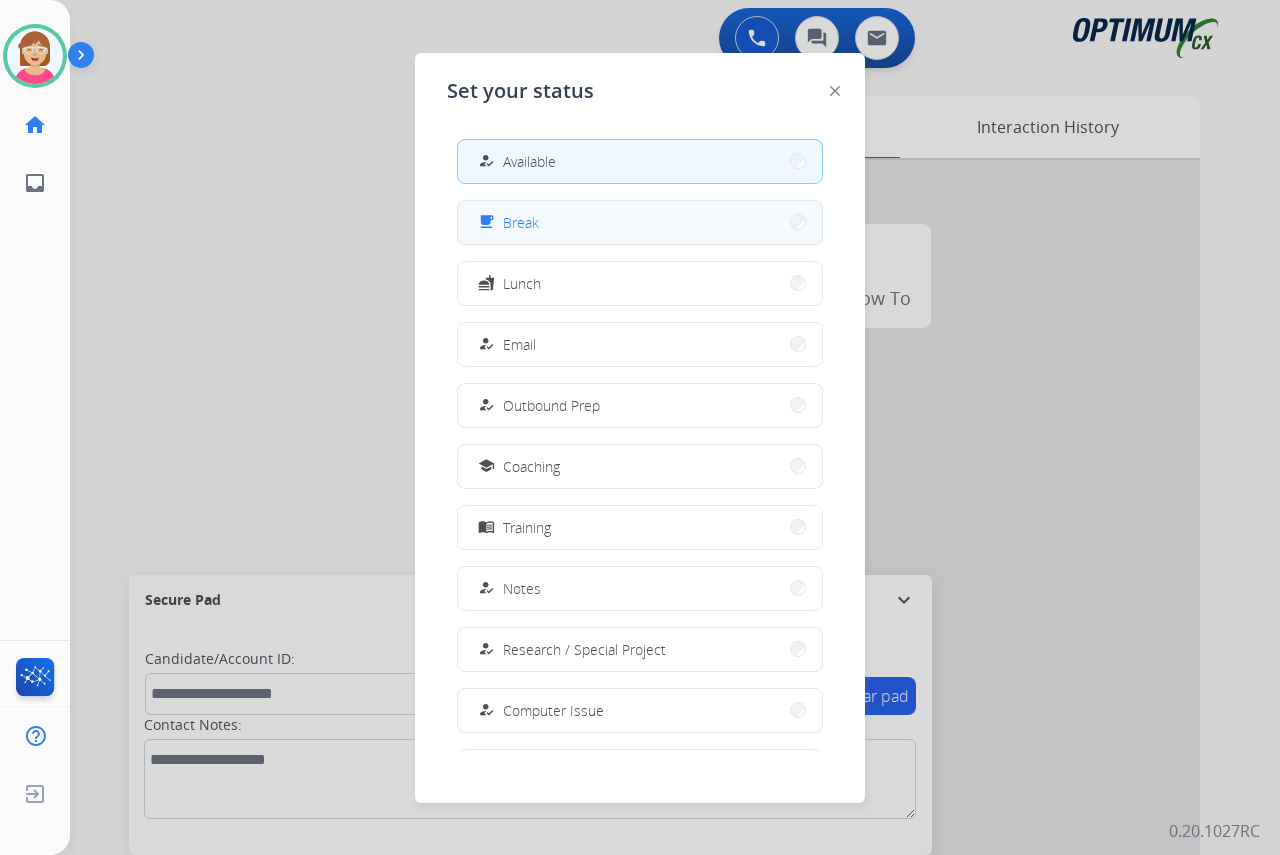 click on "free_breakfast Break" at bounding box center [640, 222] 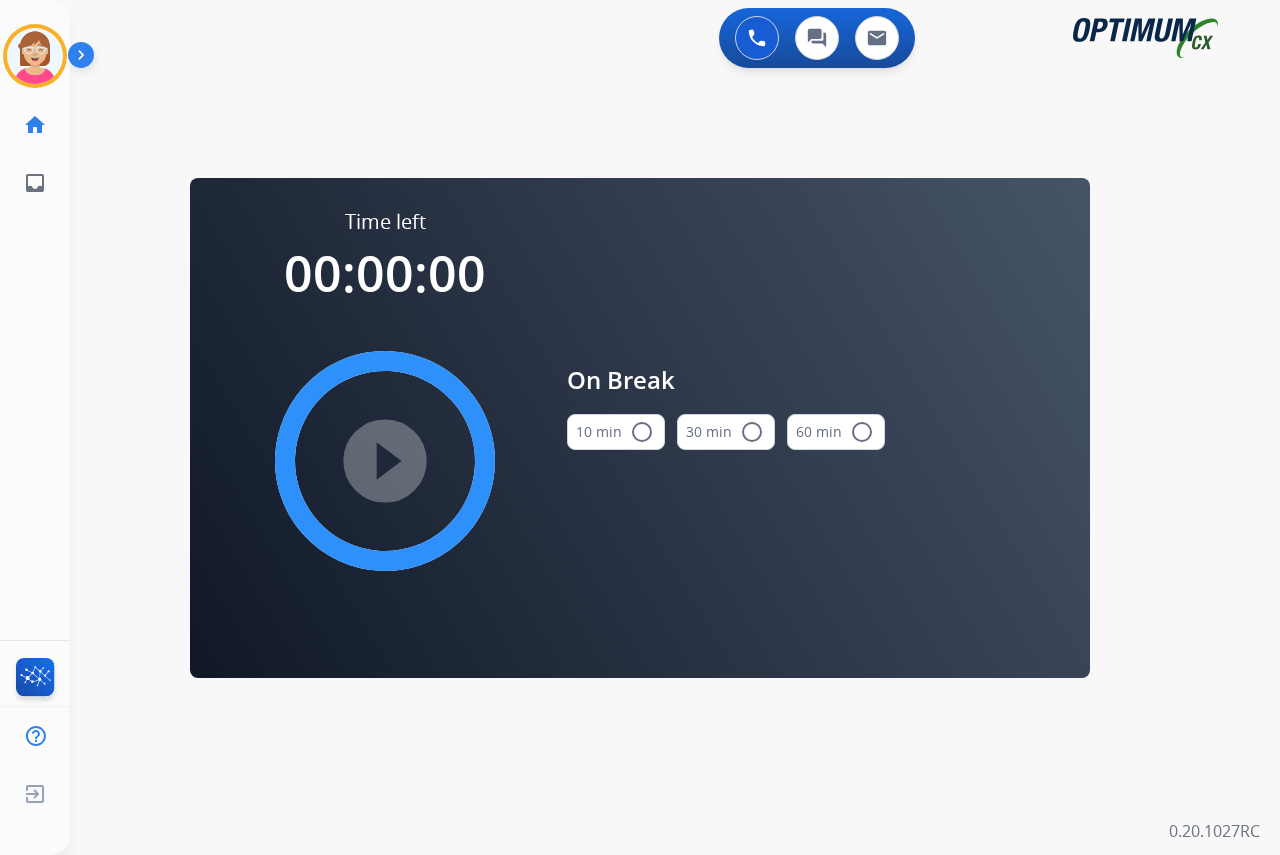 click on "radio_button_unchecked" at bounding box center (642, 432) 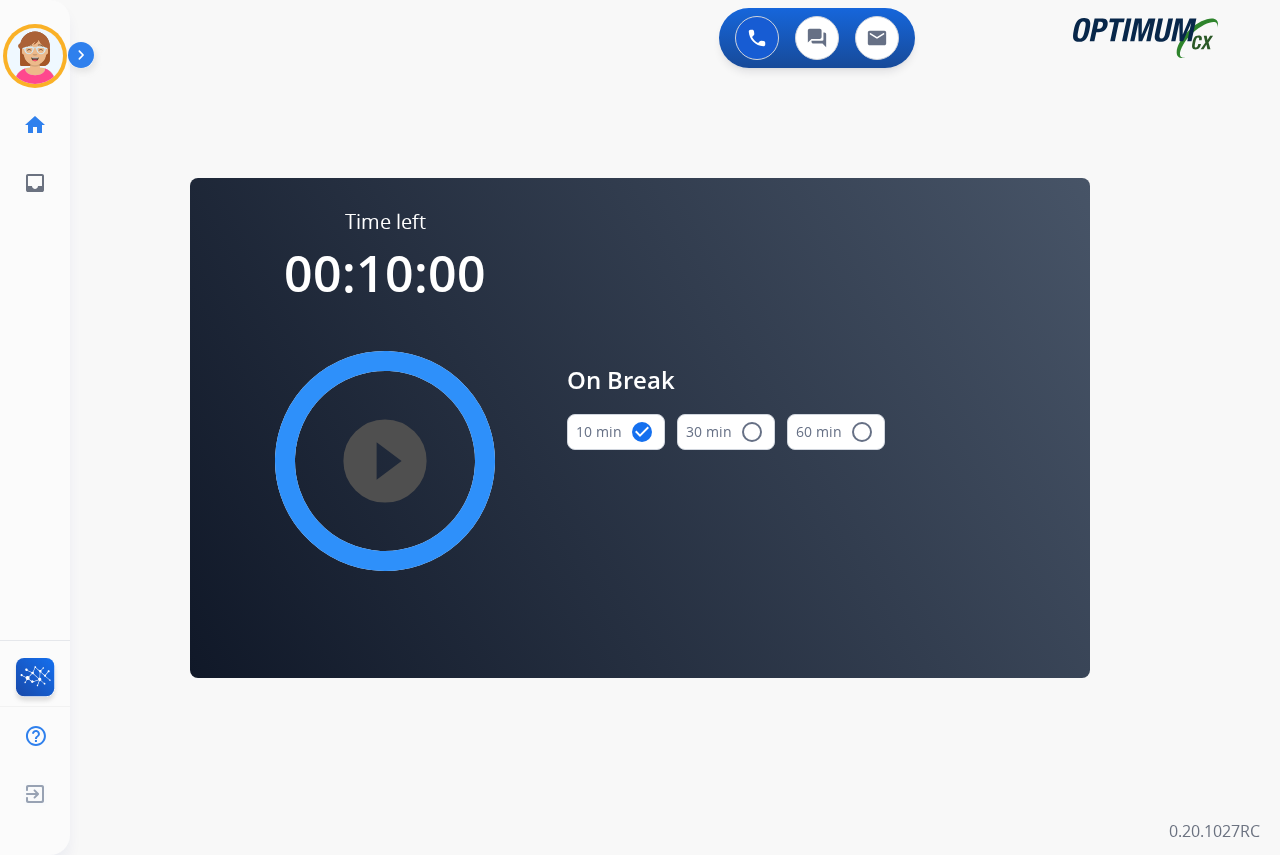 click on "play_circle_filled" at bounding box center (385, 461) 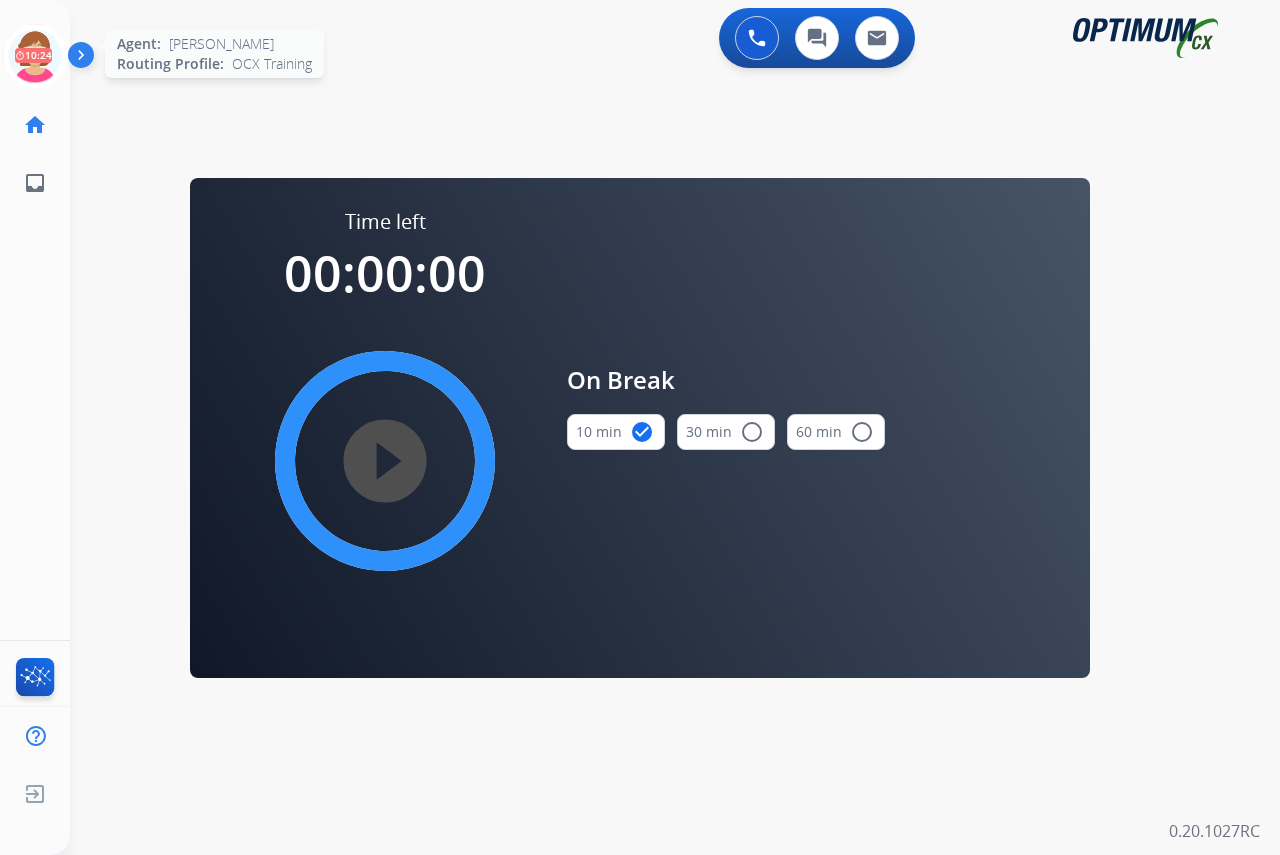 click 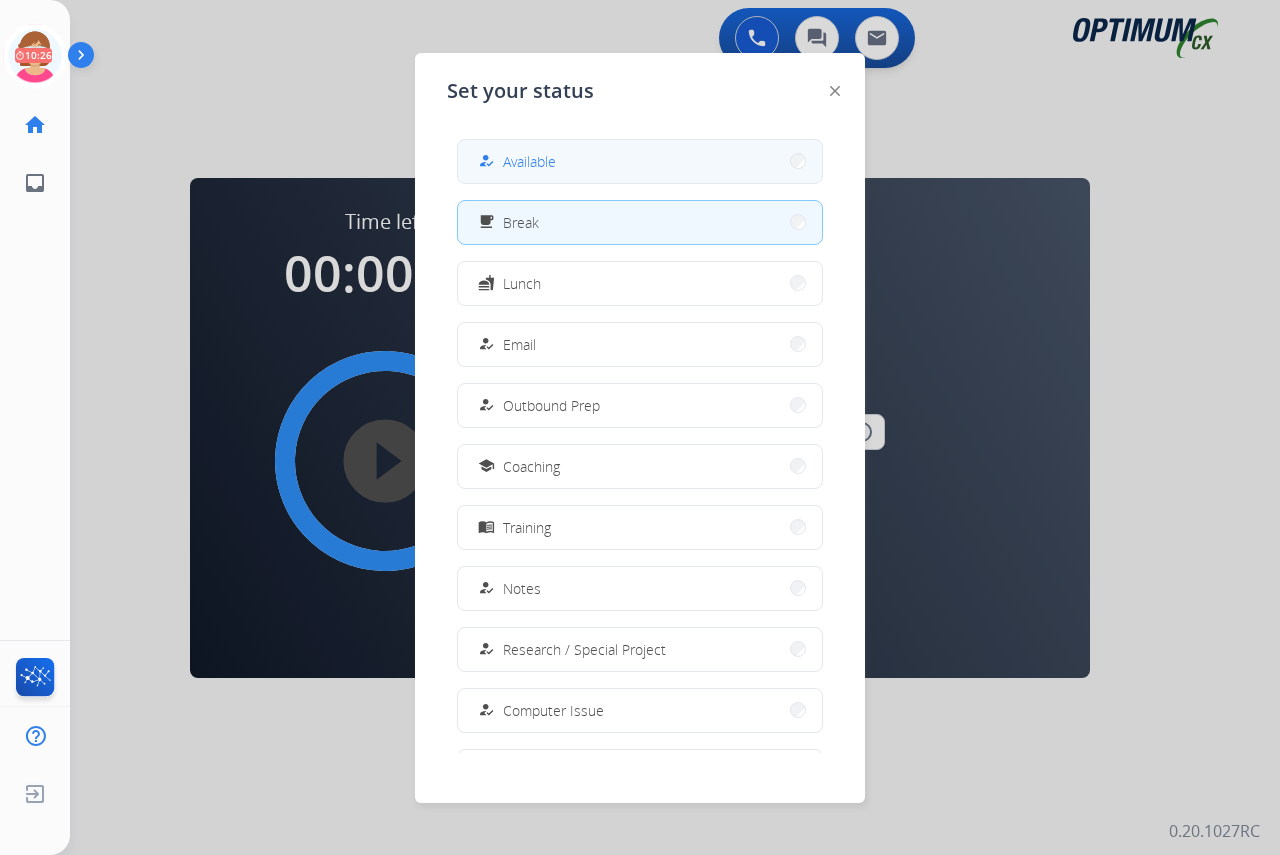 click on "Available" at bounding box center [529, 161] 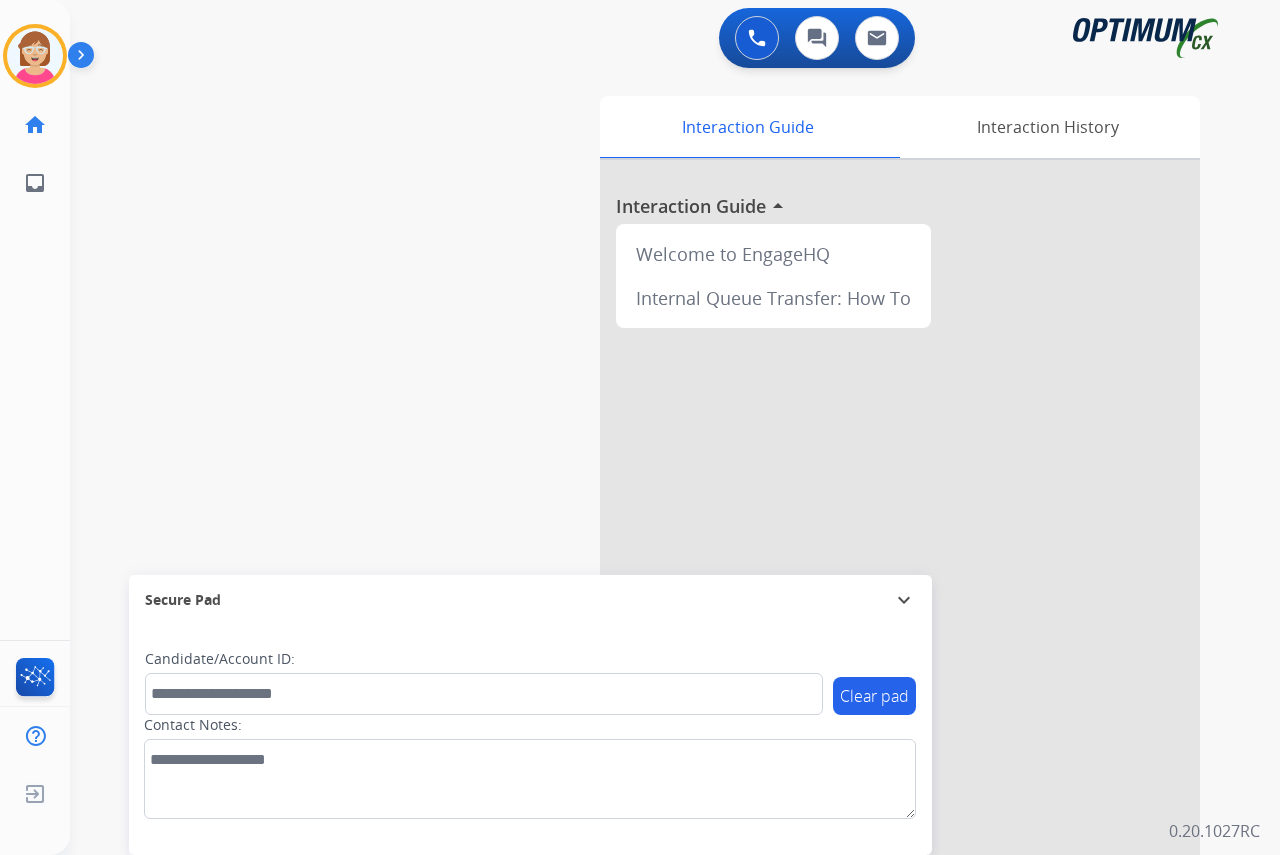 click on "[PERSON_NAME]   Available  Edit Avatar  Agent:   [PERSON_NAME] Profile:  OCX Training home  Home  Home inbox  Emails  Emails  FocalPoints  Help Center  Help Center  Log out  Log out" 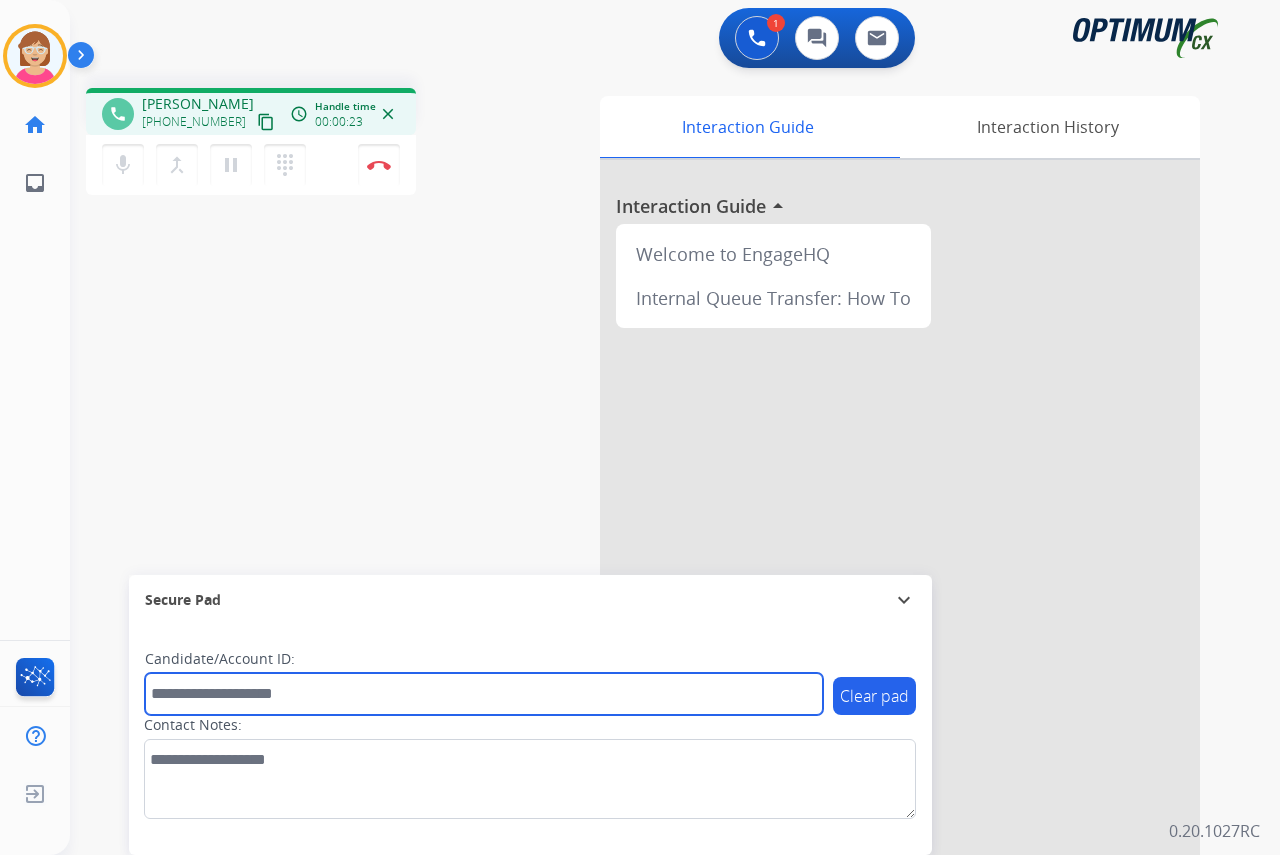 drag, startPoint x: 173, startPoint y: 702, endPoint x: 158, endPoint y: 687, distance: 21.213203 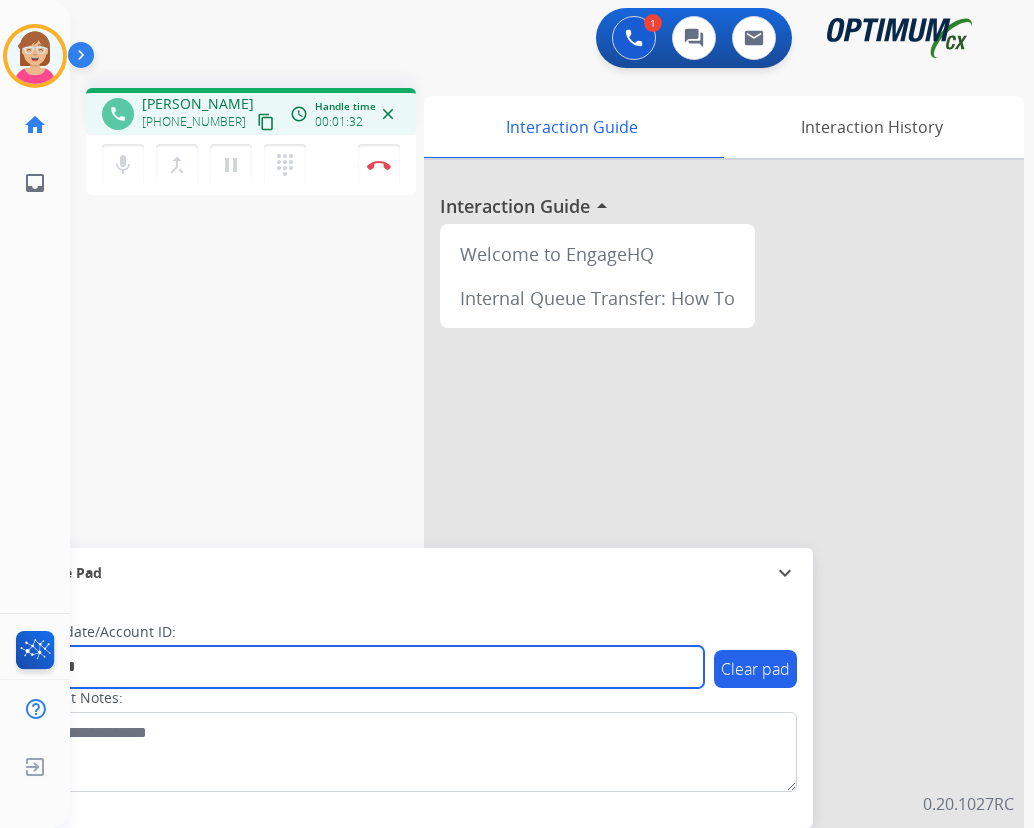 type on "*******" 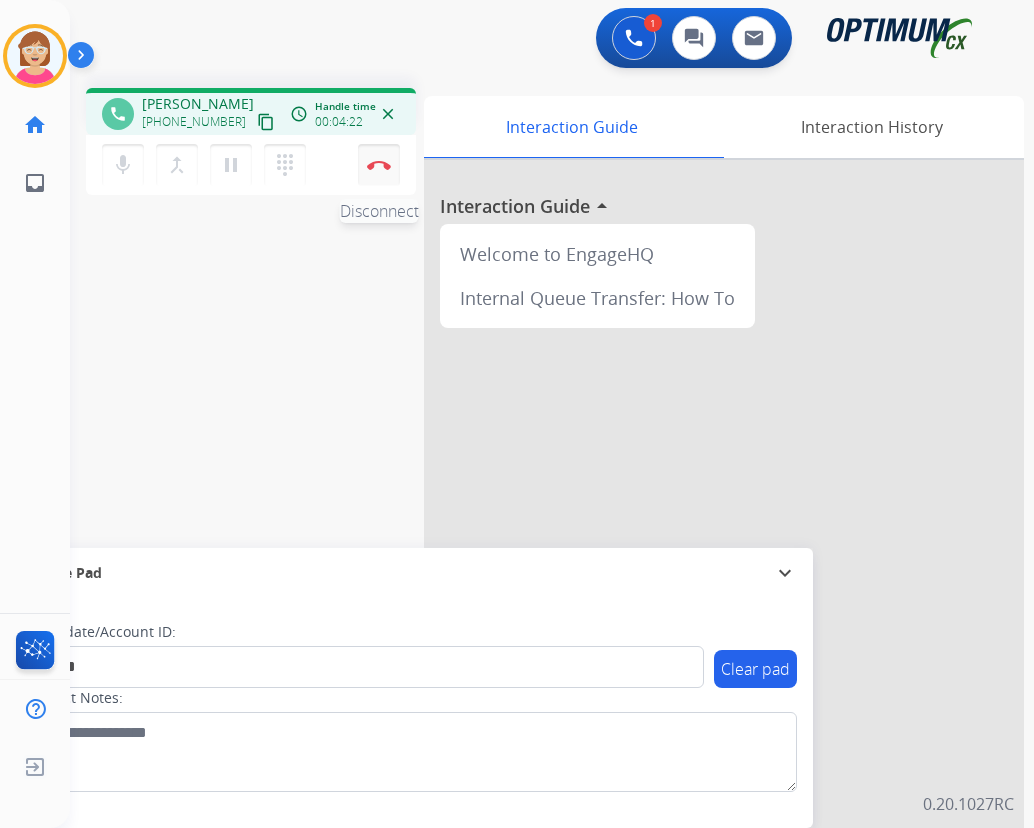 click at bounding box center (379, 165) 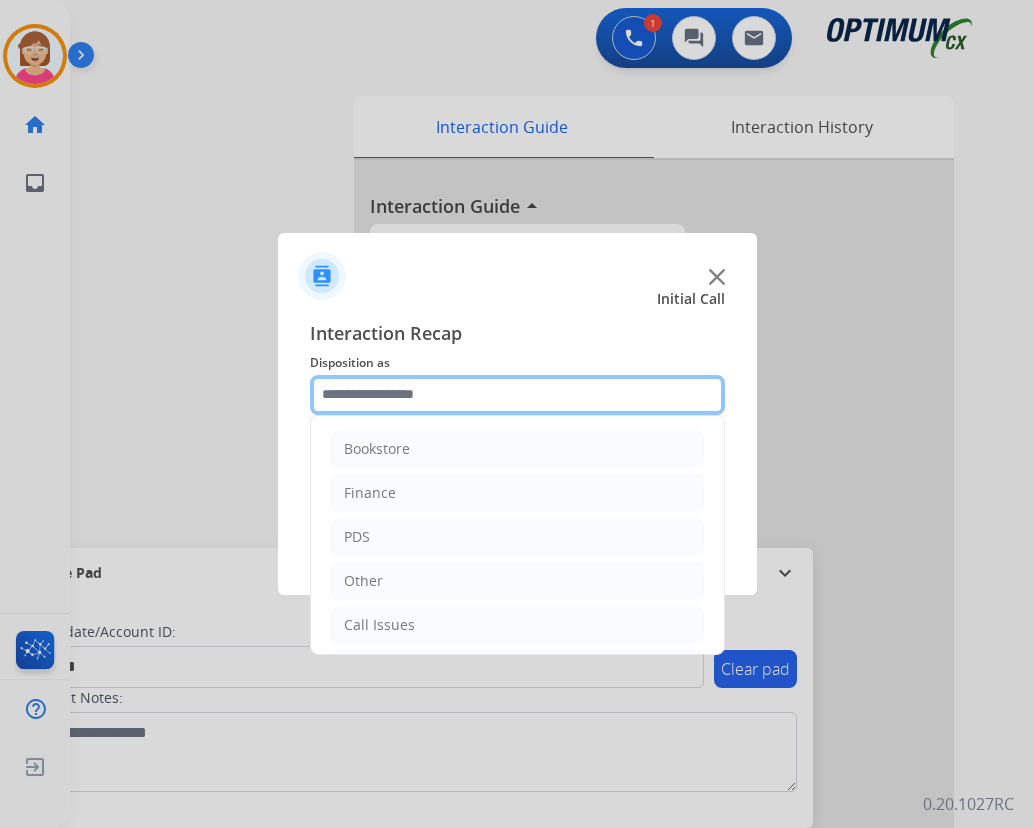 click 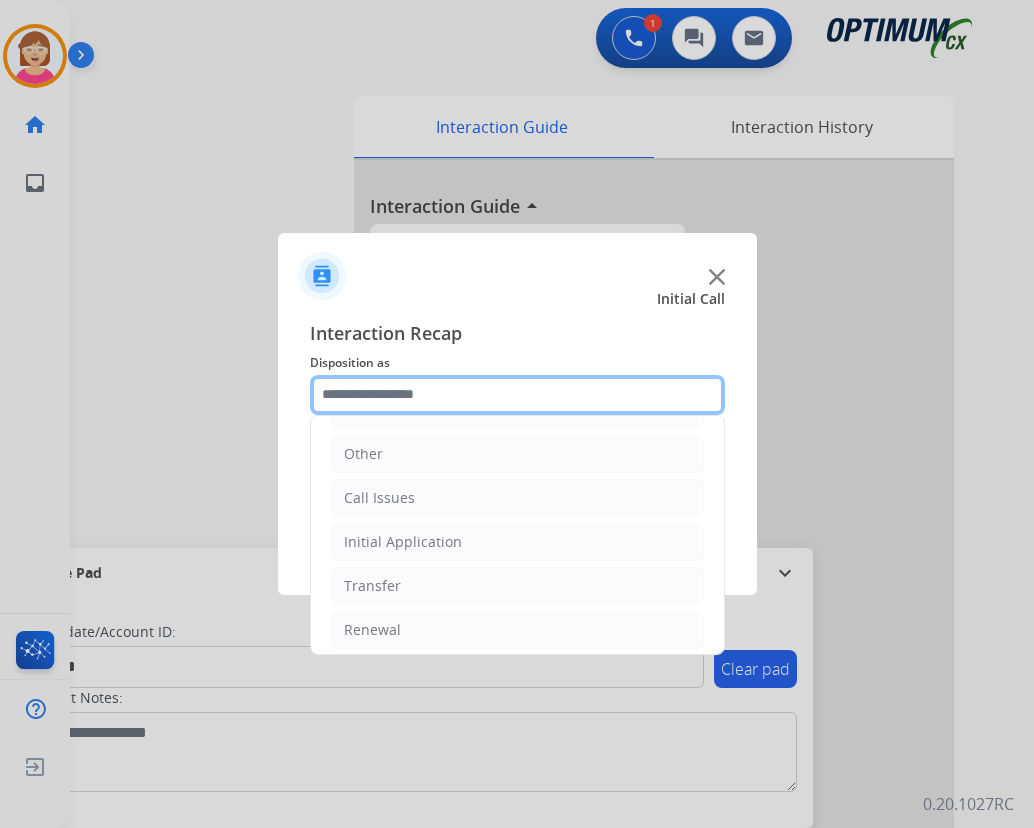 scroll, scrollTop: 136, scrollLeft: 0, axis: vertical 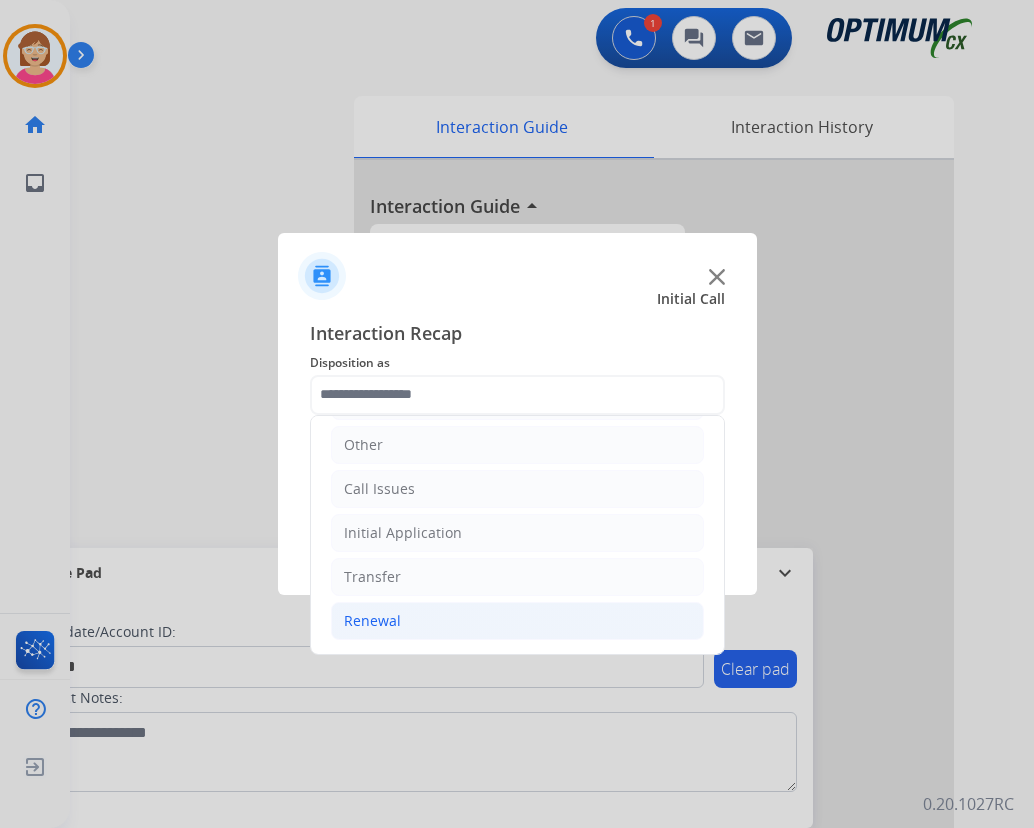 click on "Renewal" 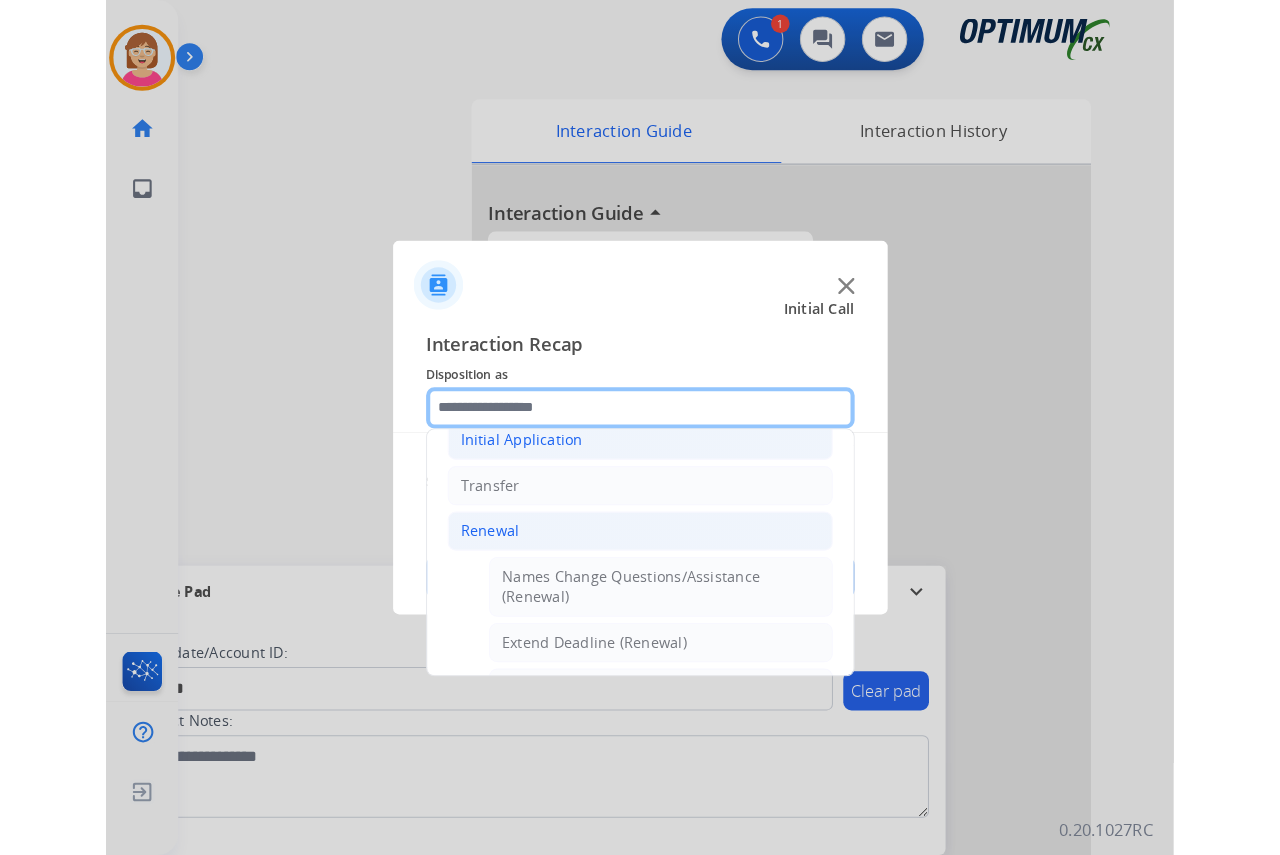 scroll, scrollTop: 436, scrollLeft: 0, axis: vertical 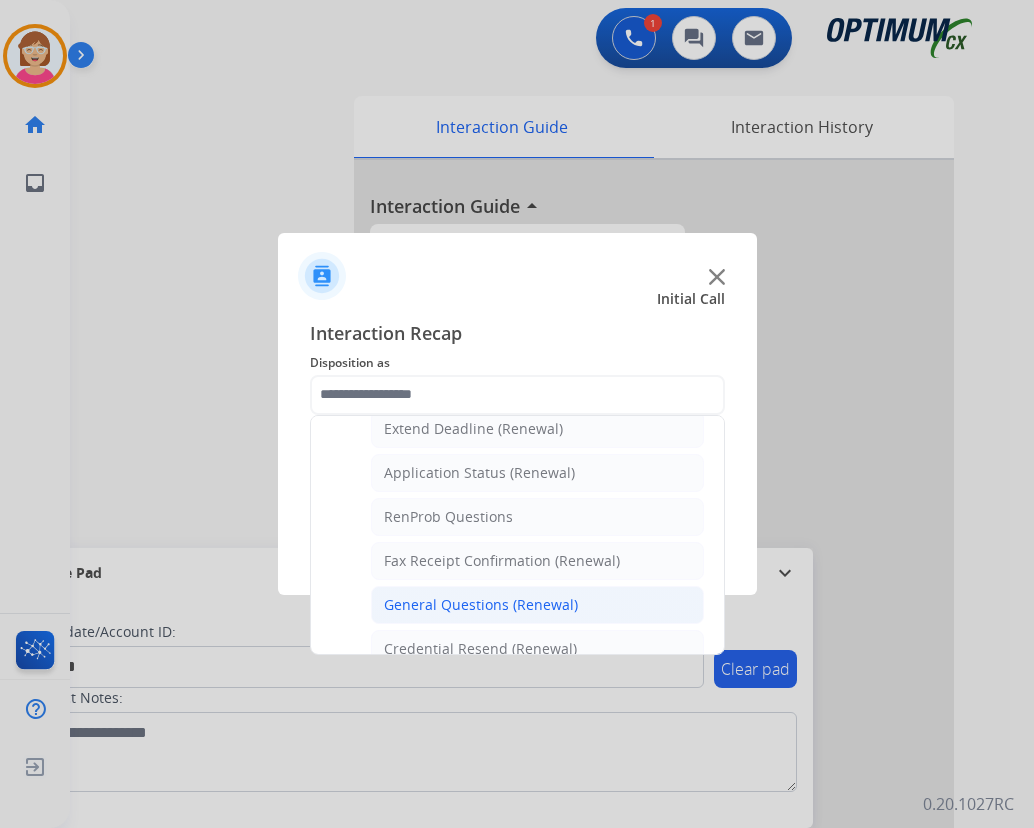 click on "General Questions (Renewal)" 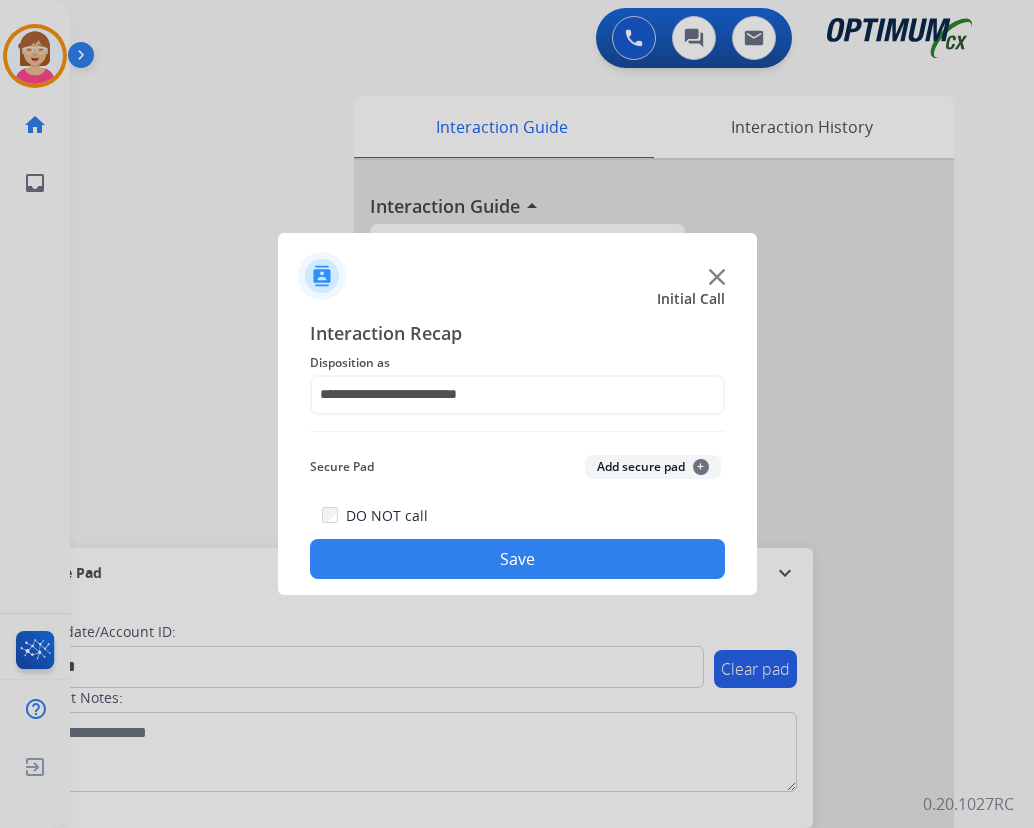 click on "Add secure pad  +" 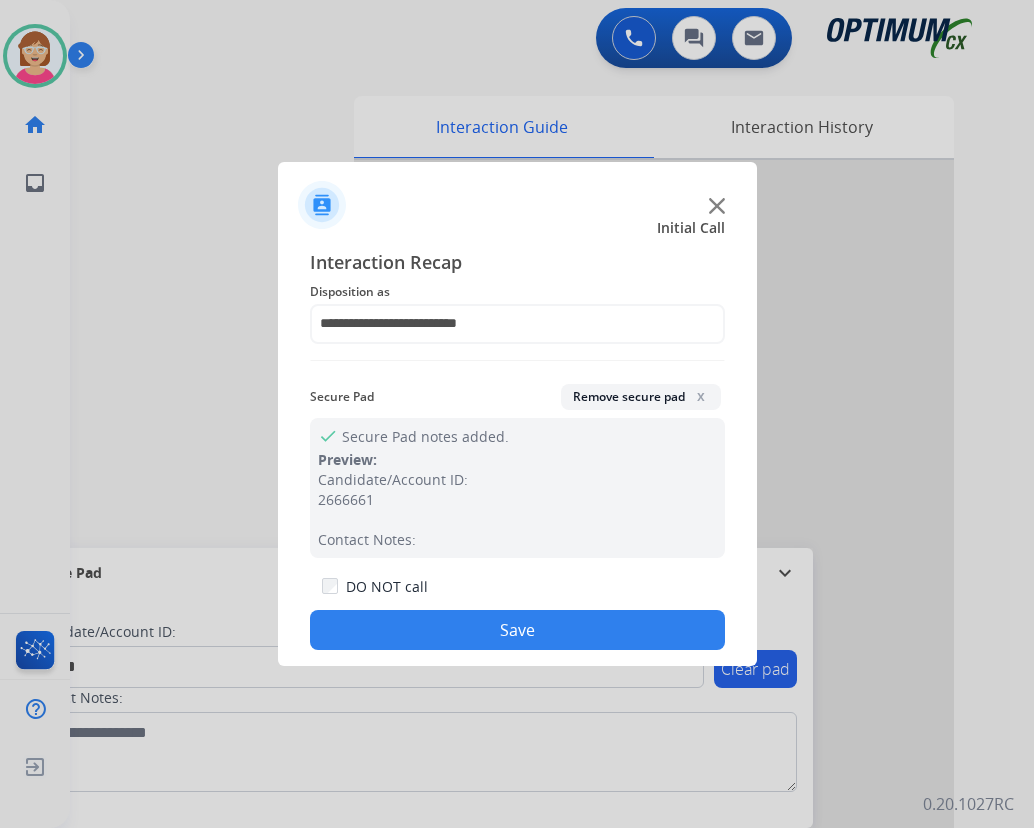 click on "Save" 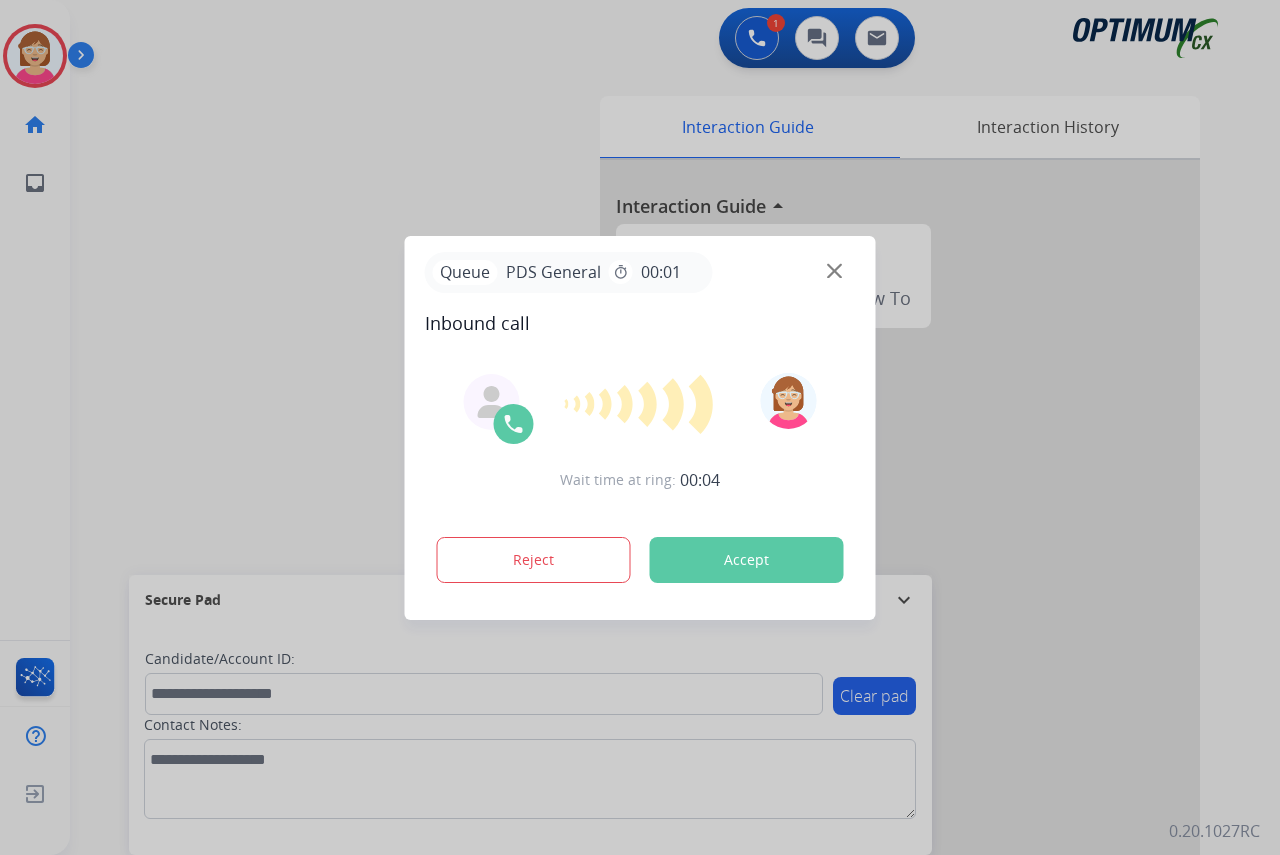 click at bounding box center [640, 427] 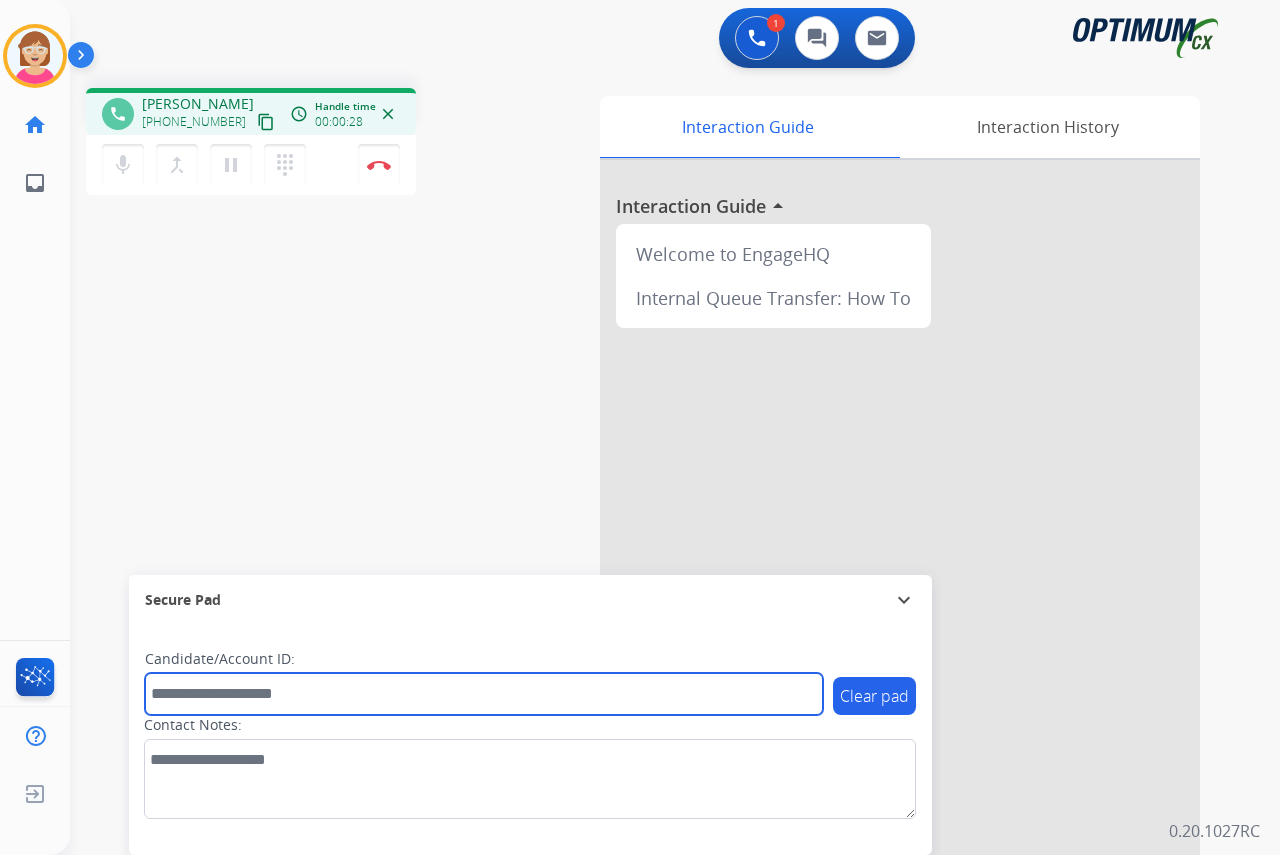 click at bounding box center (484, 694) 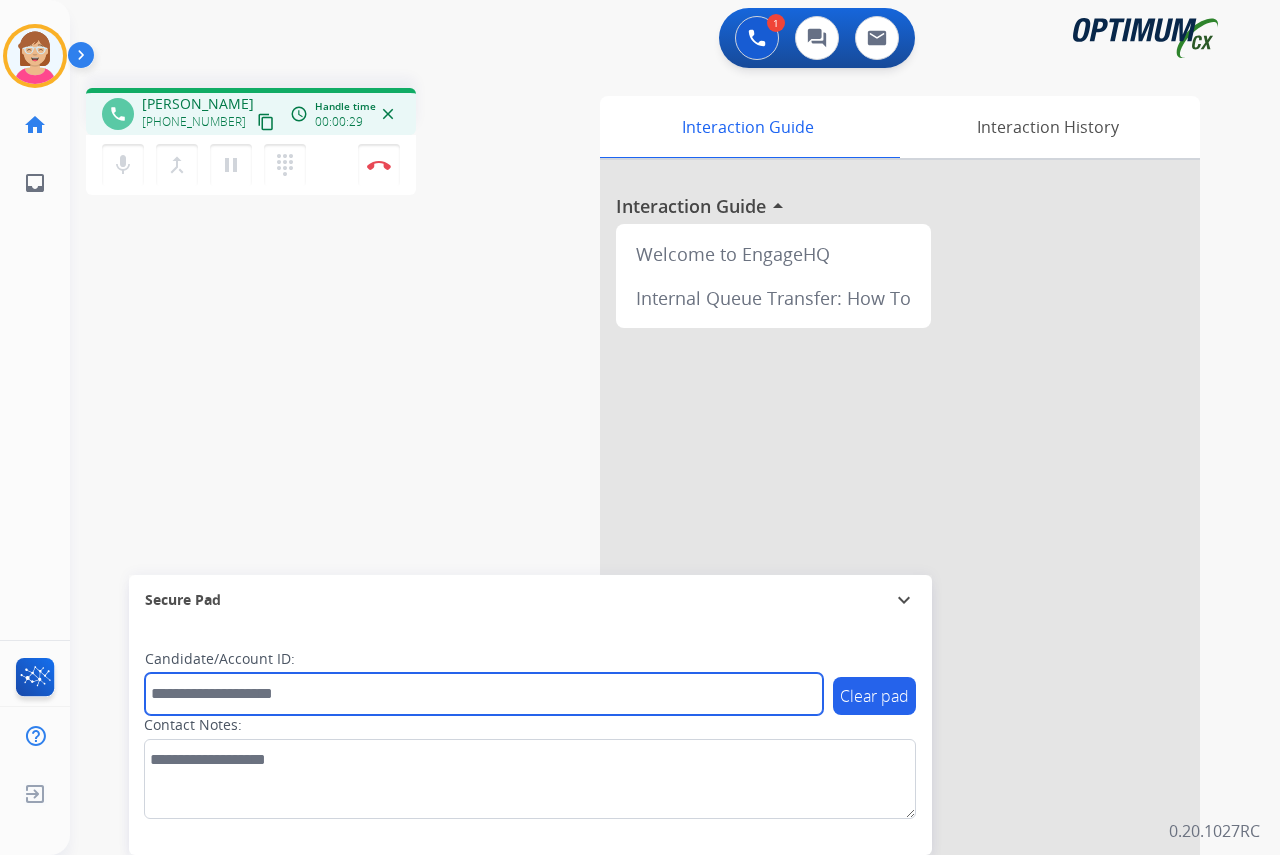 paste on "**********" 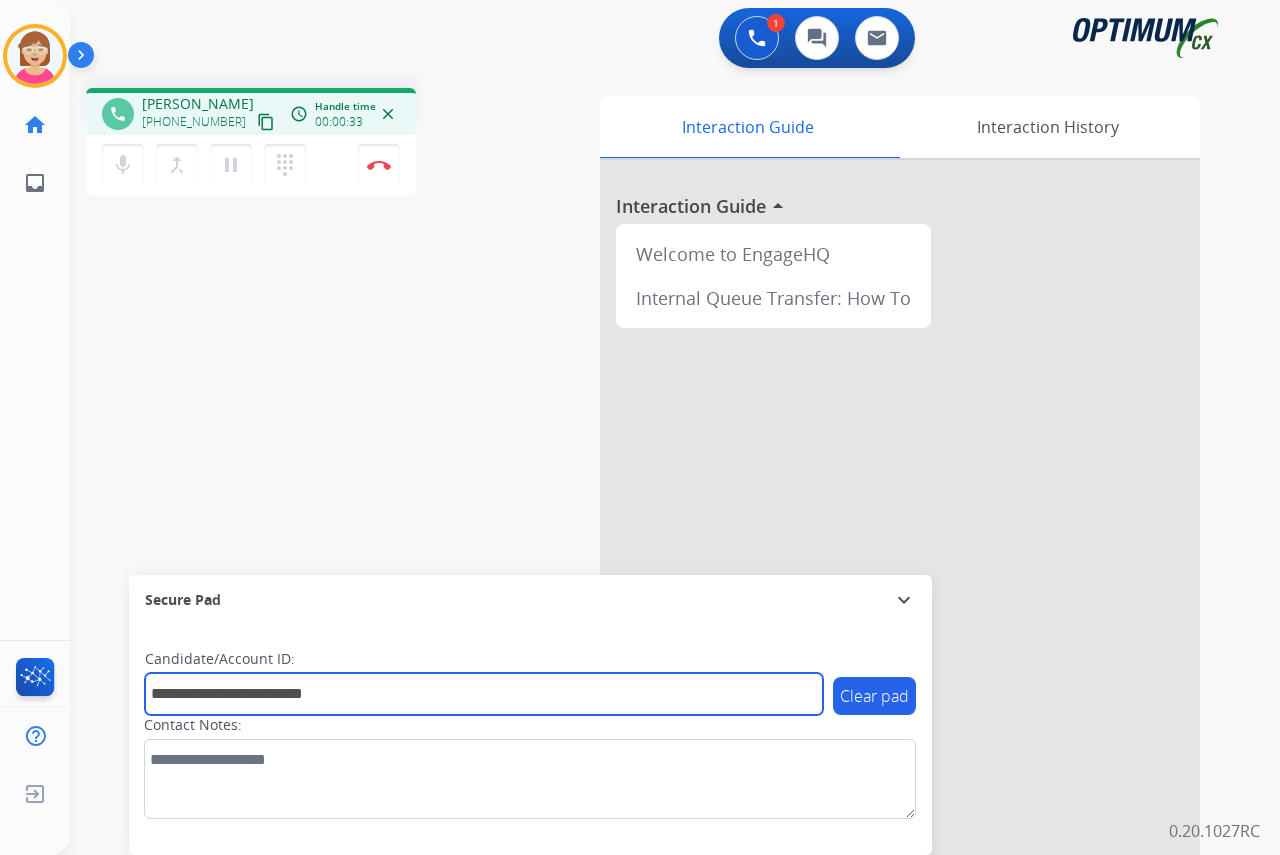 type on "**********" 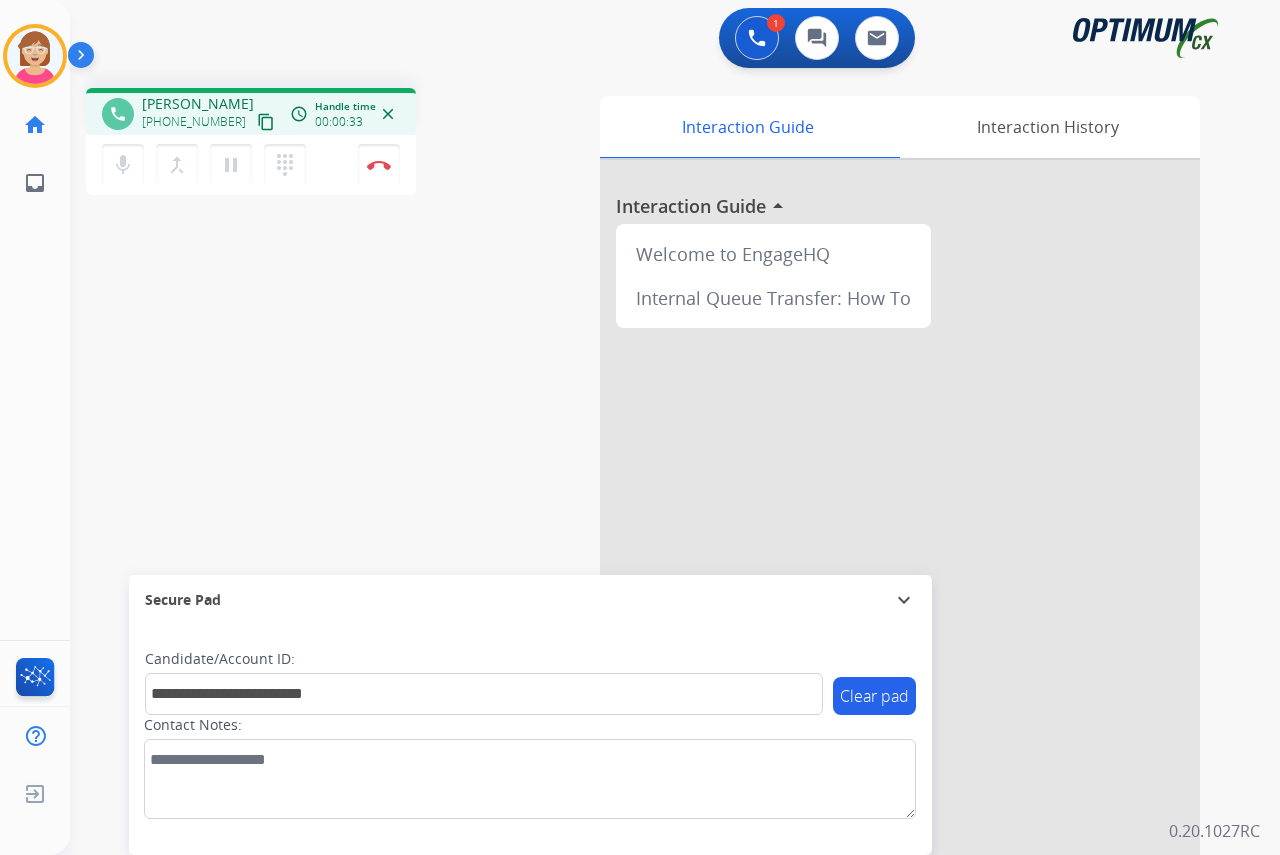 drag, startPoint x: 359, startPoint y: 699, endPoint x: 253, endPoint y: 554, distance: 179.61348 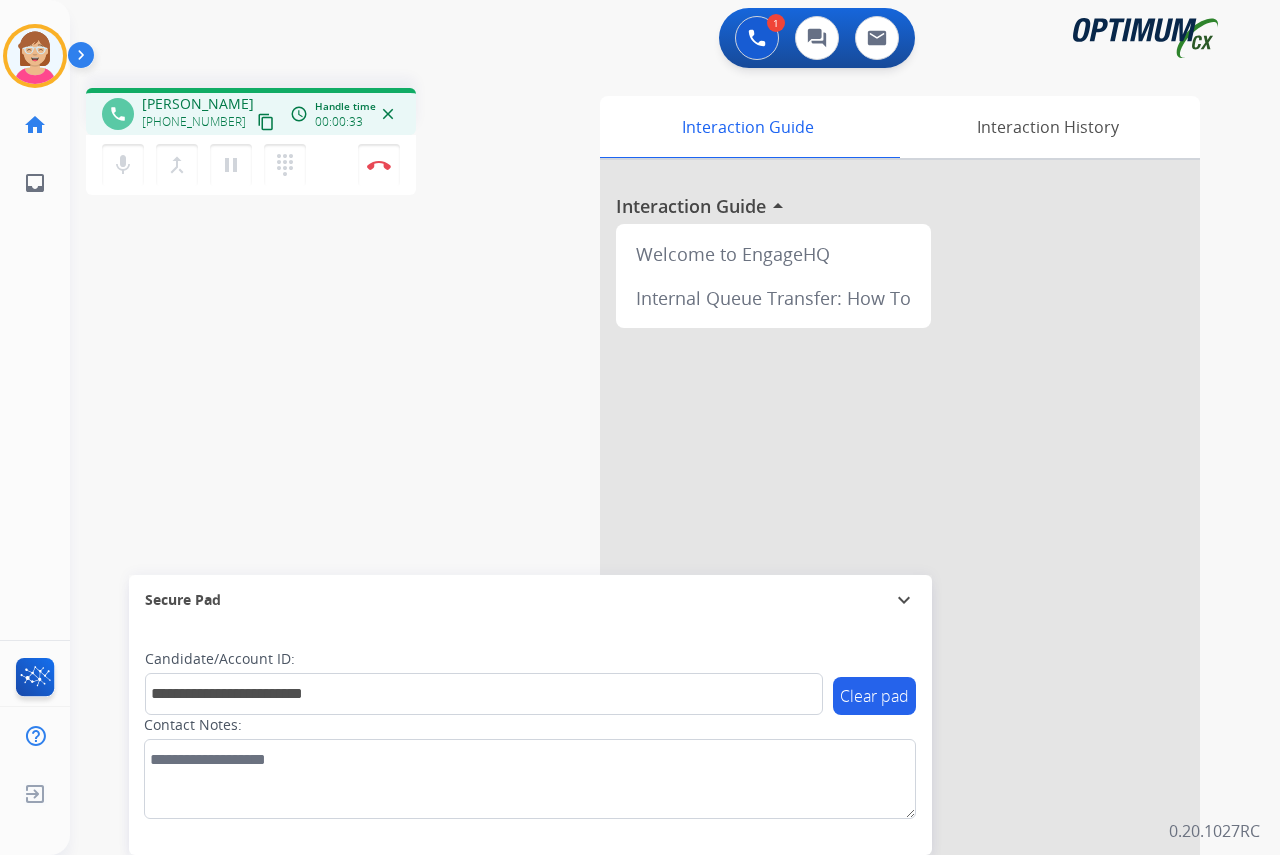 click on "**********" at bounding box center [651, 489] 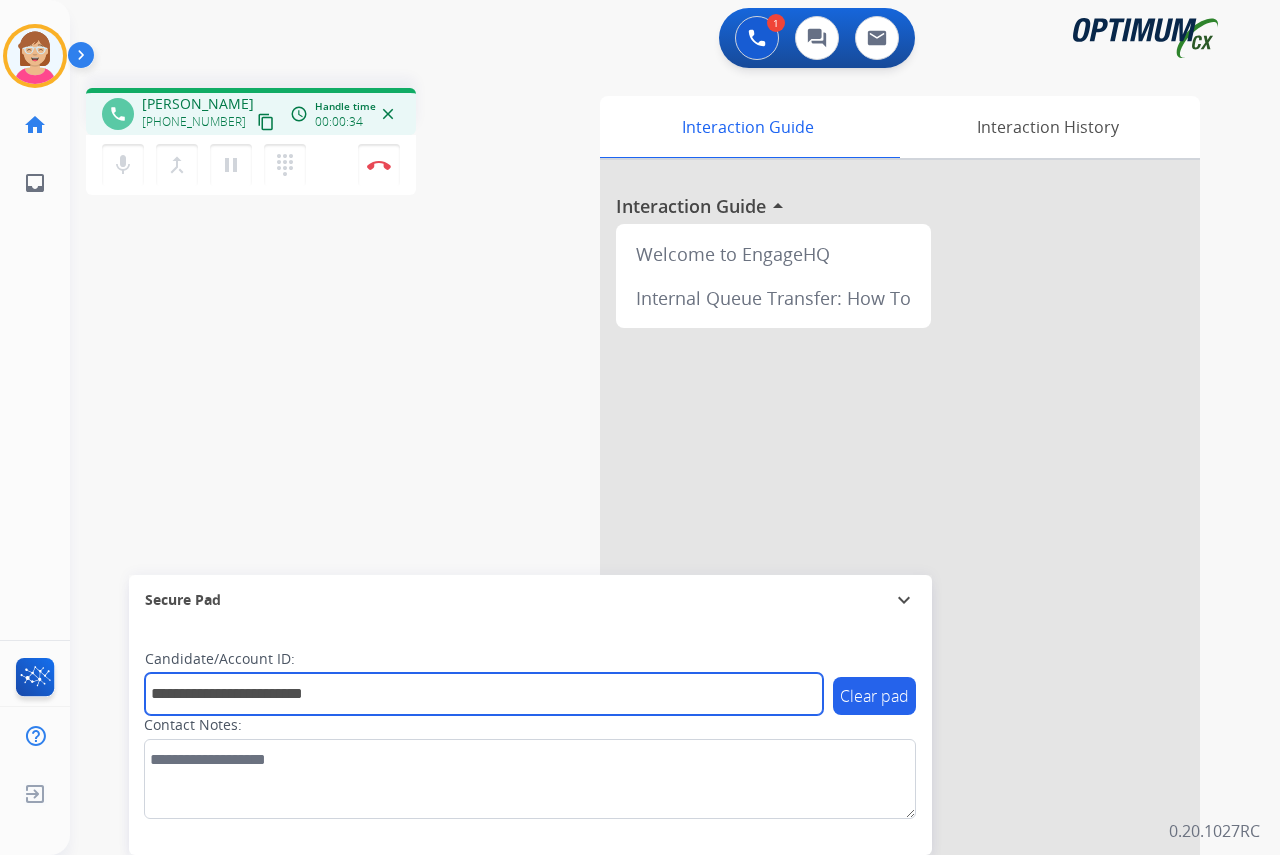 drag, startPoint x: 347, startPoint y: 698, endPoint x: 119, endPoint y: 694, distance: 228.03508 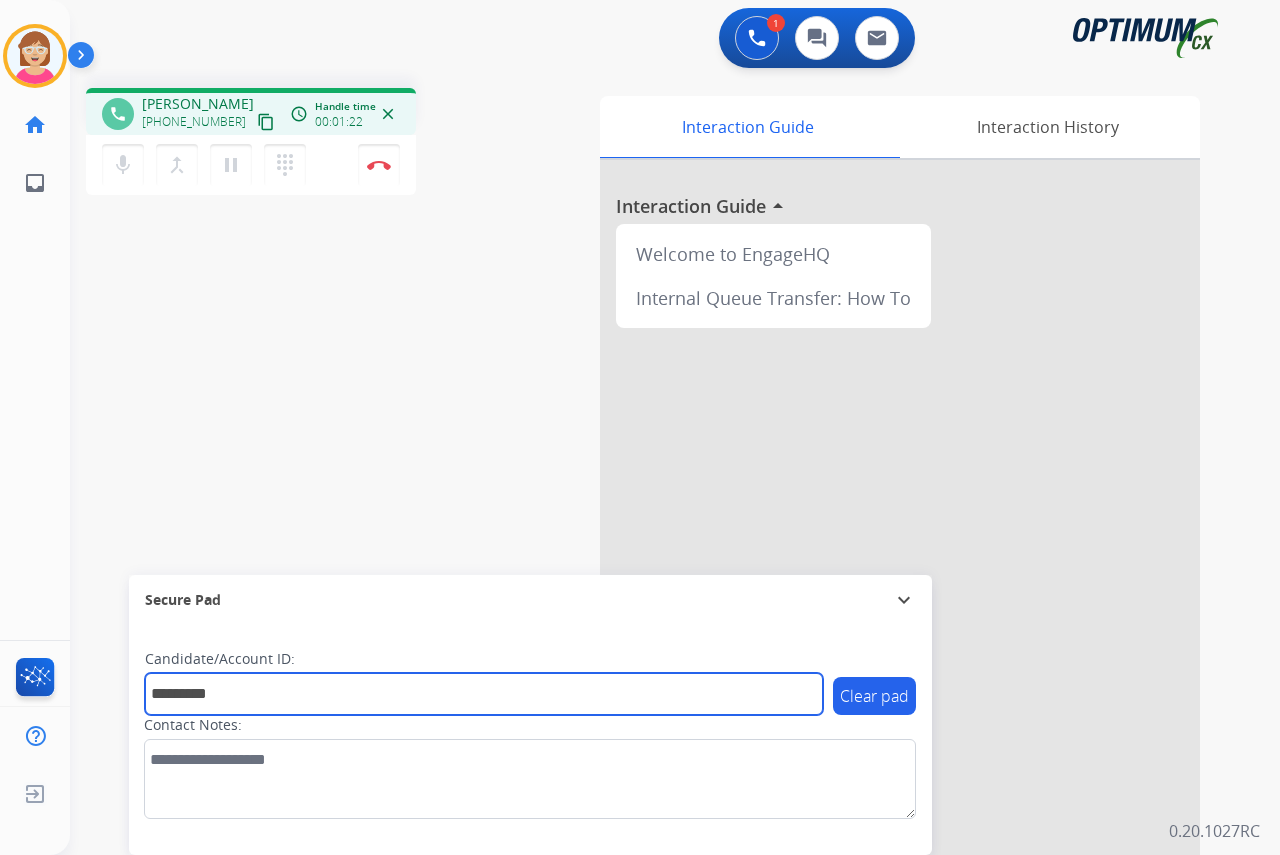 type on "*********" 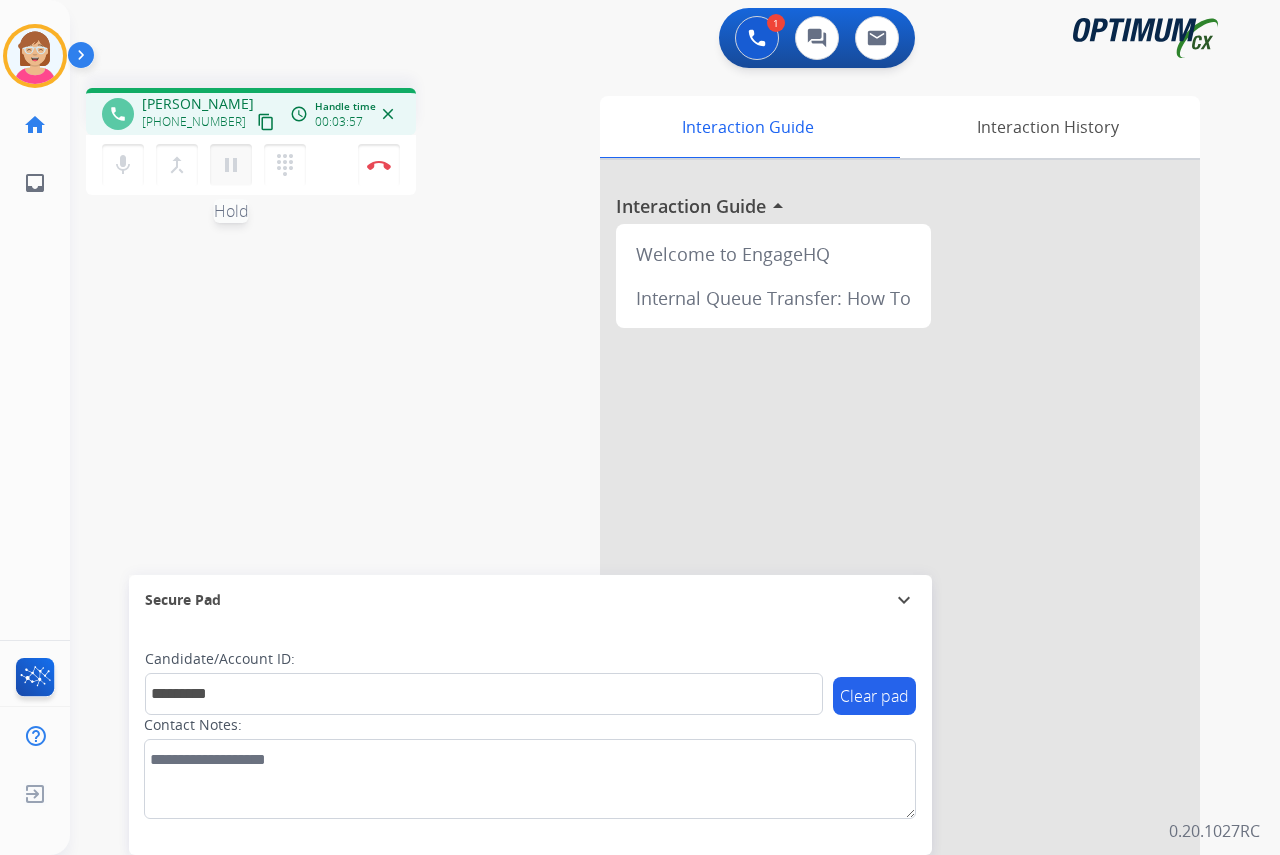 click on "pause" at bounding box center (231, 165) 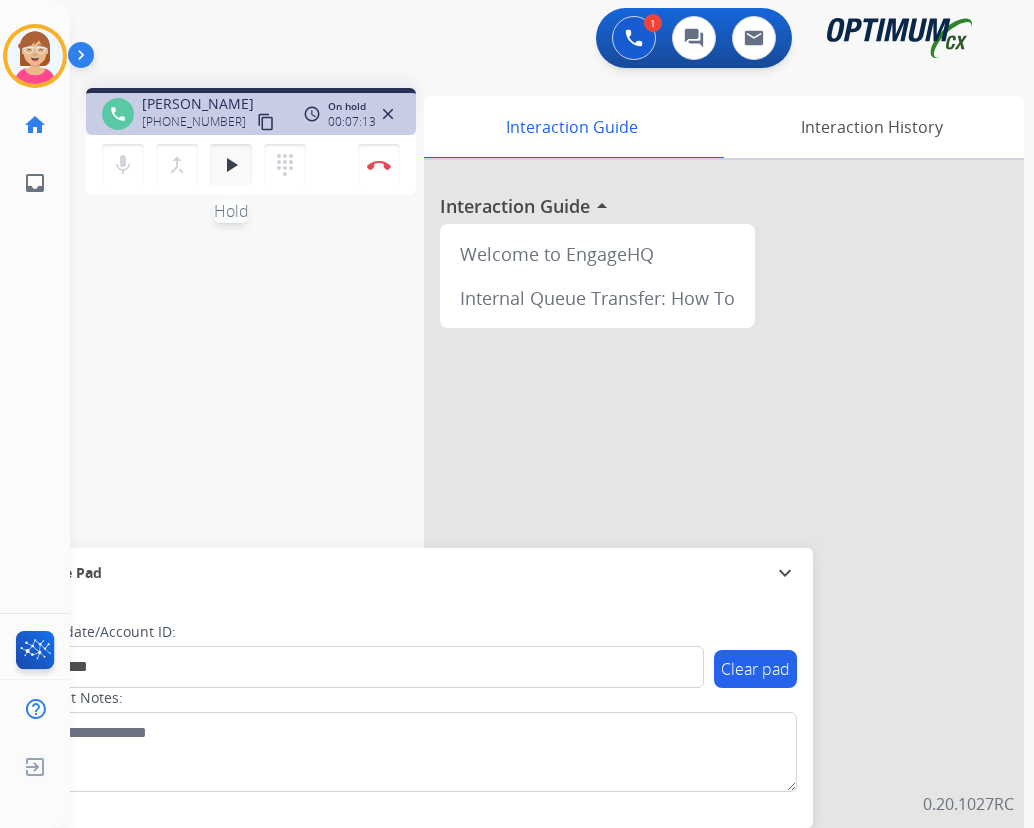 click on "play_arrow" at bounding box center (231, 165) 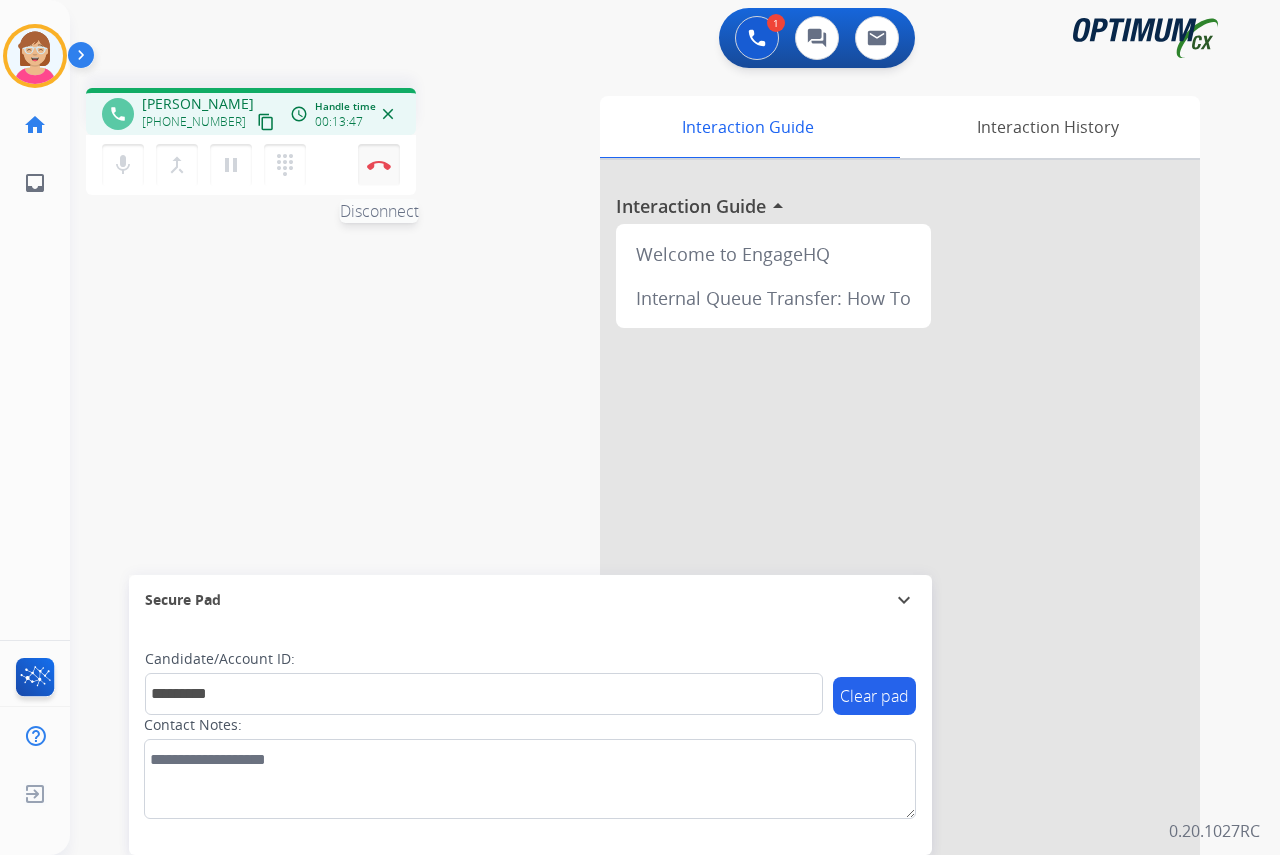 click at bounding box center (379, 165) 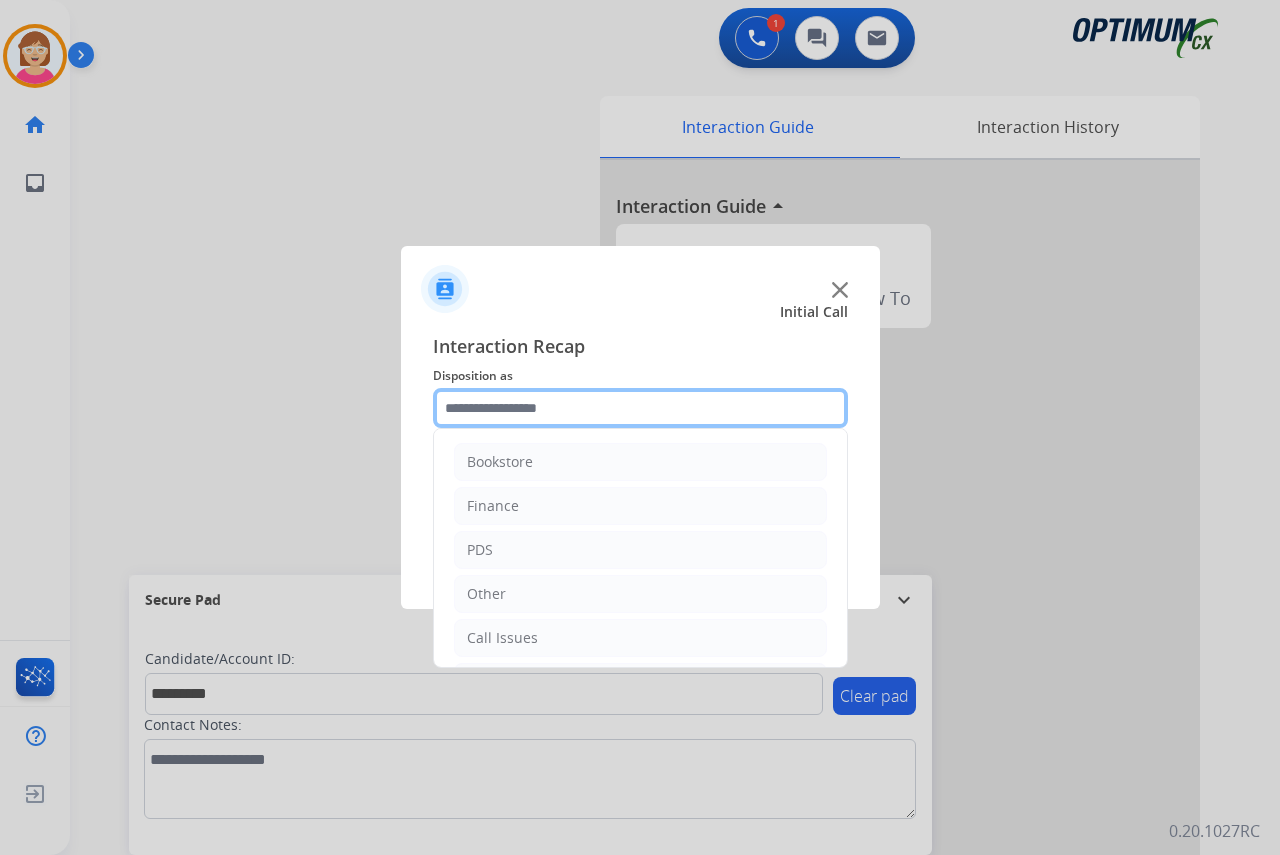 drag, startPoint x: 467, startPoint y: 402, endPoint x: 467, endPoint y: 383, distance: 19 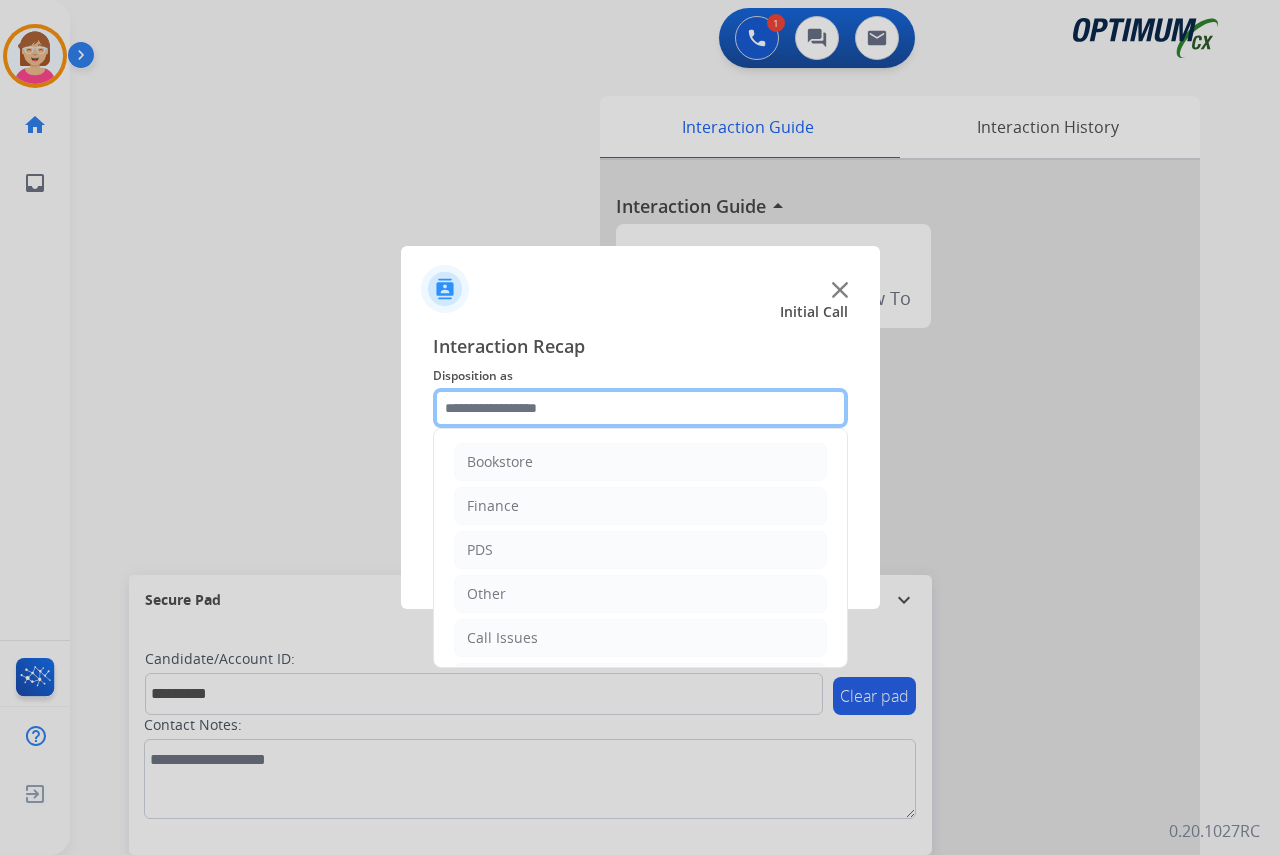 click 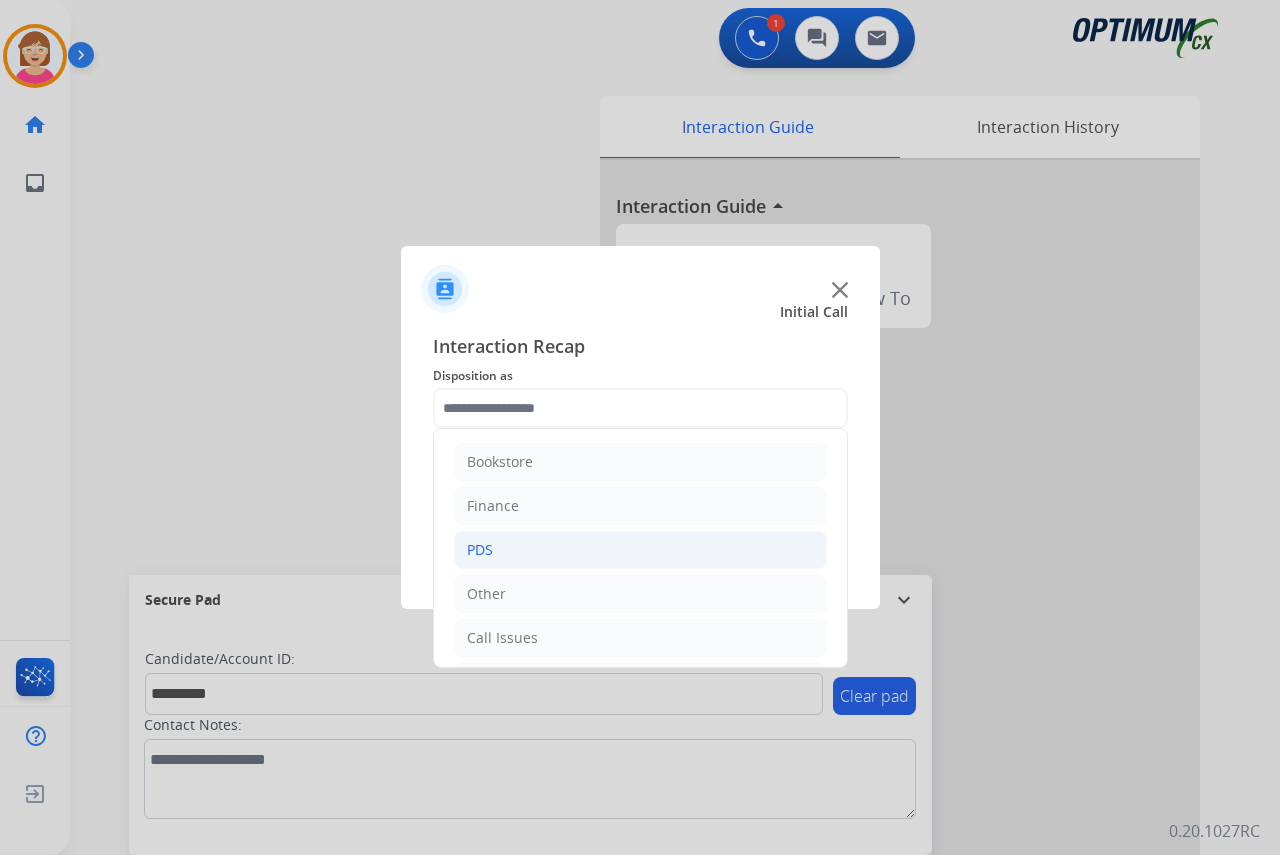 click on "PDS" 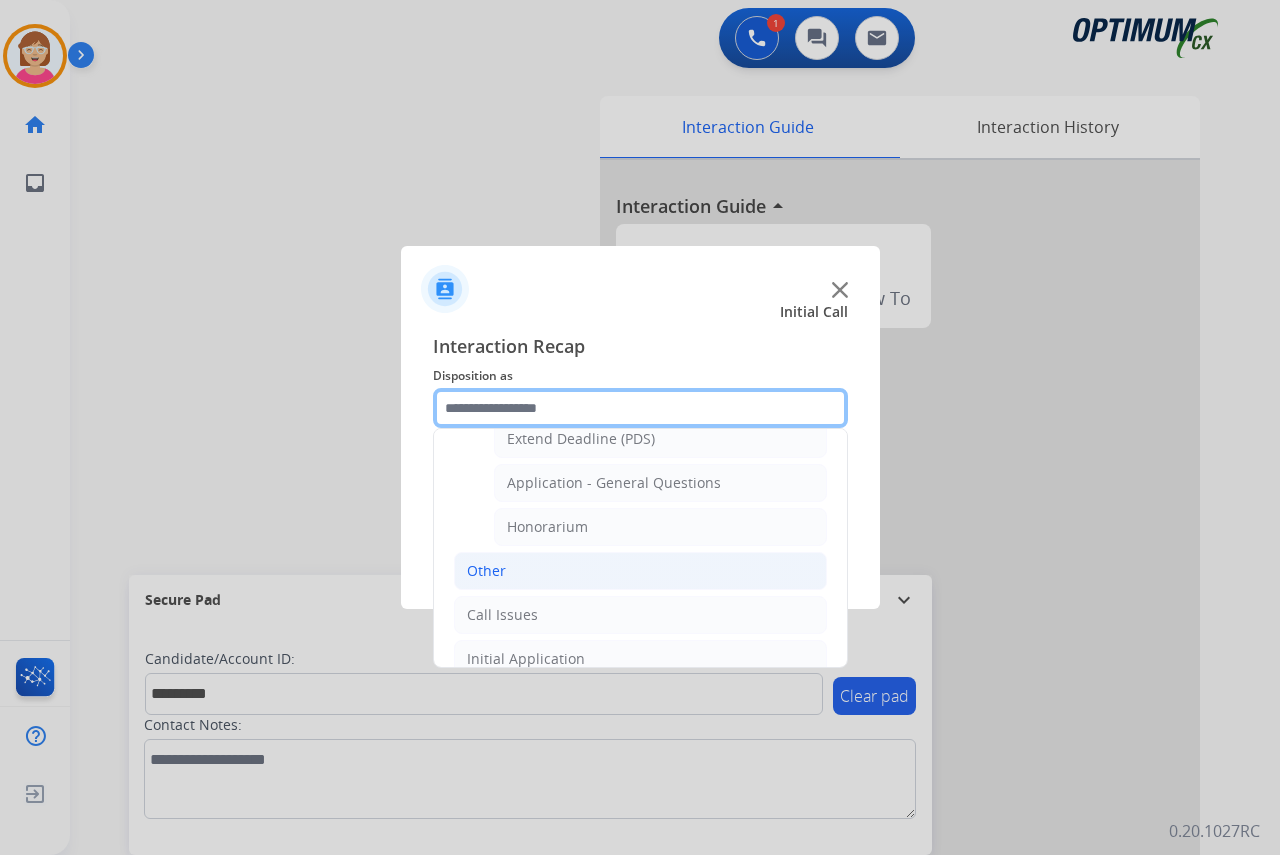 scroll, scrollTop: 600, scrollLeft: 0, axis: vertical 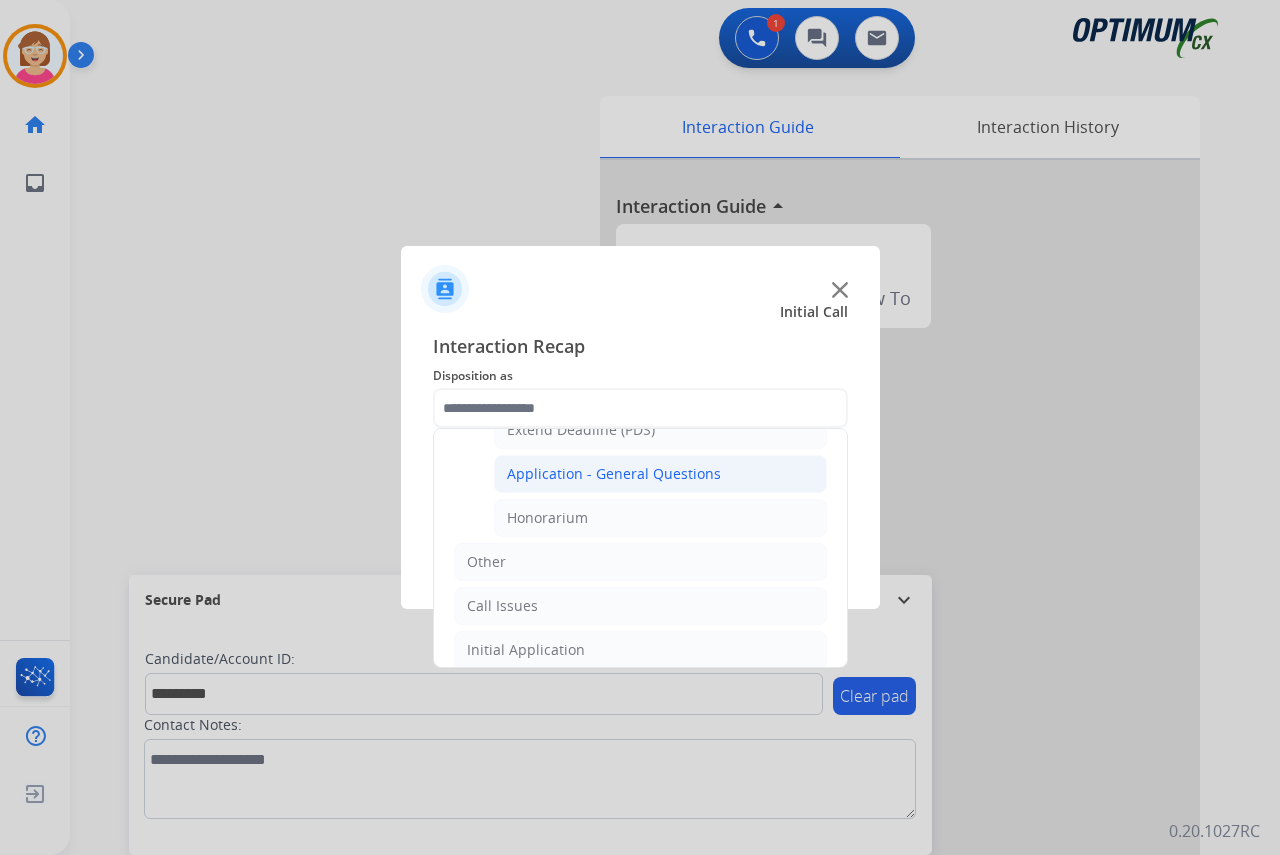 click on "Application - General Questions" 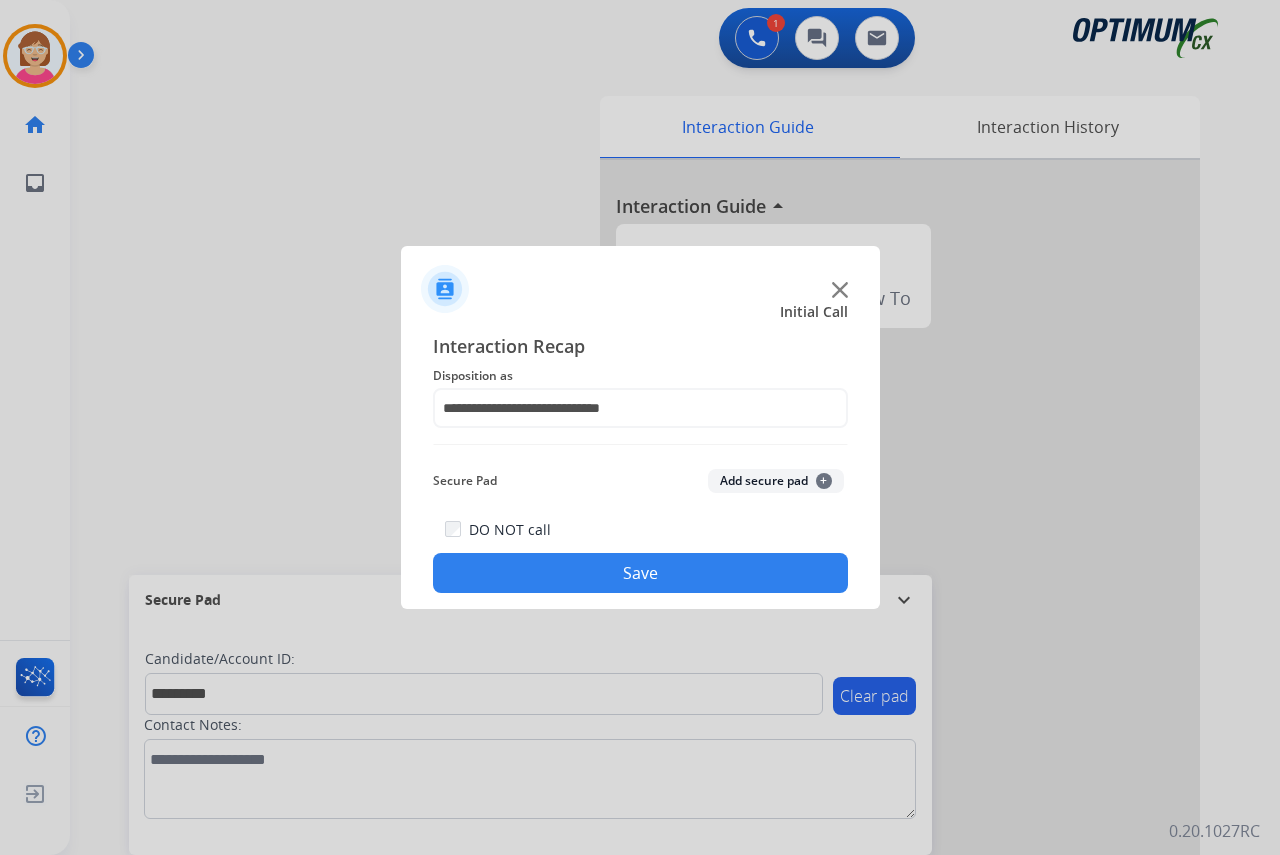 click on "Add secure pad  +" 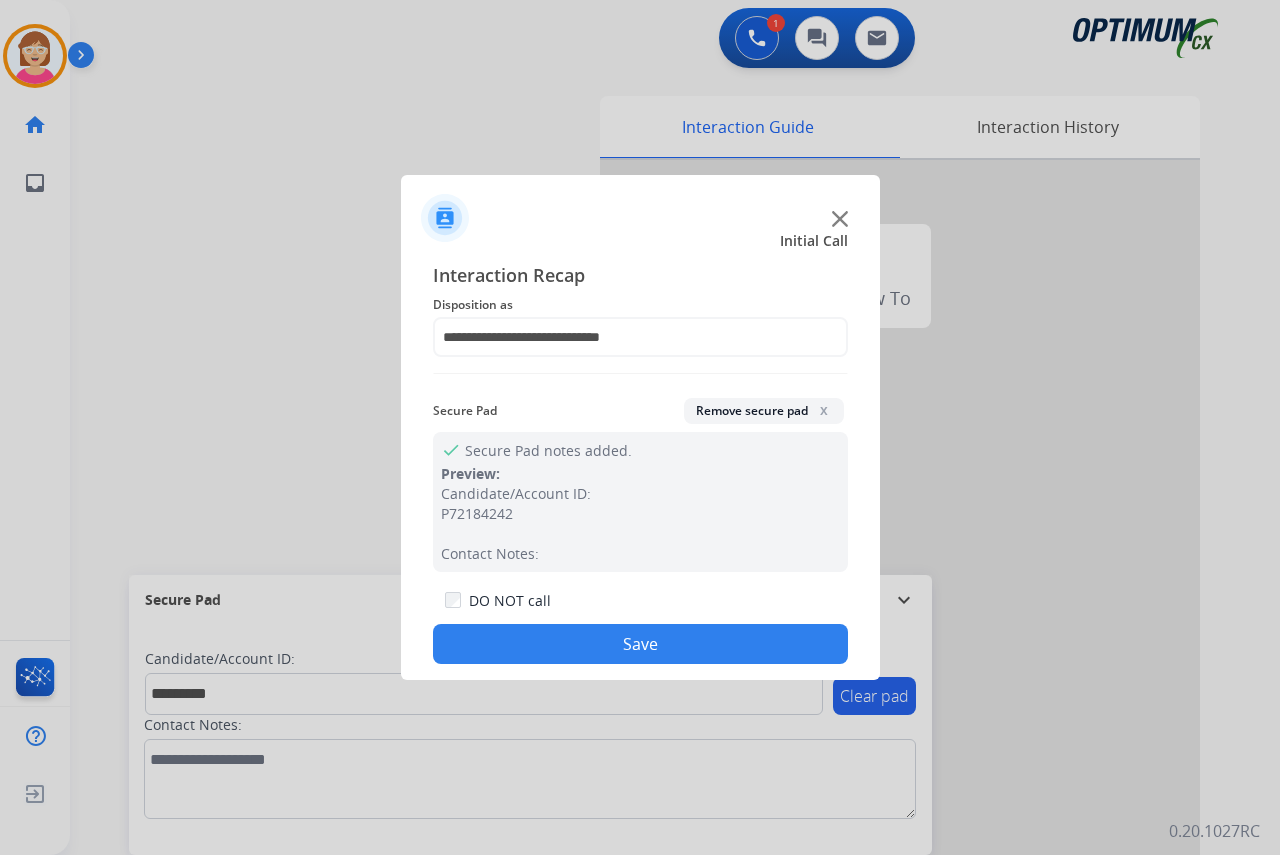 click on "Save" 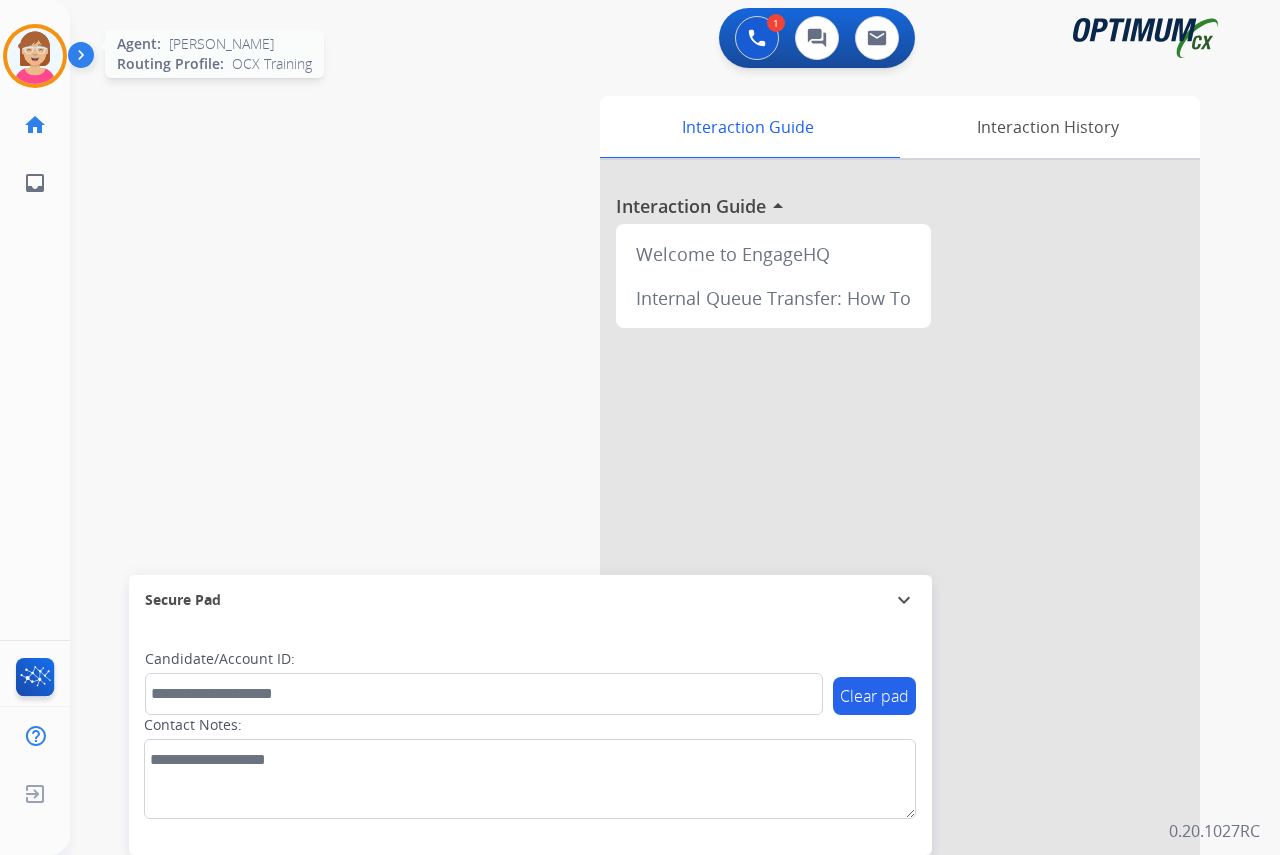 click at bounding box center [35, 56] 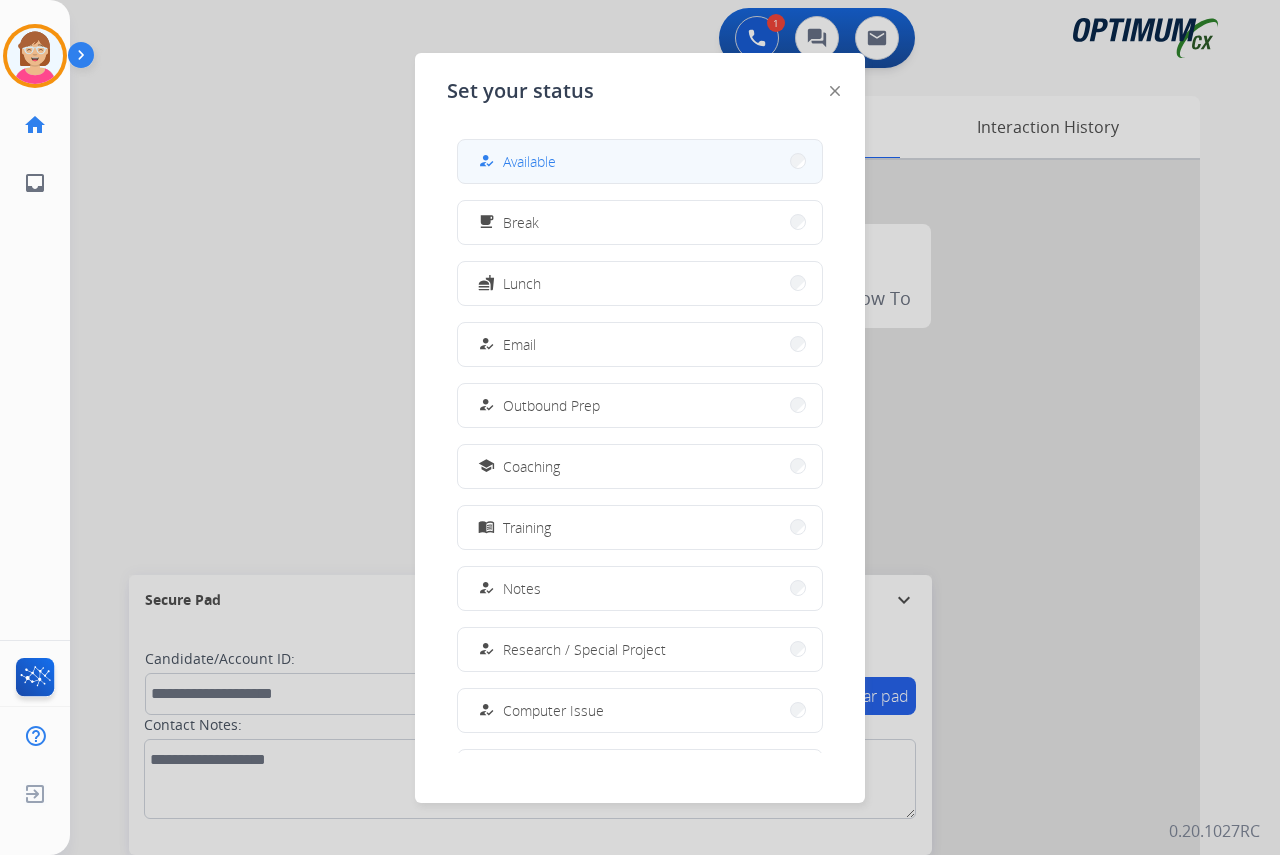 click on "Available" at bounding box center [529, 161] 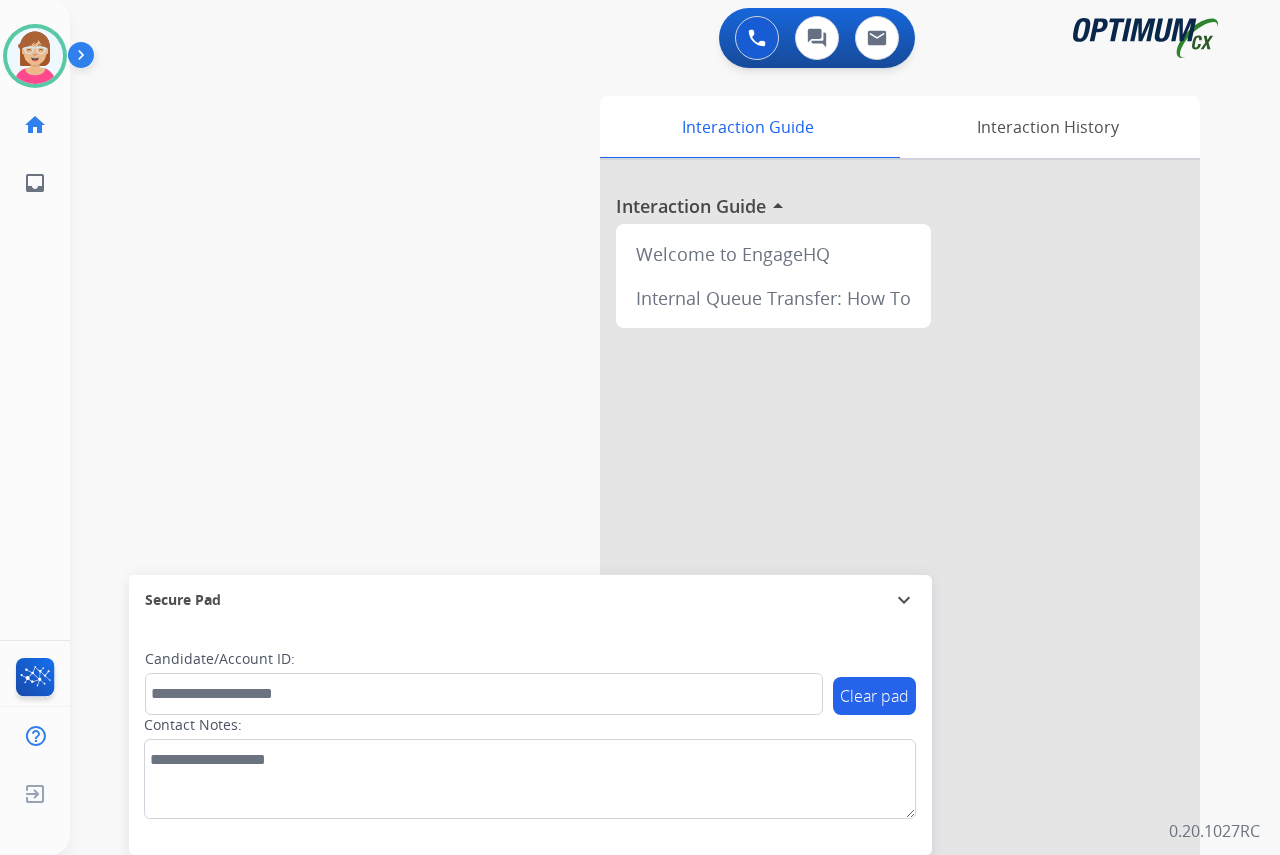 click on "[PERSON_NAME]   Available  Edit Avatar  Agent:   [PERSON_NAME] Profile:  OCX Training home  Home  Home inbox  Emails  Emails  FocalPoints  Help Center  Help Center  Log out  Log out" 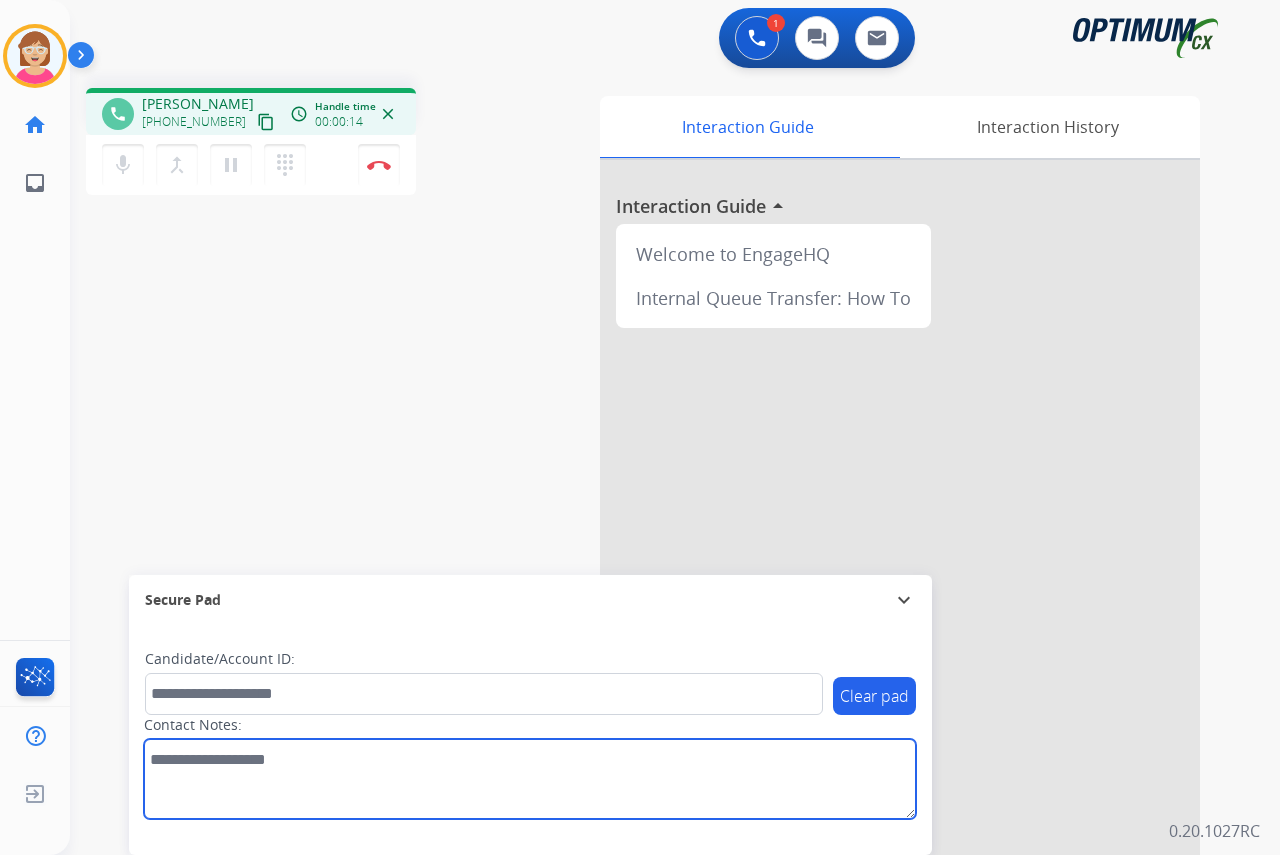 click at bounding box center (530, 779) 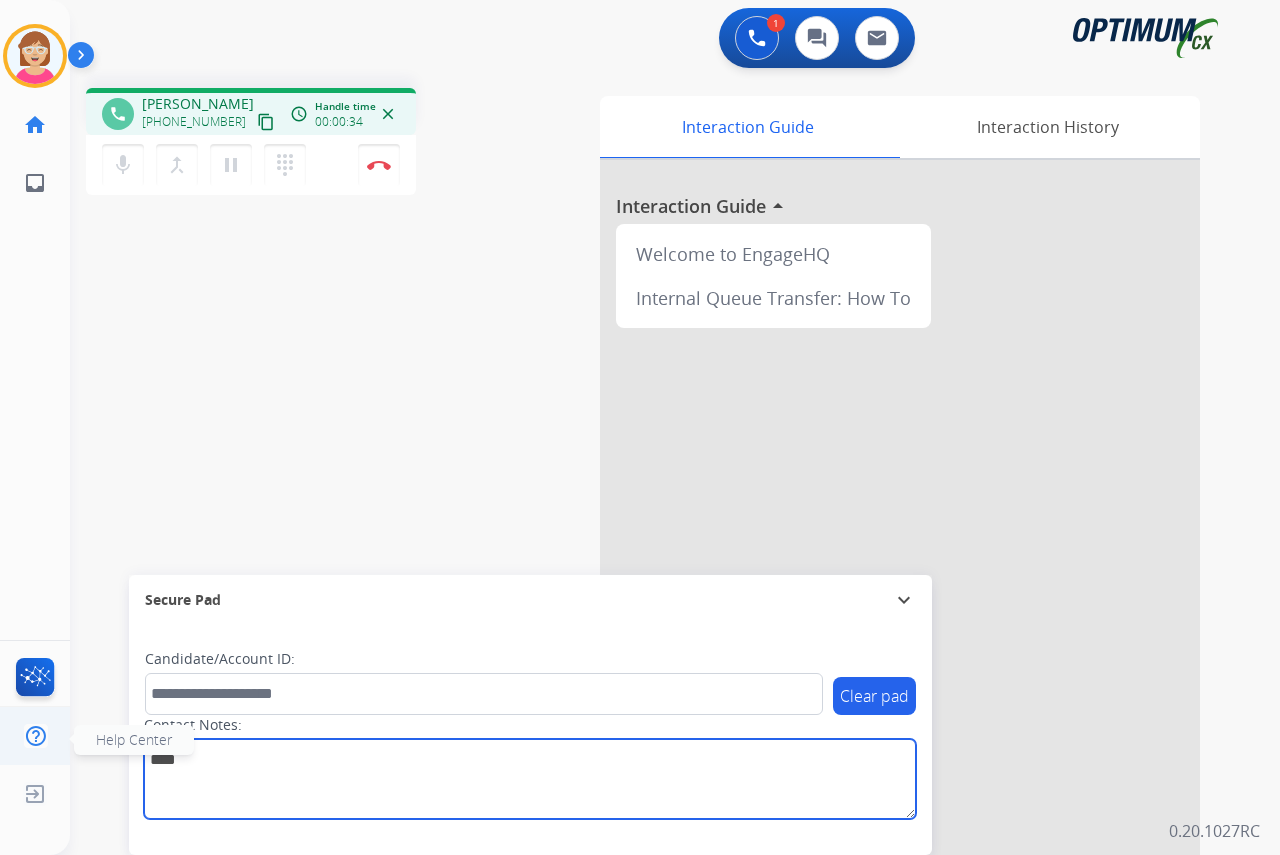 type on "****" 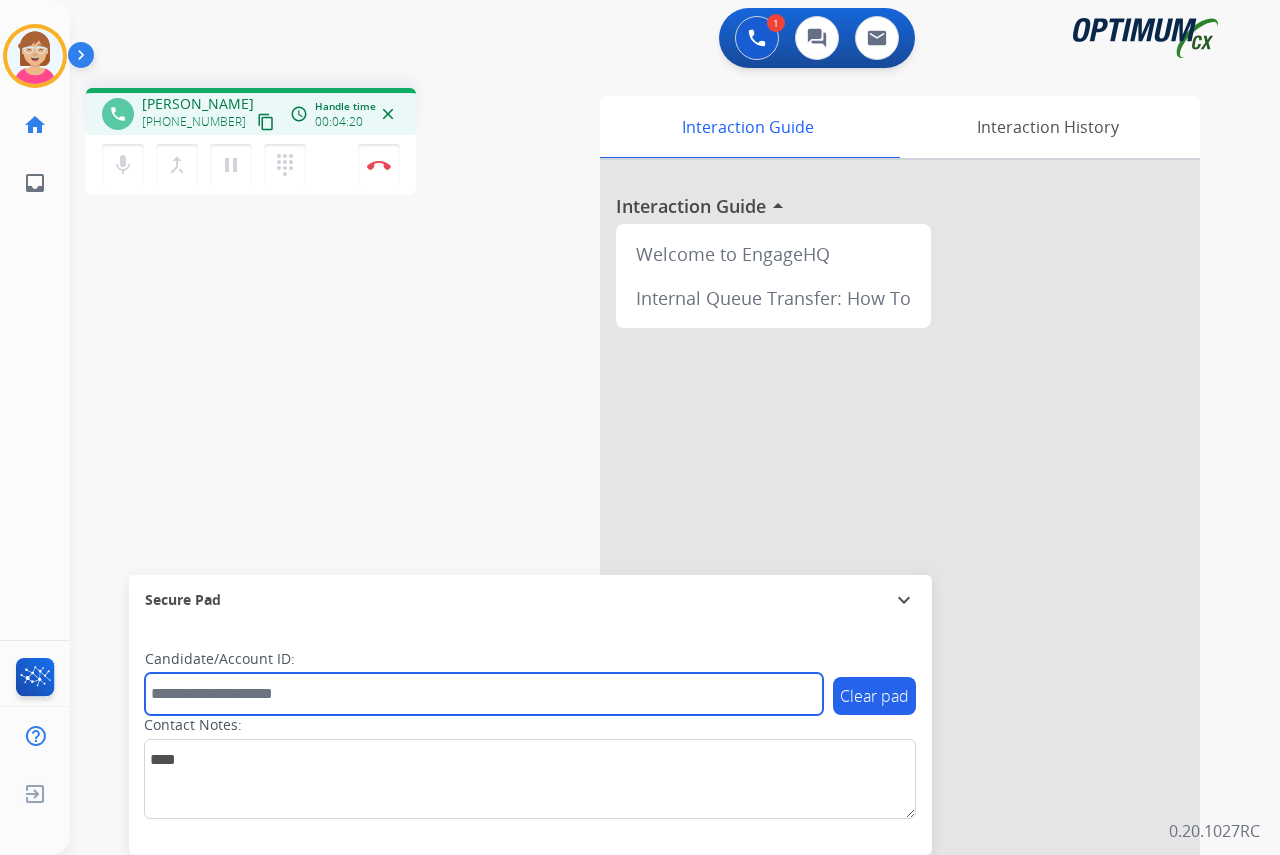 click at bounding box center [484, 694] 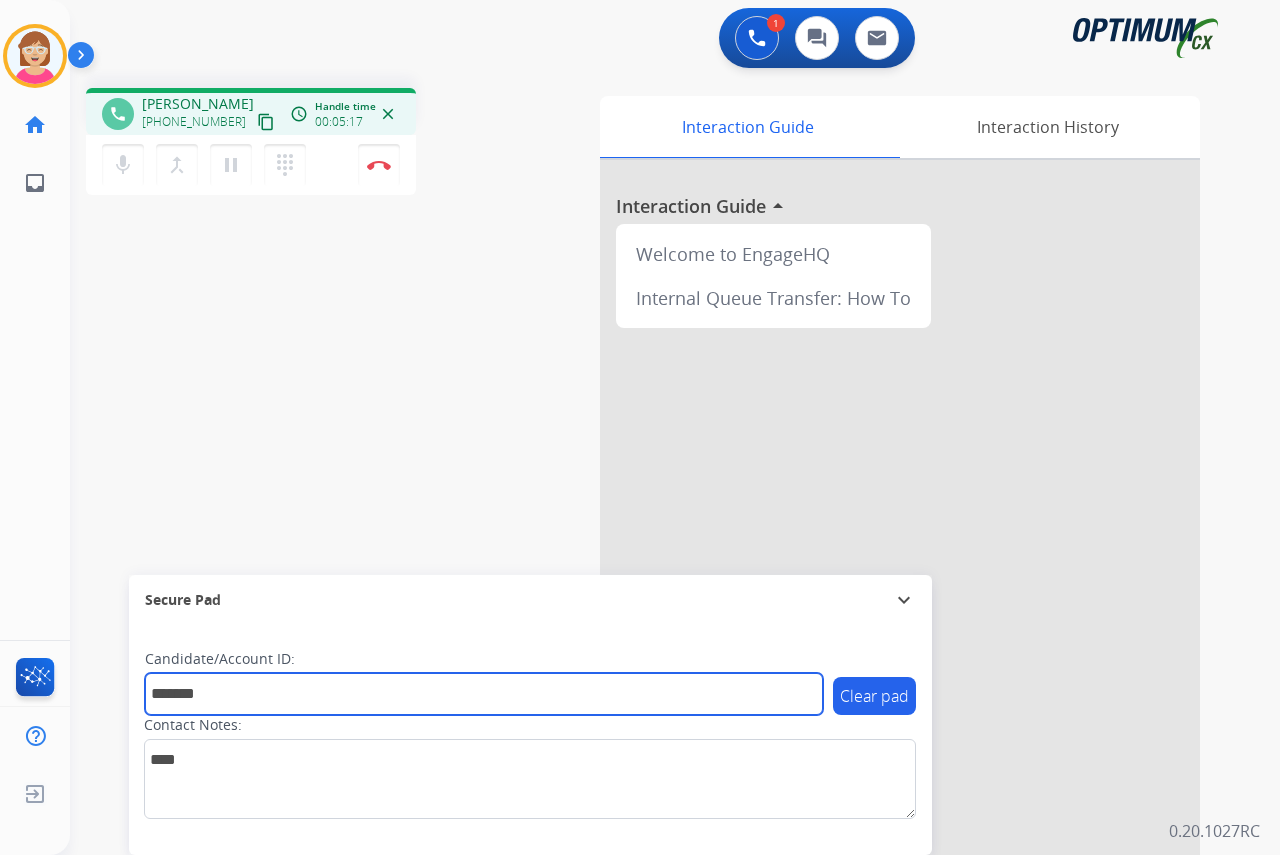 type on "*******" 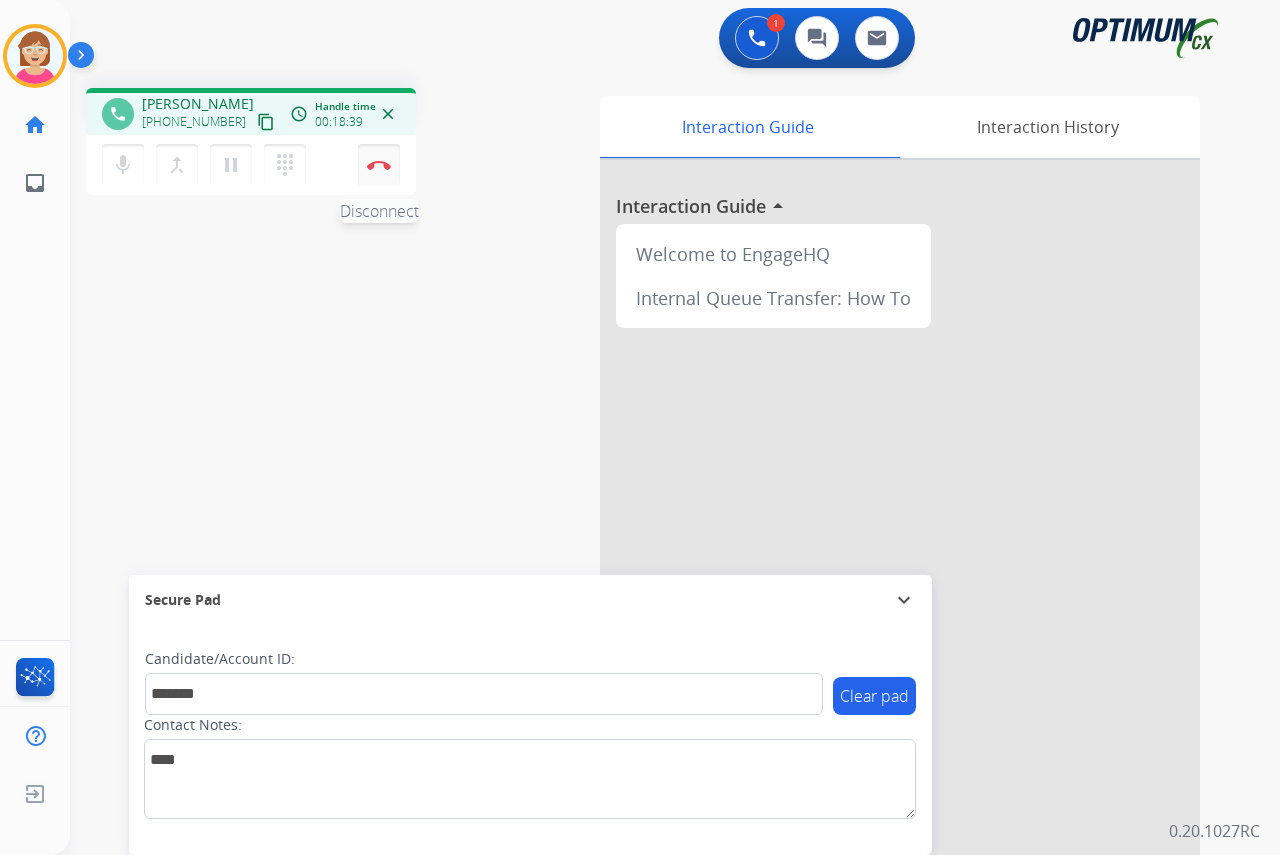 click at bounding box center (379, 165) 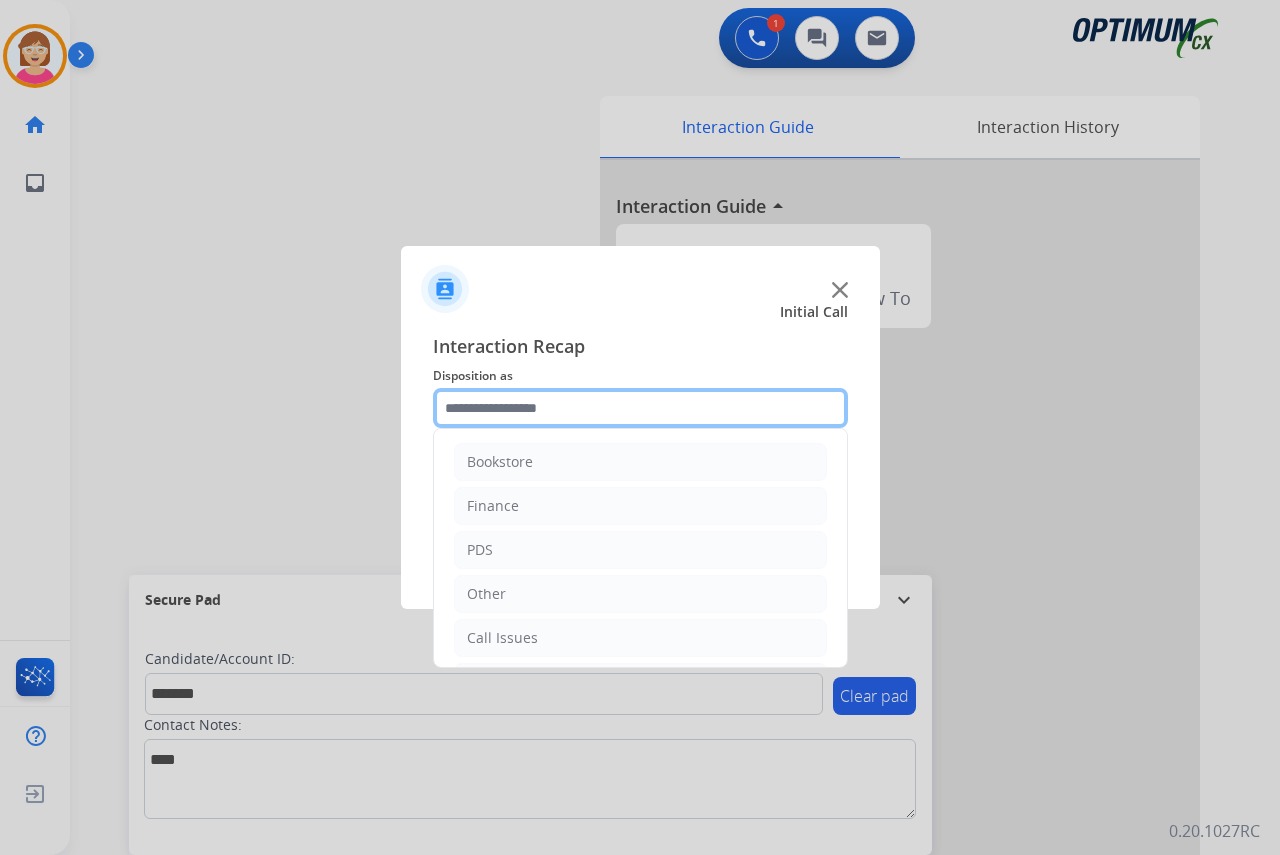 click 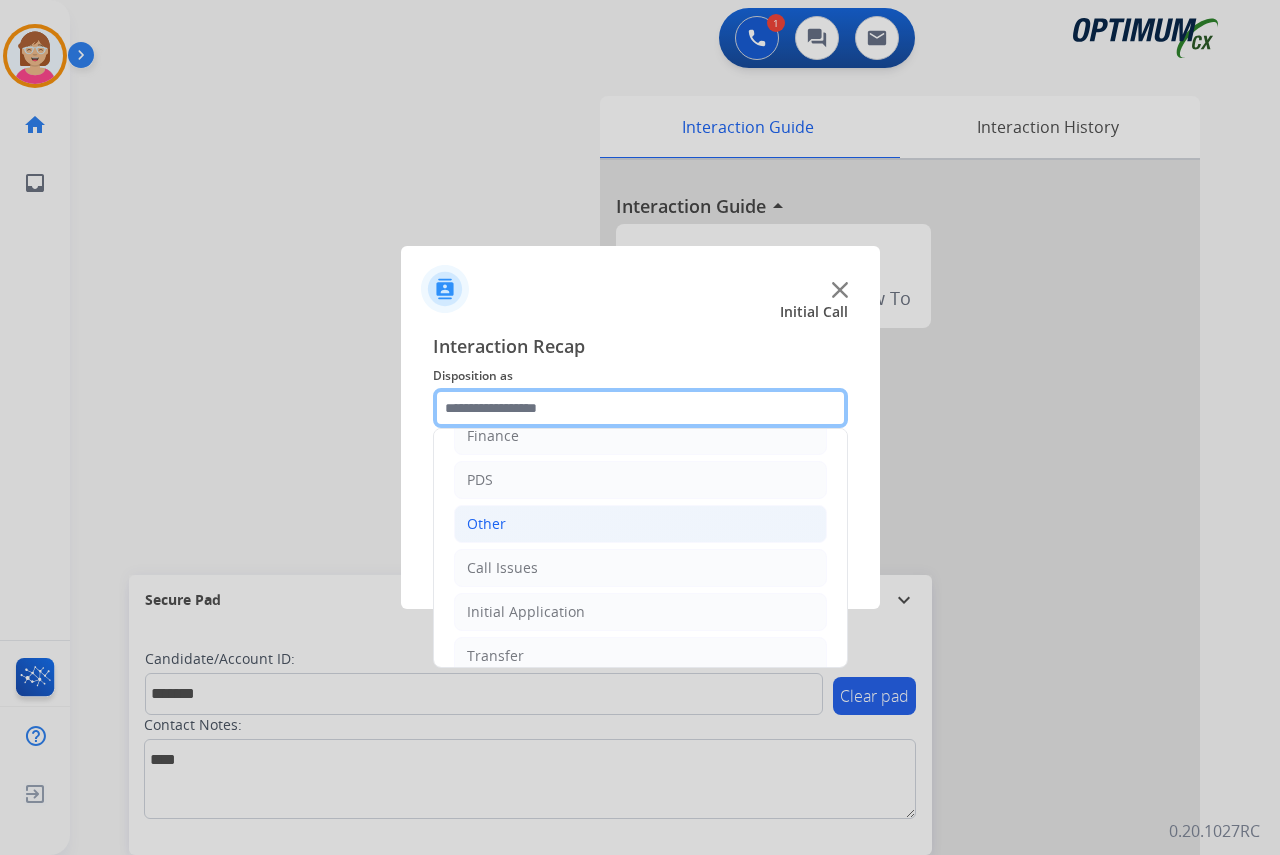 scroll, scrollTop: 136, scrollLeft: 0, axis: vertical 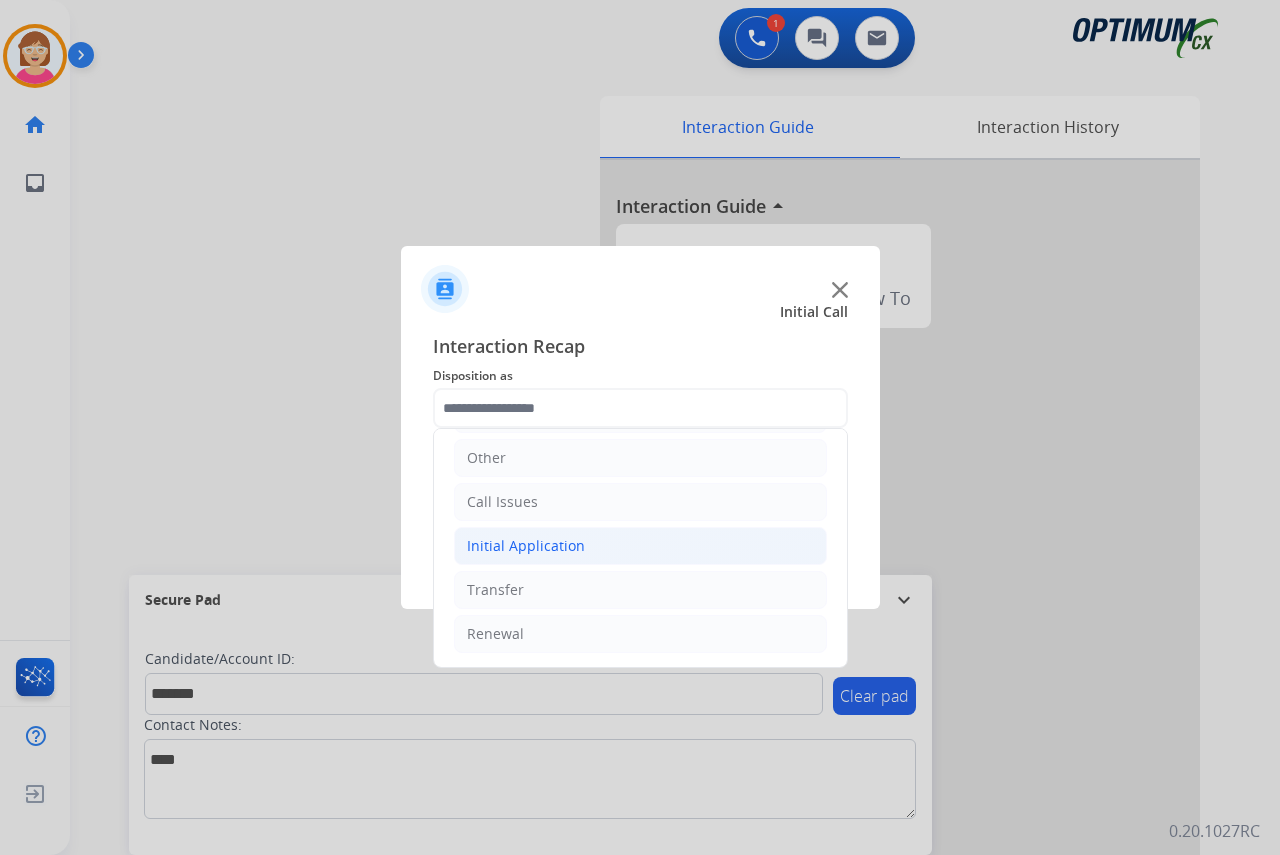 click on "Initial Application" 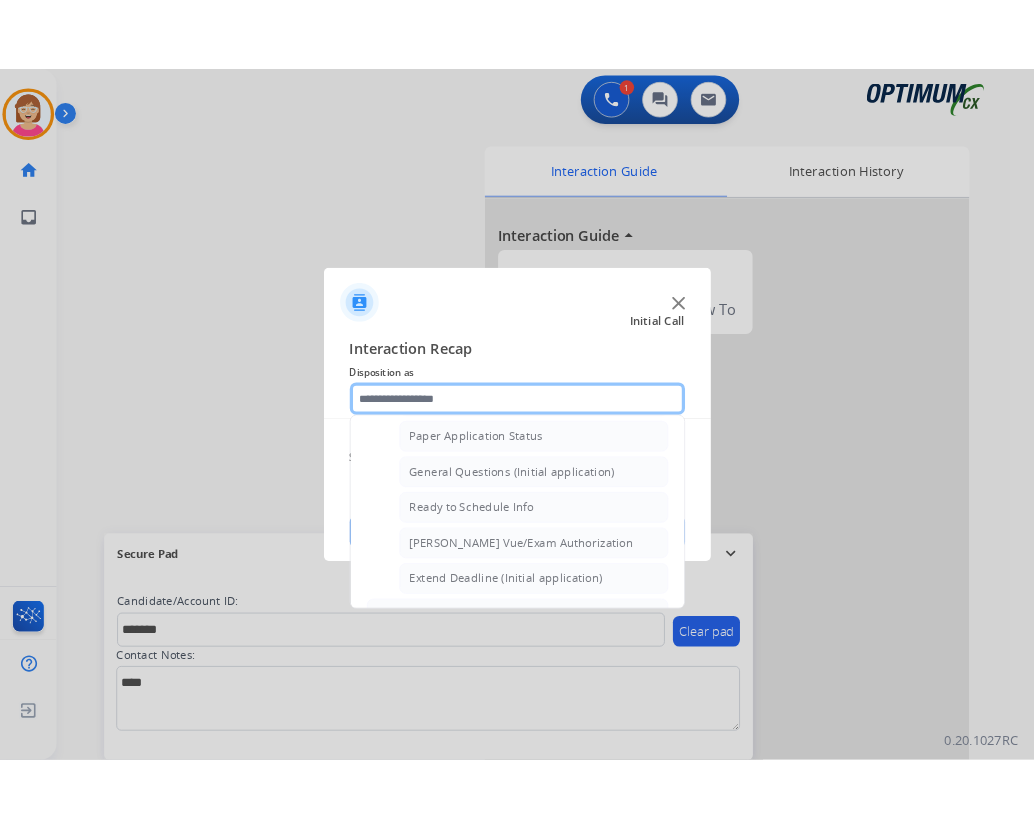 scroll, scrollTop: 1136, scrollLeft: 0, axis: vertical 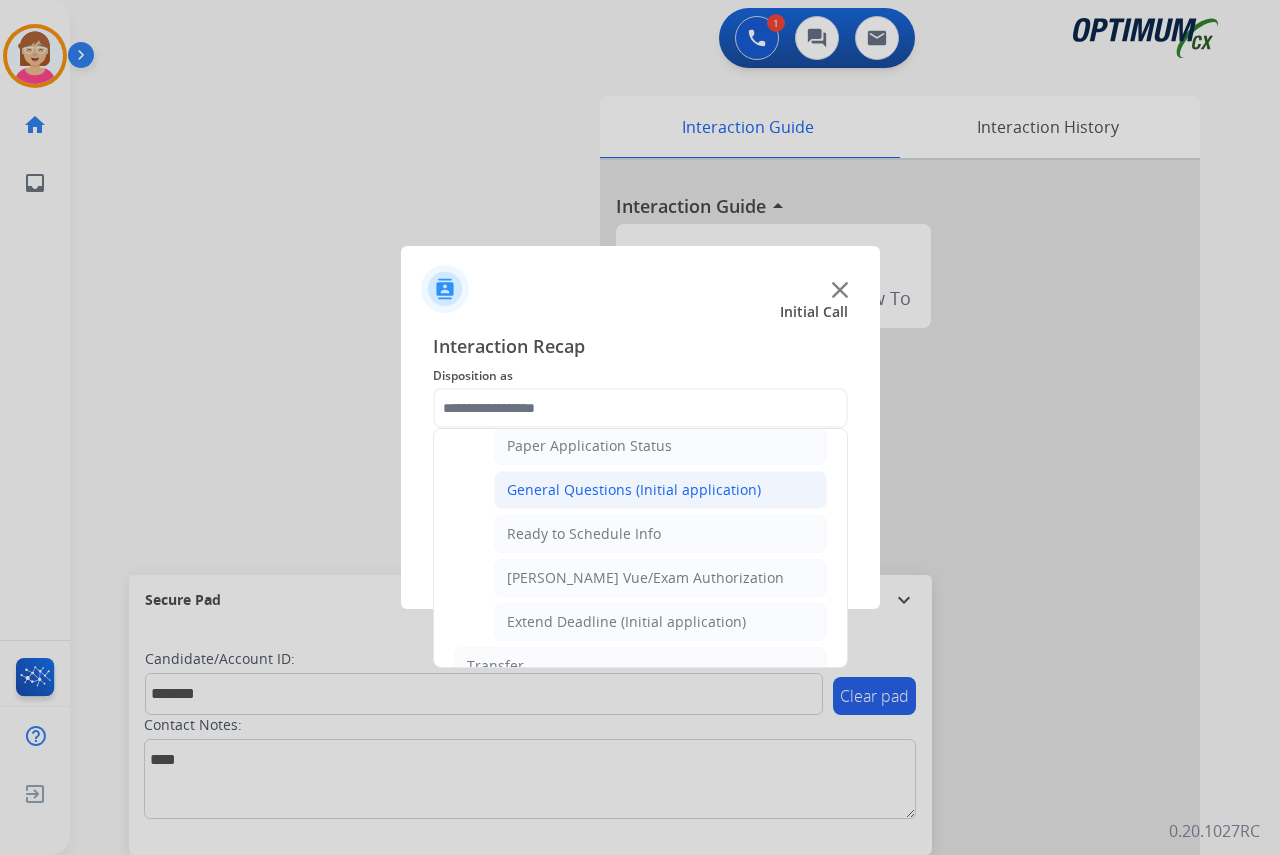 click on "General Questions (Initial application)" 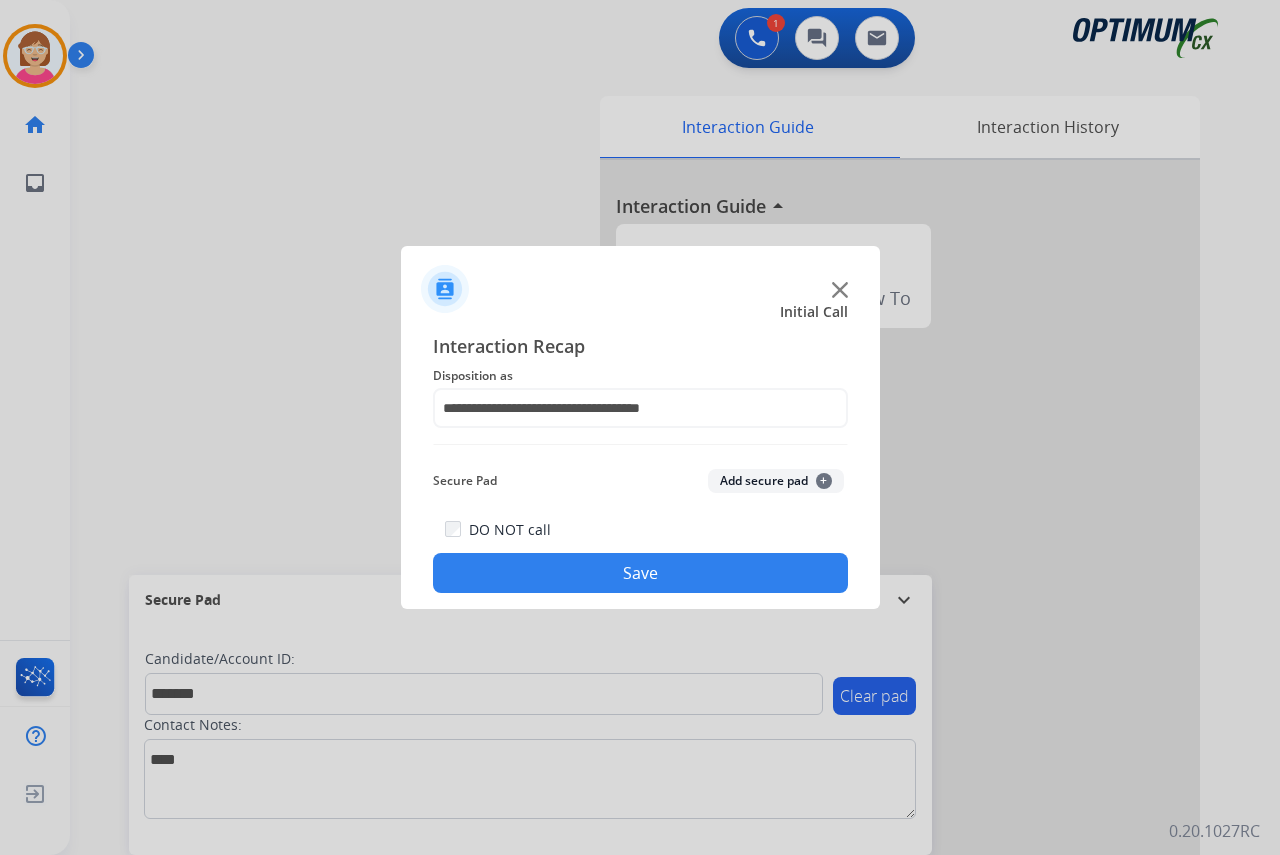 click on "+" 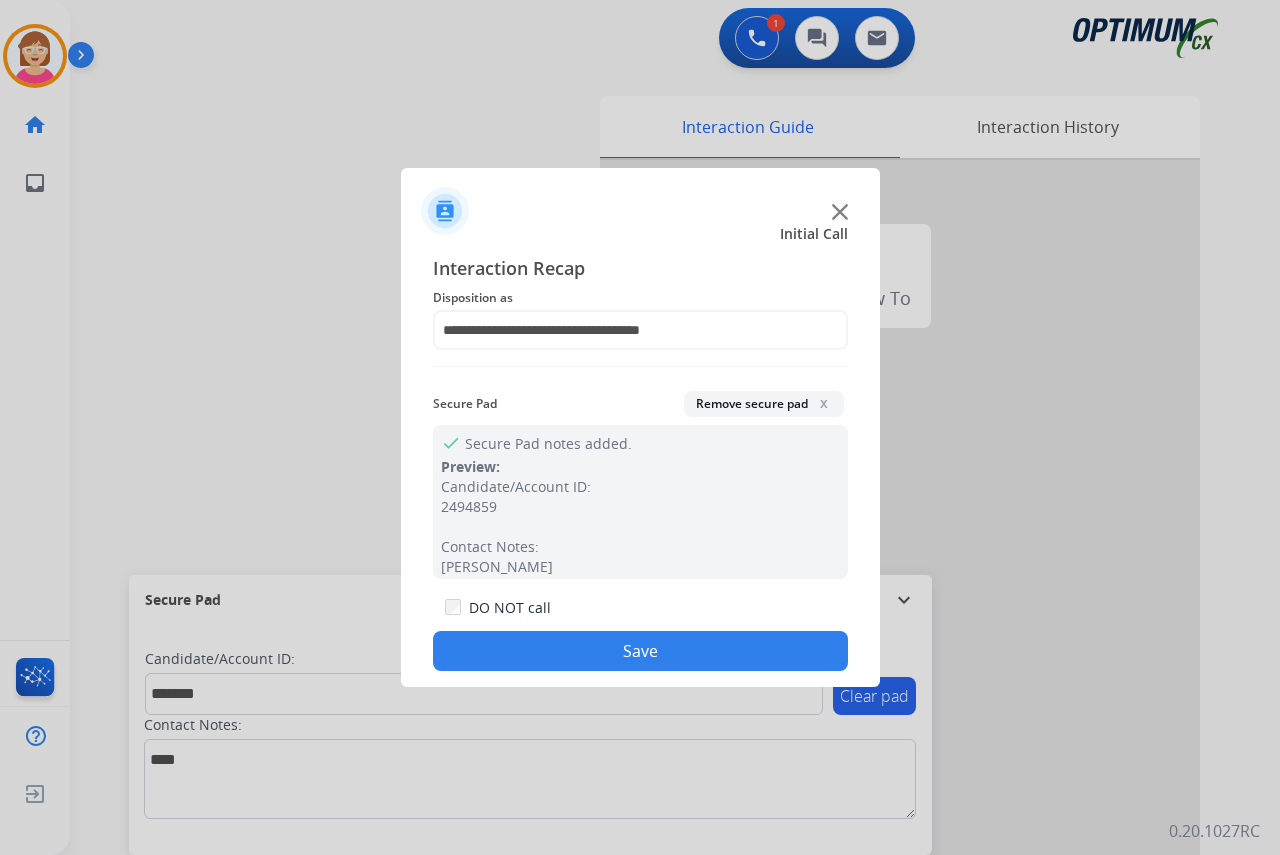drag, startPoint x: 482, startPoint y: 654, endPoint x: 462, endPoint y: 629, distance: 32.01562 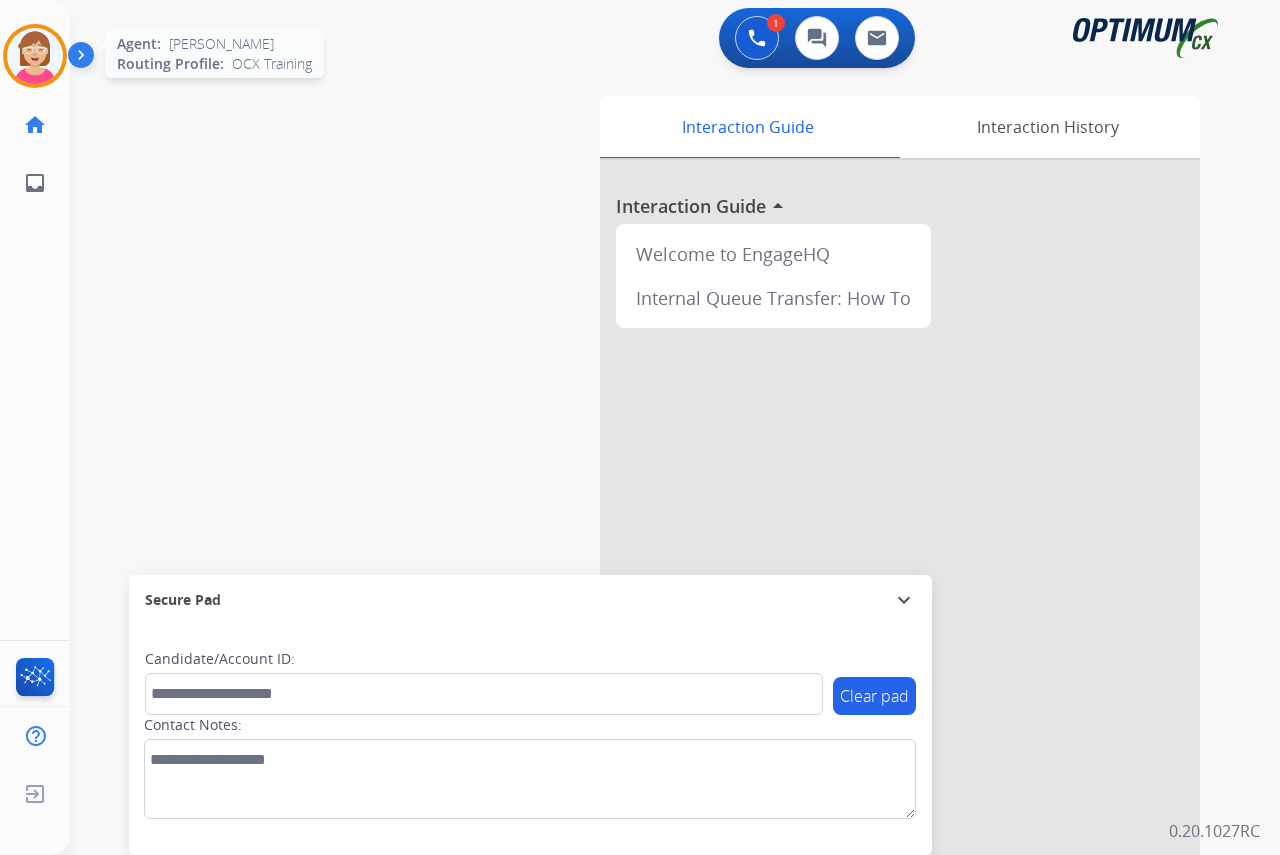 click at bounding box center (35, 56) 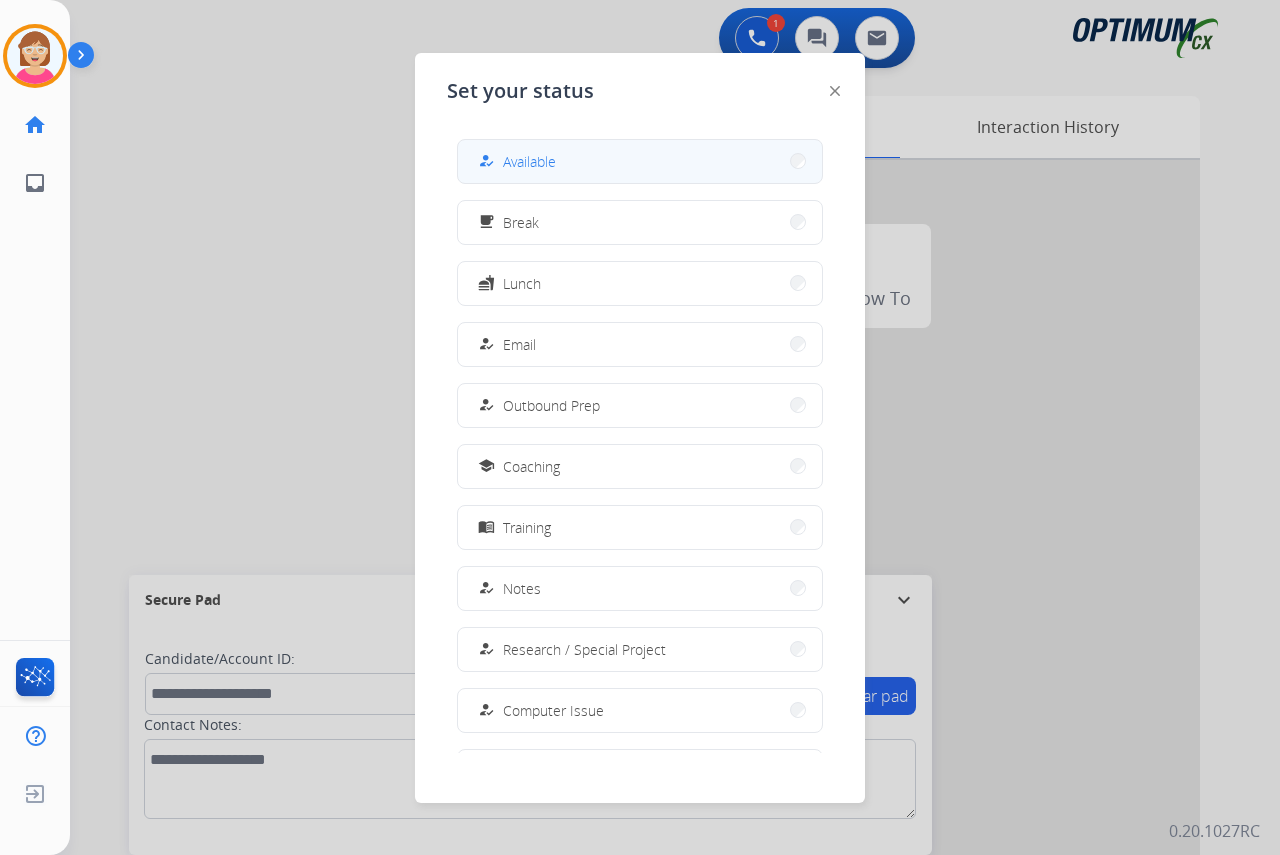 click on "Available" at bounding box center [529, 161] 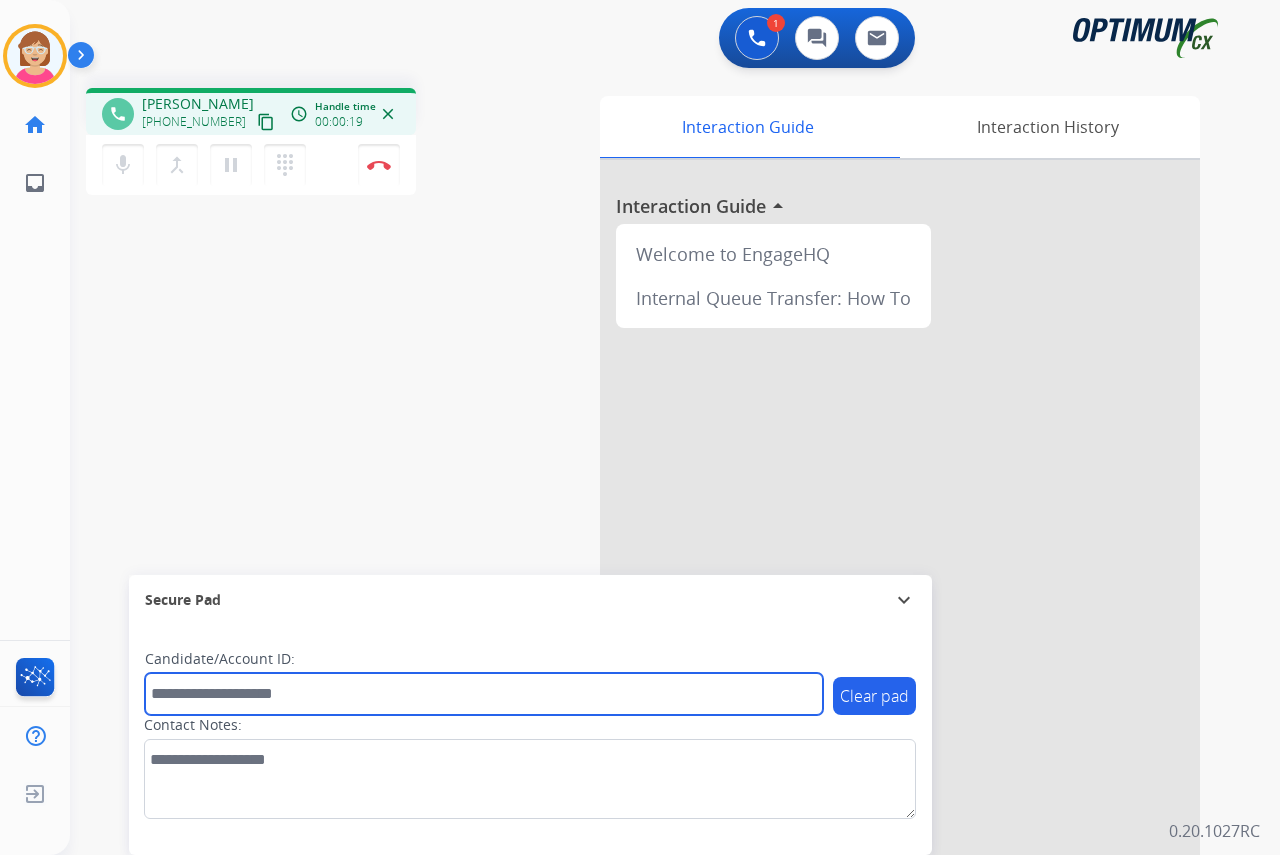 click at bounding box center (484, 694) 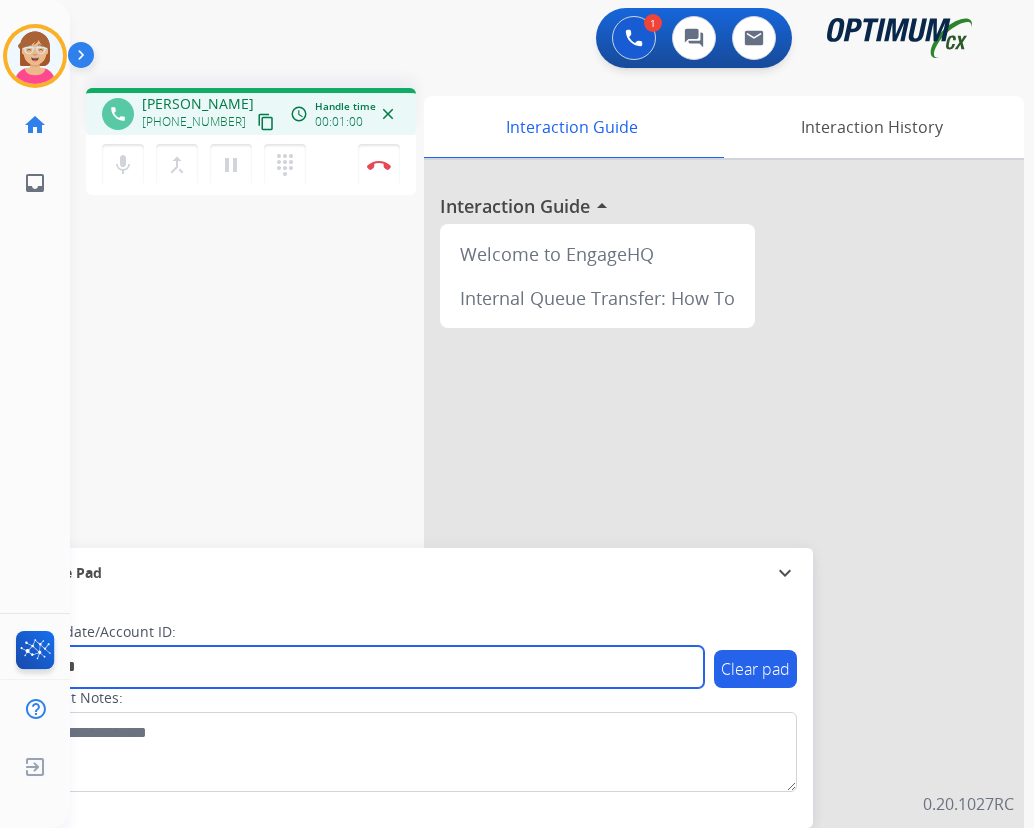 type on "*******" 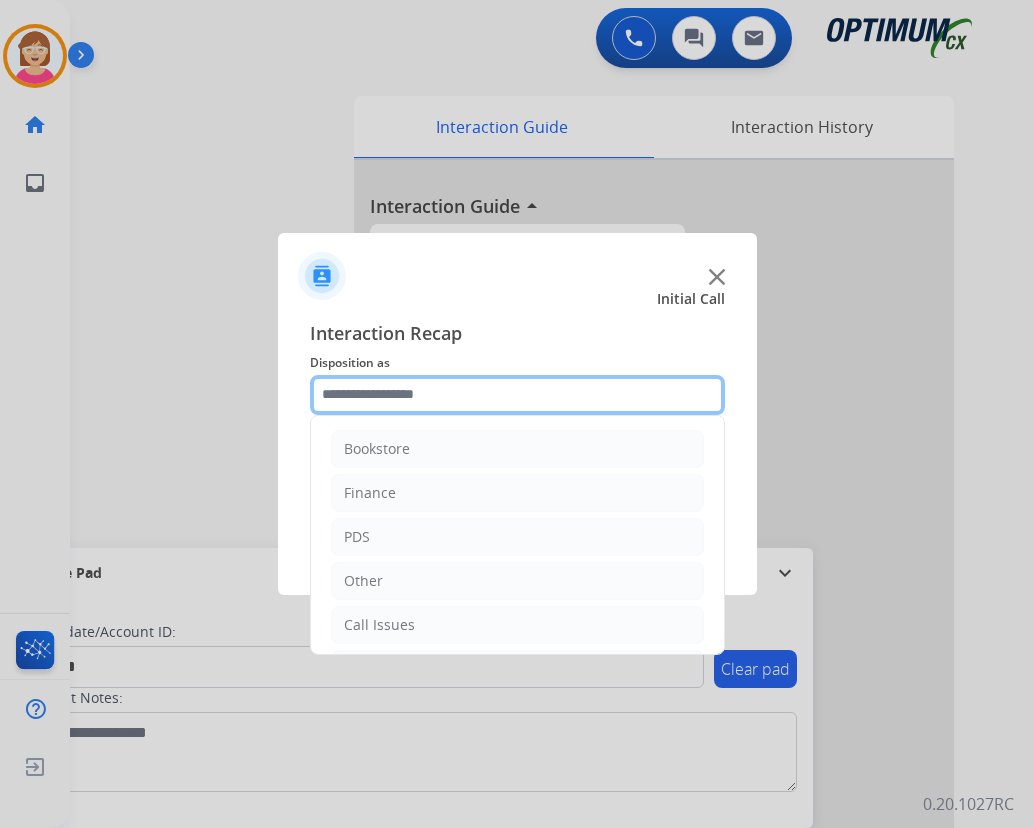 click 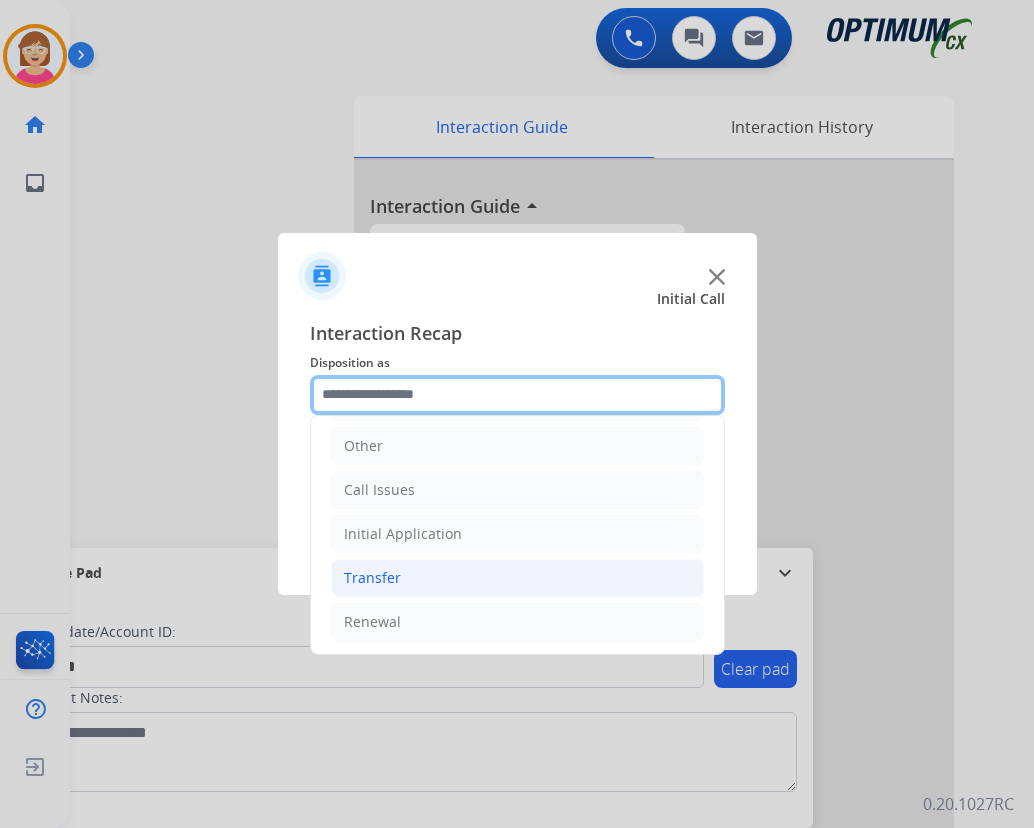 scroll, scrollTop: 136, scrollLeft: 0, axis: vertical 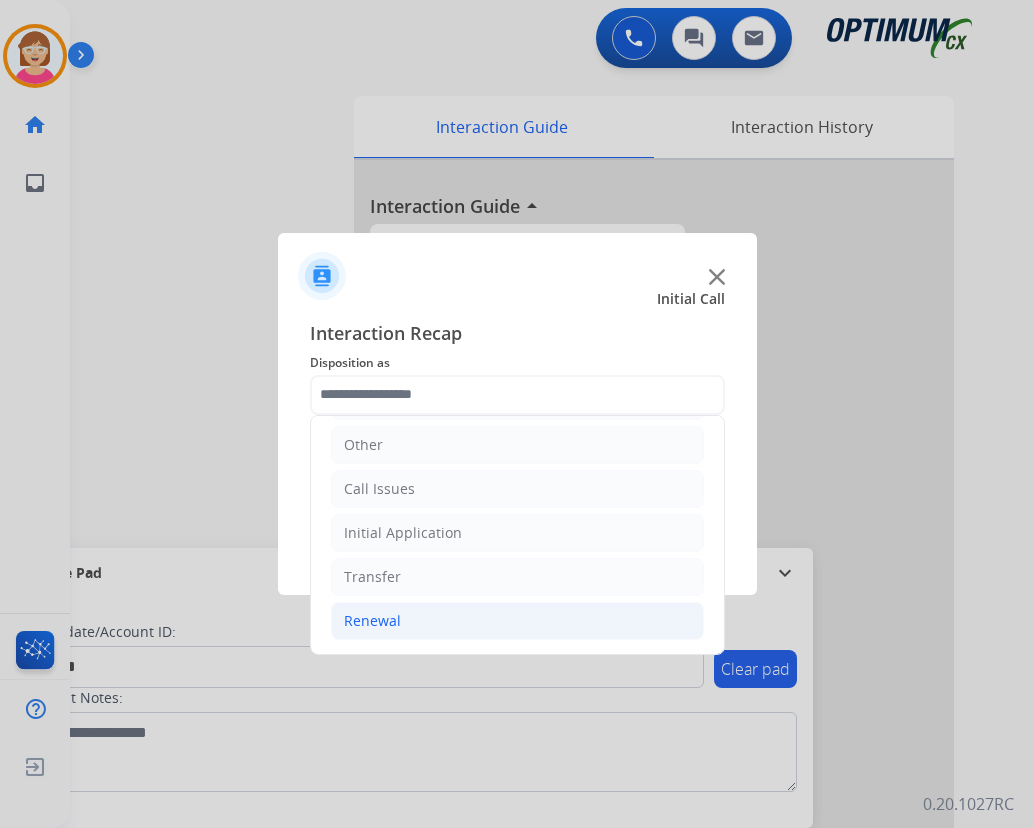 click on "Renewal" 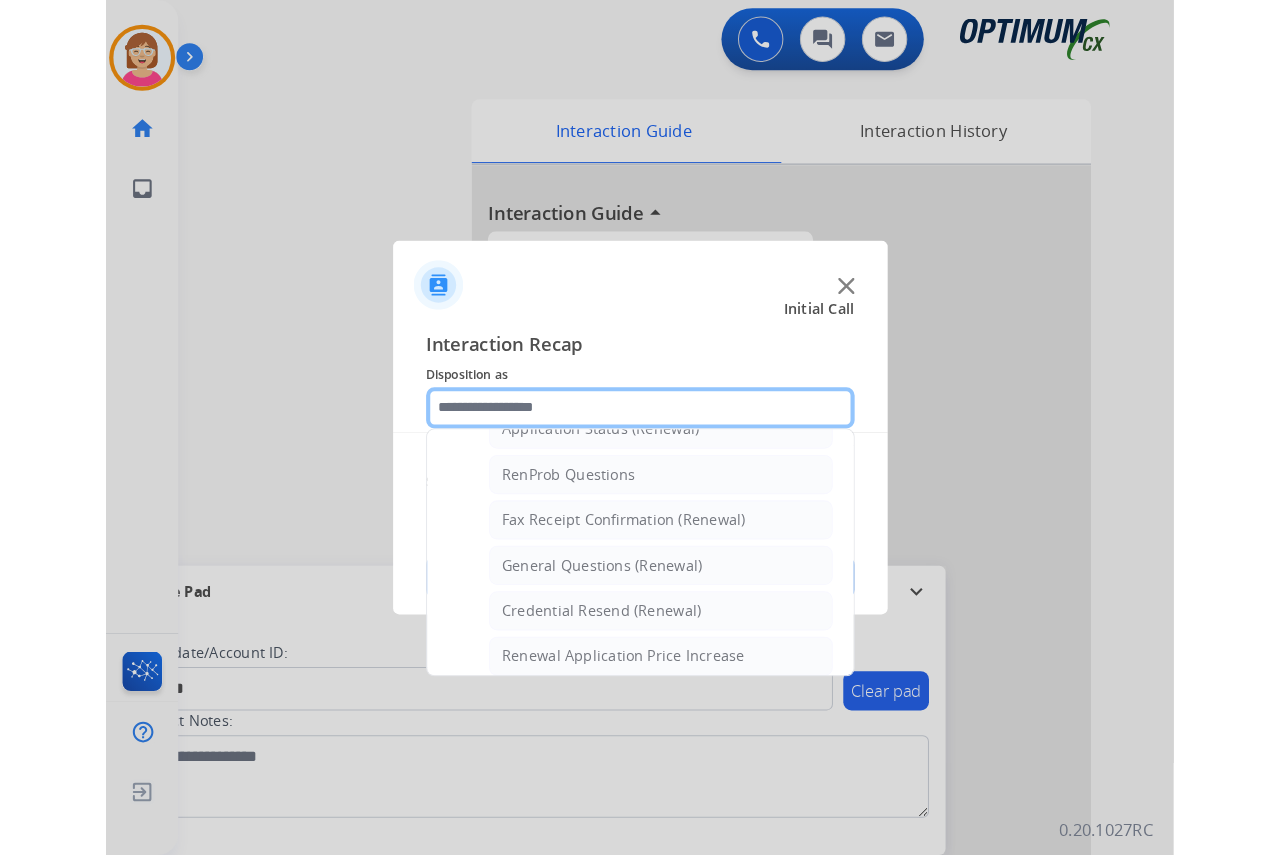 scroll, scrollTop: 536, scrollLeft: 0, axis: vertical 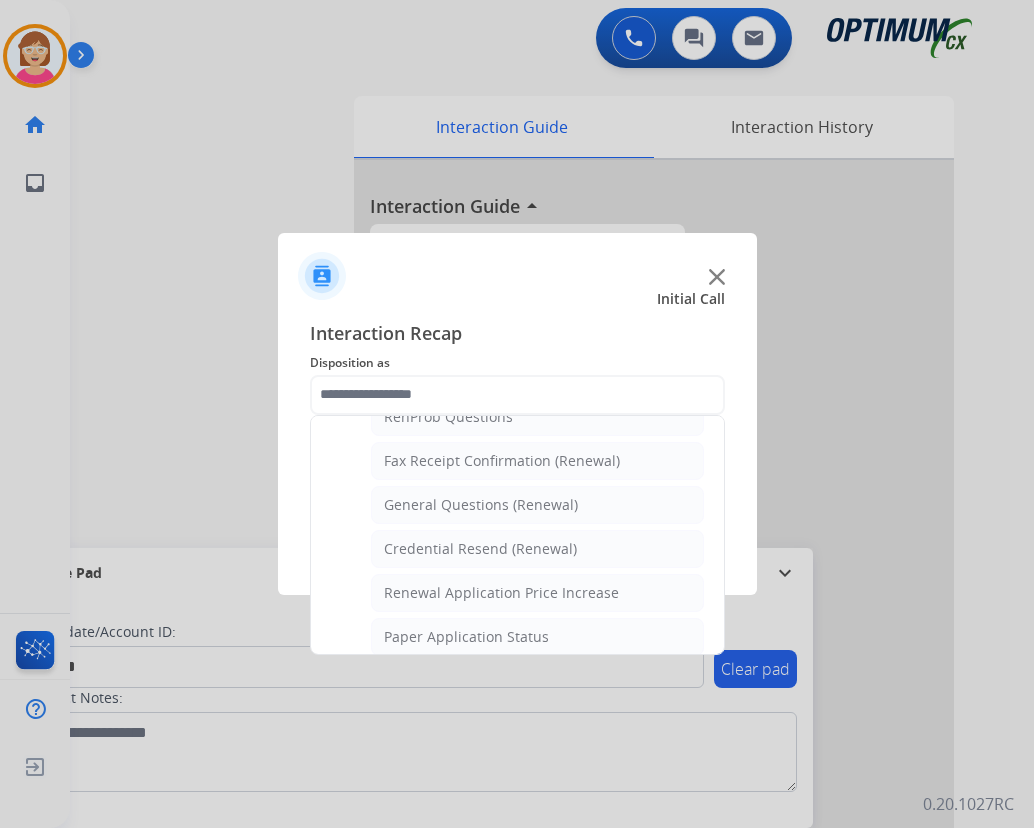 click on "General Questions (Renewal)" 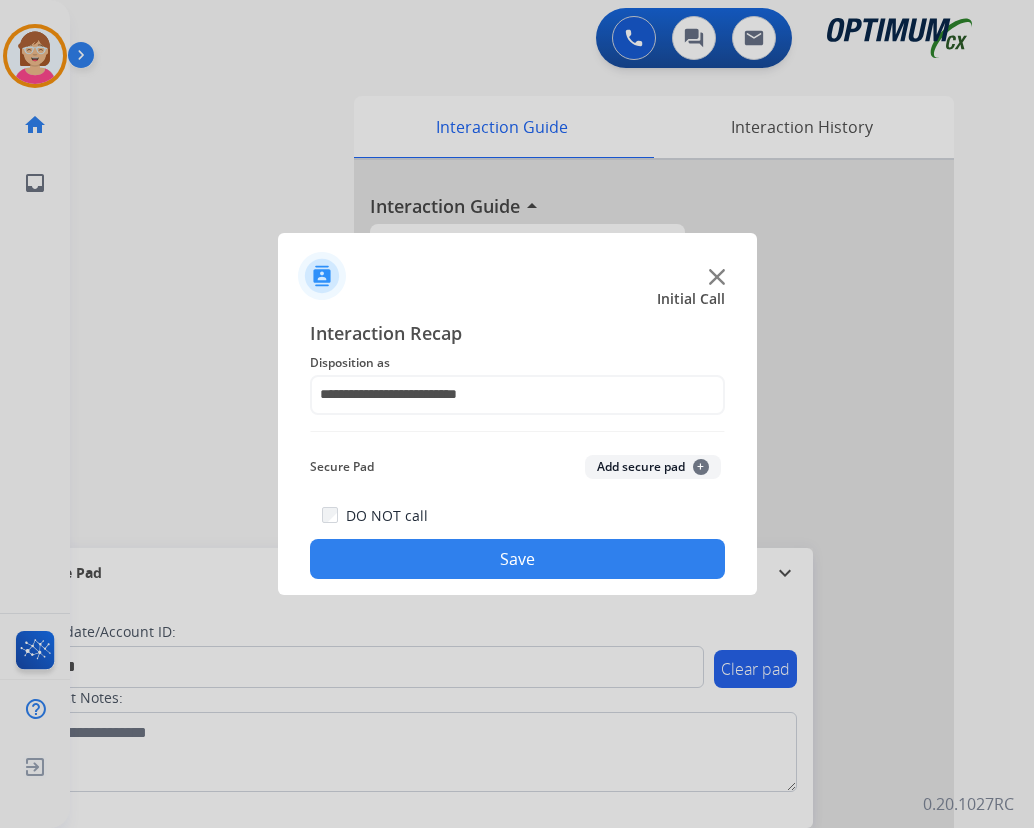 click on "+" 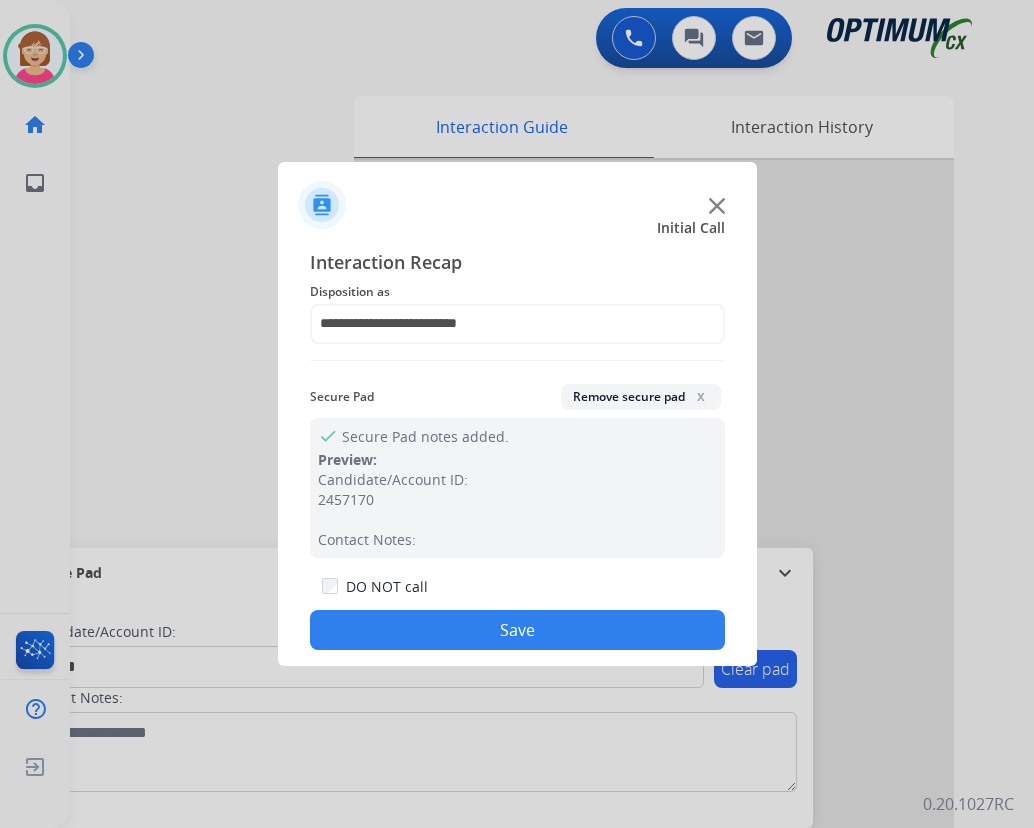 click on "Save" 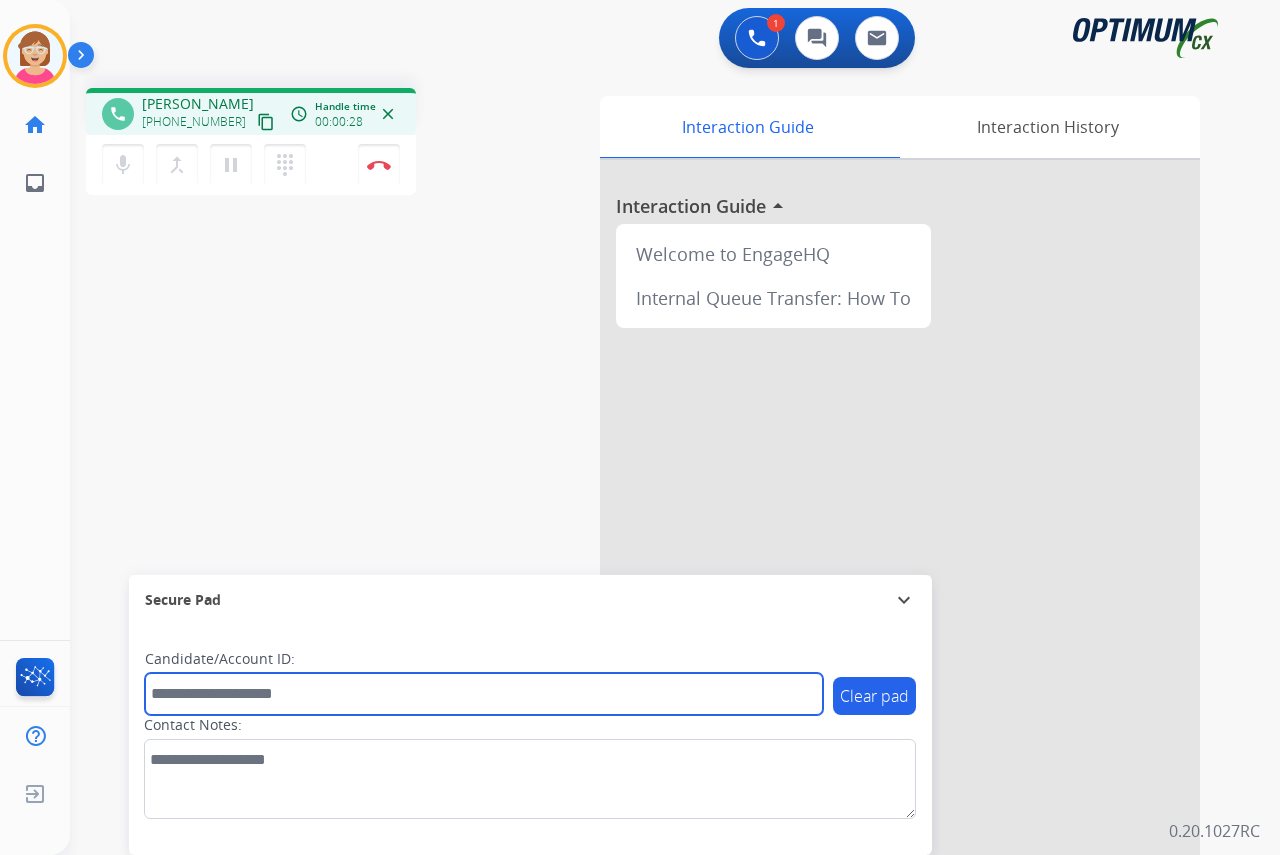 click at bounding box center [484, 694] 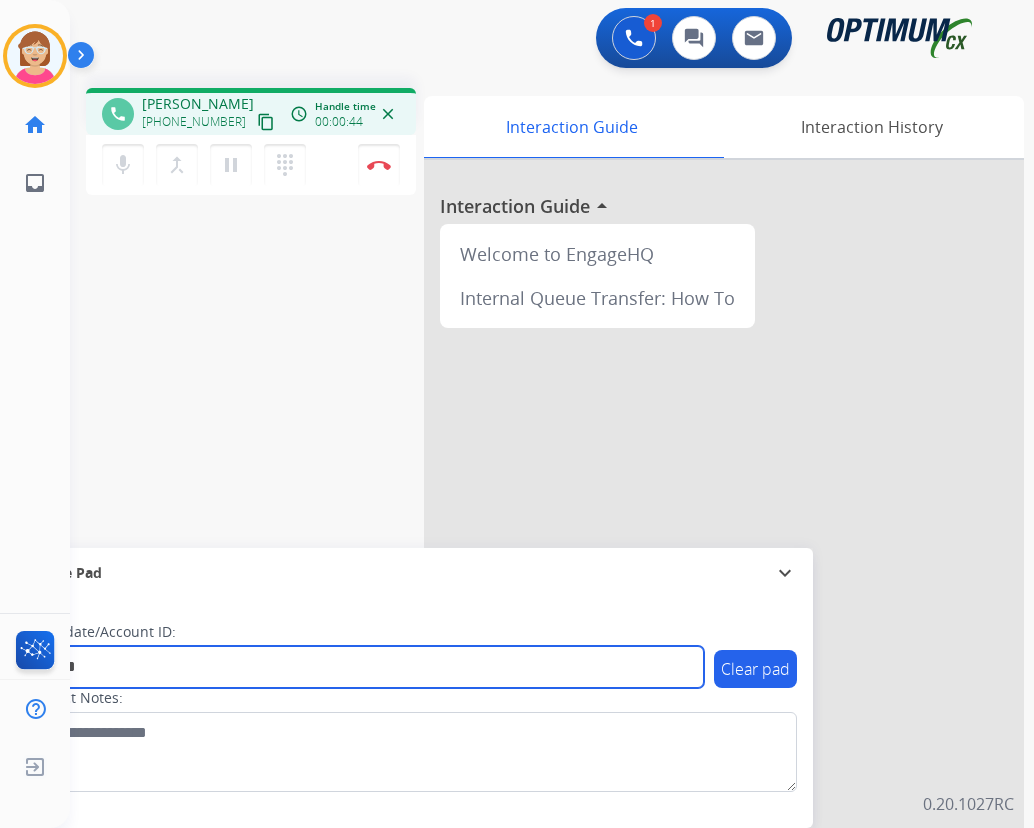 type on "*******" 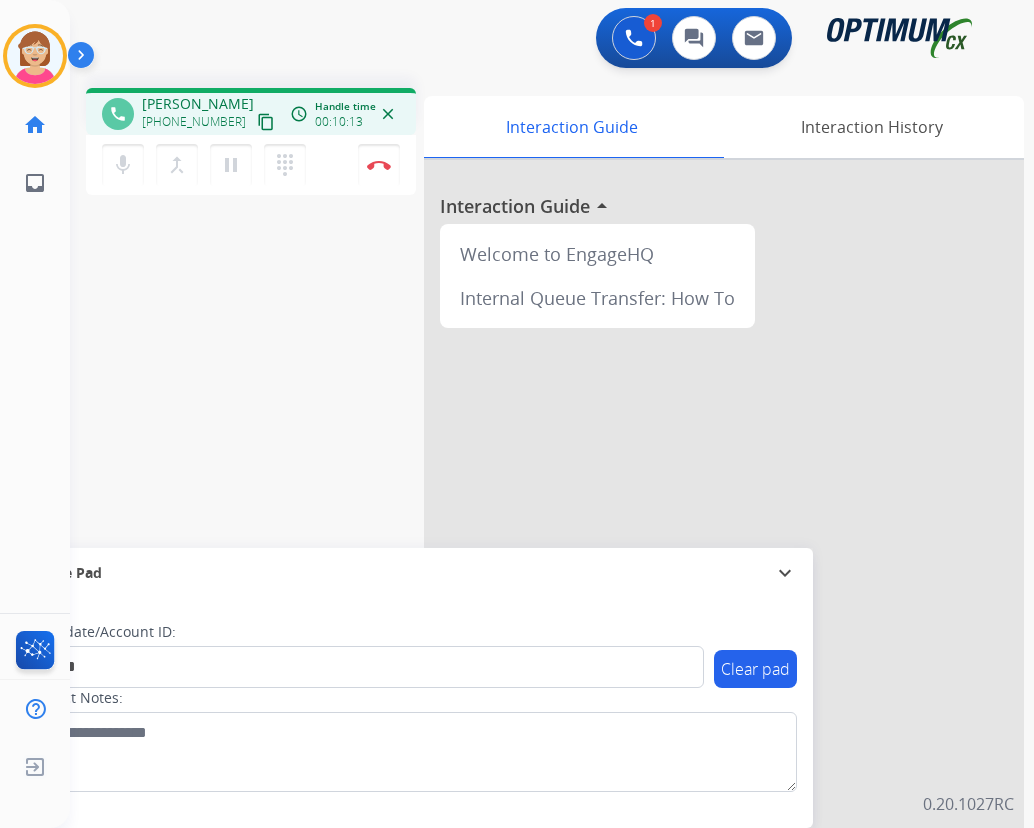 click on "phone [PERSON_NAME] [PHONE_NUMBER] content_copy access_time Call metrics Queue   00:08 Hold   00:00 Talk   10:07 Total   10:14 Handle time 00:10:13 close mic Mute merge_type Bridge pause Hold dialpad Dialpad Disconnect swap_horiz Break voice bridge close_fullscreen Connect 3-Way Call merge_type Separate 3-Way Call  Interaction Guide   Interaction History  Interaction Guide arrow_drop_up  Welcome to EngageHQ   Internal Queue Transfer: How To  Secure Pad expand_more Clear pad Candidate/Account ID: ******* Contact Notes:" at bounding box center [528, 489] 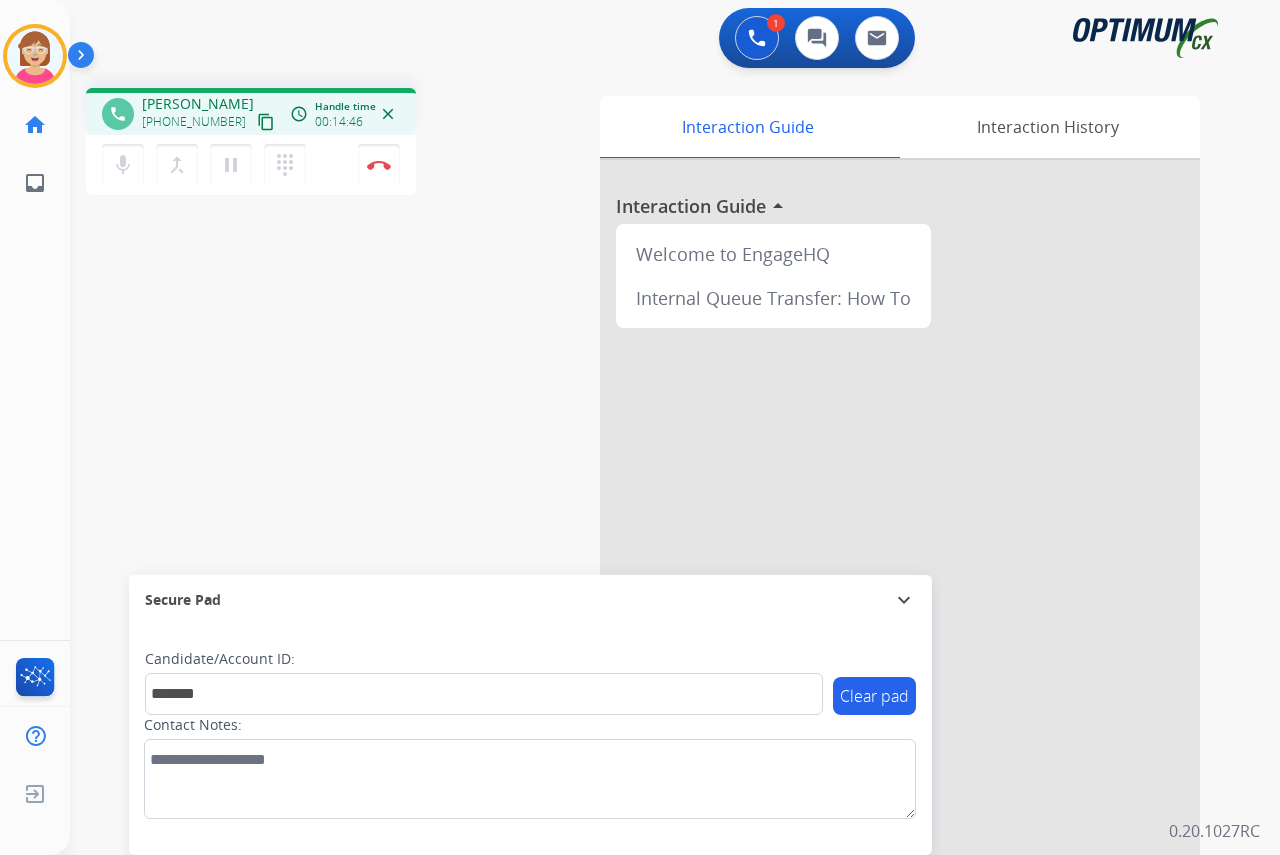 click on "[PERSON_NAME]  Edit Avatar  Agent:   [PERSON_NAME] Profile:  OCX Training home  Home  Home inbox  Emails  Emails  FocalPoints  Help Center  Help Center  Log out  Log out" 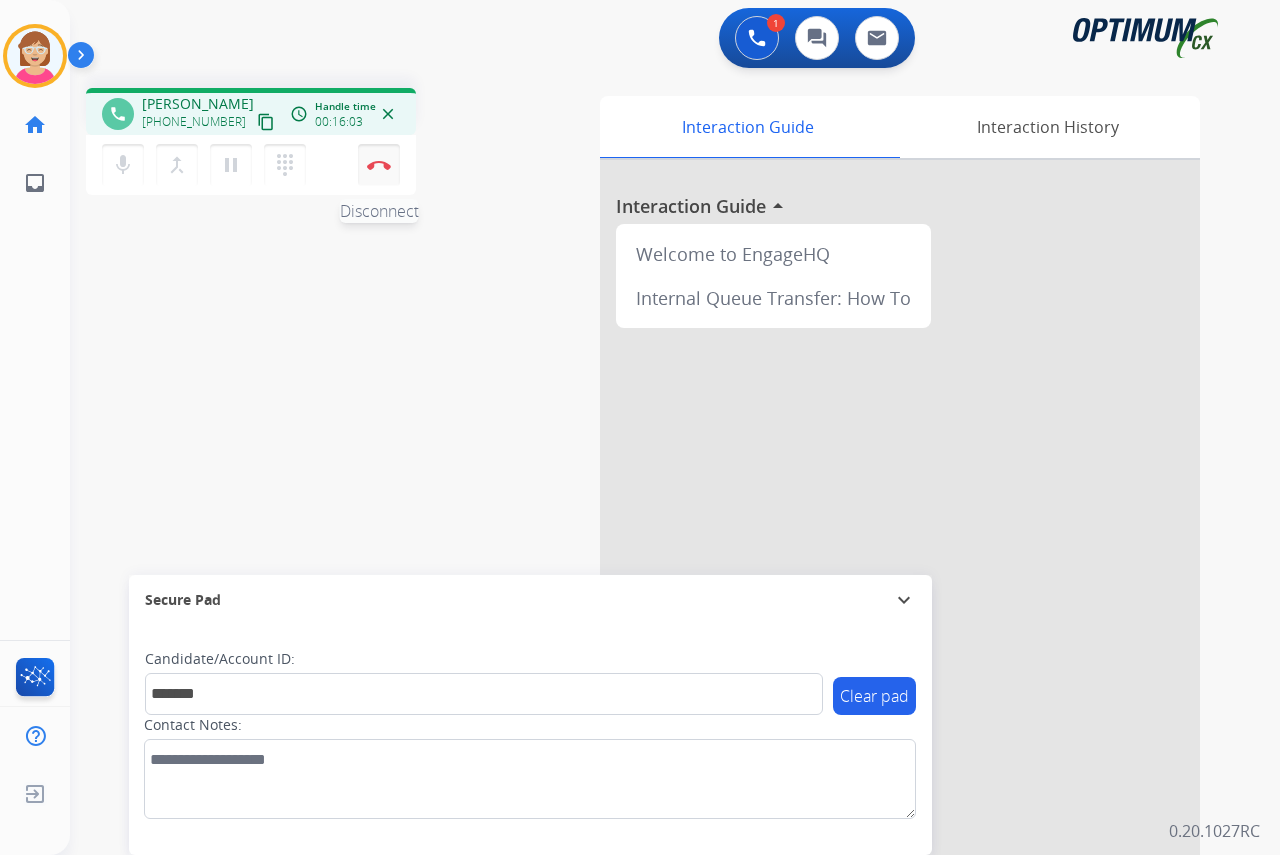 click at bounding box center [379, 165] 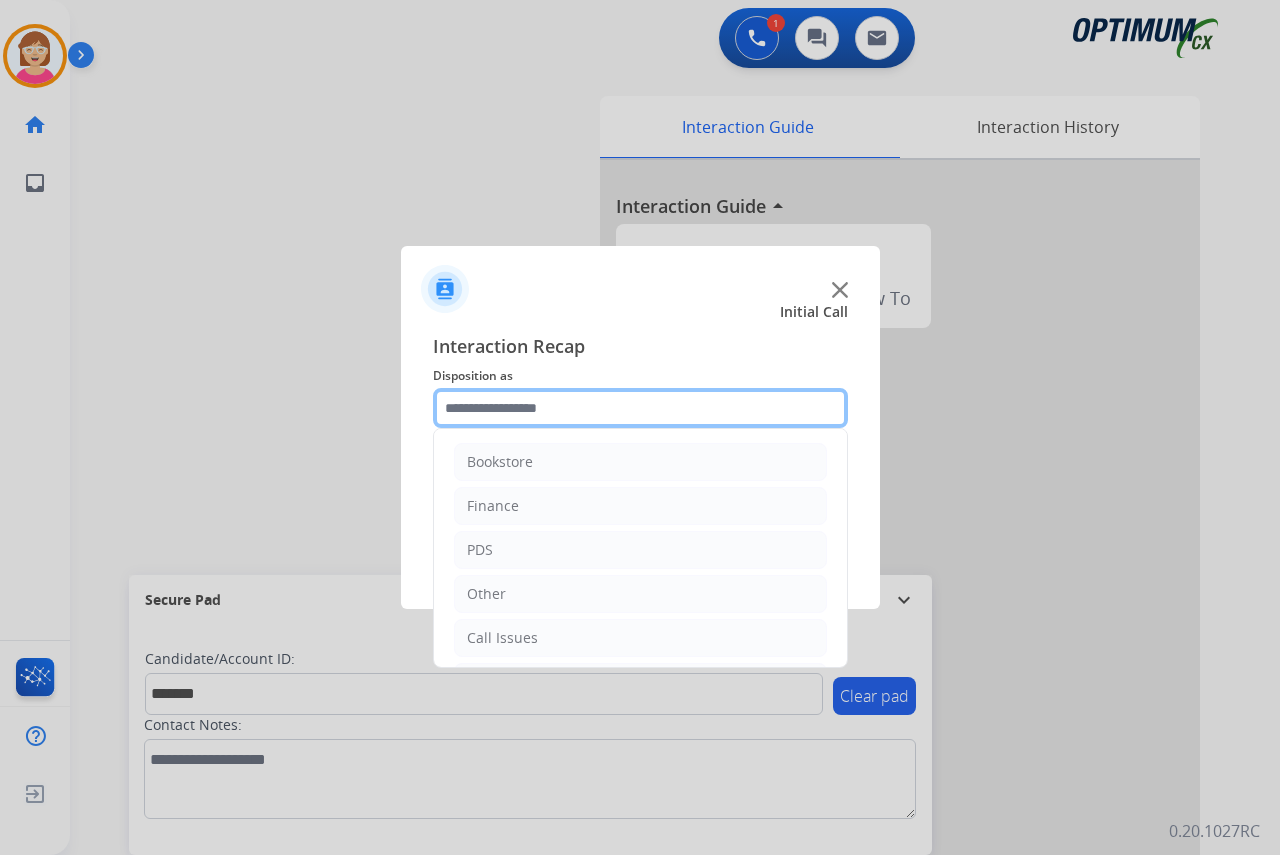 click 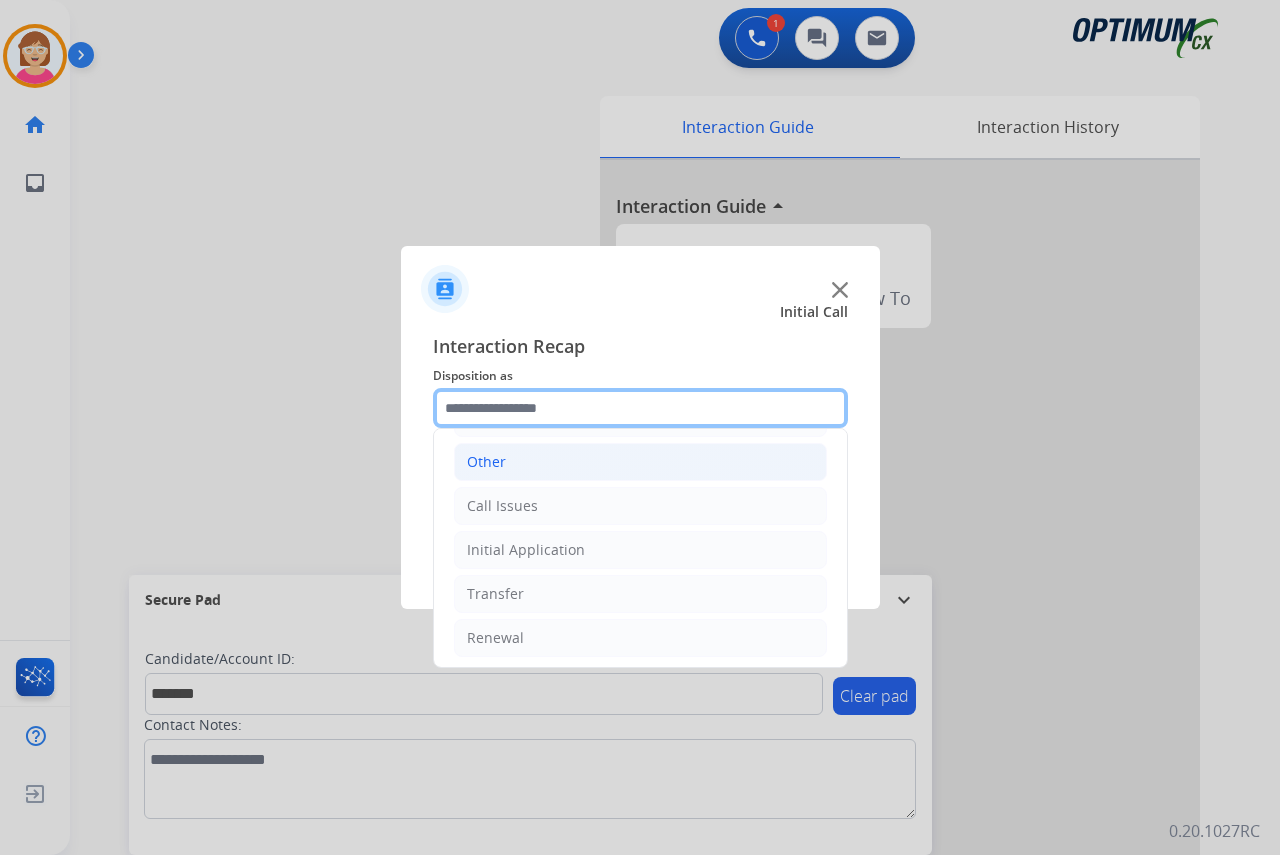 scroll, scrollTop: 136, scrollLeft: 0, axis: vertical 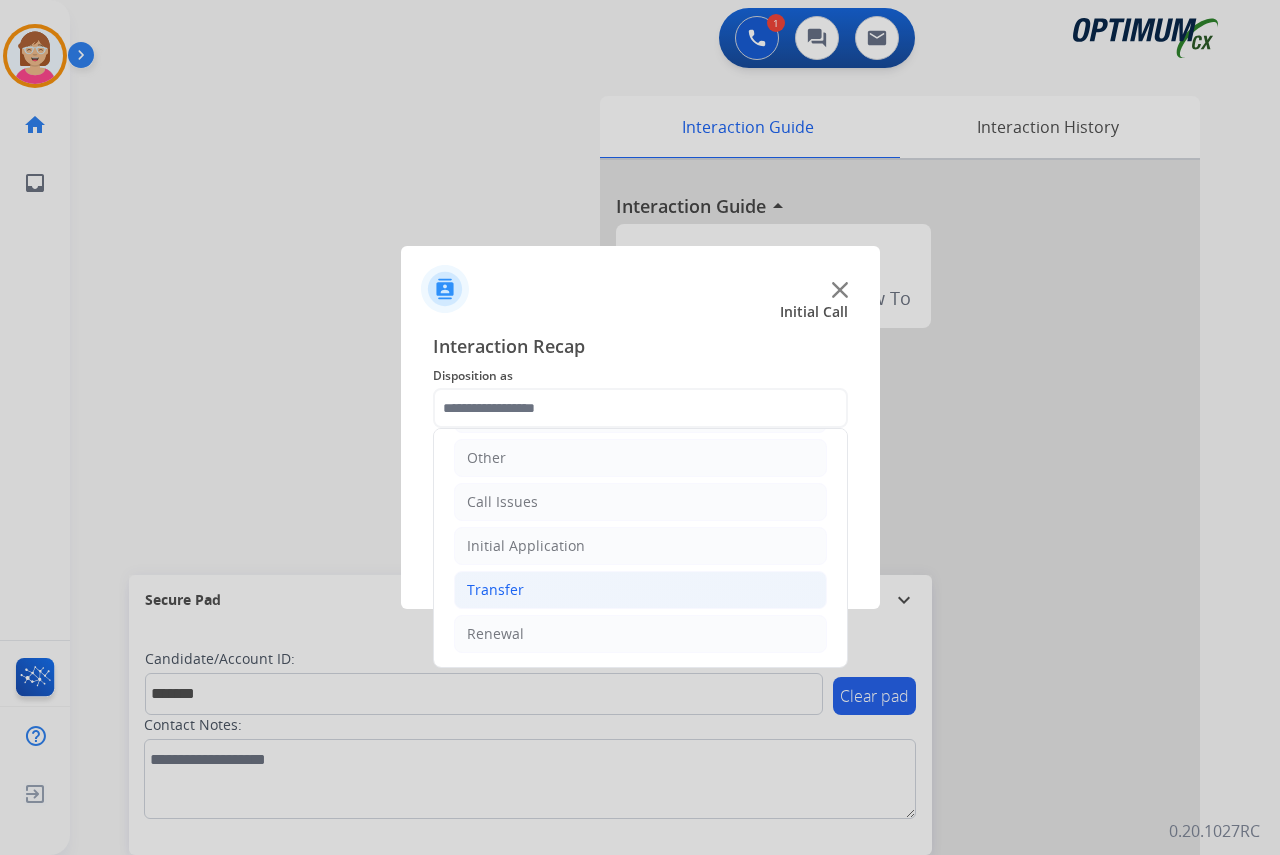 drag, startPoint x: 506, startPoint y: 629, endPoint x: 564, endPoint y: 588, distance: 71.02816 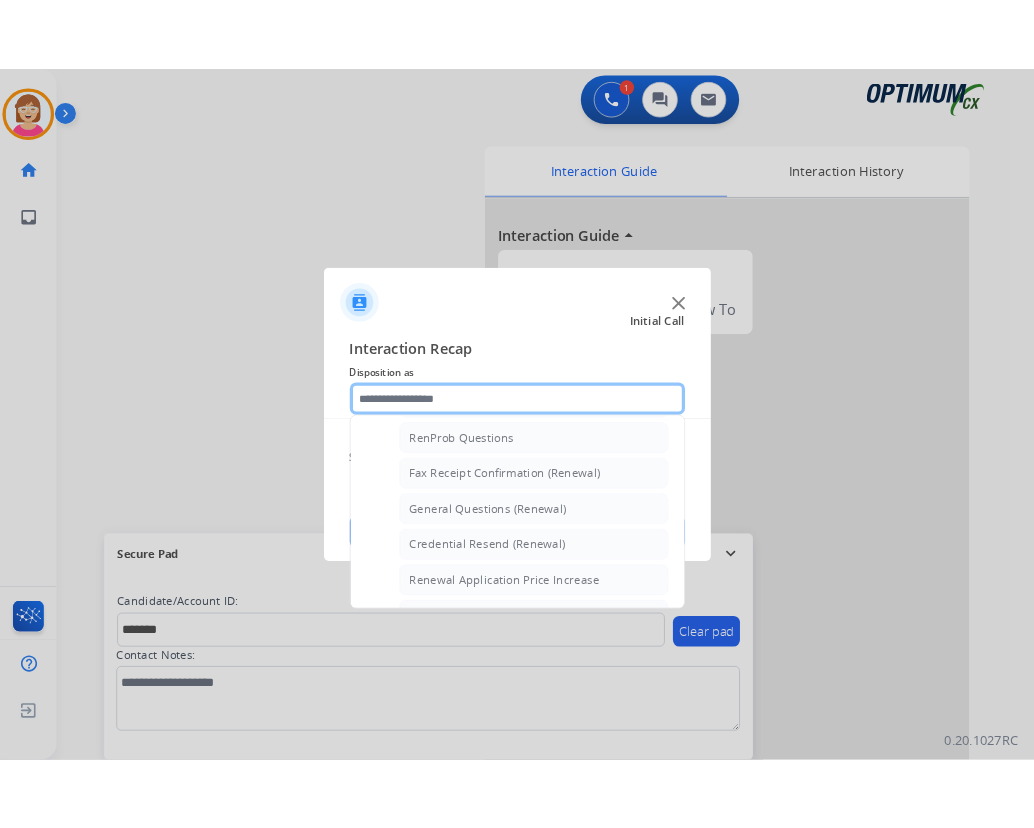 scroll, scrollTop: 536, scrollLeft: 0, axis: vertical 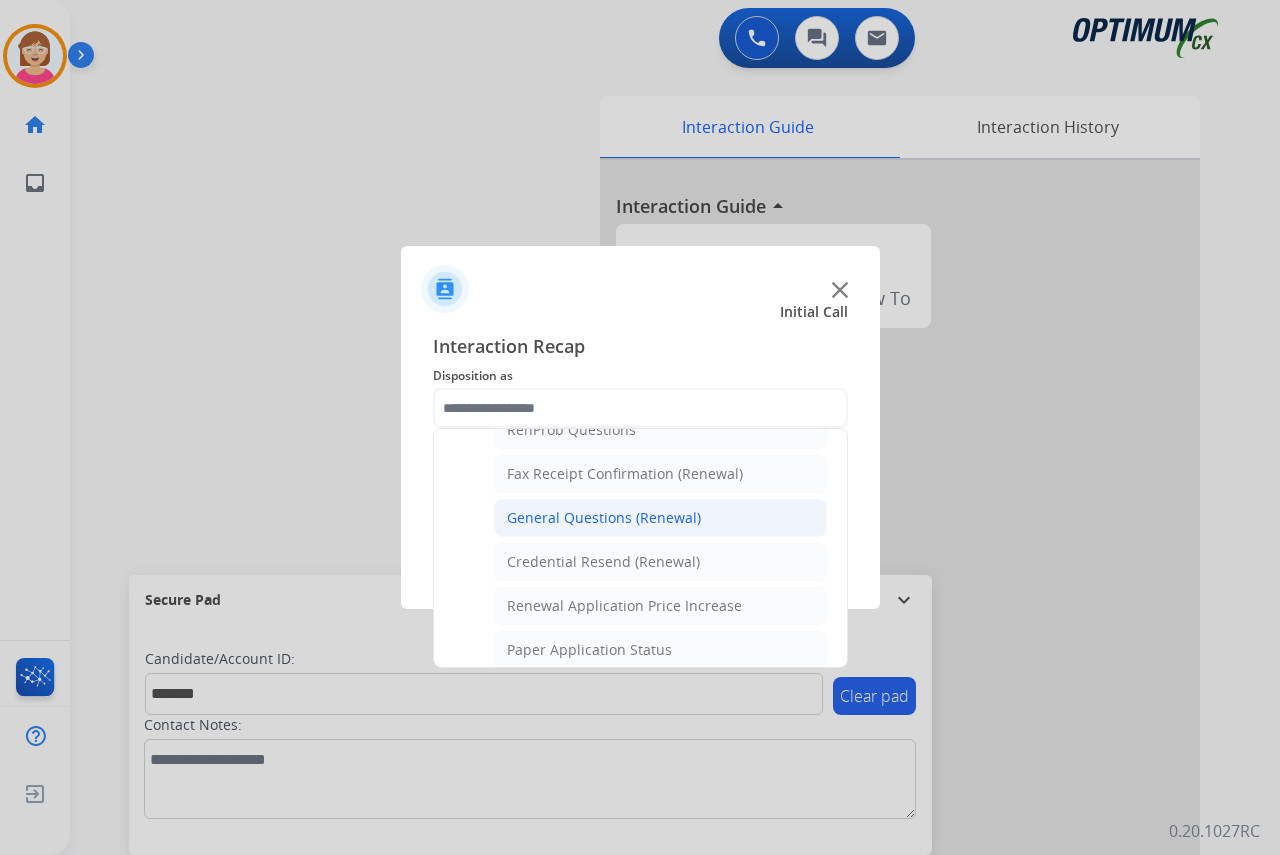 click on "General Questions (Renewal)" 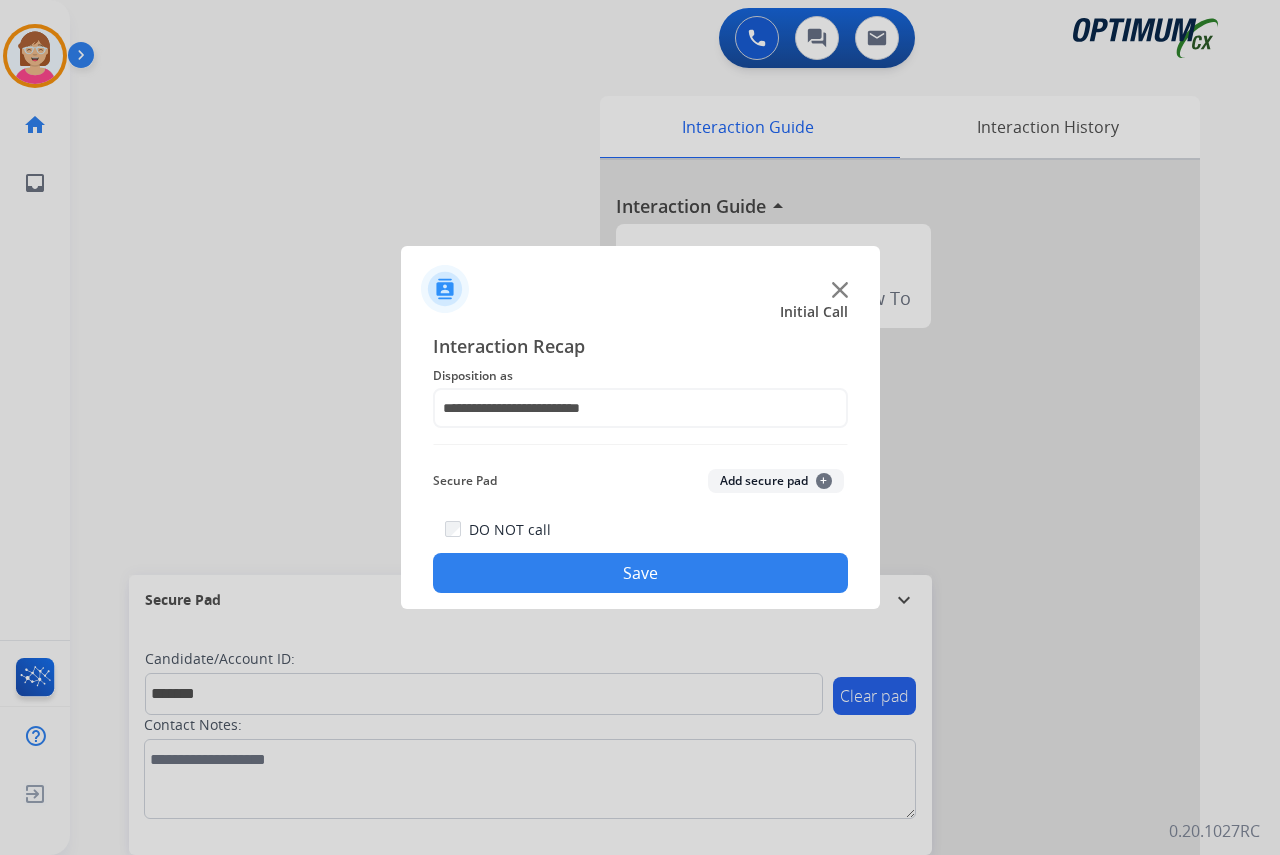 click on "+" 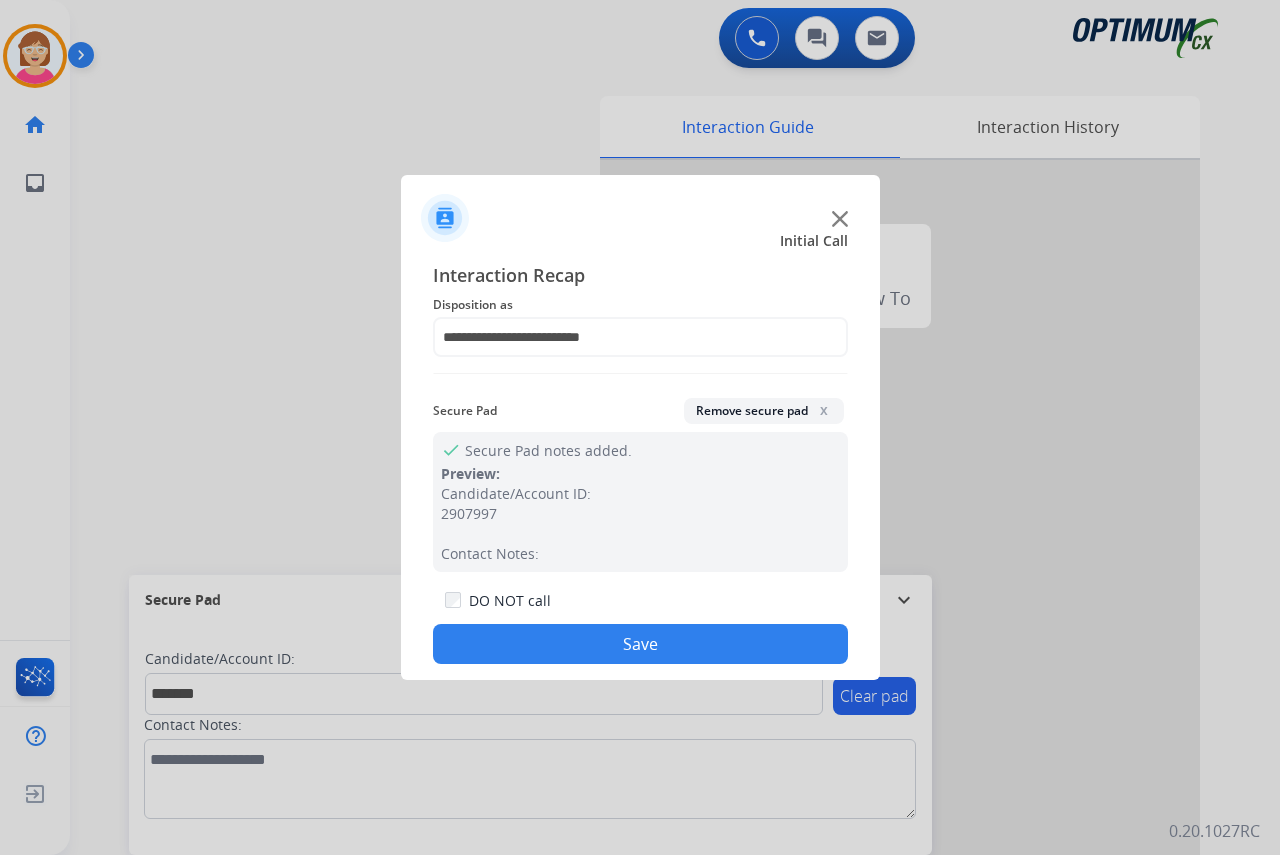 click on "Save" 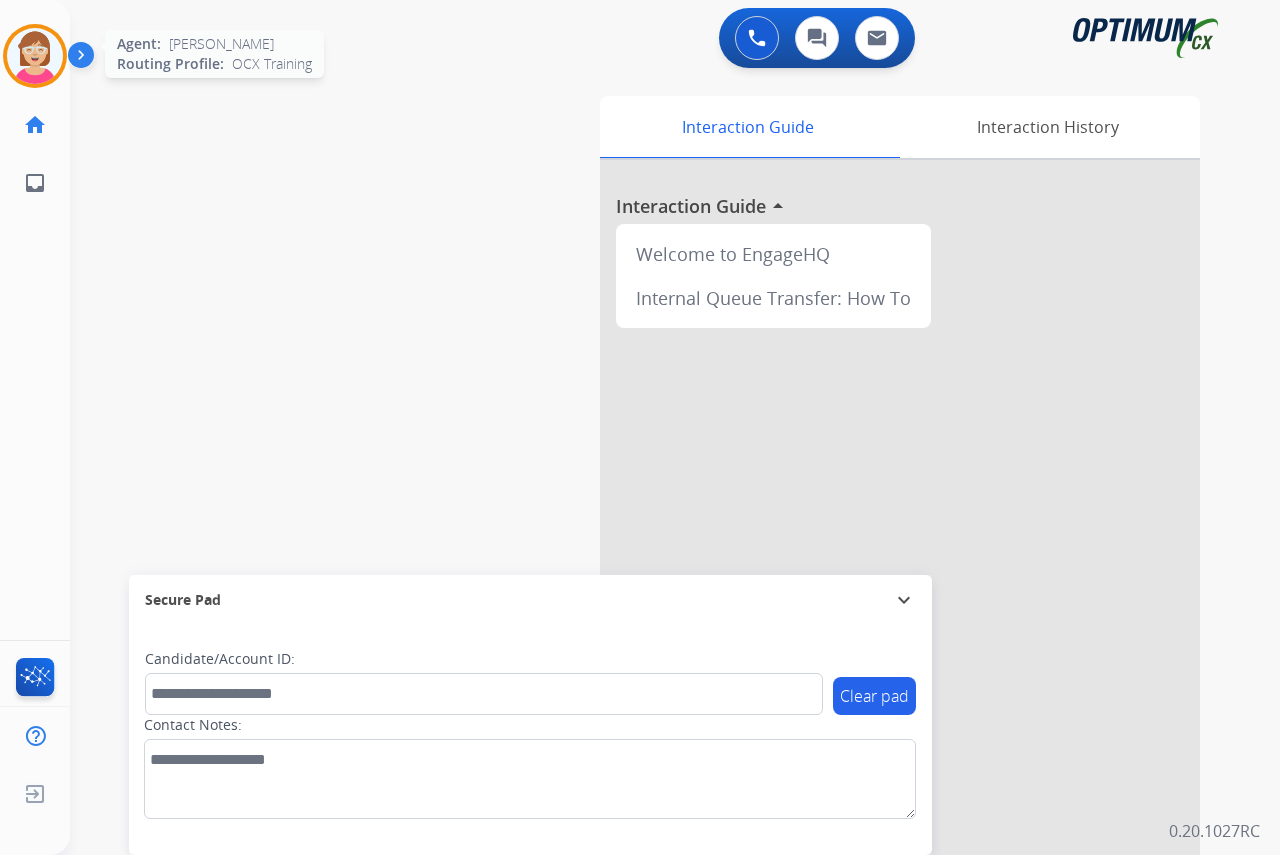click at bounding box center [35, 56] 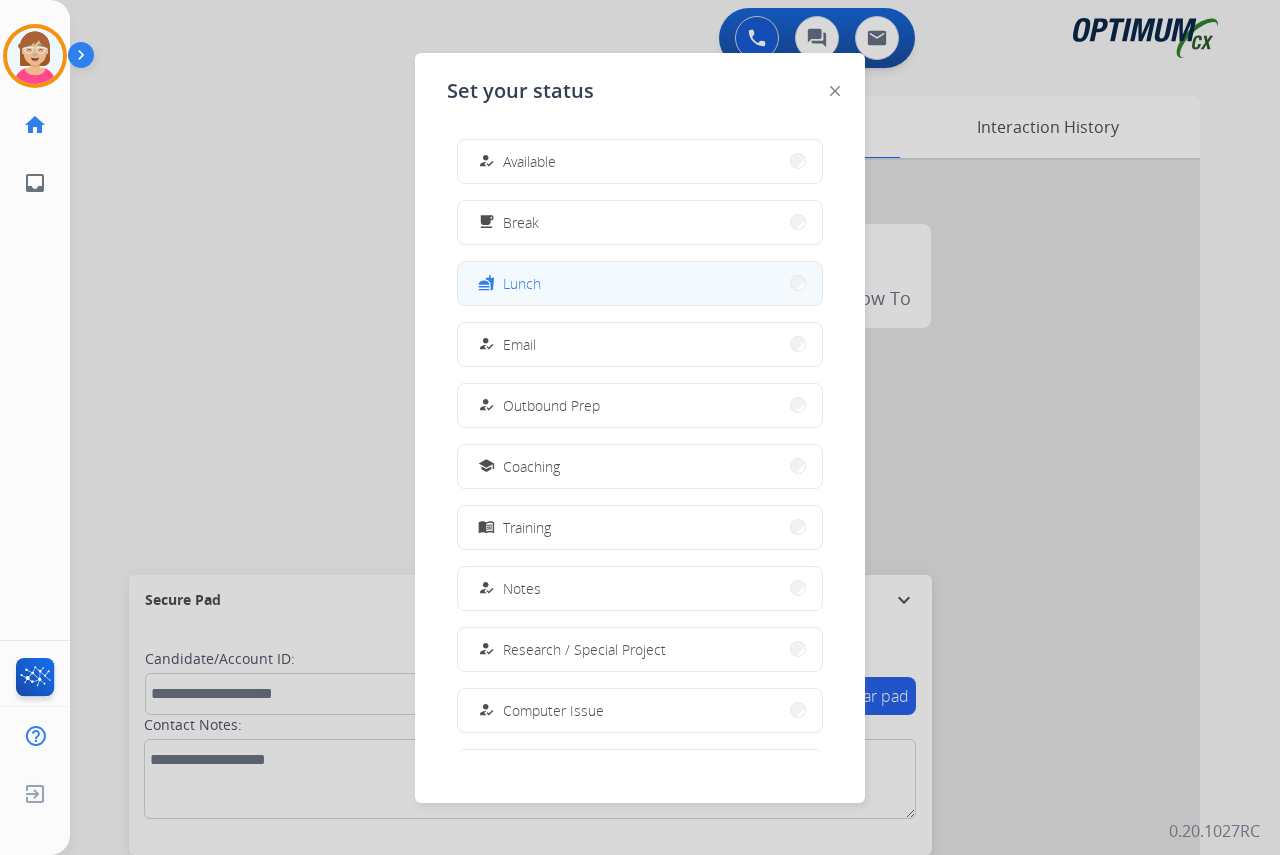 click on "fastfood Lunch" at bounding box center (640, 283) 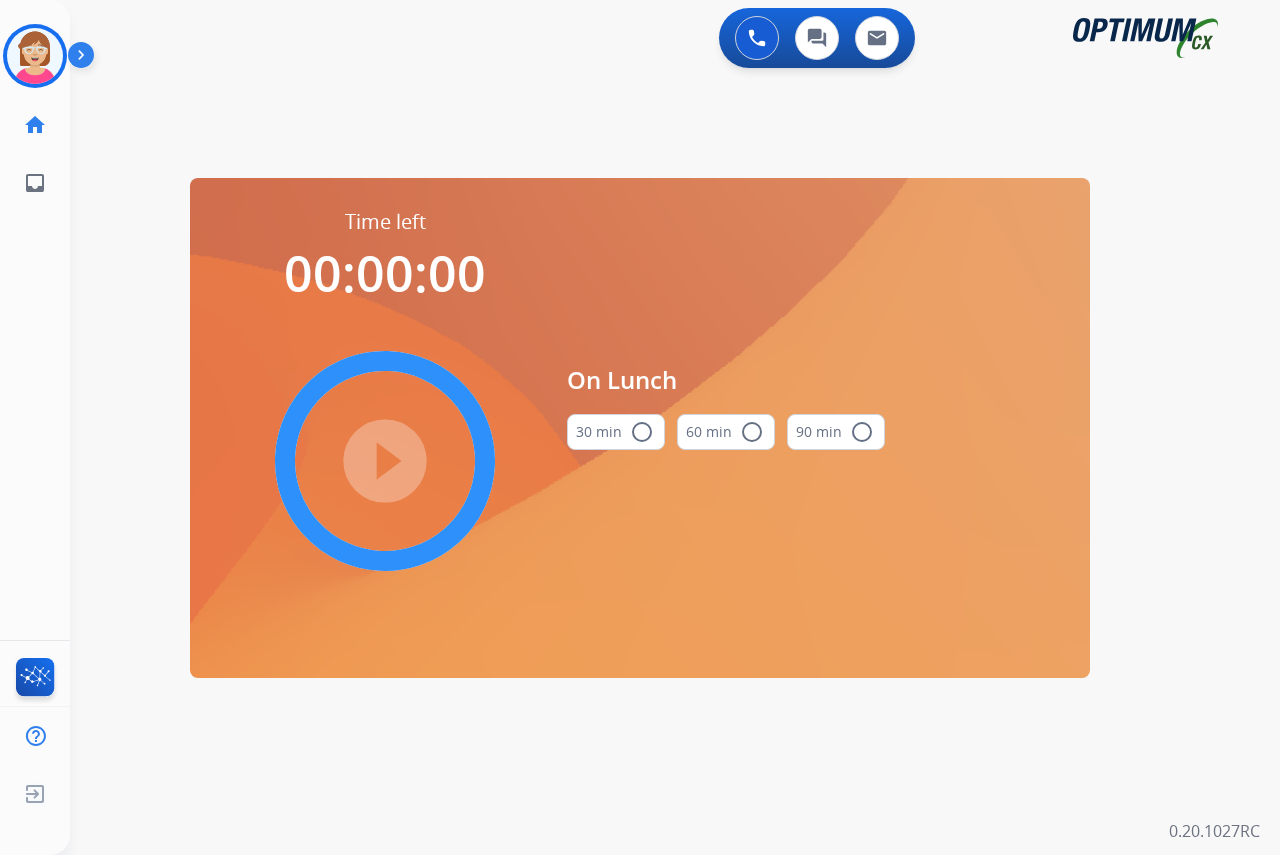 click on "radio_button_unchecked" at bounding box center [642, 432] 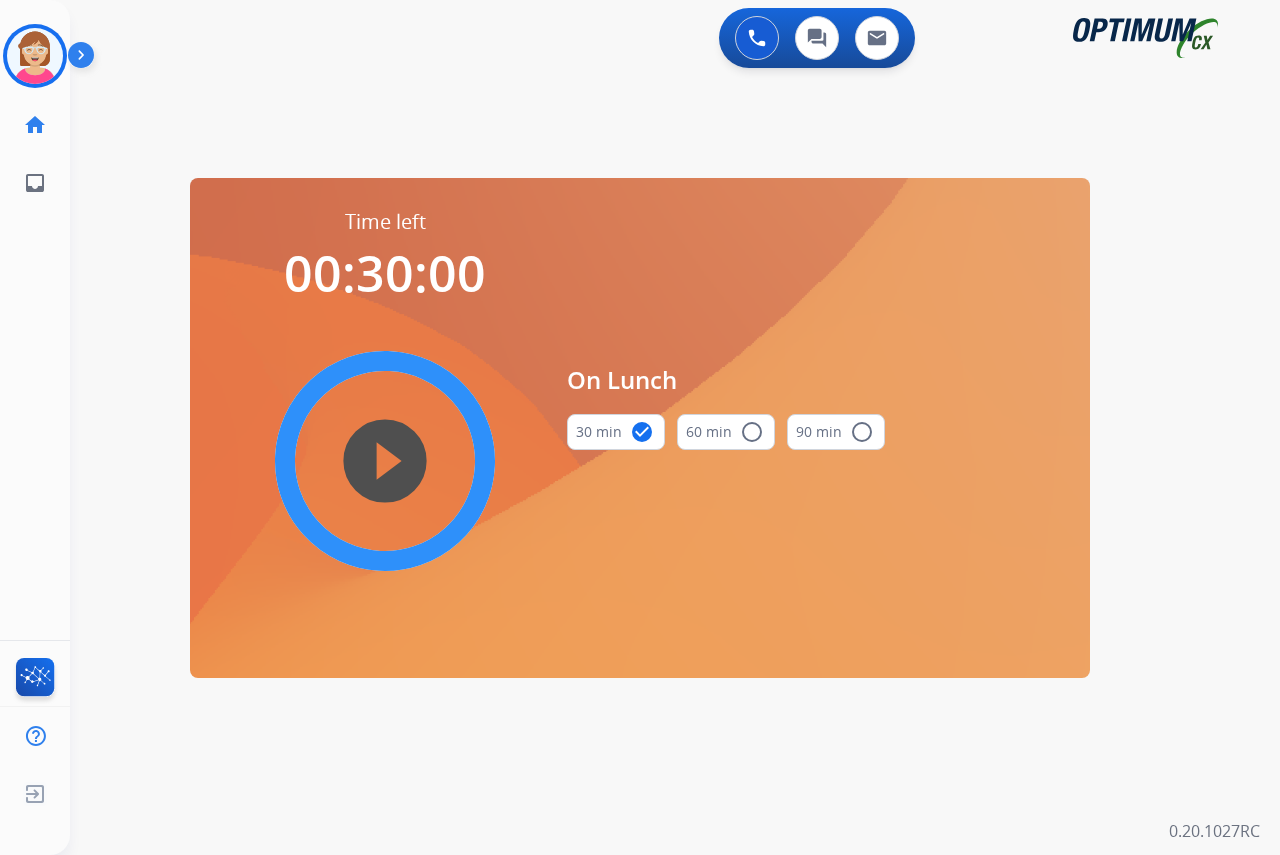 click on "play_circle_filled" at bounding box center (385, 461) 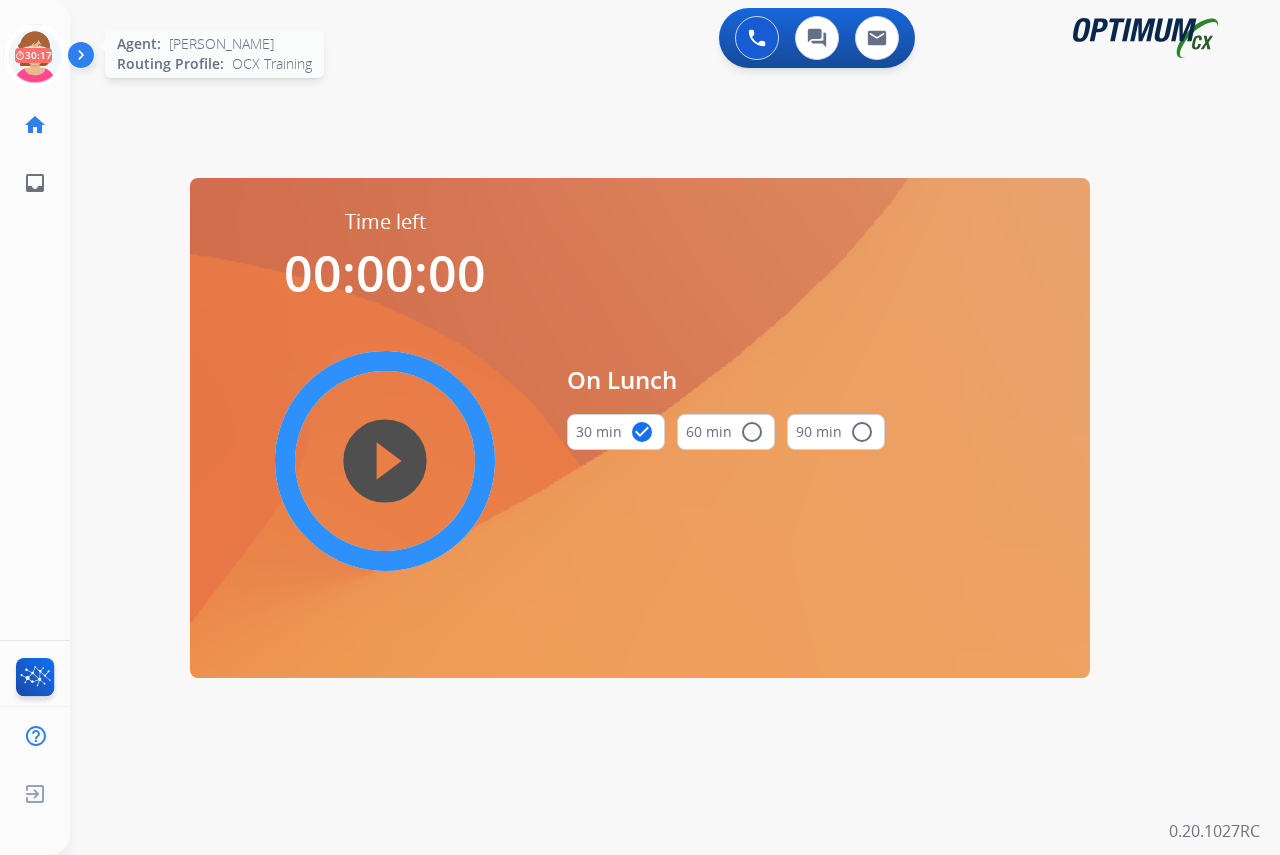 click 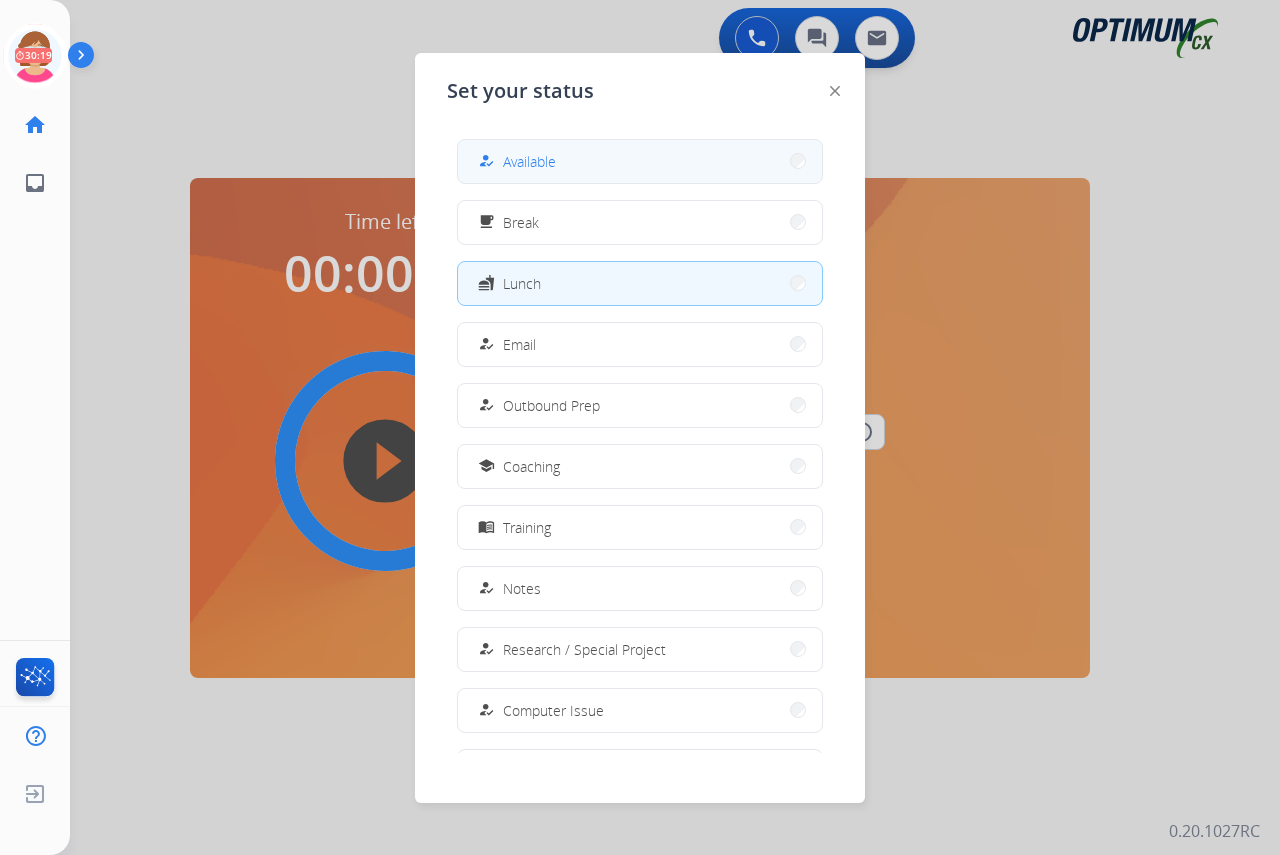 click on "Available" at bounding box center (529, 161) 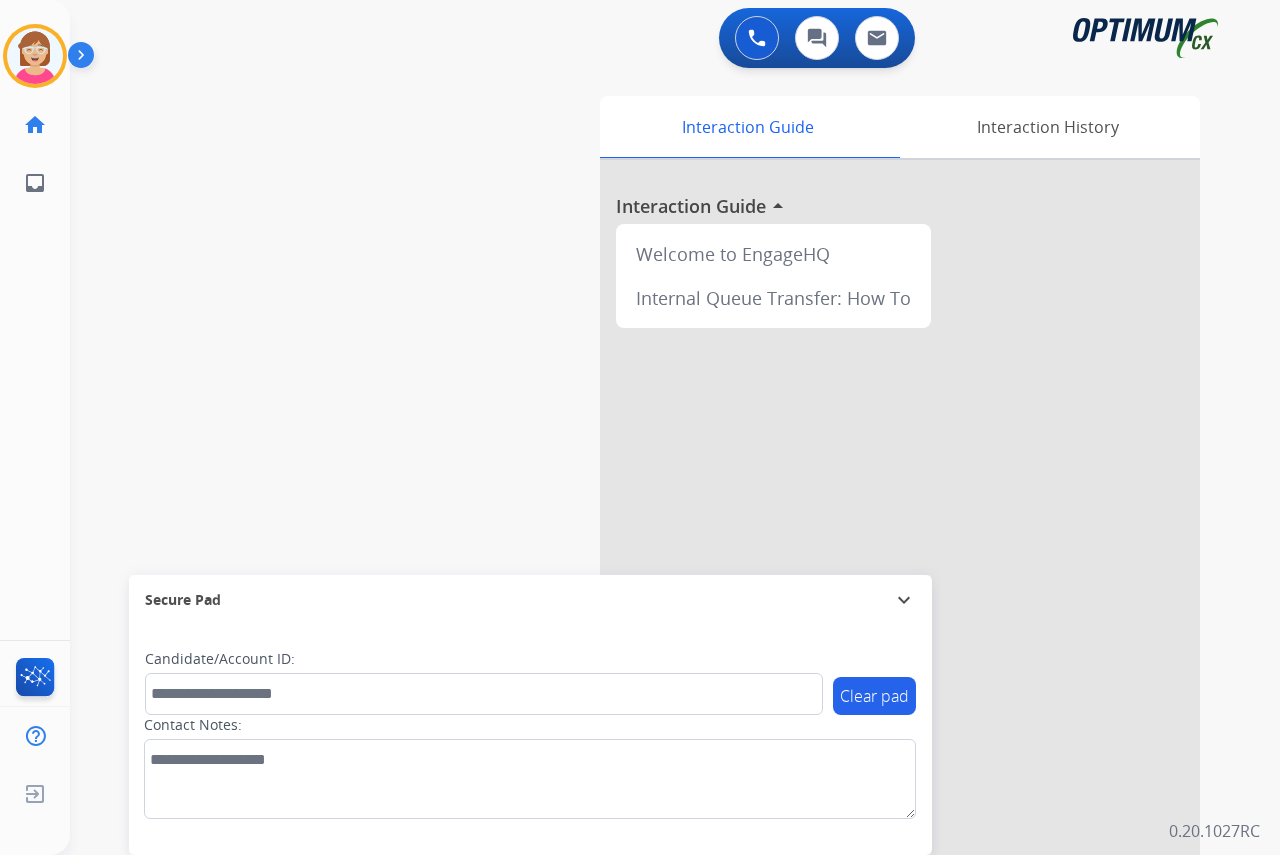 click on "[PERSON_NAME]   Available  Edit Avatar  Agent:   [PERSON_NAME] Profile:  OCX Training home  Home  Home inbox  Emails  Emails  FocalPoints  Help Center  Help Center  Log out  Log out" 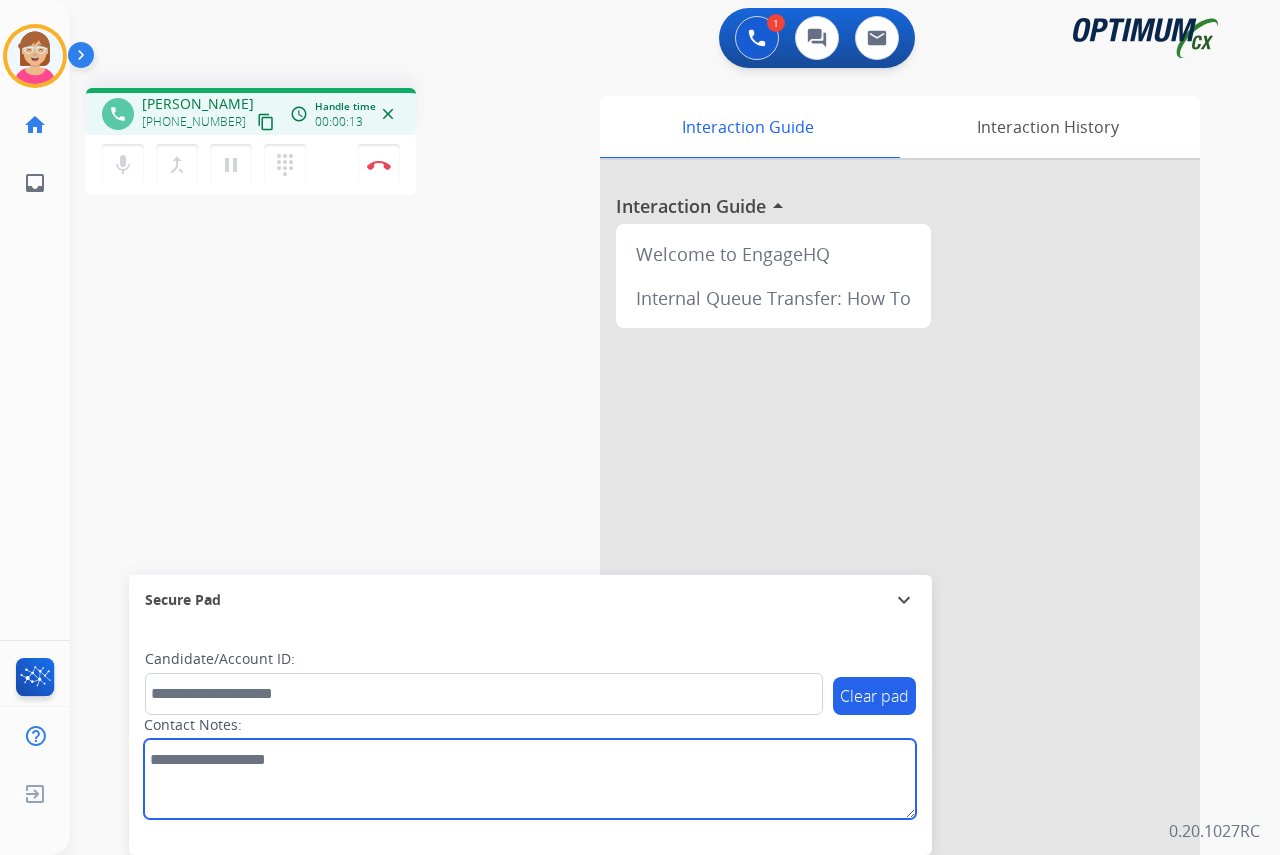 click at bounding box center (530, 779) 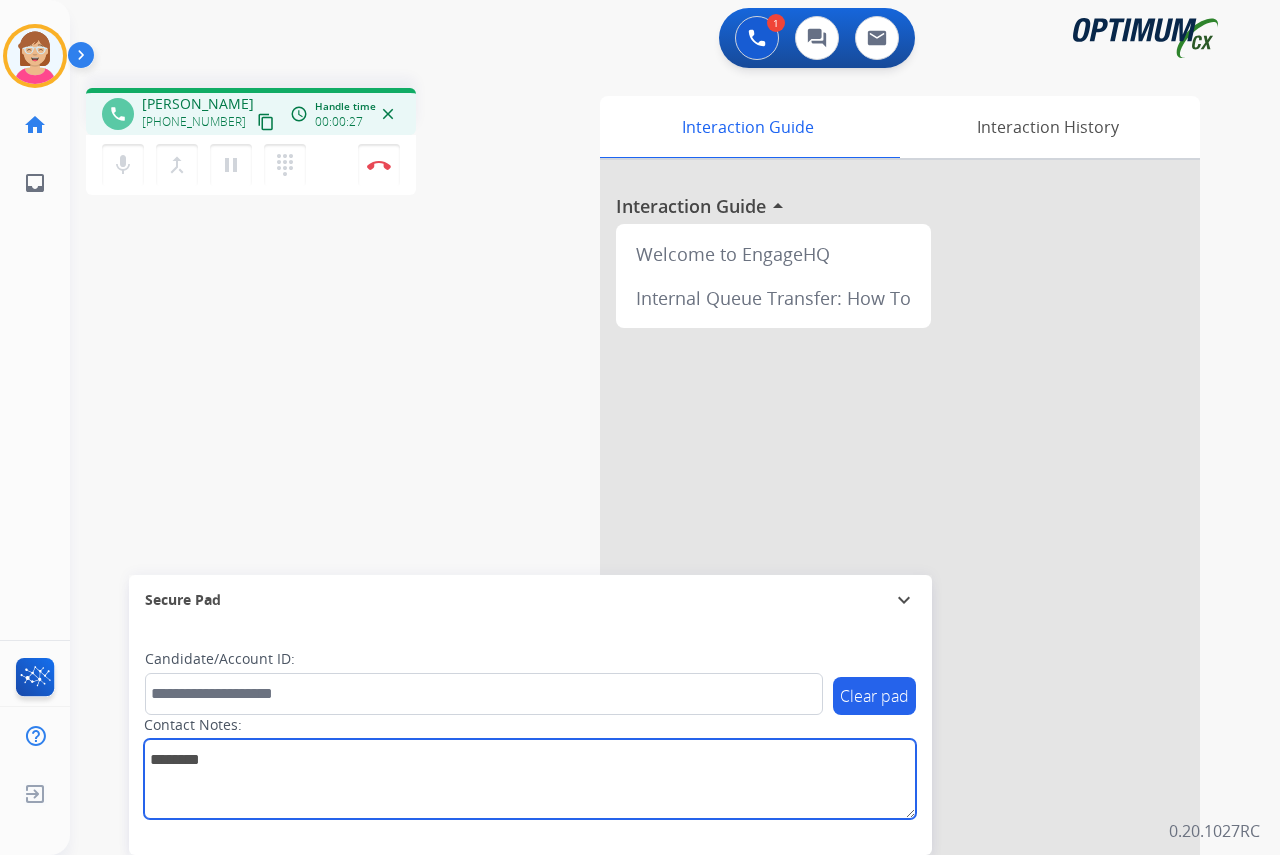 type on "********" 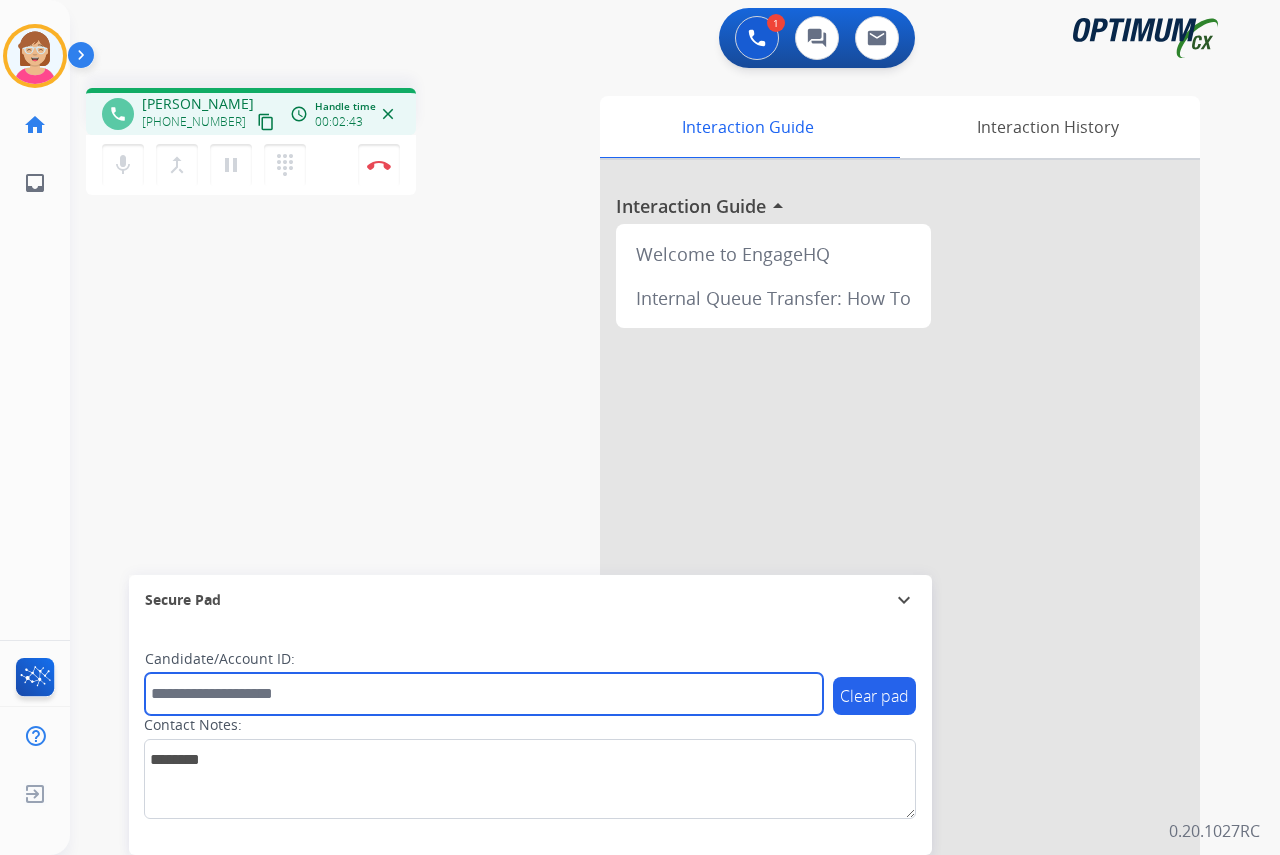 click at bounding box center (484, 694) 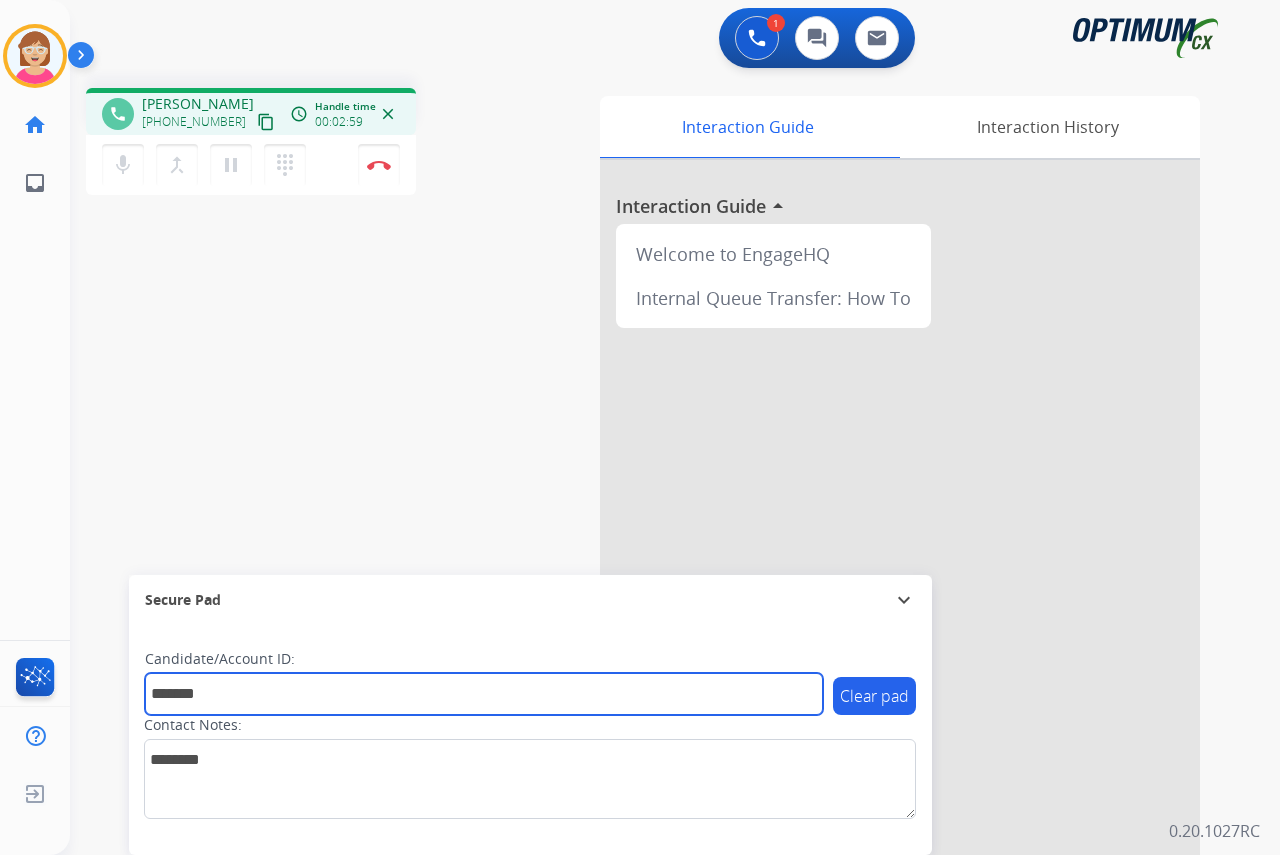 type on "*******" 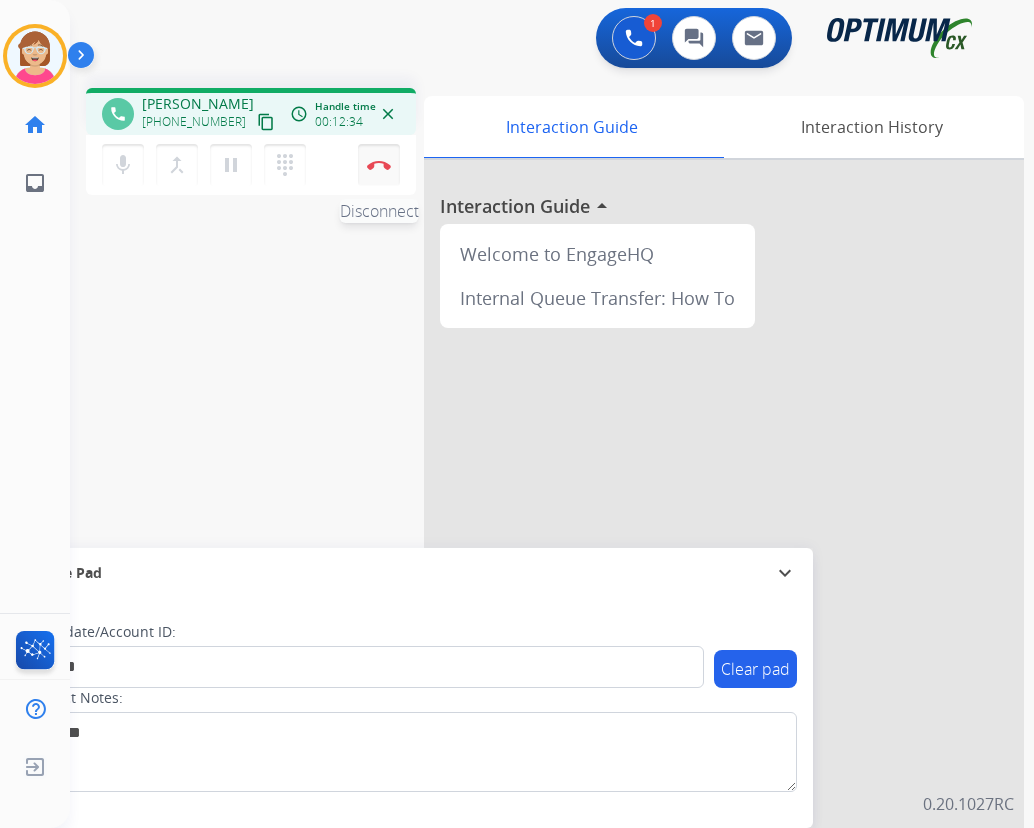 click at bounding box center [379, 165] 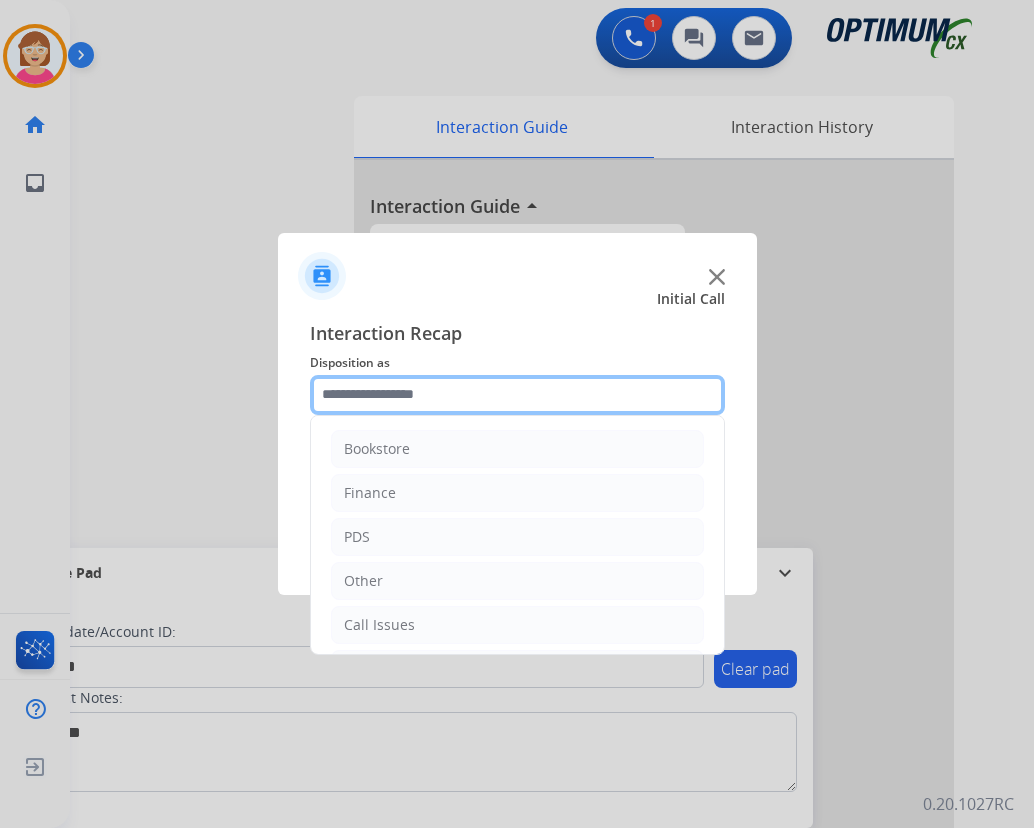 drag, startPoint x: 353, startPoint y: 389, endPoint x: 413, endPoint y: 430, distance: 72.67049 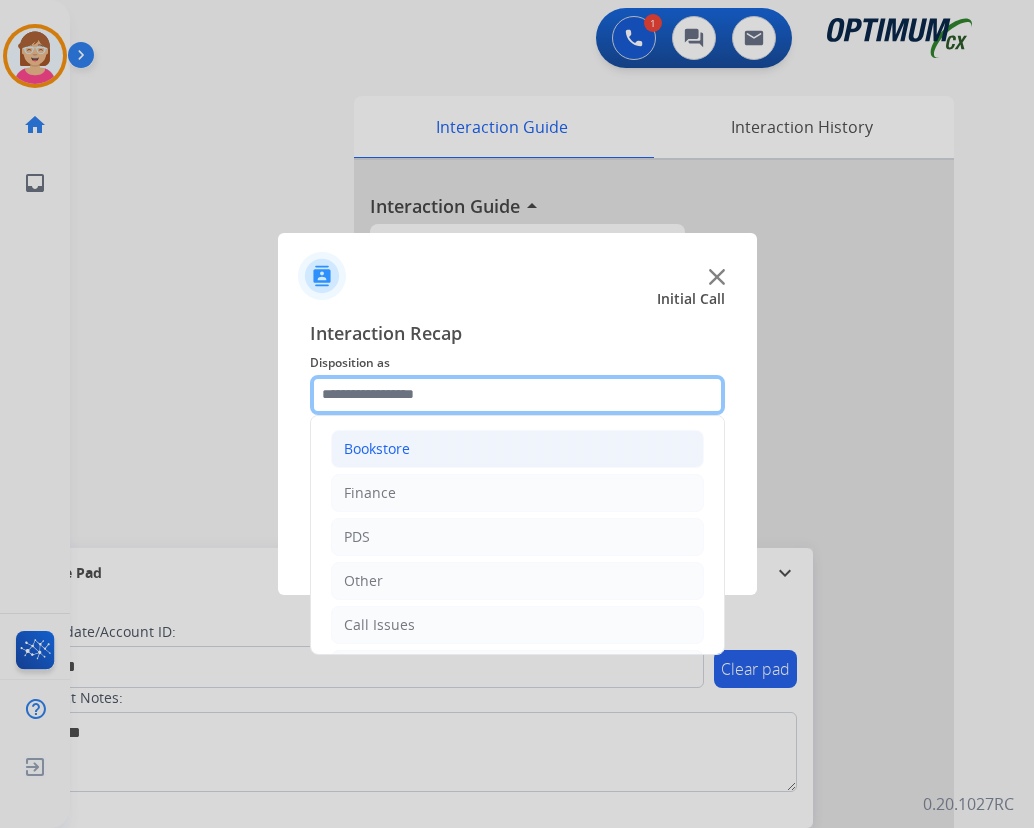 click 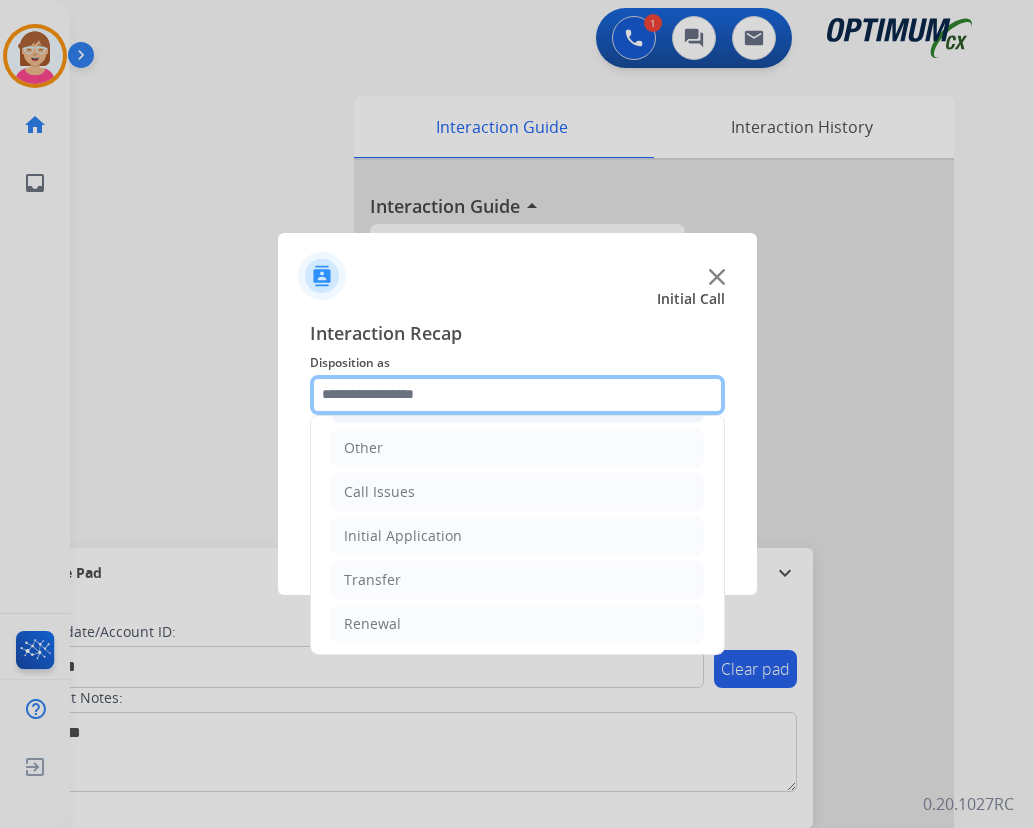 scroll, scrollTop: 136, scrollLeft: 0, axis: vertical 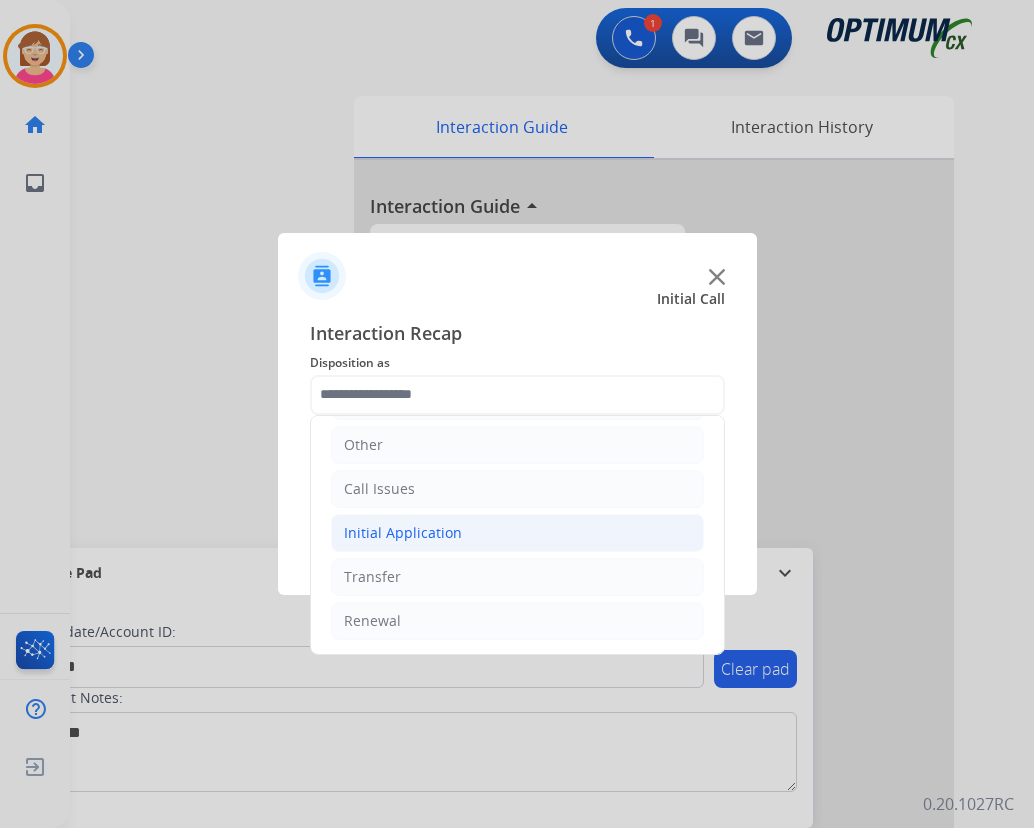 click on "Initial Application" 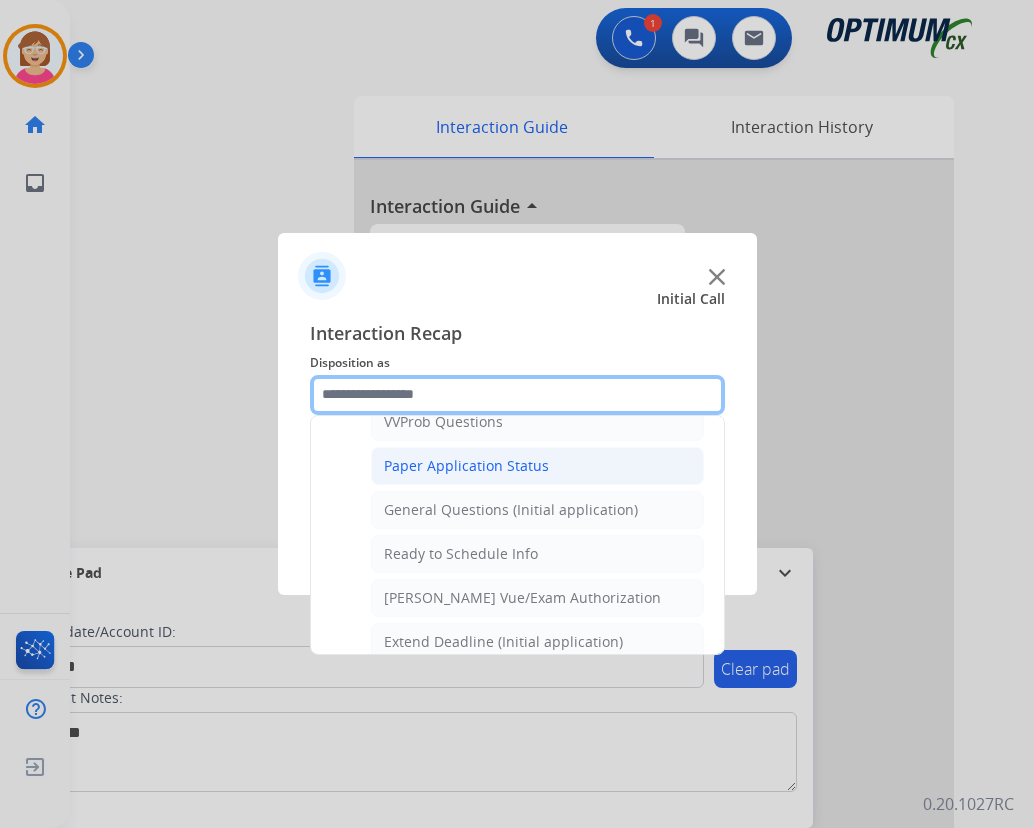 scroll, scrollTop: 1136, scrollLeft: 0, axis: vertical 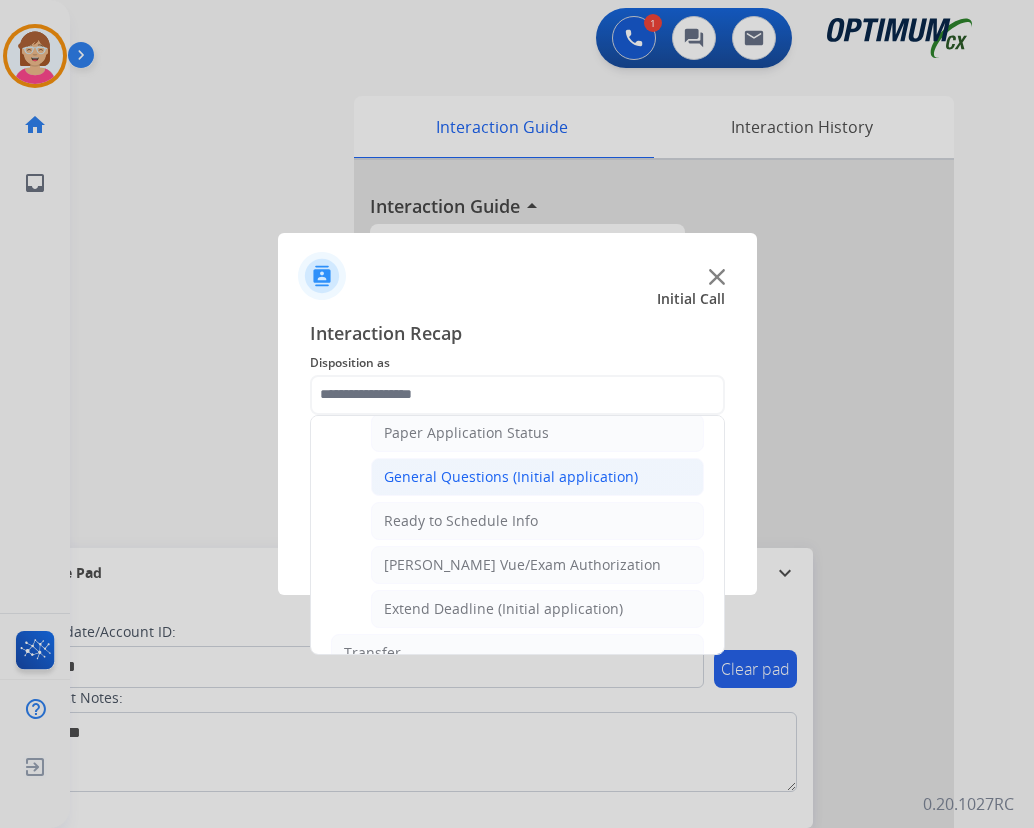 click on "General Questions (Initial application)" 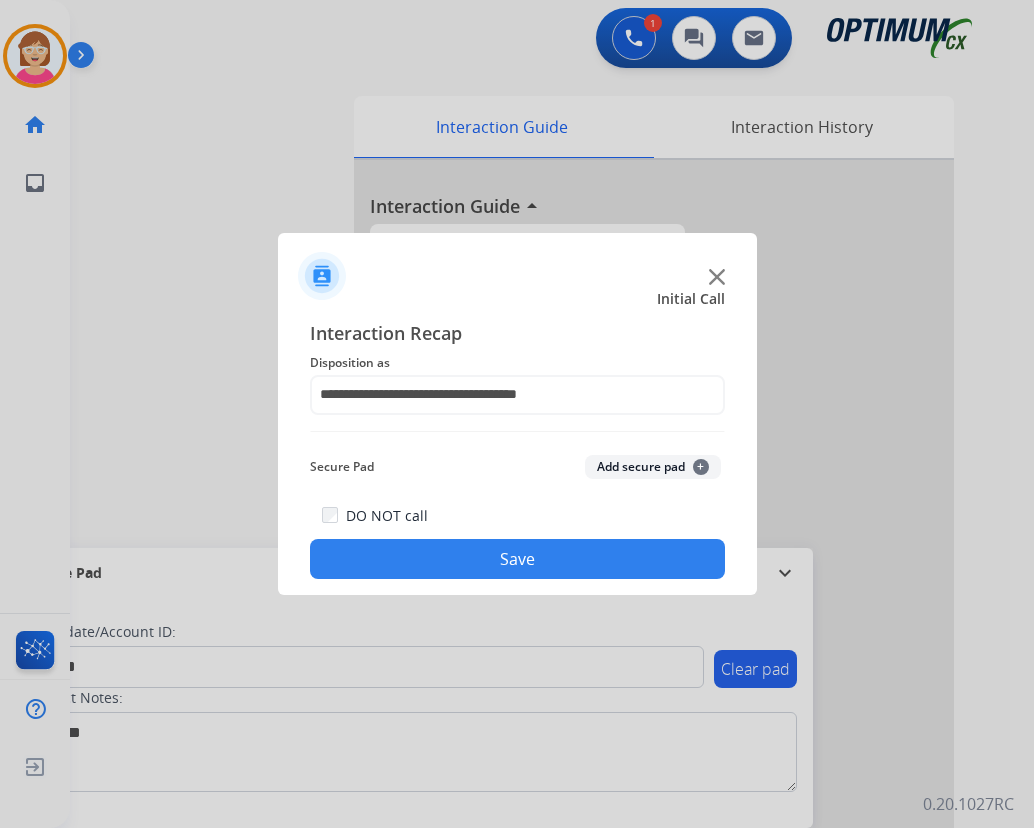 click on "+" 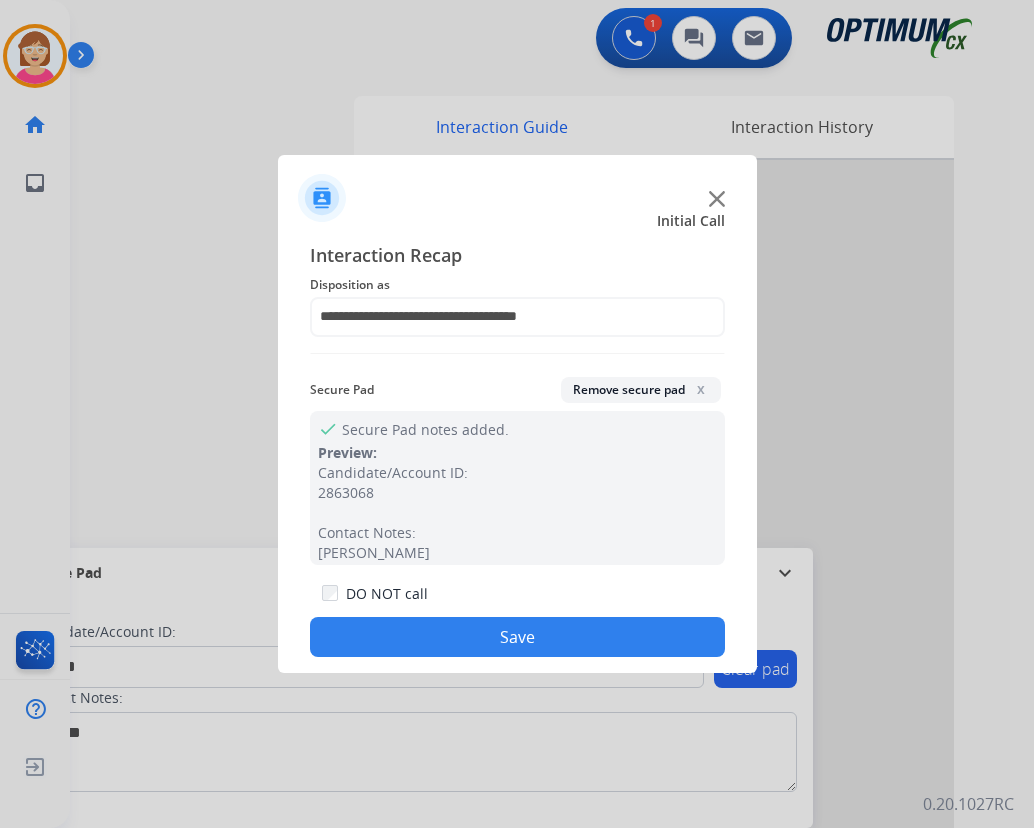 drag, startPoint x: 451, startPoint y: 628, endPoint x: 283, endPoint y: 569, distance: 178.05898 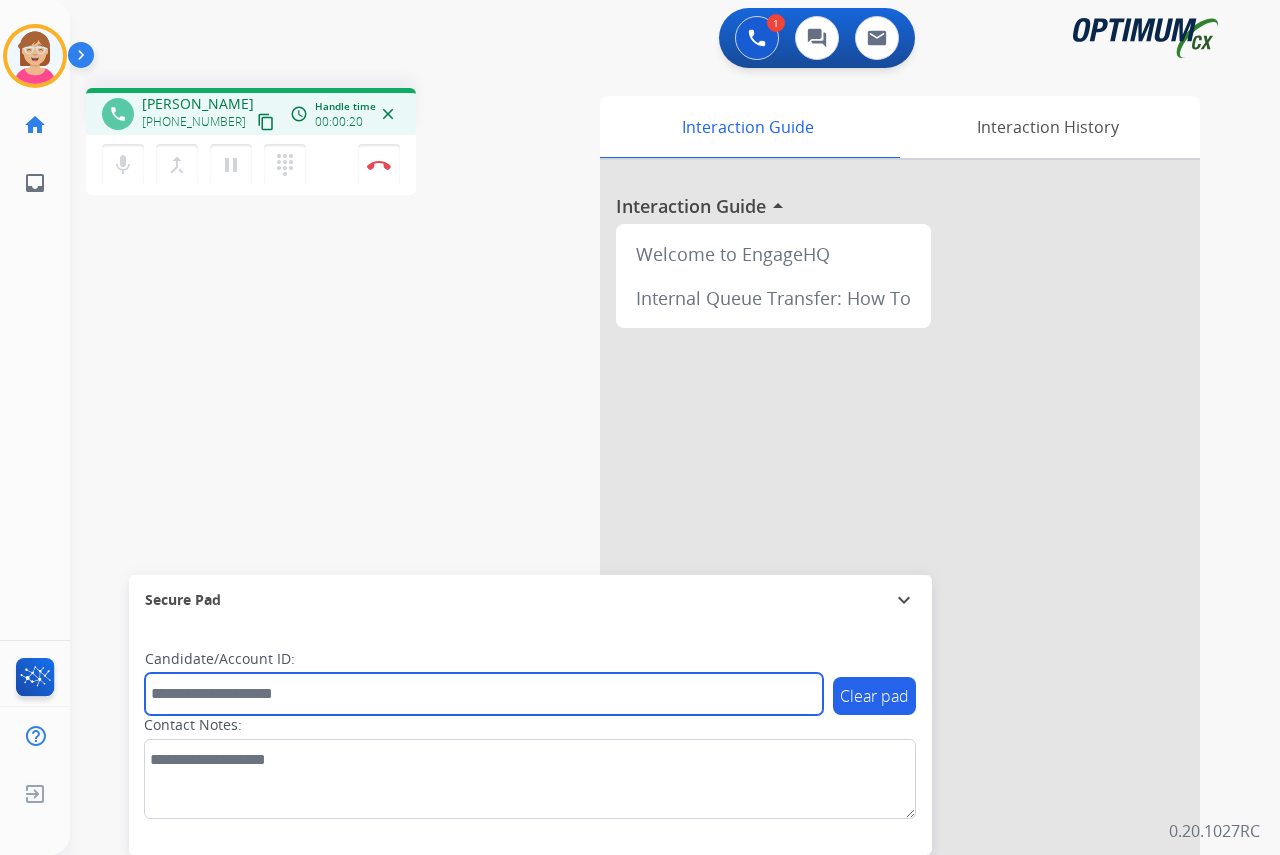 click at bounding box center (484, 694) 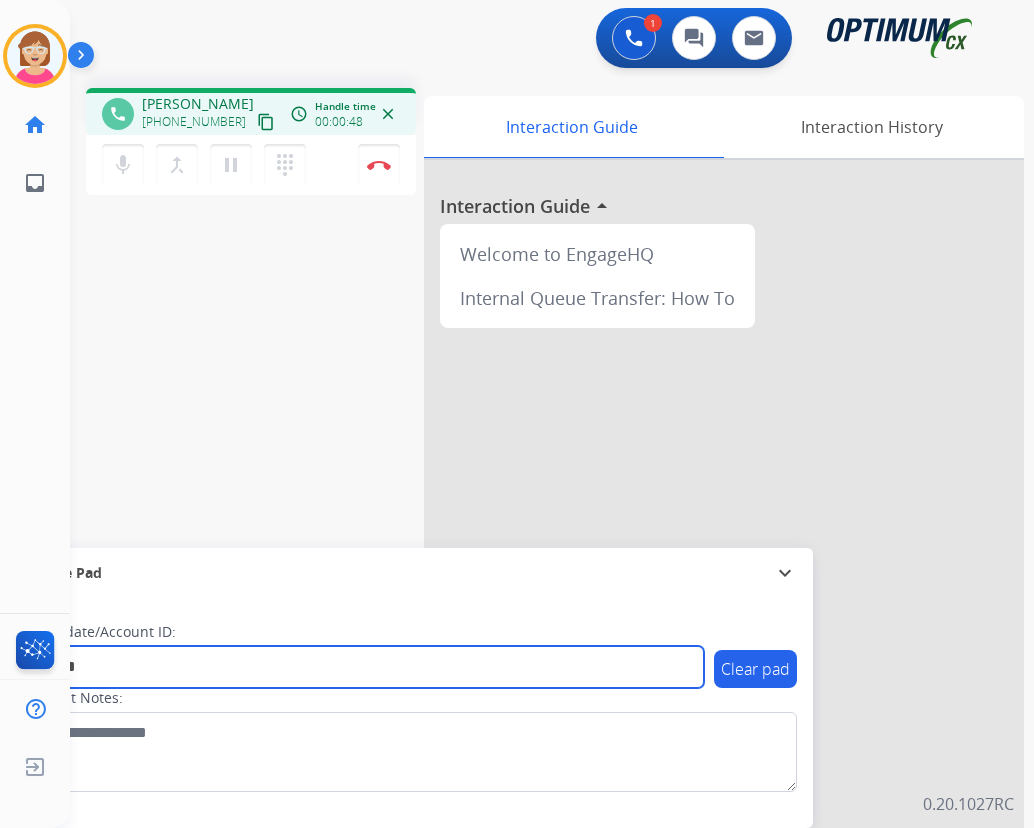 type on "*******" 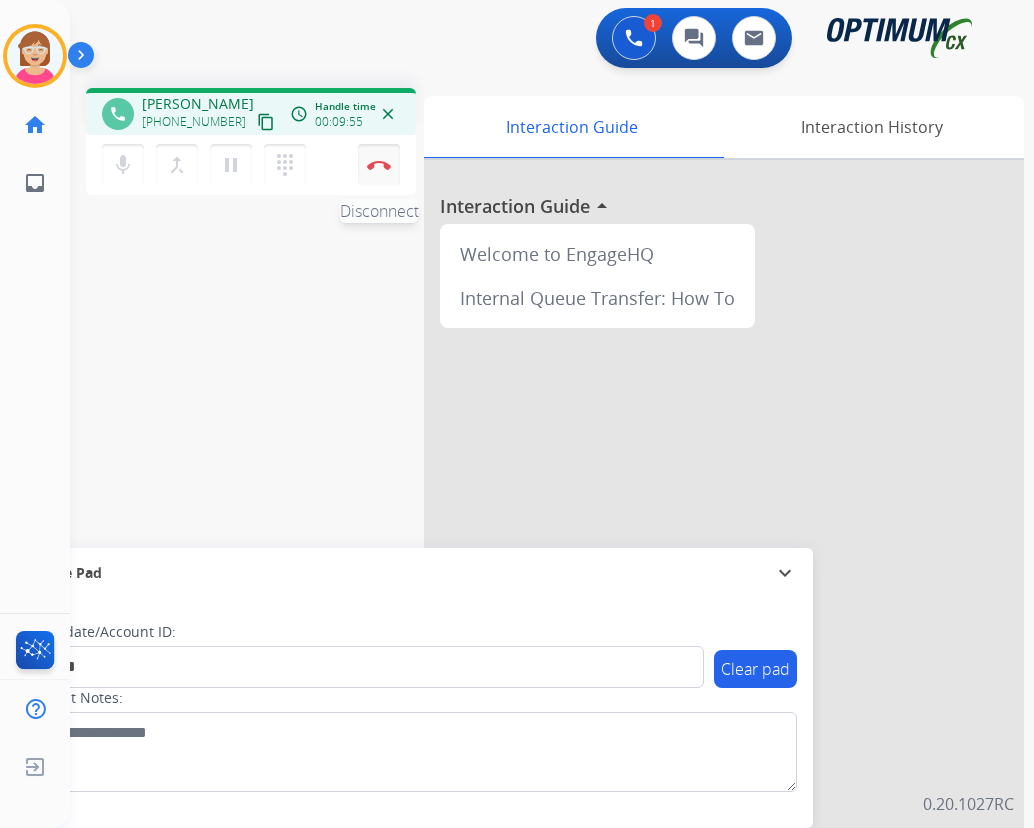 click at bounding box center (379, 165) 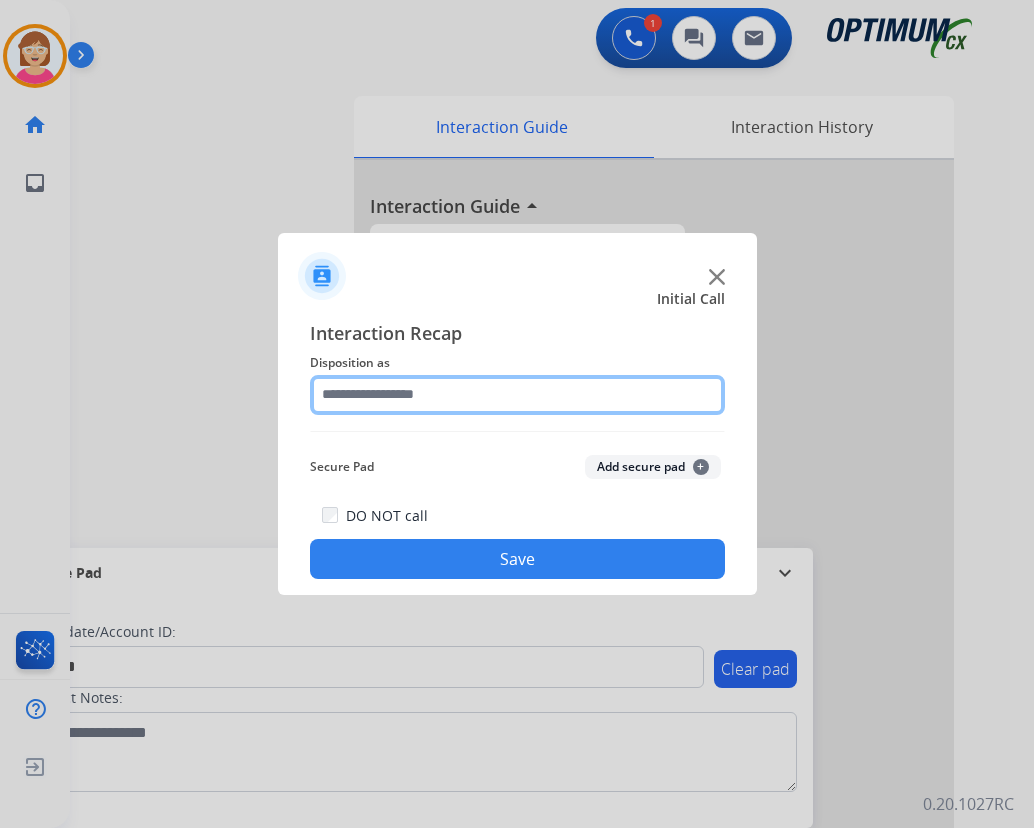 click 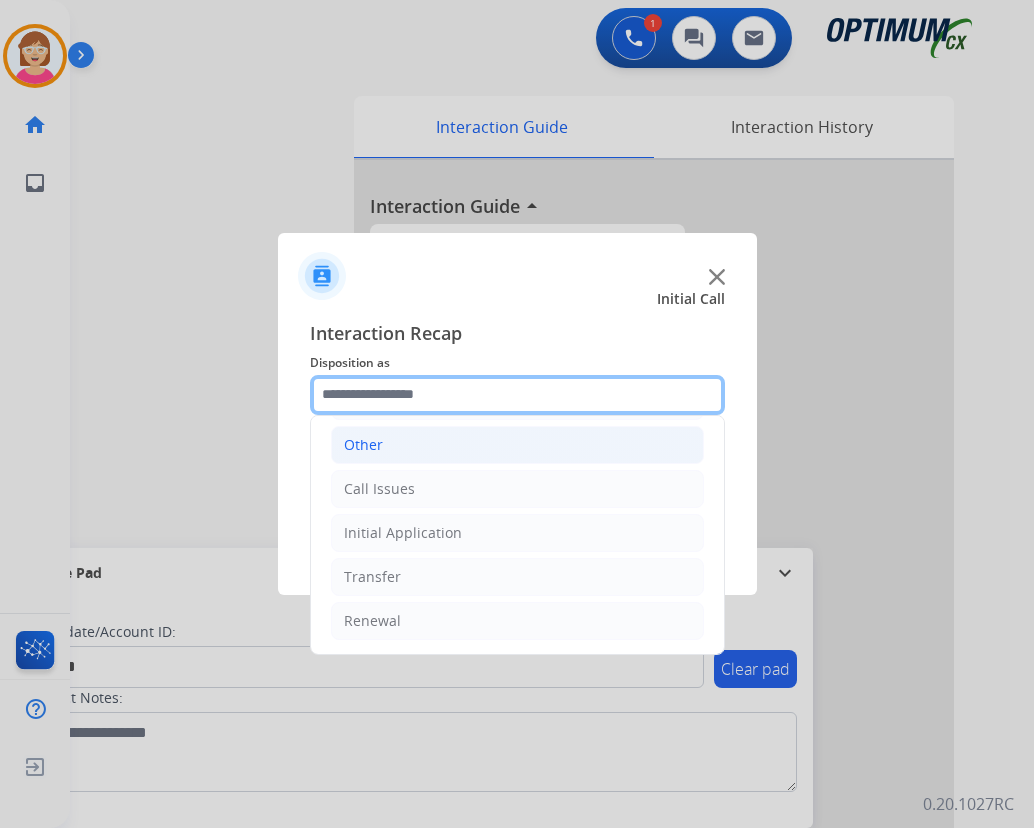scroll, scrollTop: 36, scrollLeft: 0, axis: vertical 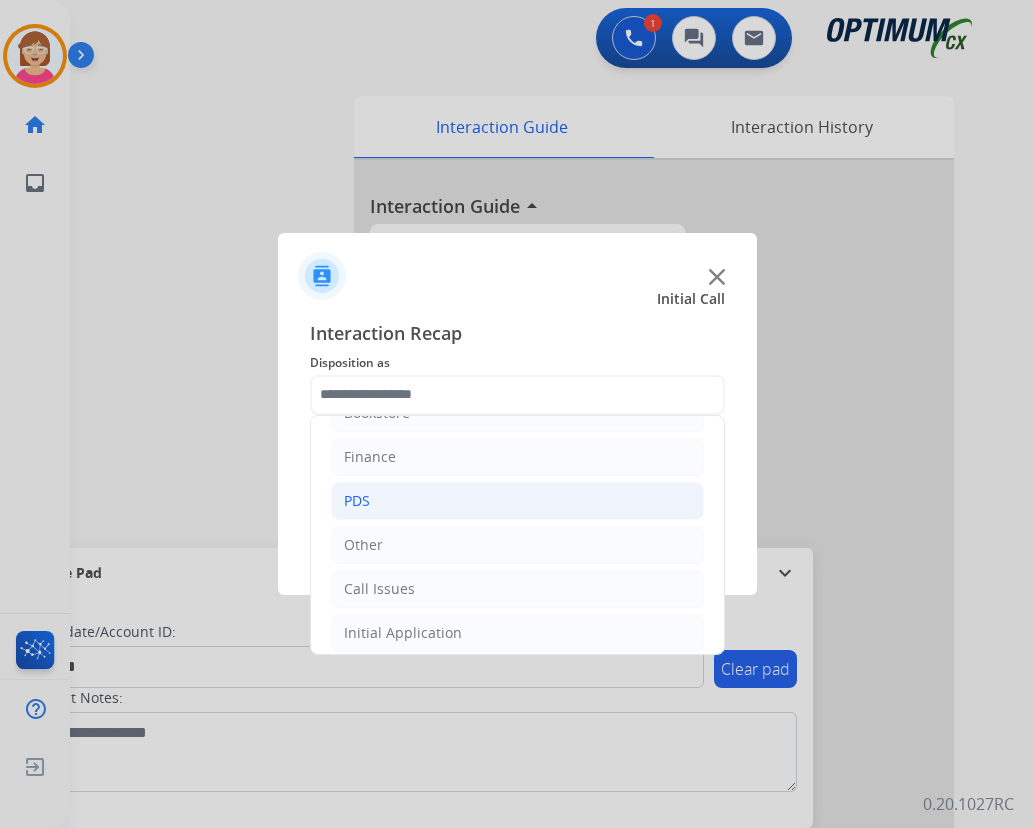 click on "PDS" 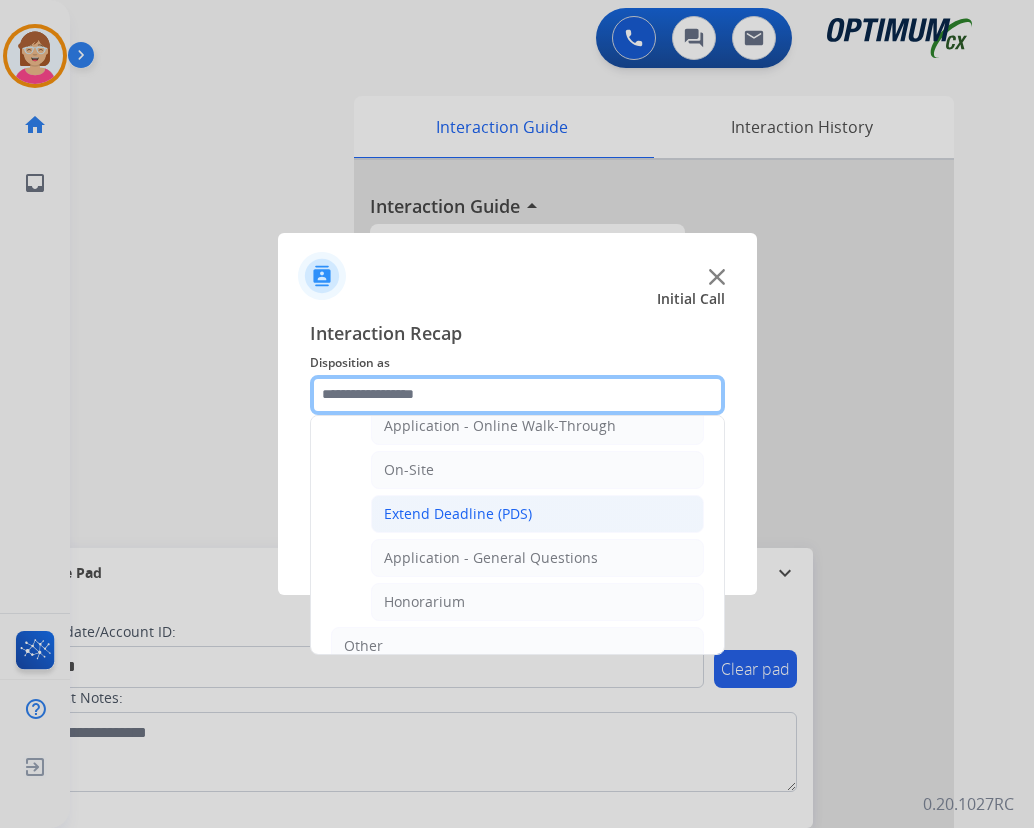 scroll, scrollTop: 536, scrollLeft: 0, axis: vertical 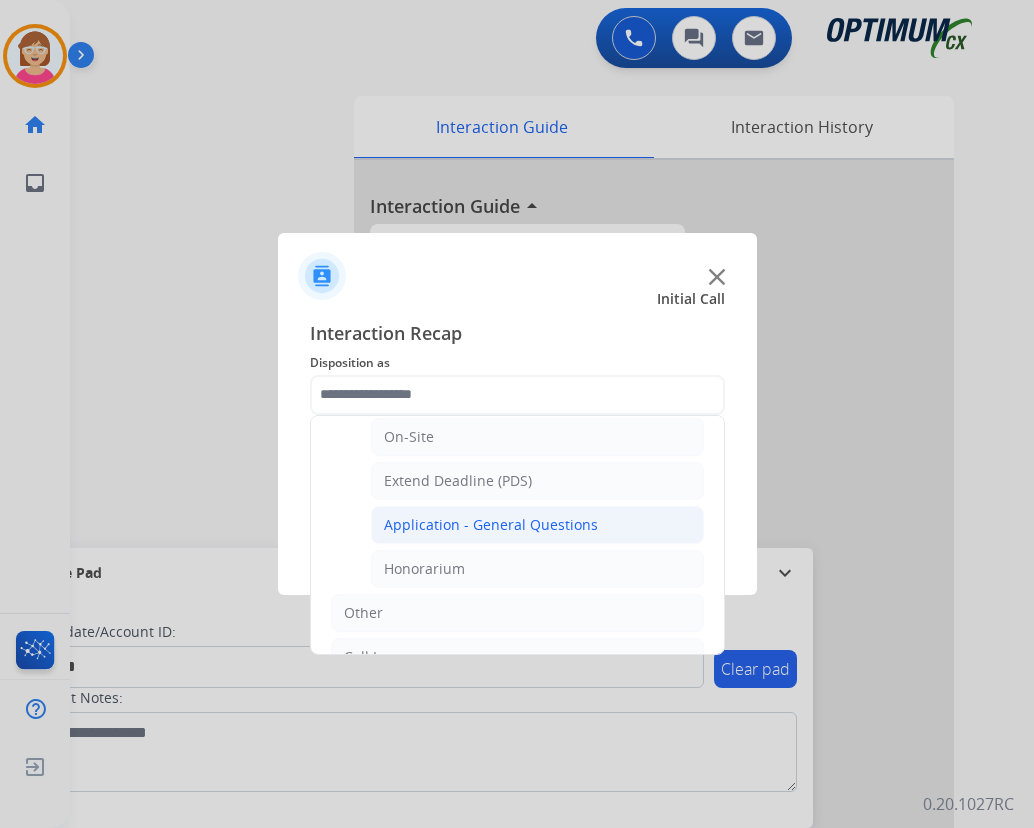 click on "Application - General Questions" 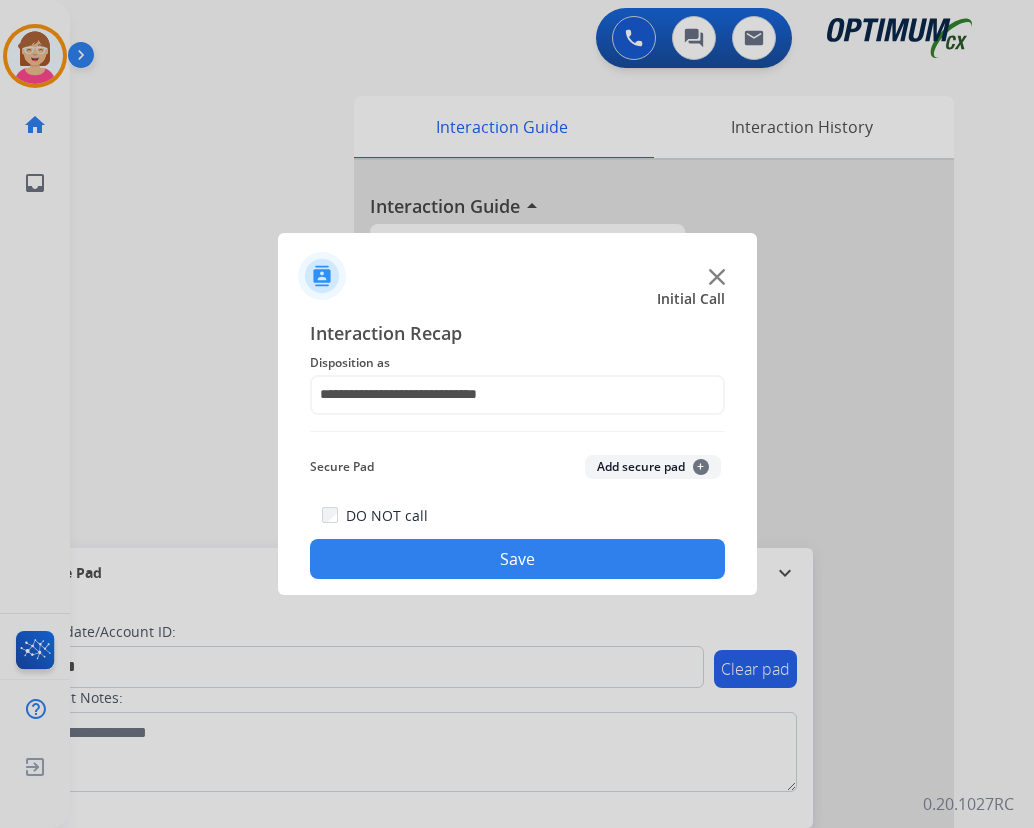 click on "+" 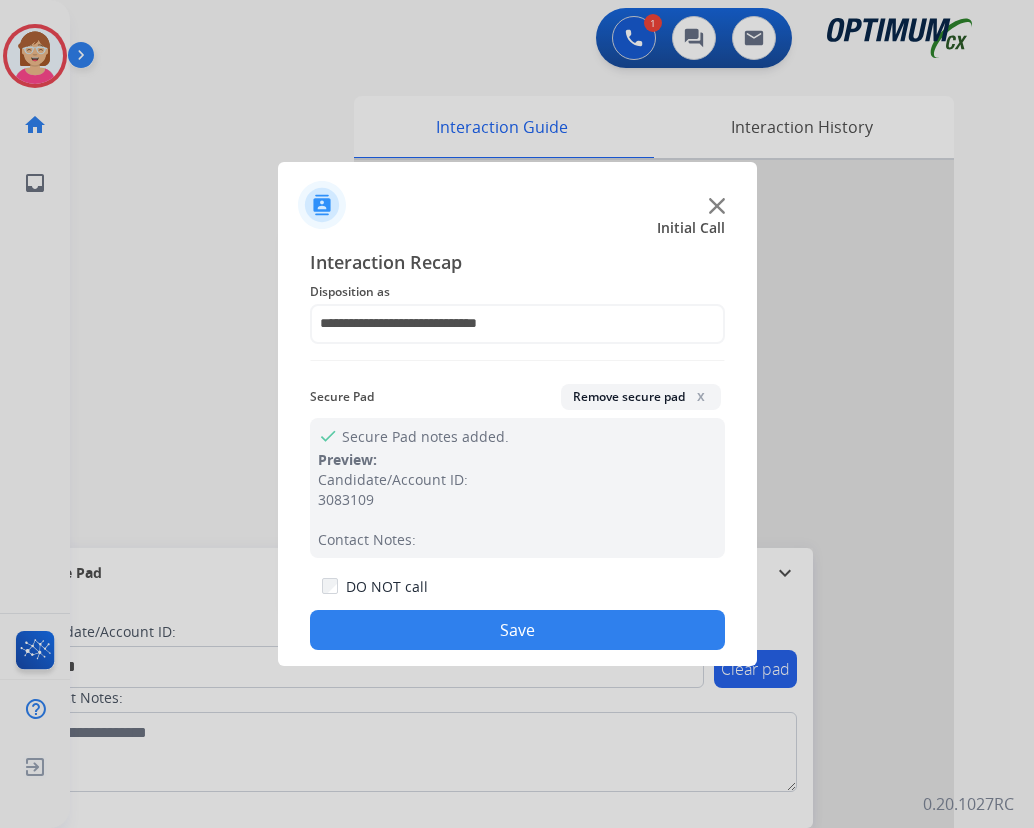 click on "Save" 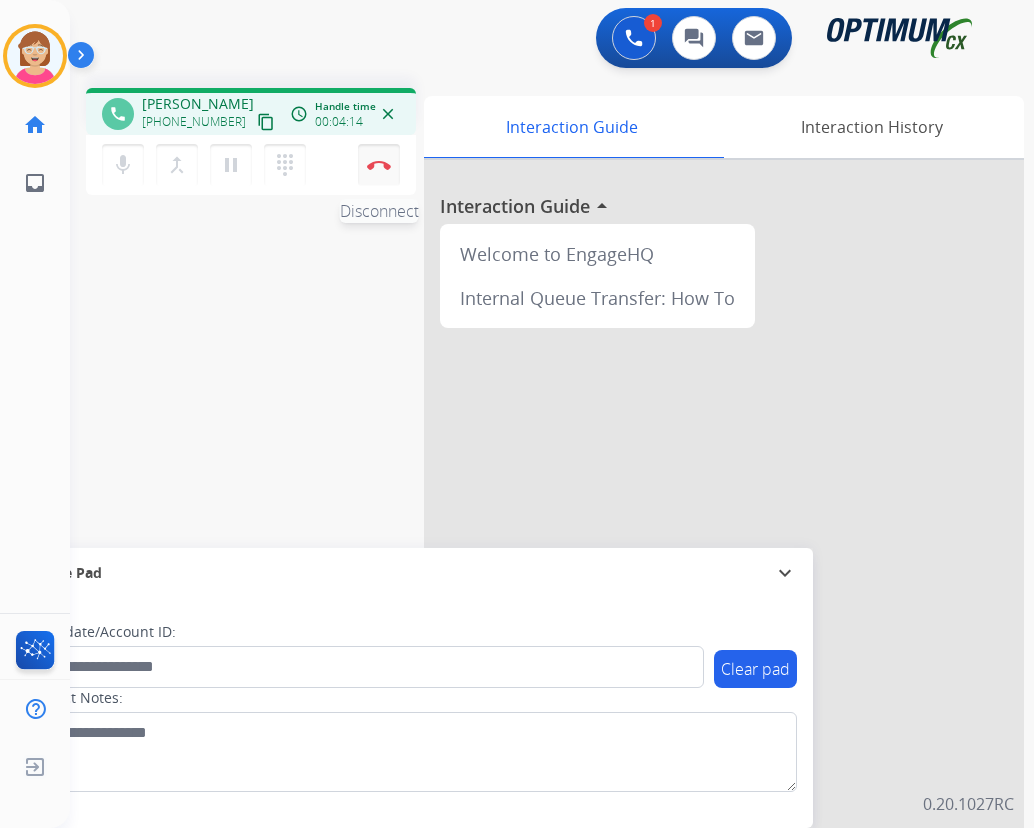 click at bounding box center (379, 165) 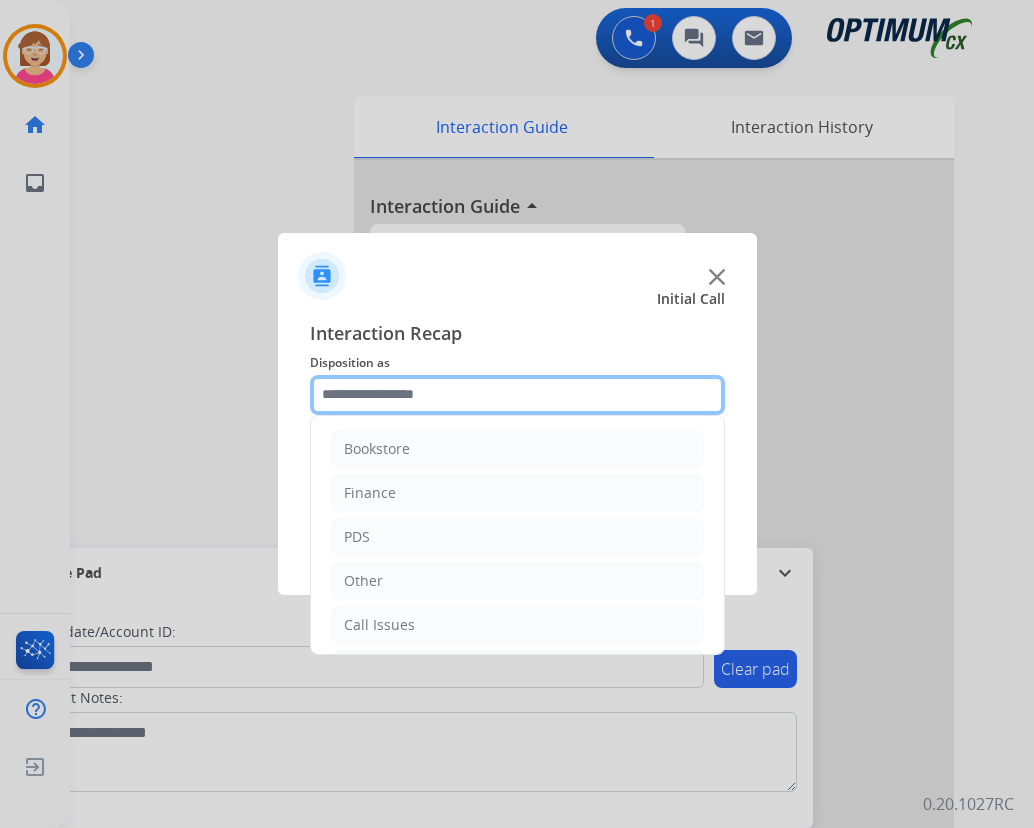 click 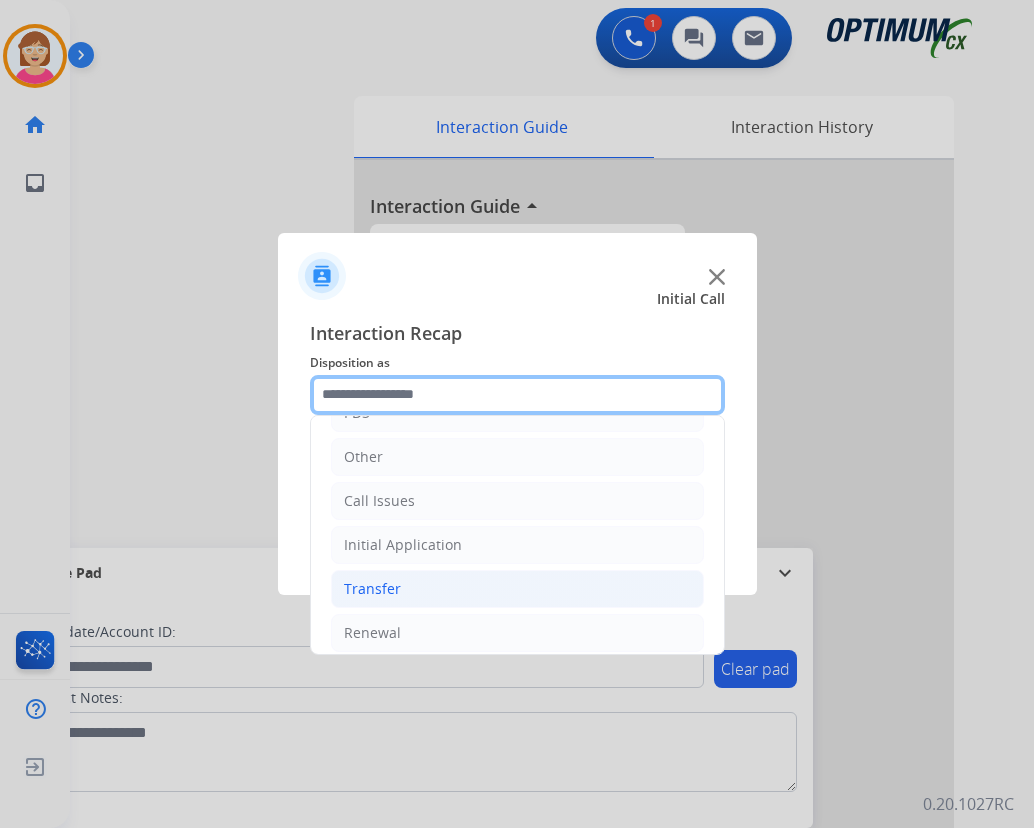 scroll, scrollTop: 136, scrollLeft: 0, axis: vertical 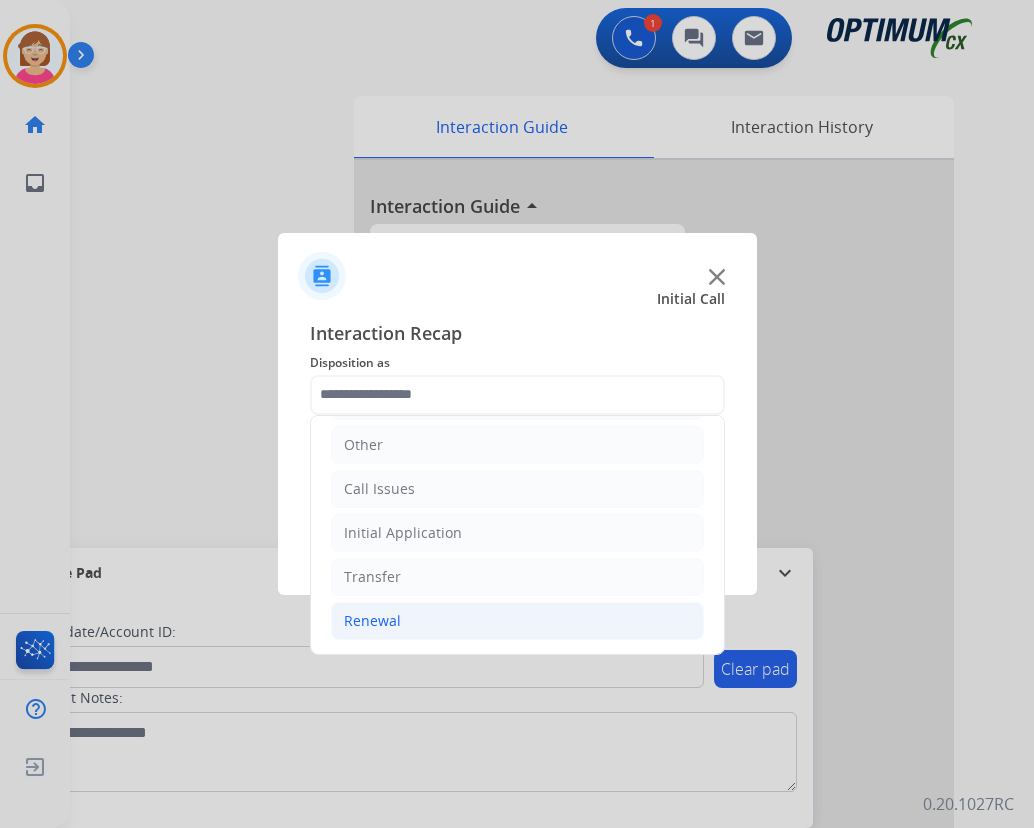 click on "Renewal" 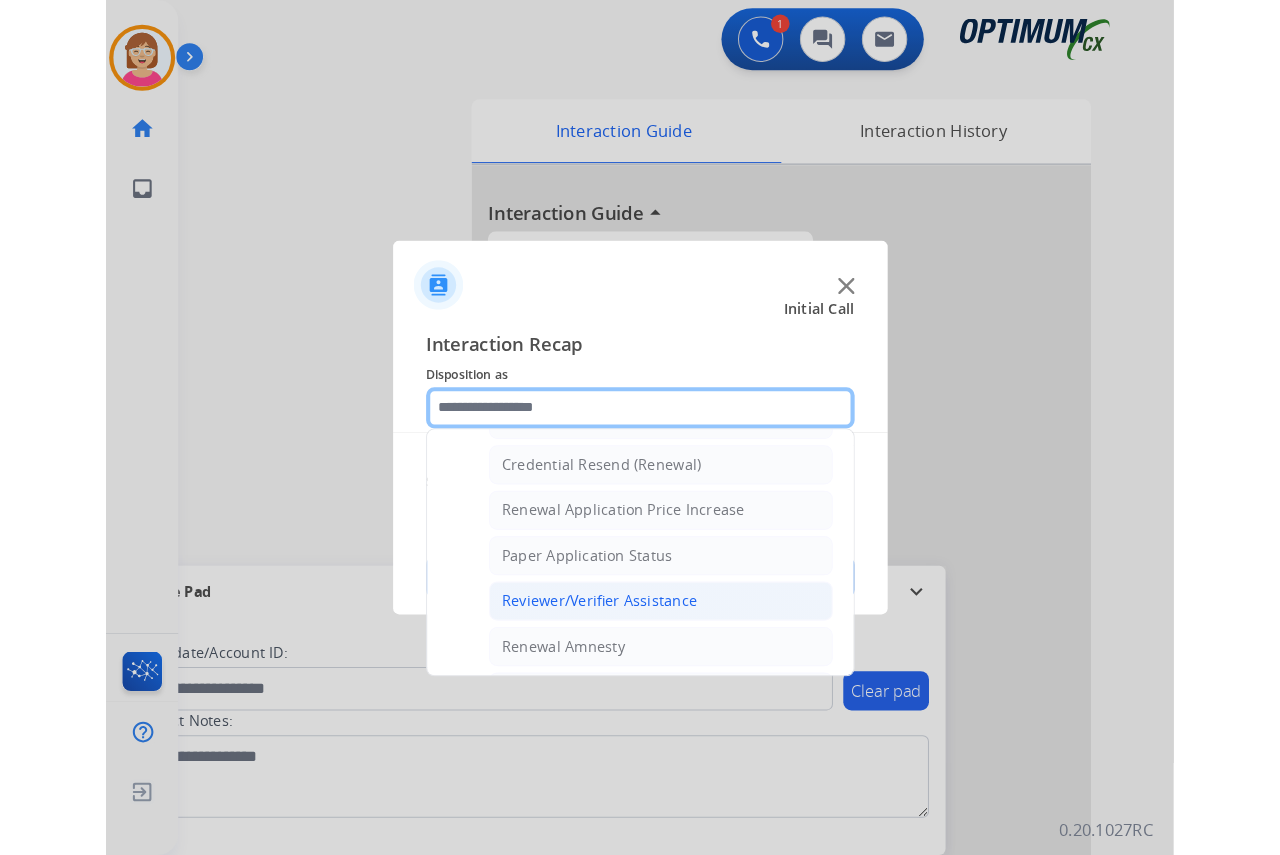 scroll, scrollTop: 636, scrollLeft: 0, axis: vertical 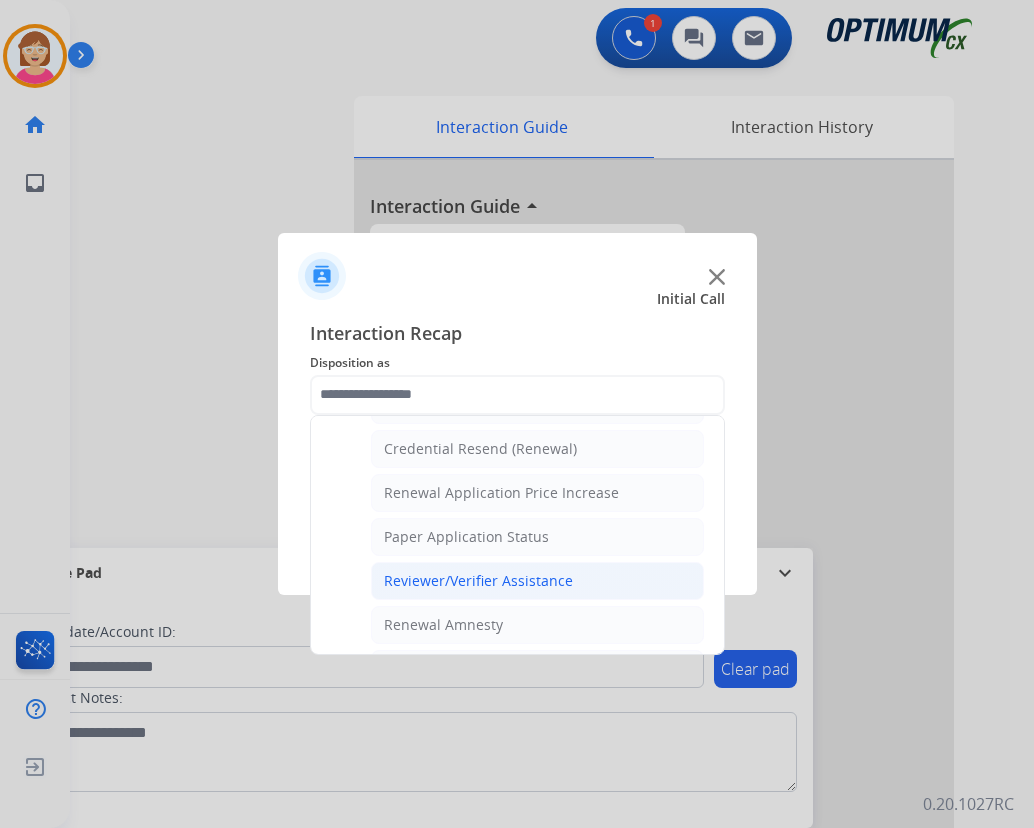 click on "Reviewer/Verifier Assistance" 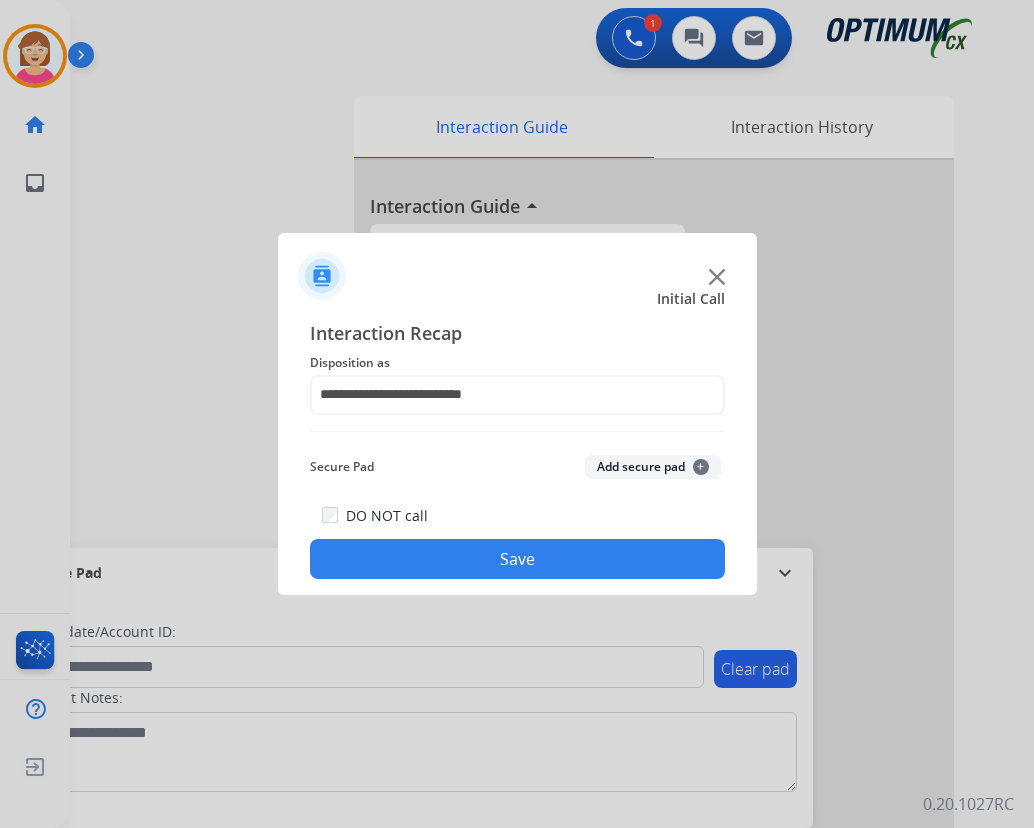 click on "+" 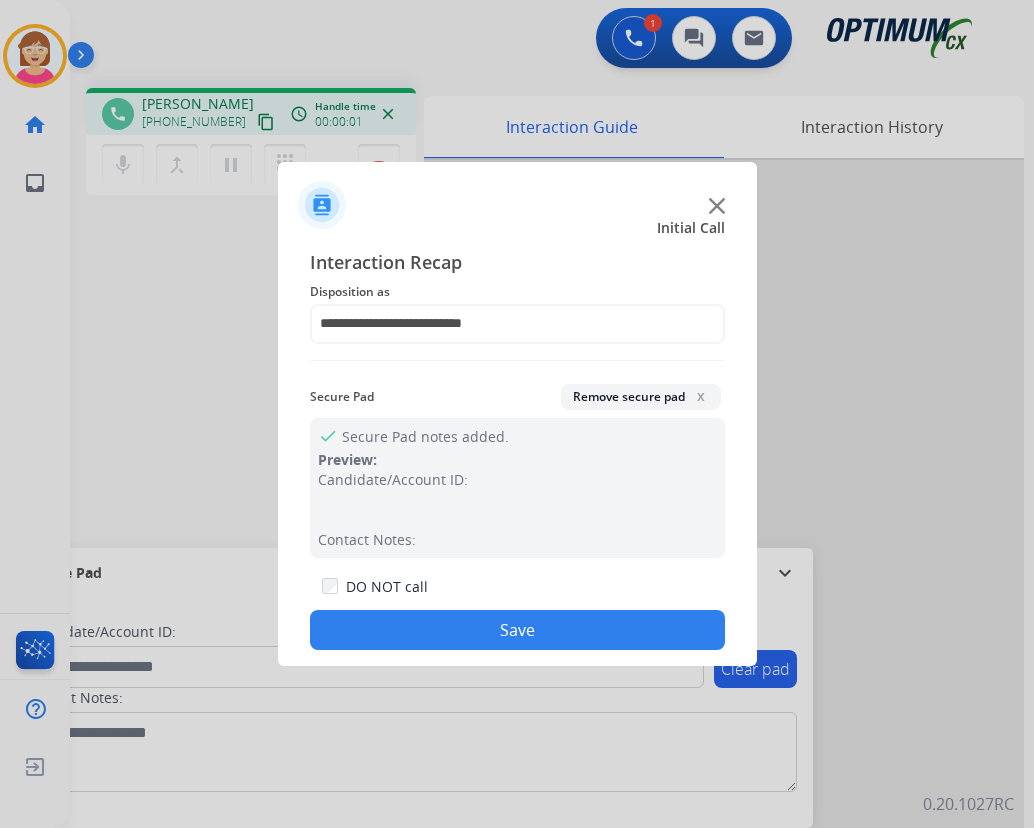 click on "Save" 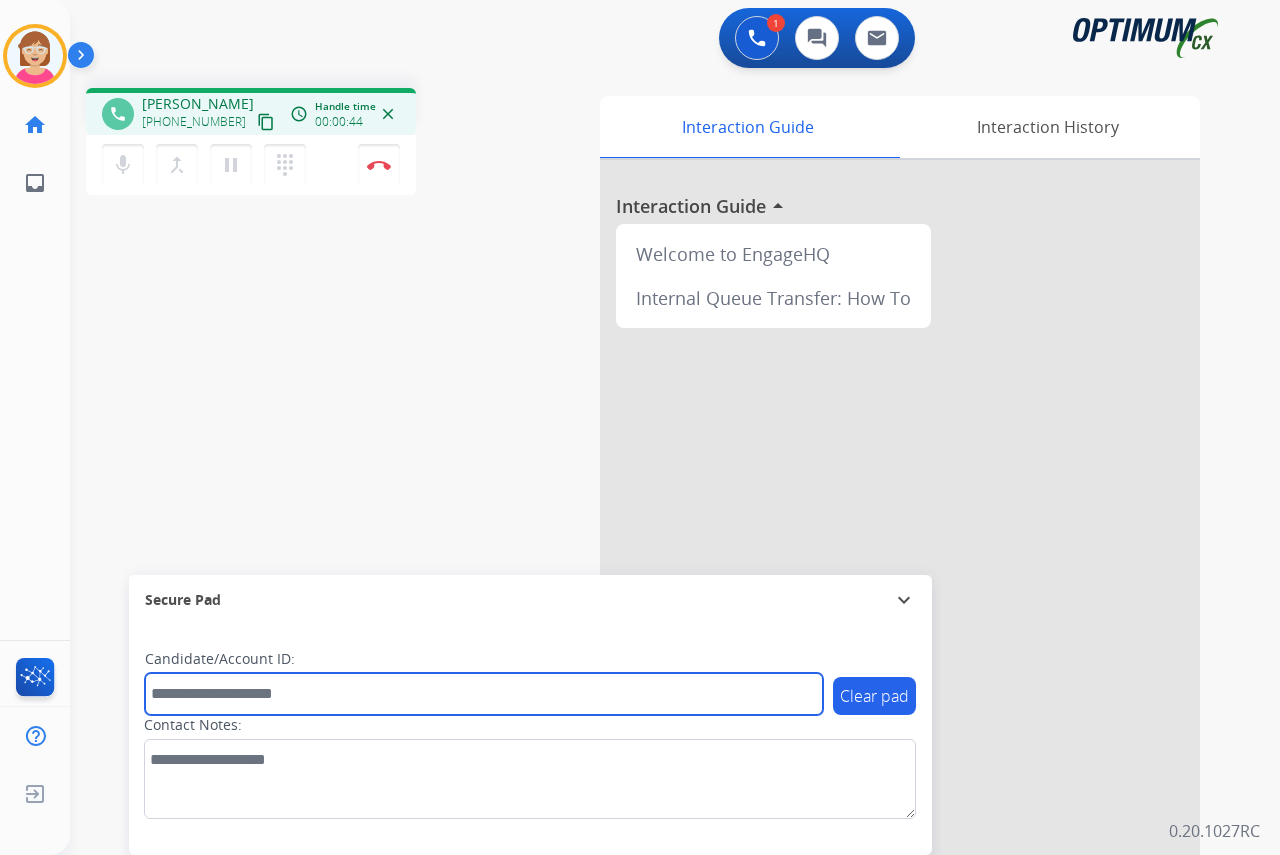 click at bounding box center [484, 694] 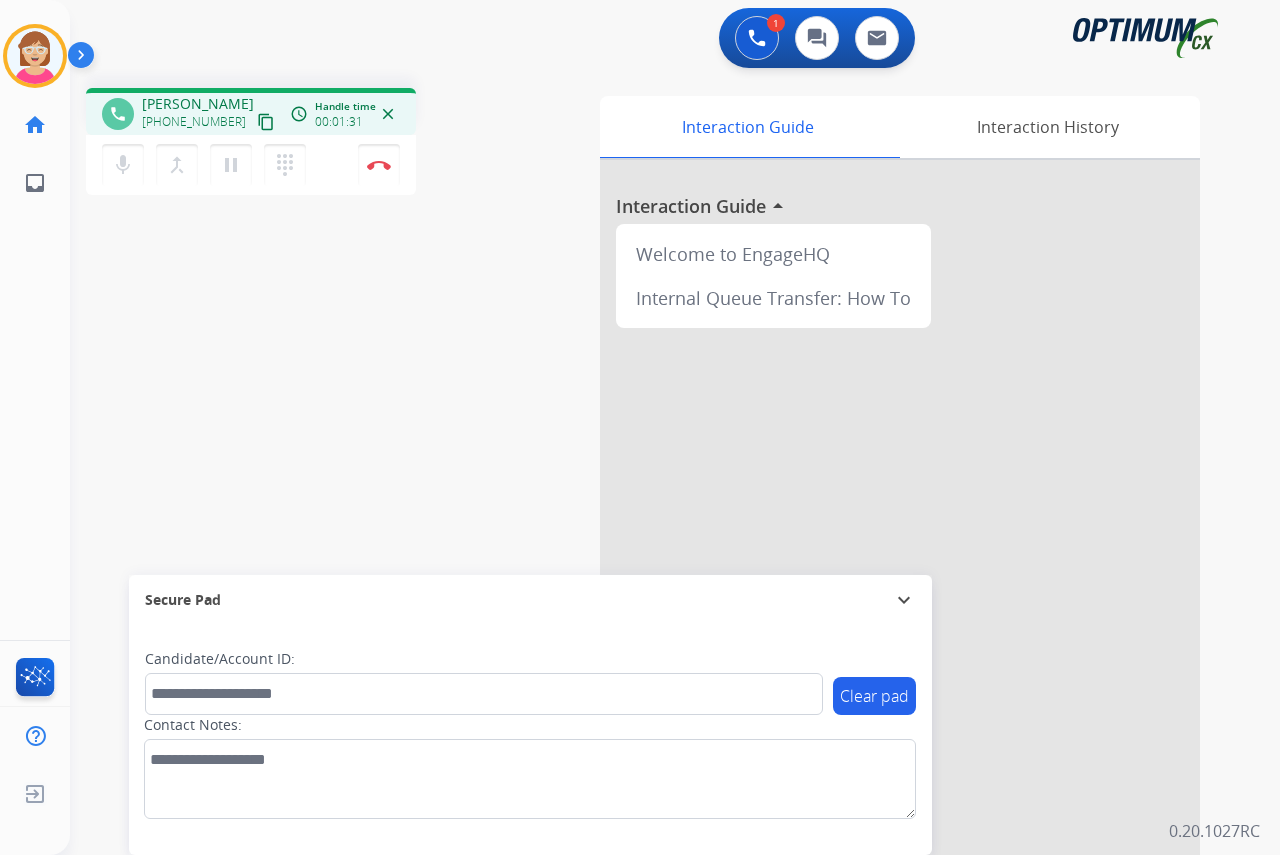 drag, startPoint x: 180, startPoint y: 691, endPoint x: 492, endPoint y: 475, distance: 379.47333 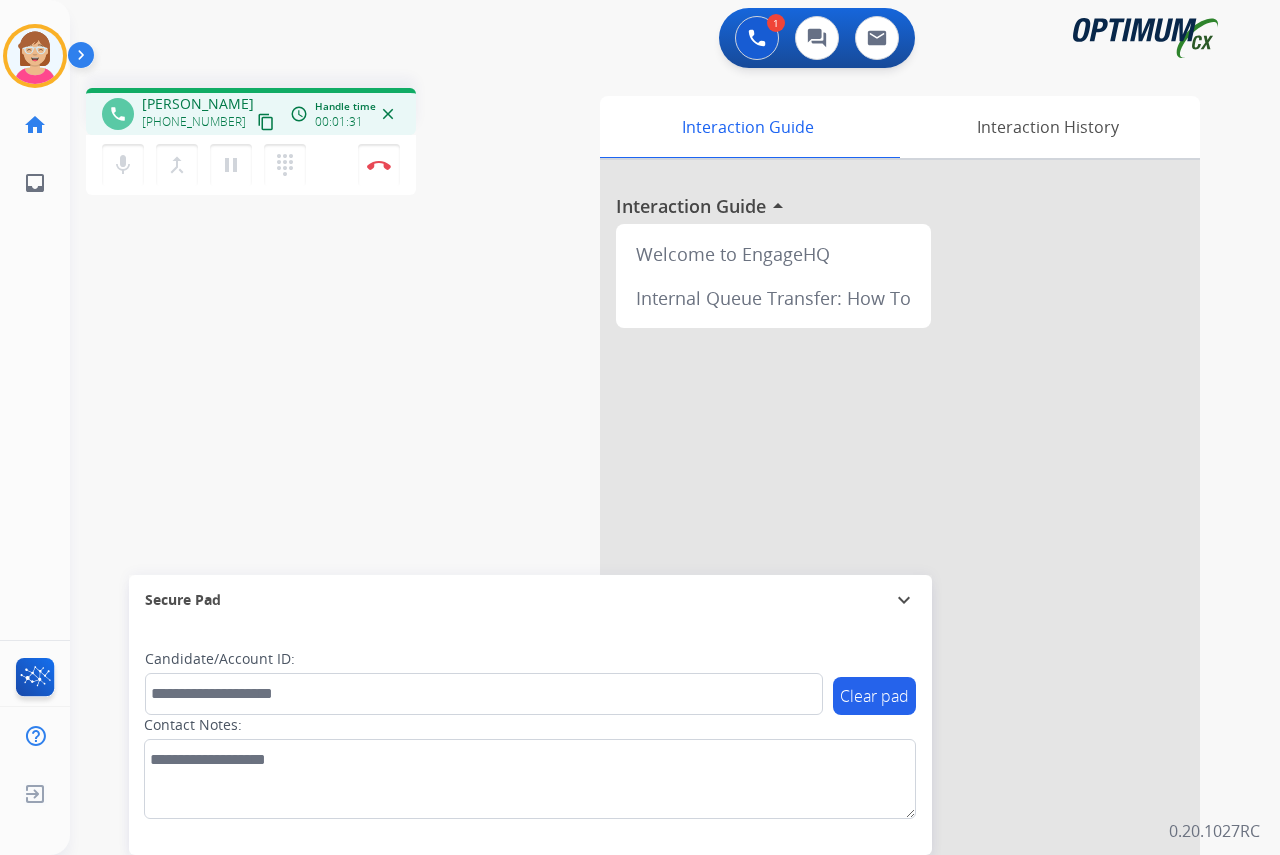 click on "phone [PERSON_NAME] [PHONE_NUMBER] content_copy access_time Call metrics Queue   01:51 Hold   00:00 Talk   01:32 Total   03:22 Handle time 00:01:31 close mic Mute merge_type Bridge pause Hold dialpad Dialpad Disconnect swap_horiz Break voice bridge close_fullscreen Connect 3-Way Call merge_type Separate 3-Way Call  Interaction Guide   Interaction History  Interaction Guide arrow_drop_up  Welcome to EngageHQ   Internal Queue Transfer: How To  Secure Pad expand_more Clear pad Candidate/Account ID: Contact Notes:" at bounding box center (651, 489) 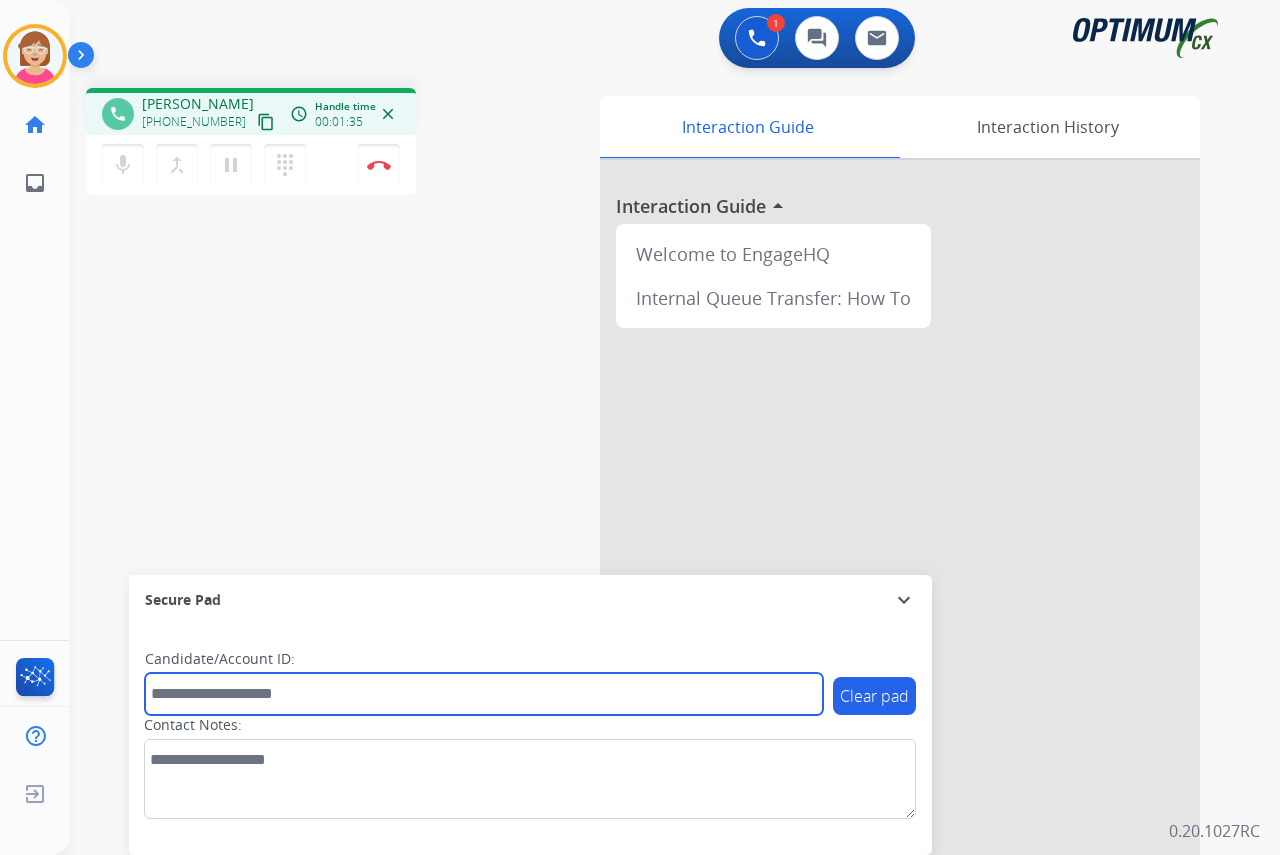 click at bounding box center (484, 694) 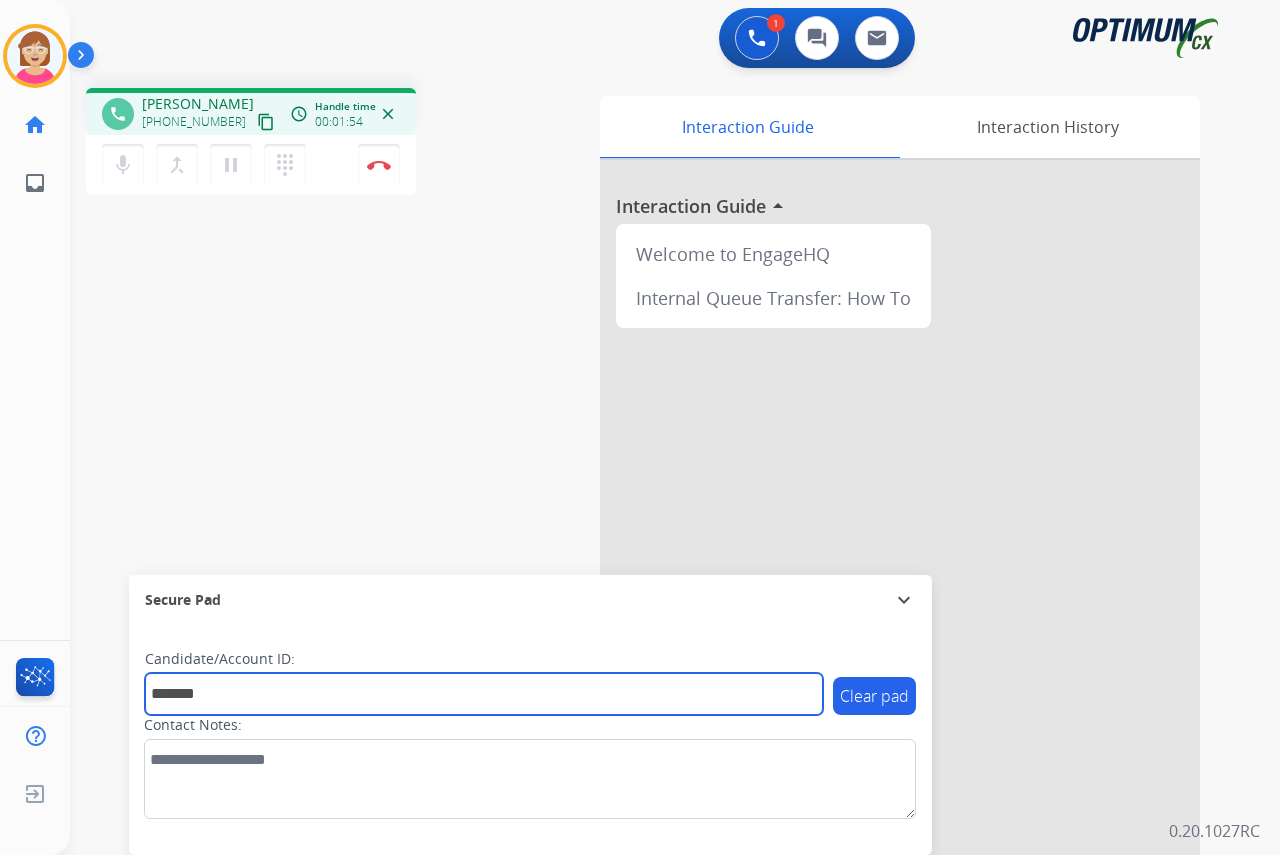 type on "*******" 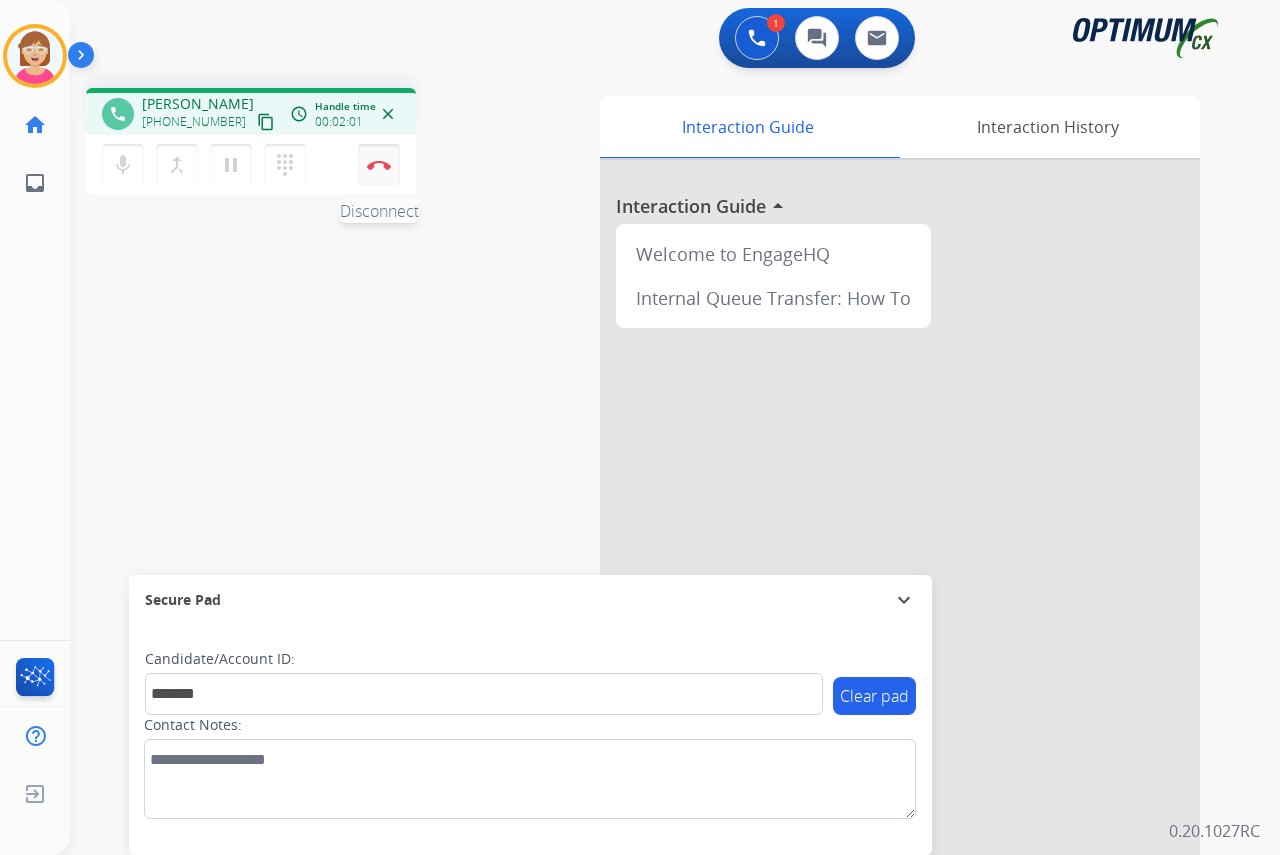 click at bounding box center (379, 165) 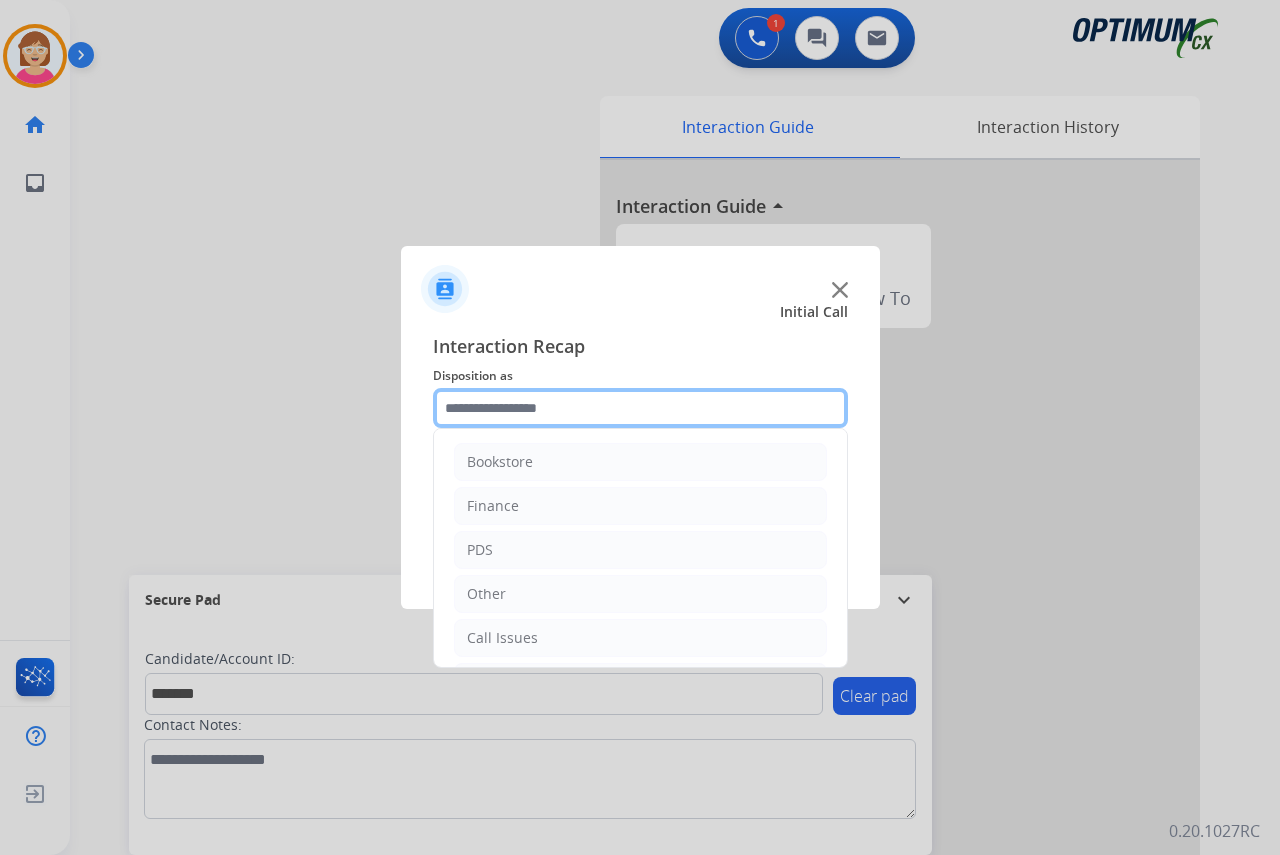 click 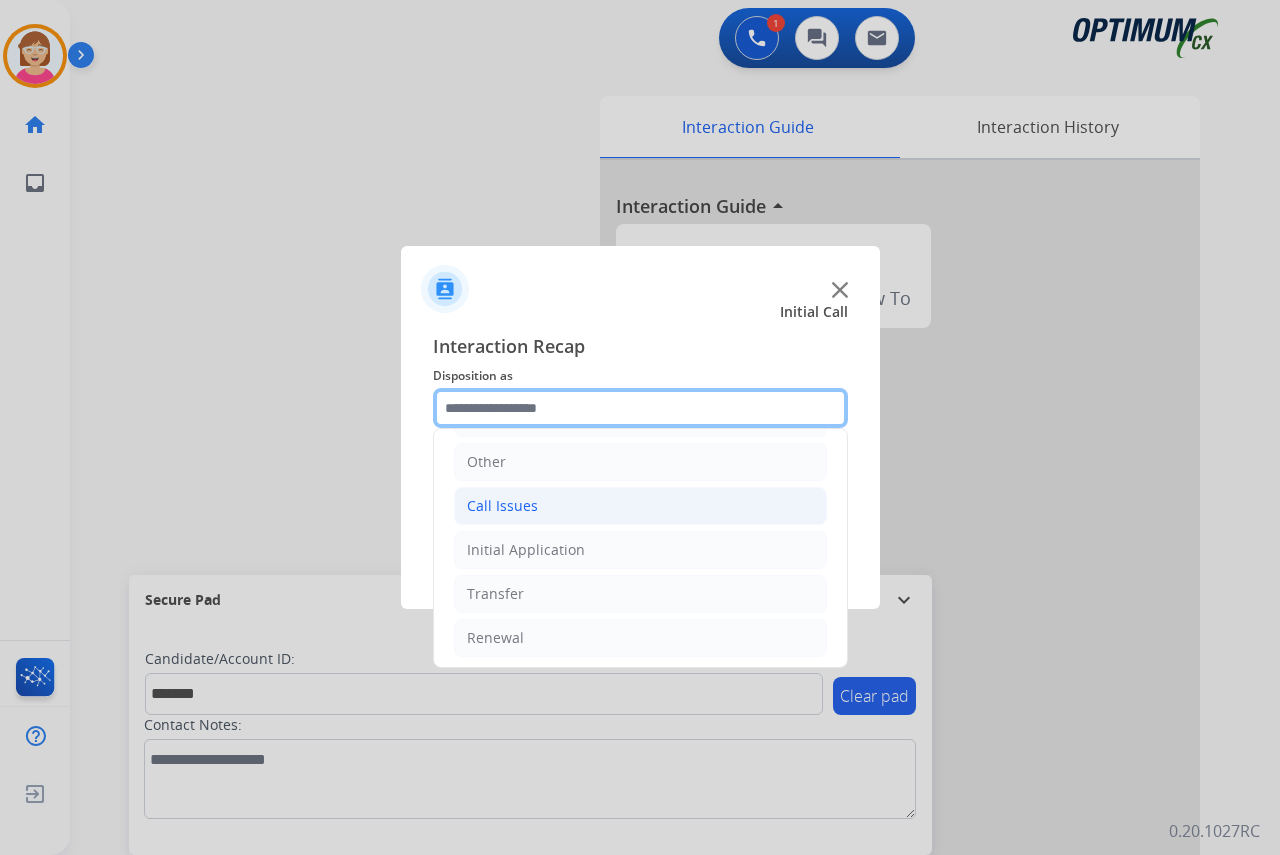 scroll, scrollTop: 136, scrollLeft: 0, axis: vertical 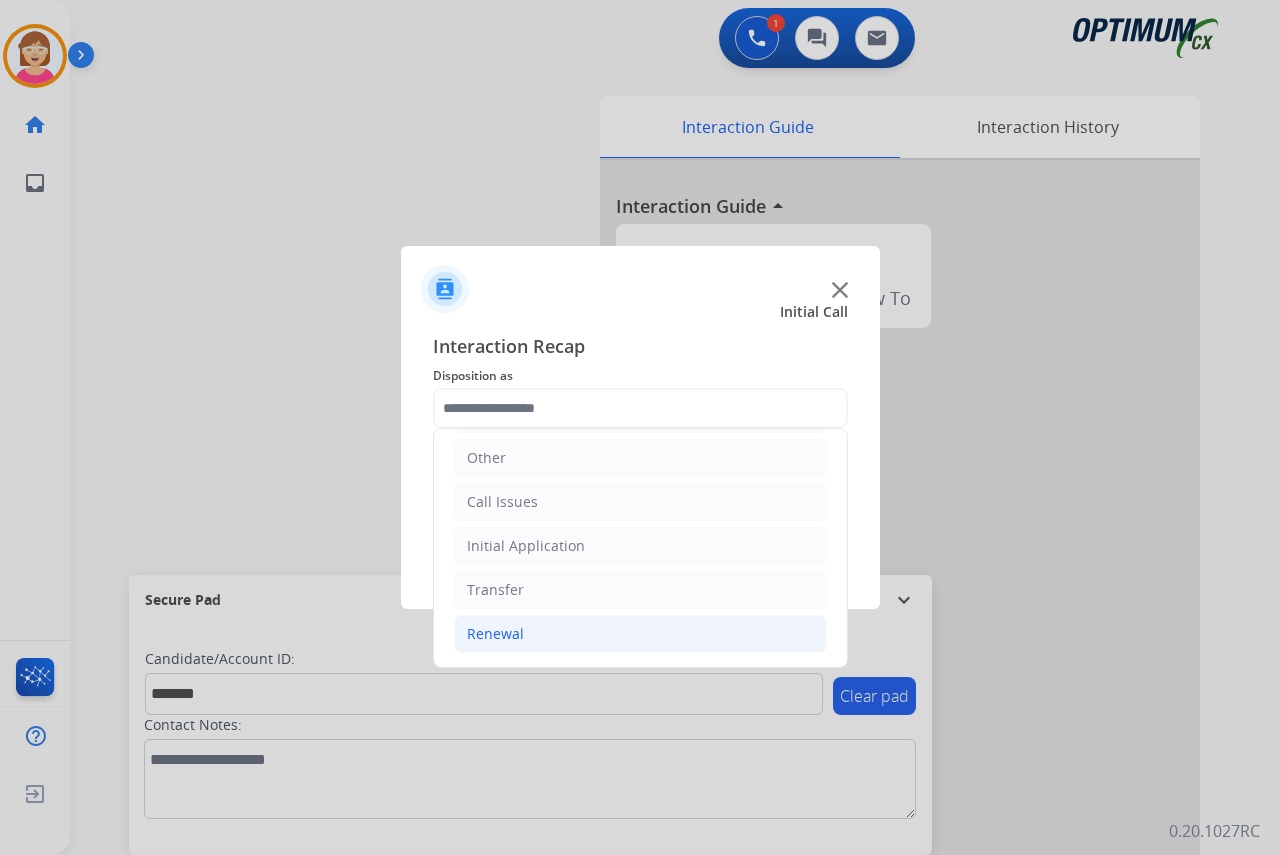 click on "Renewal" 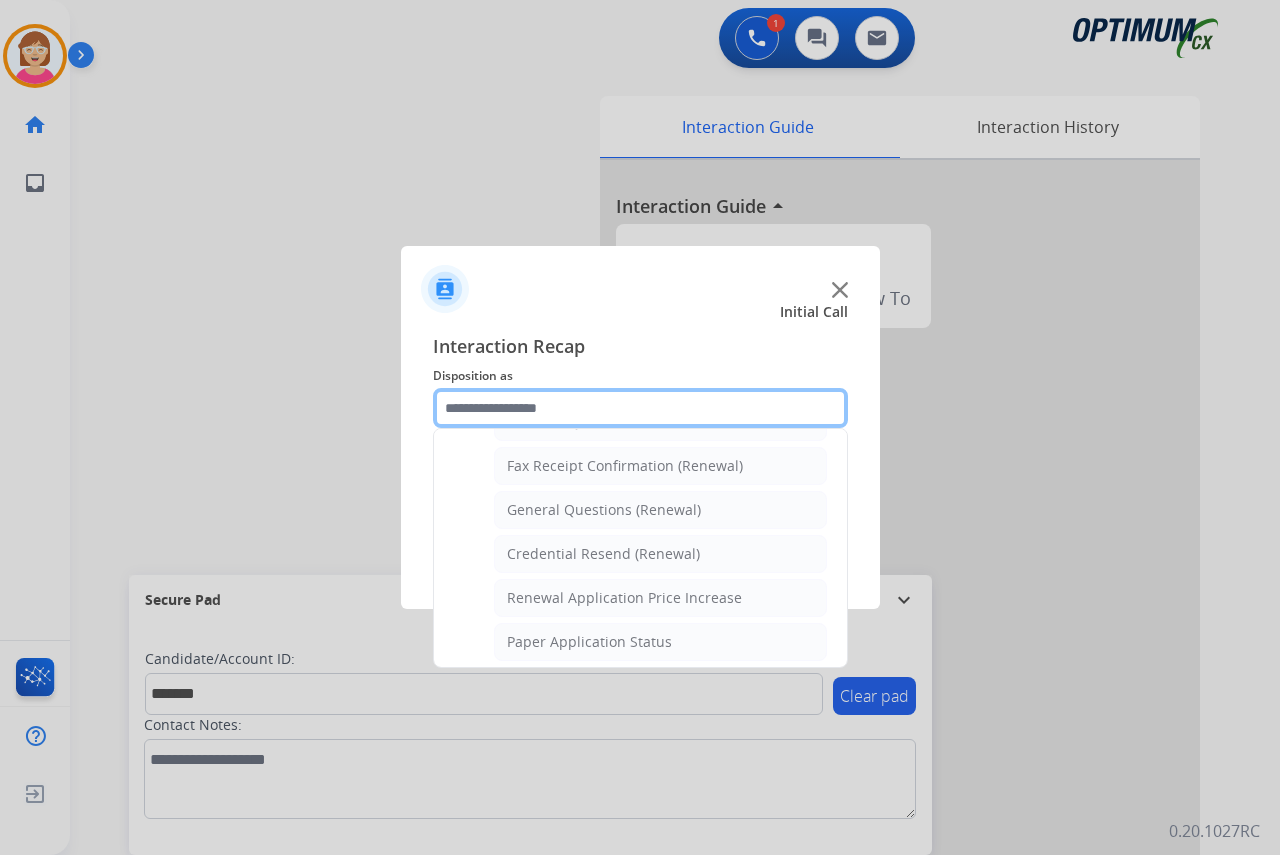 scroll, scrollTop: 536, scrollLeft: 0, axis: vertical 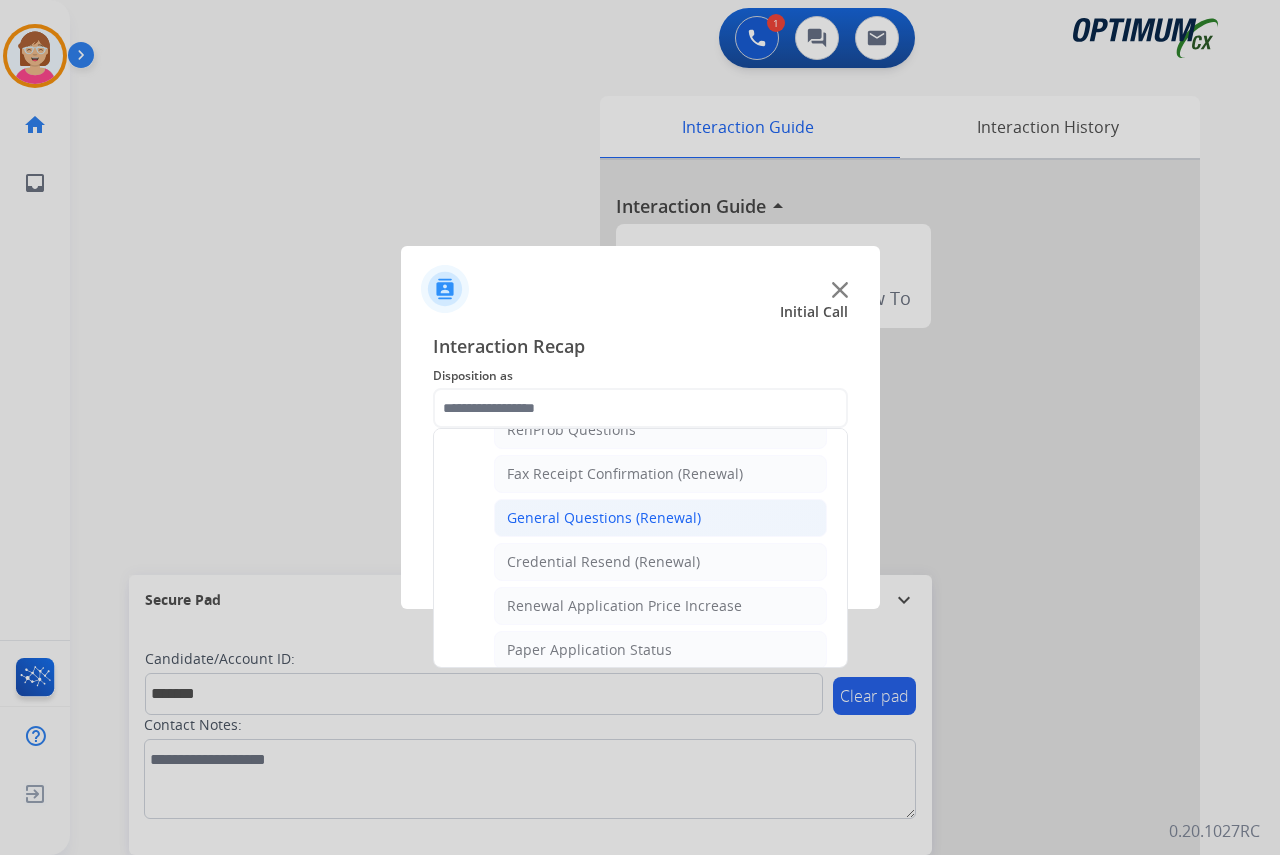 click on "General Questions (Renewal)" 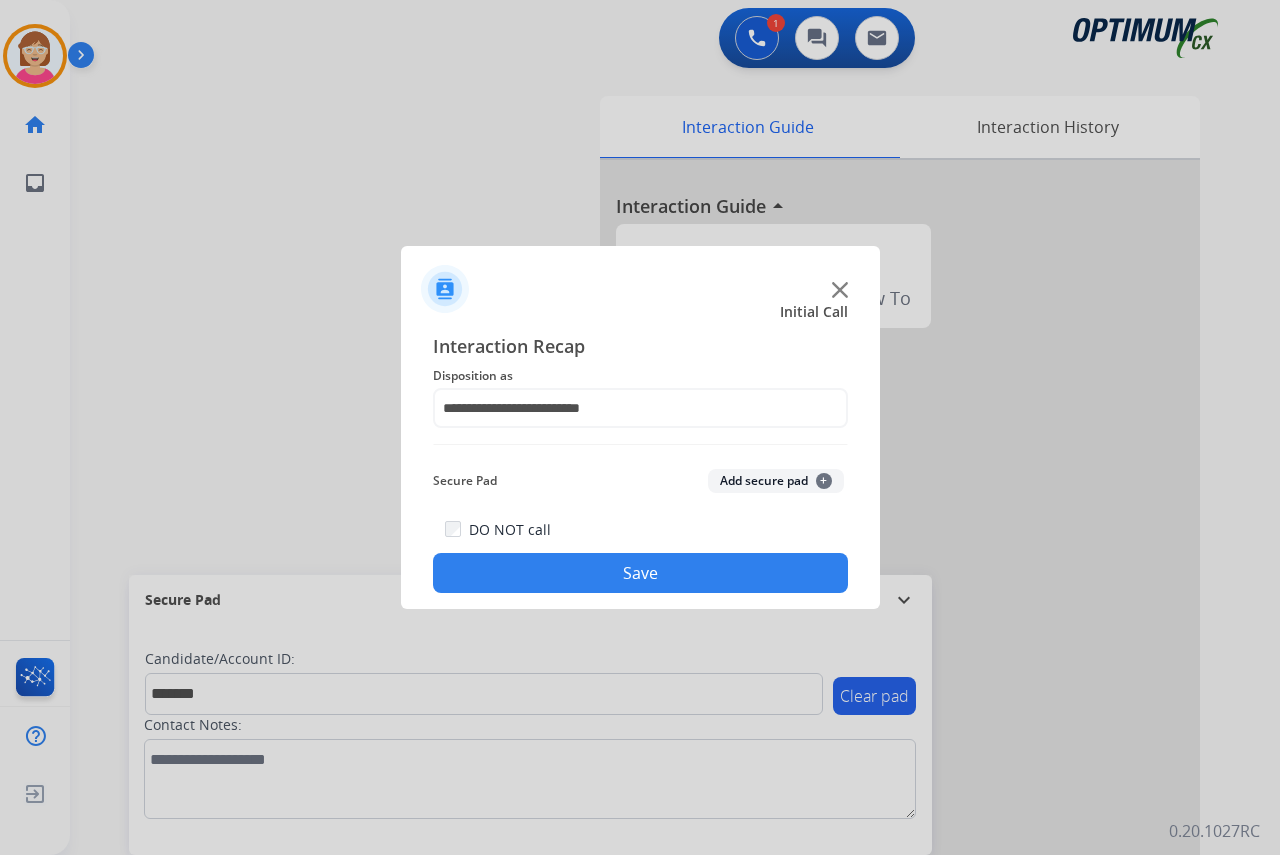 click on "+" 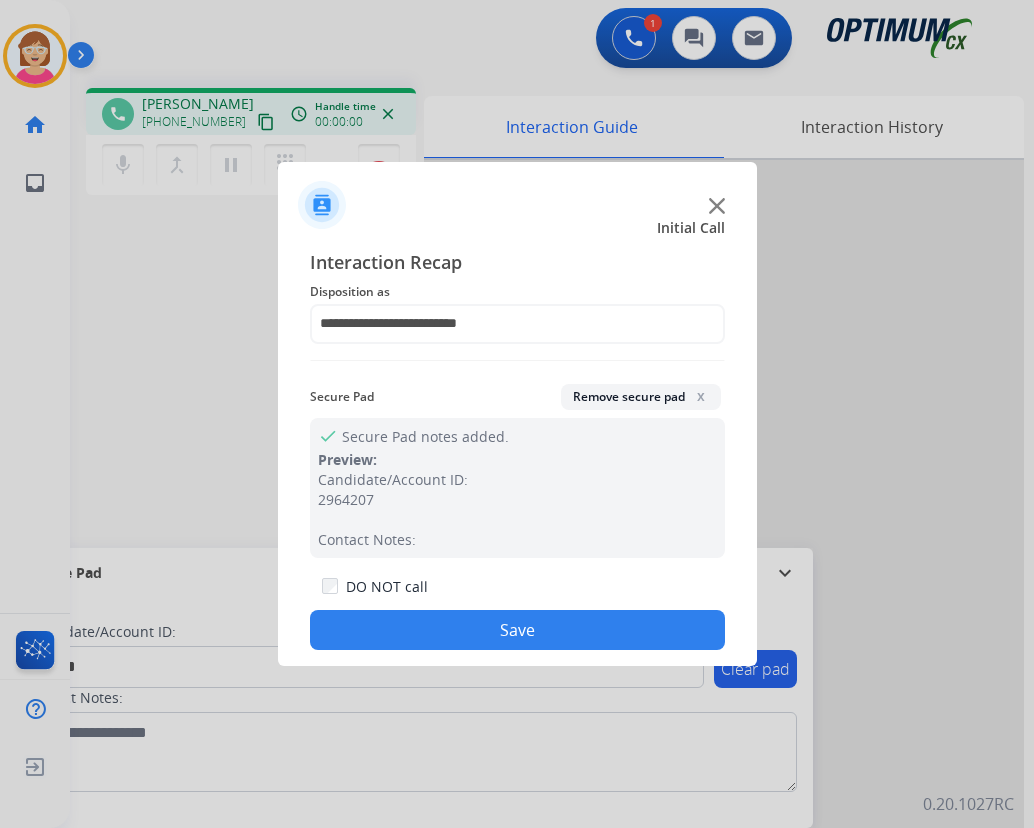 drag, startPoint x: 380, startPoint y: 623, endPoint x: 391, endPoint y: 621, distance: 11.18034 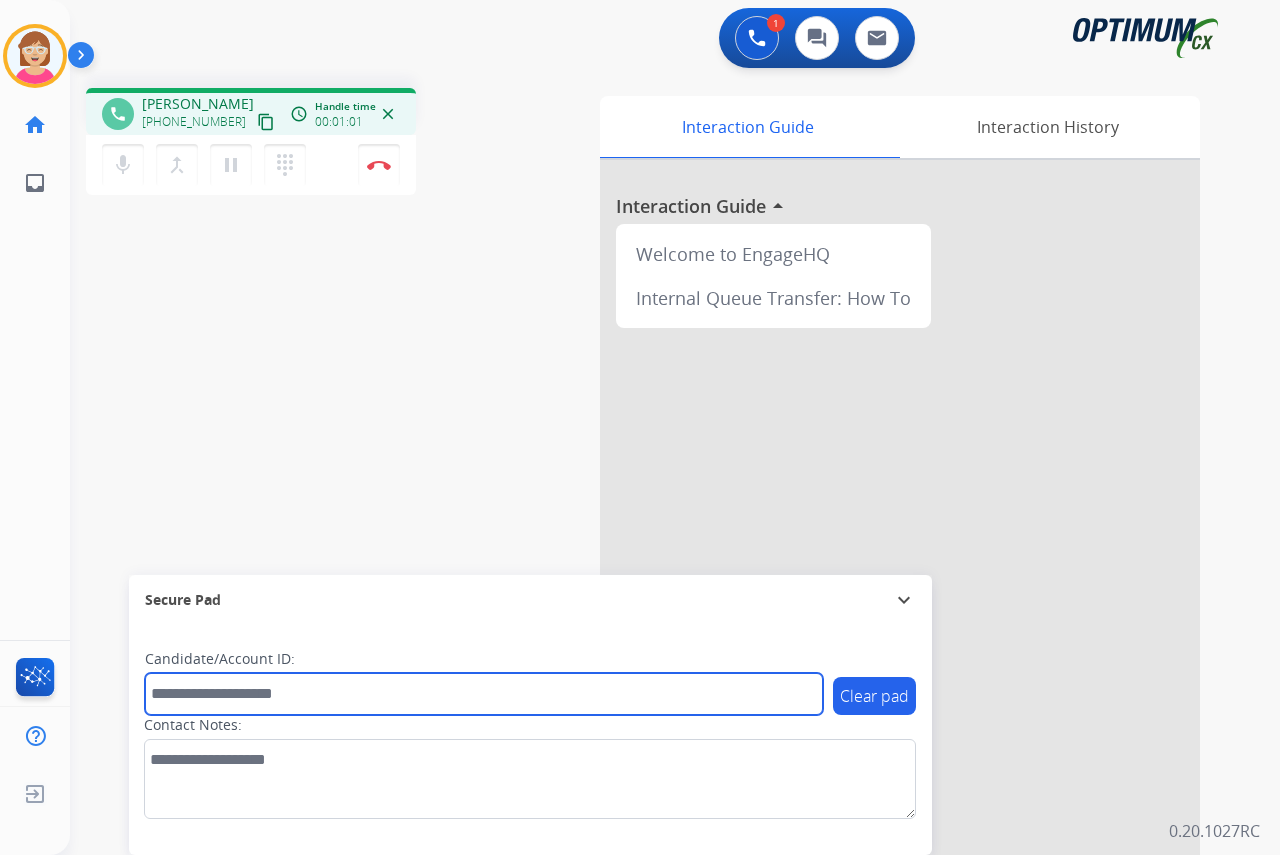 click at bounding box center [484, 694] 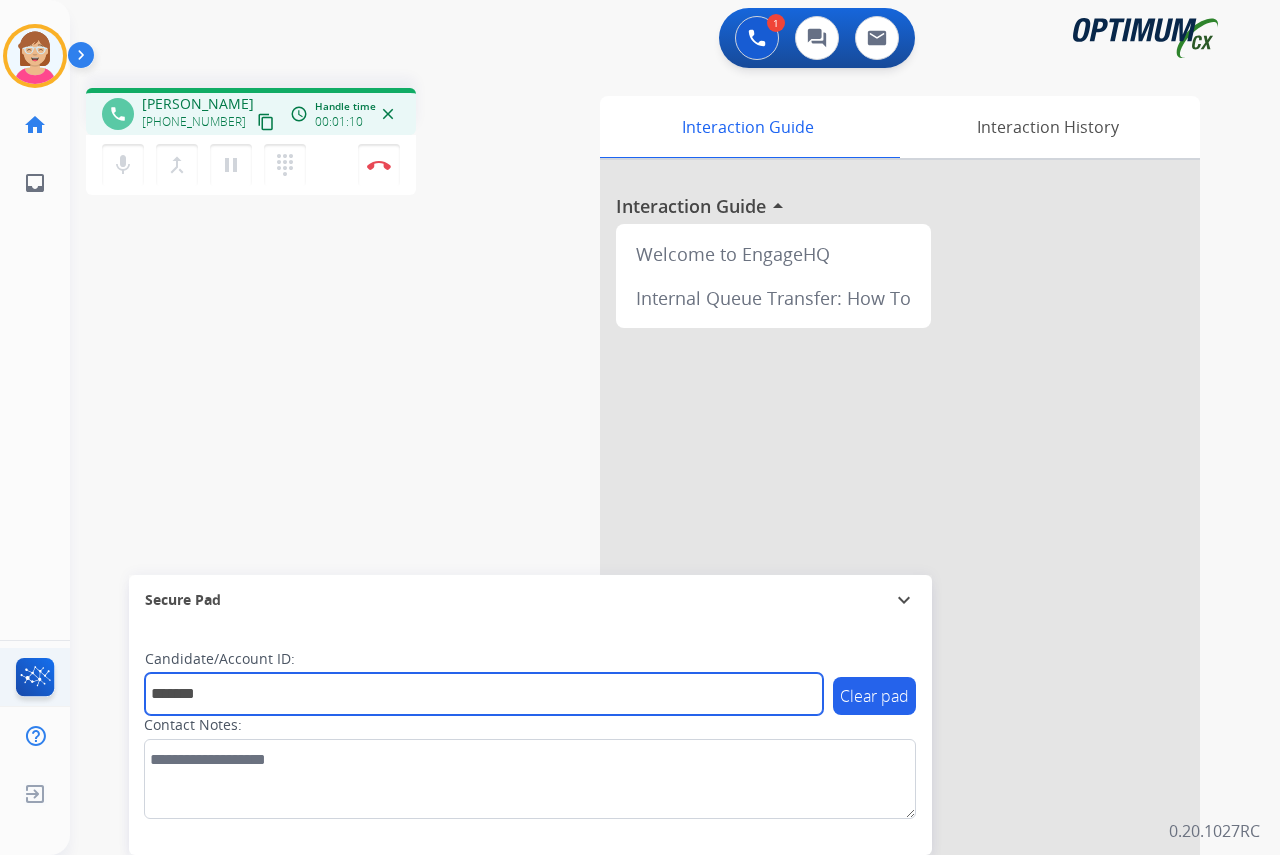 type on "*******" 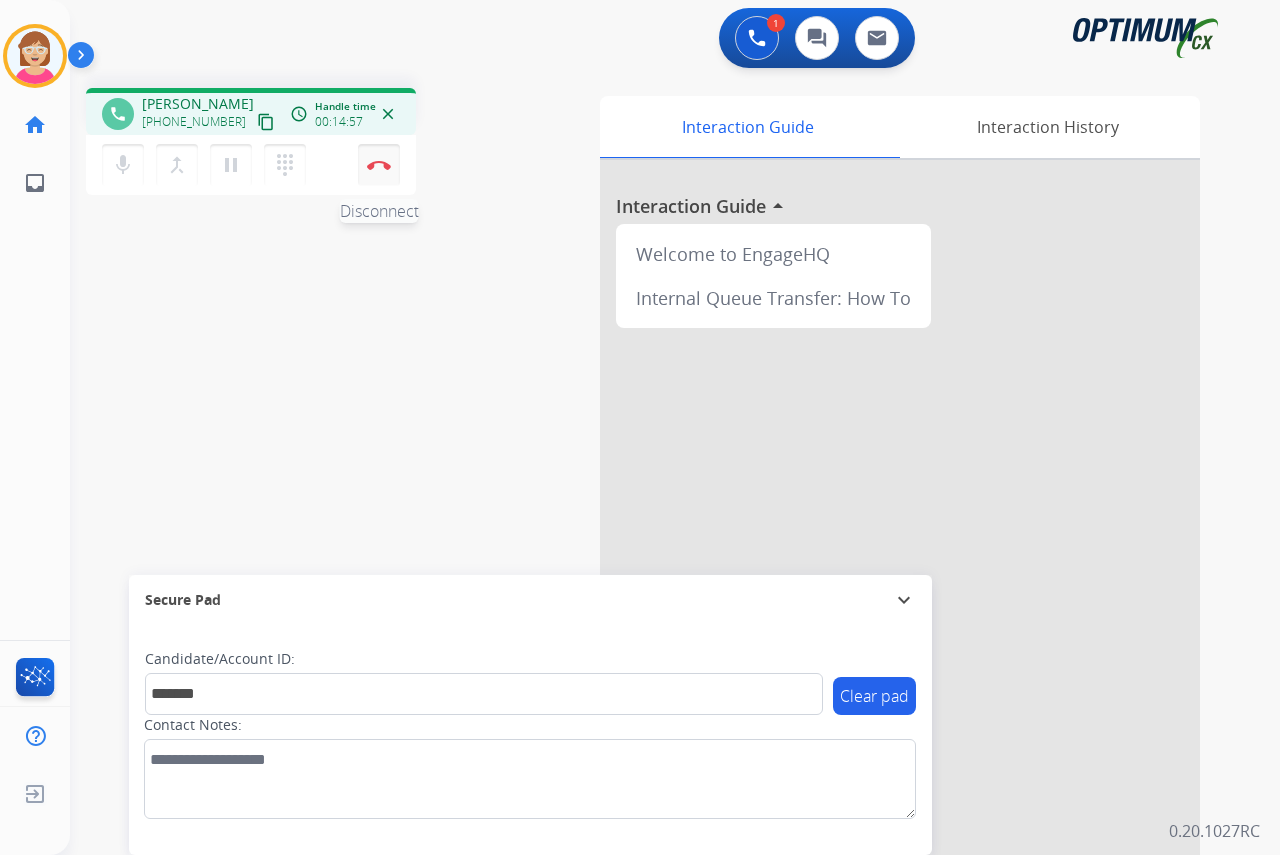 click at bounding box center [379, 165] 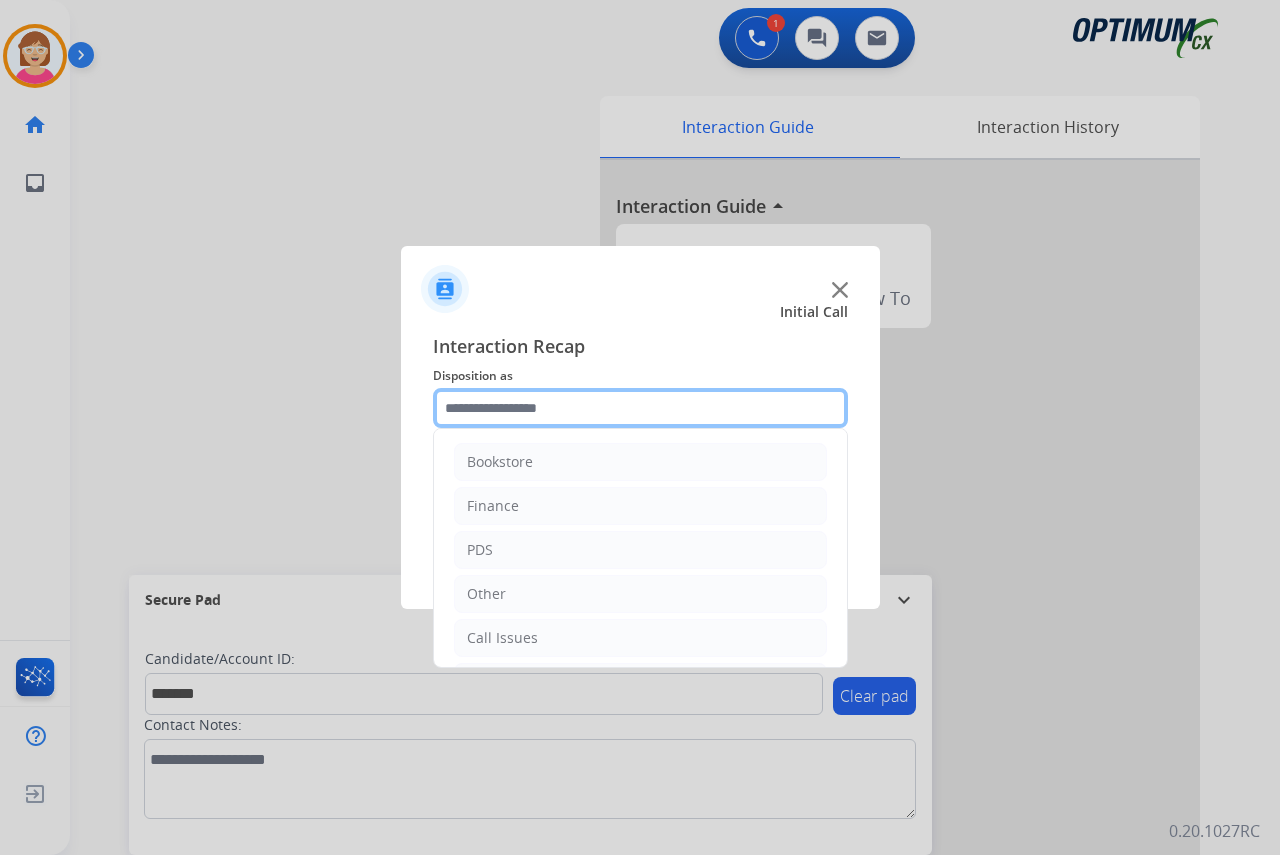 click 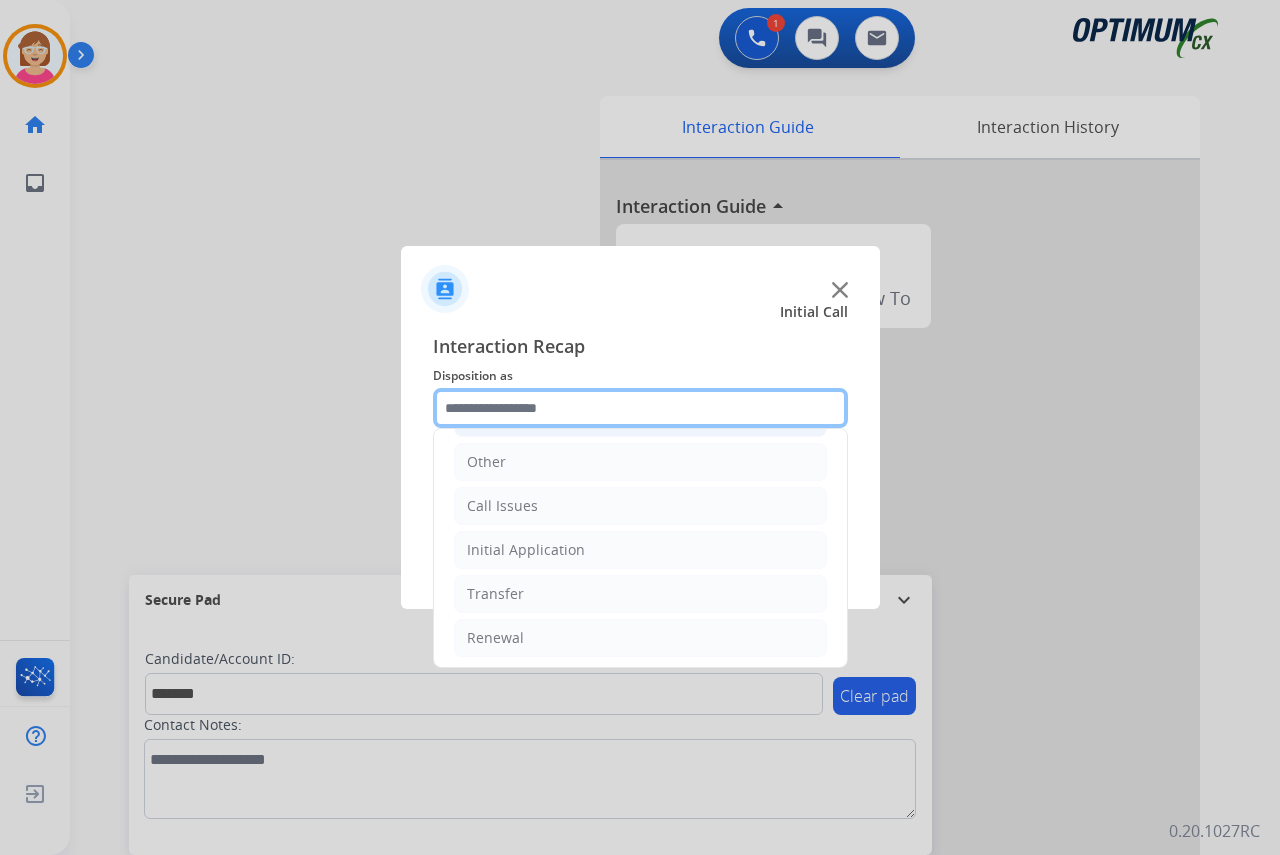 scroll, scrollTop: 136, scrollLeft: 0, axis: vertical 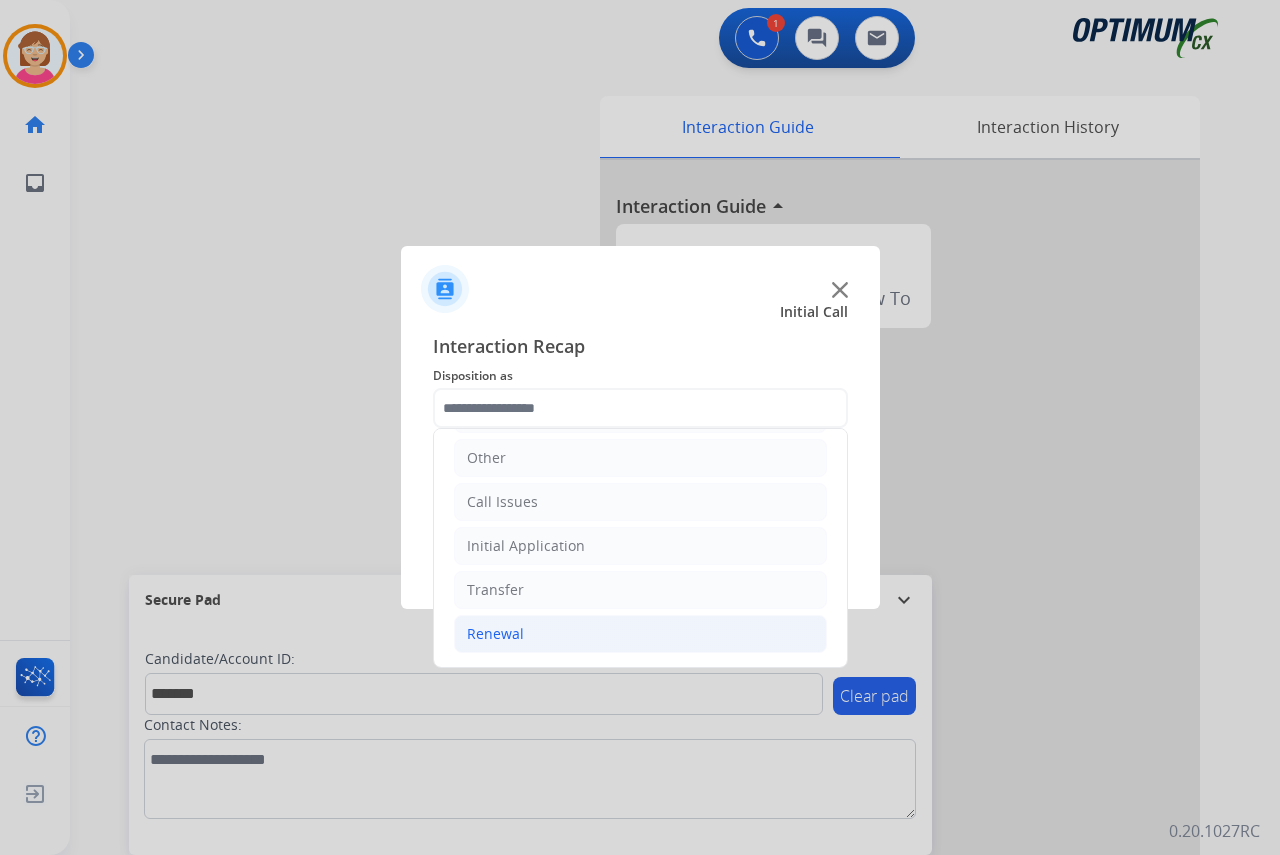 click on "Renewal" 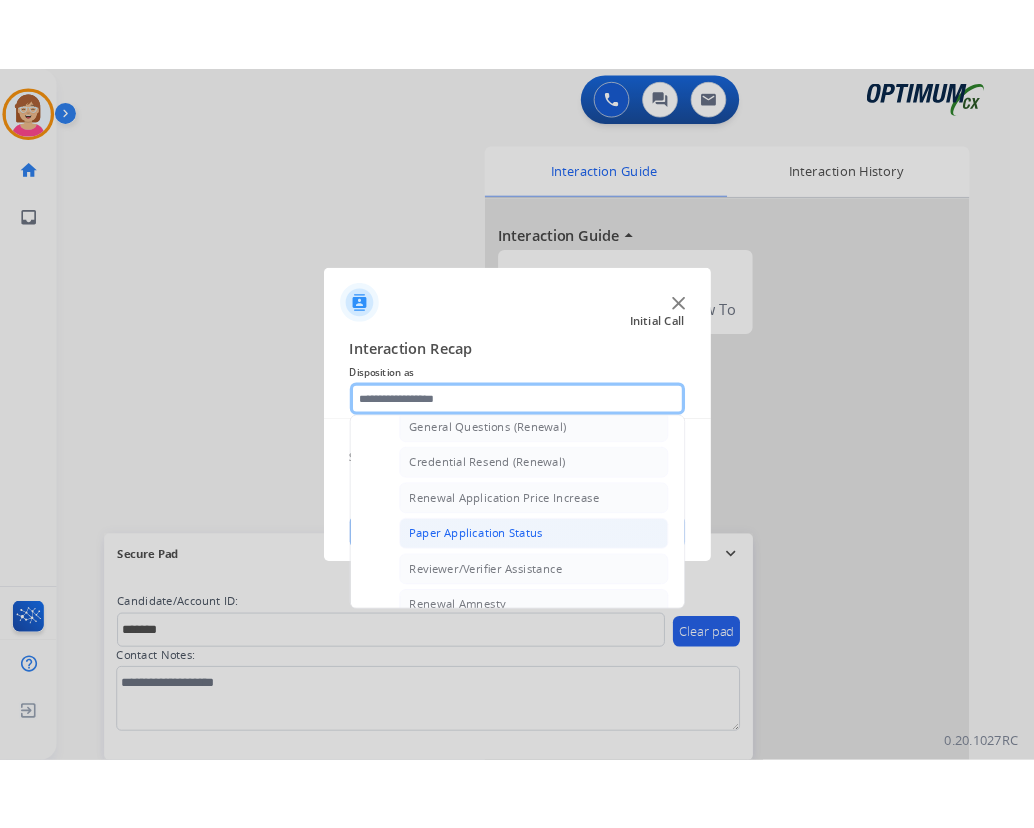 scroll, scrollTop: 772, scrollLeft: 0, axis: vertical 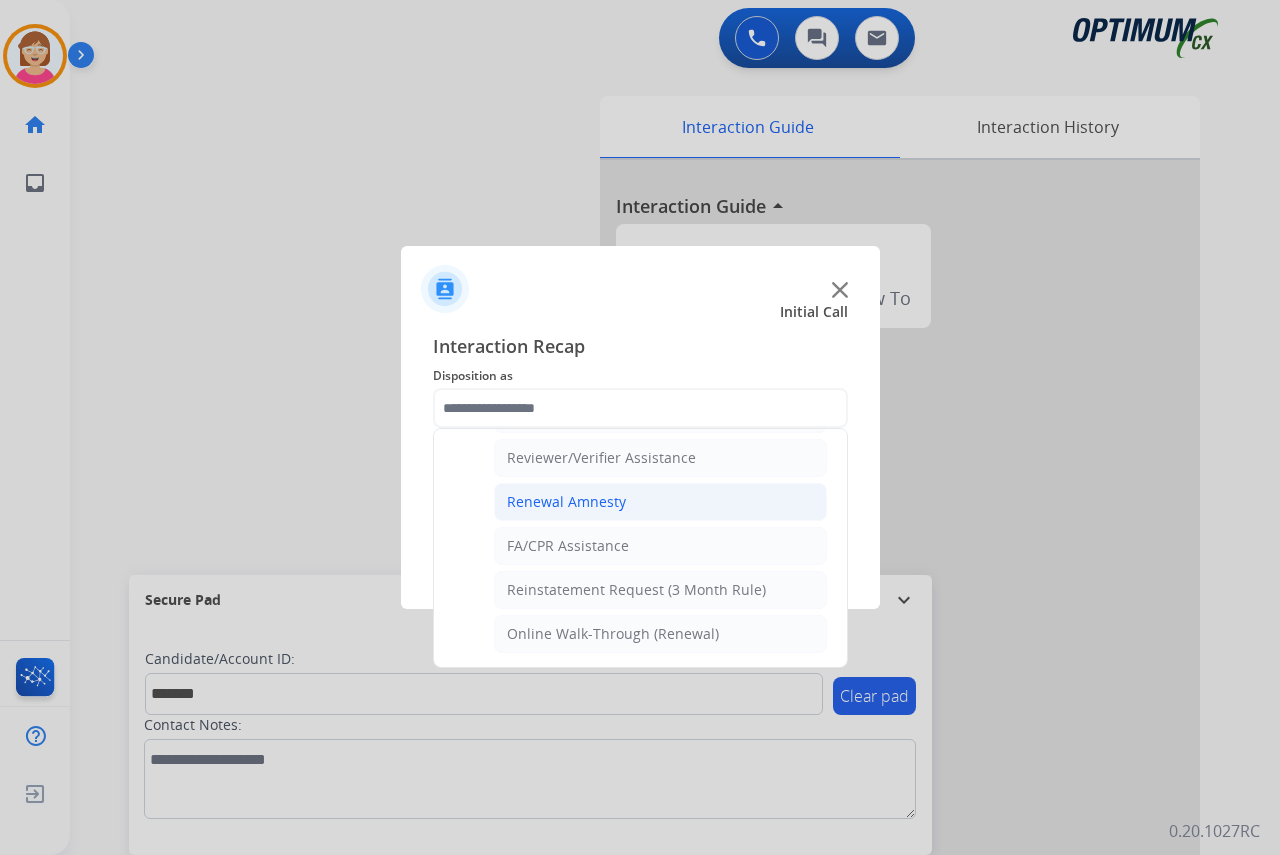 click on "Renewal Amnesty" 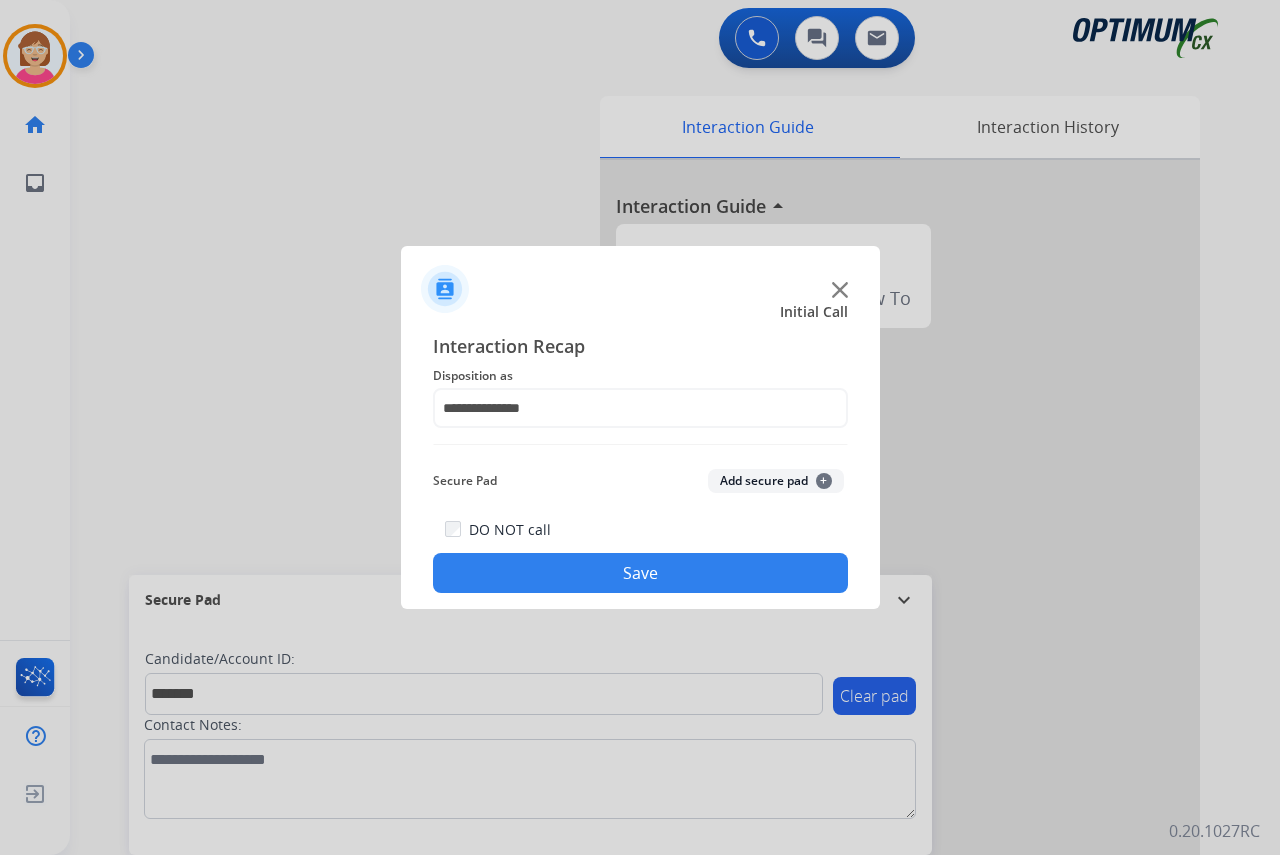 click on "+" 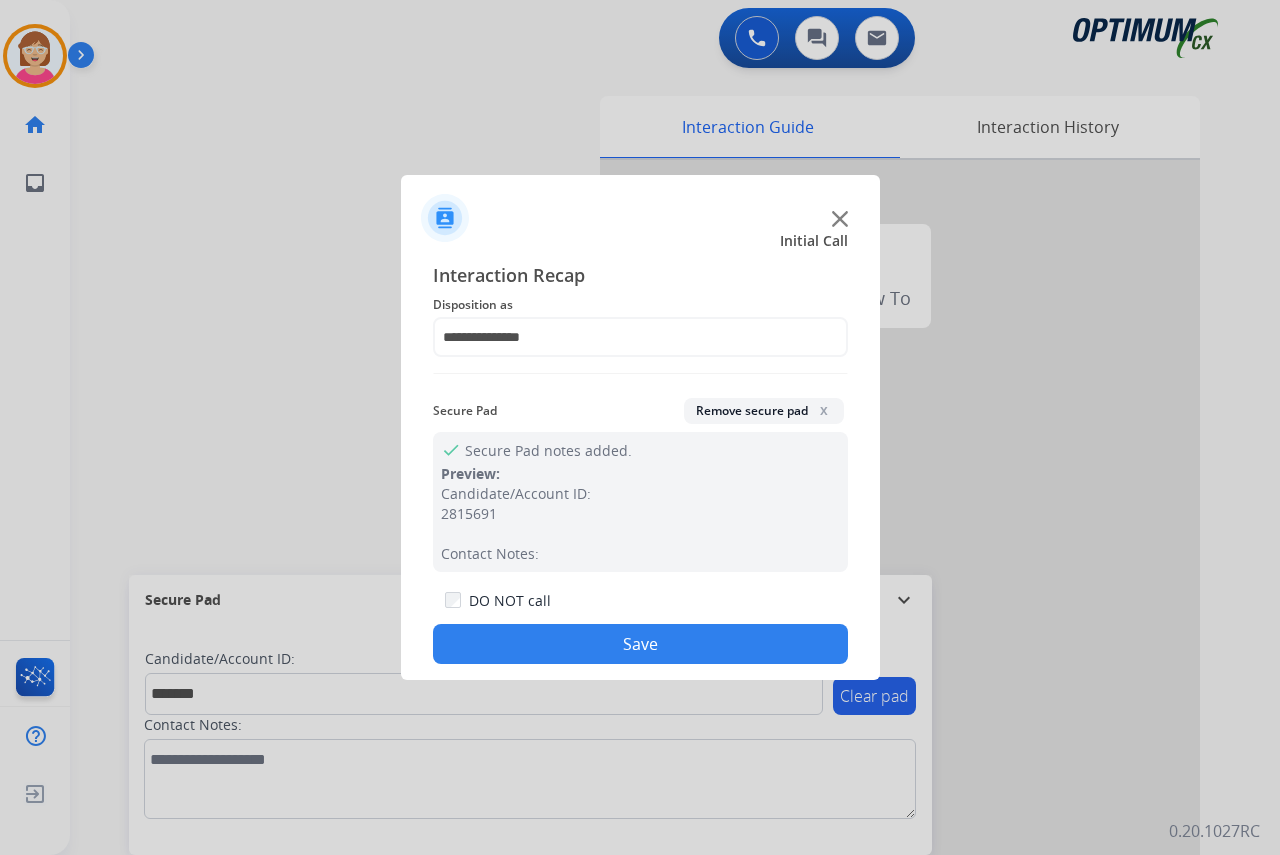 click on "Save" 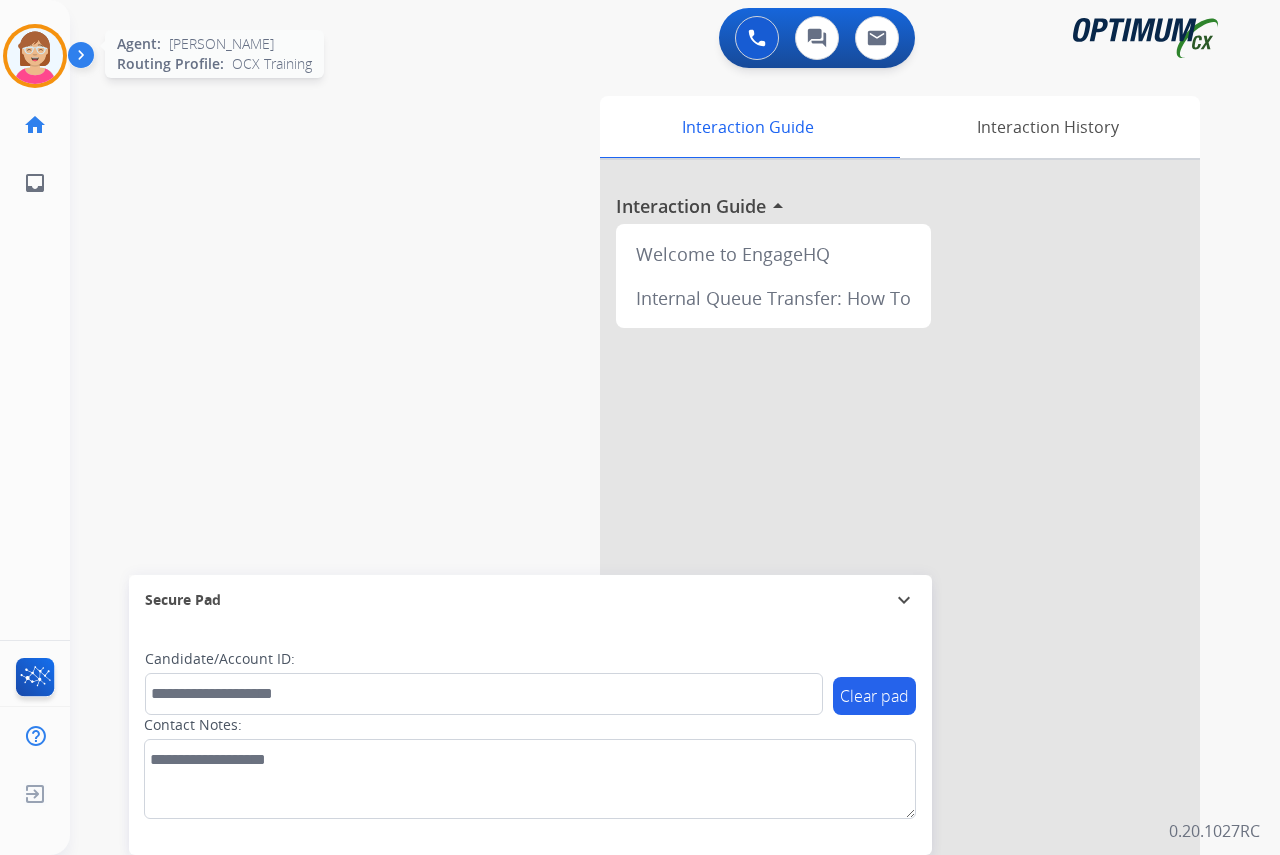 click at bounding box center [35, 56] 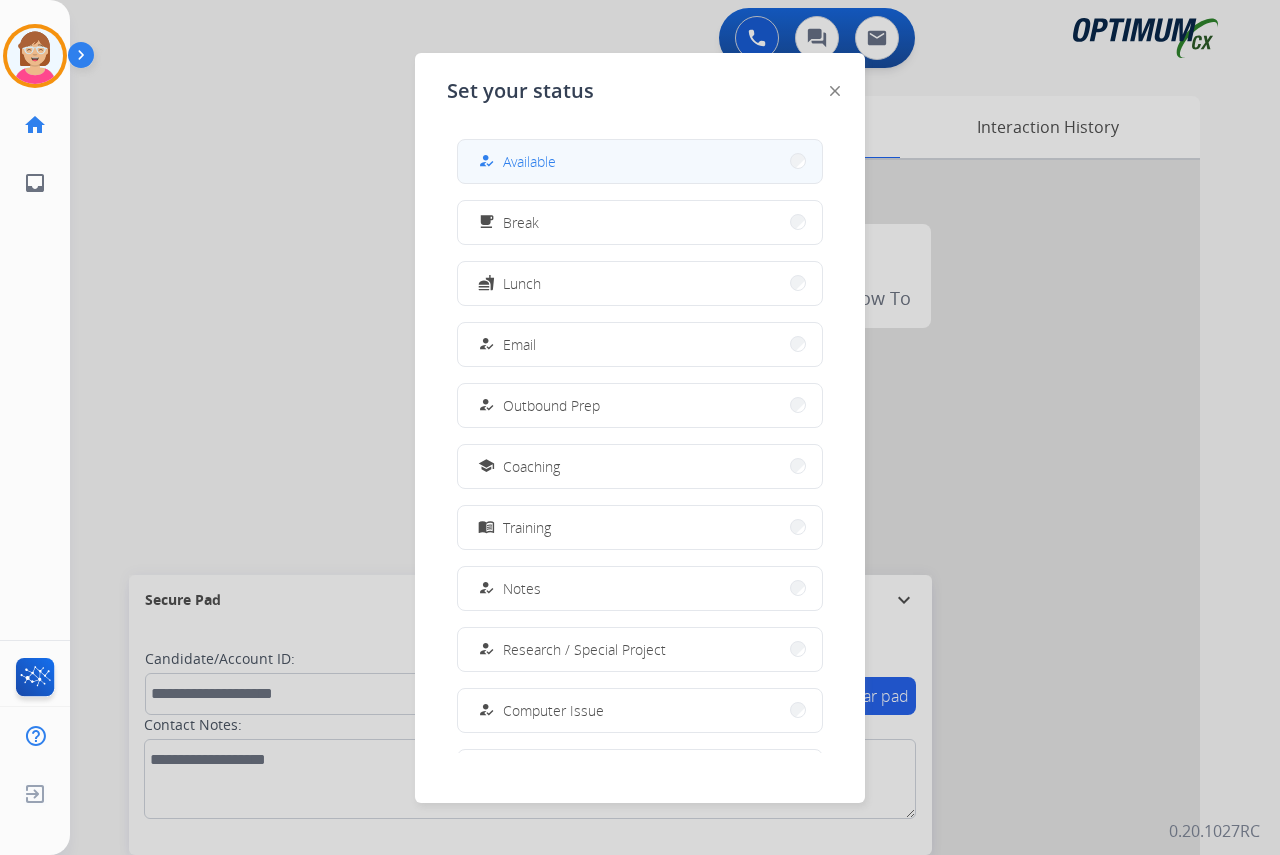 click on "Available" at bounding box center [529, 161] 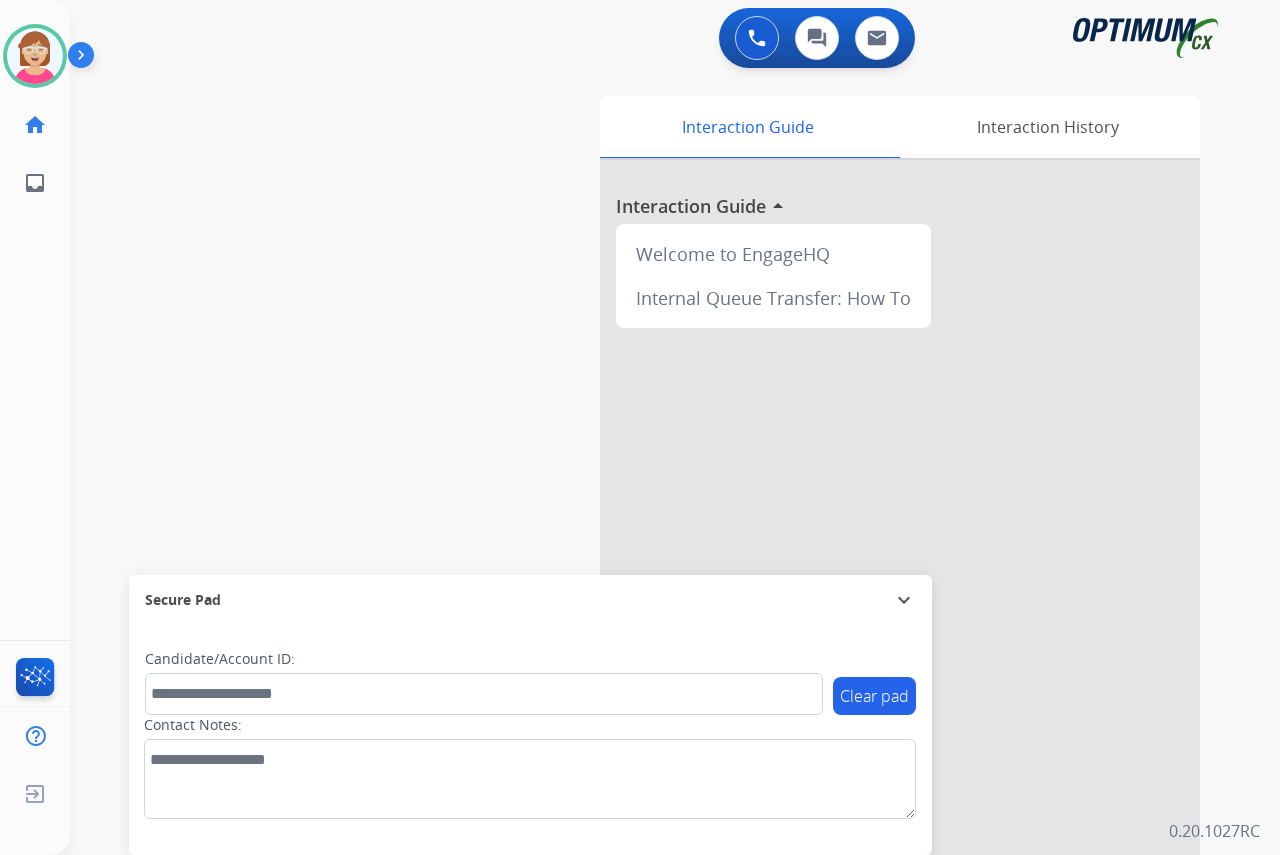 click on "[PERSON_NAME]   Available  Edit Avatar  Agent:   [PERSON_NAME] Profile:  OCX Training home  Home  Home inbox  Emails  Emails  FocalPoints  Help Center  Help Center  Log out  Log out" 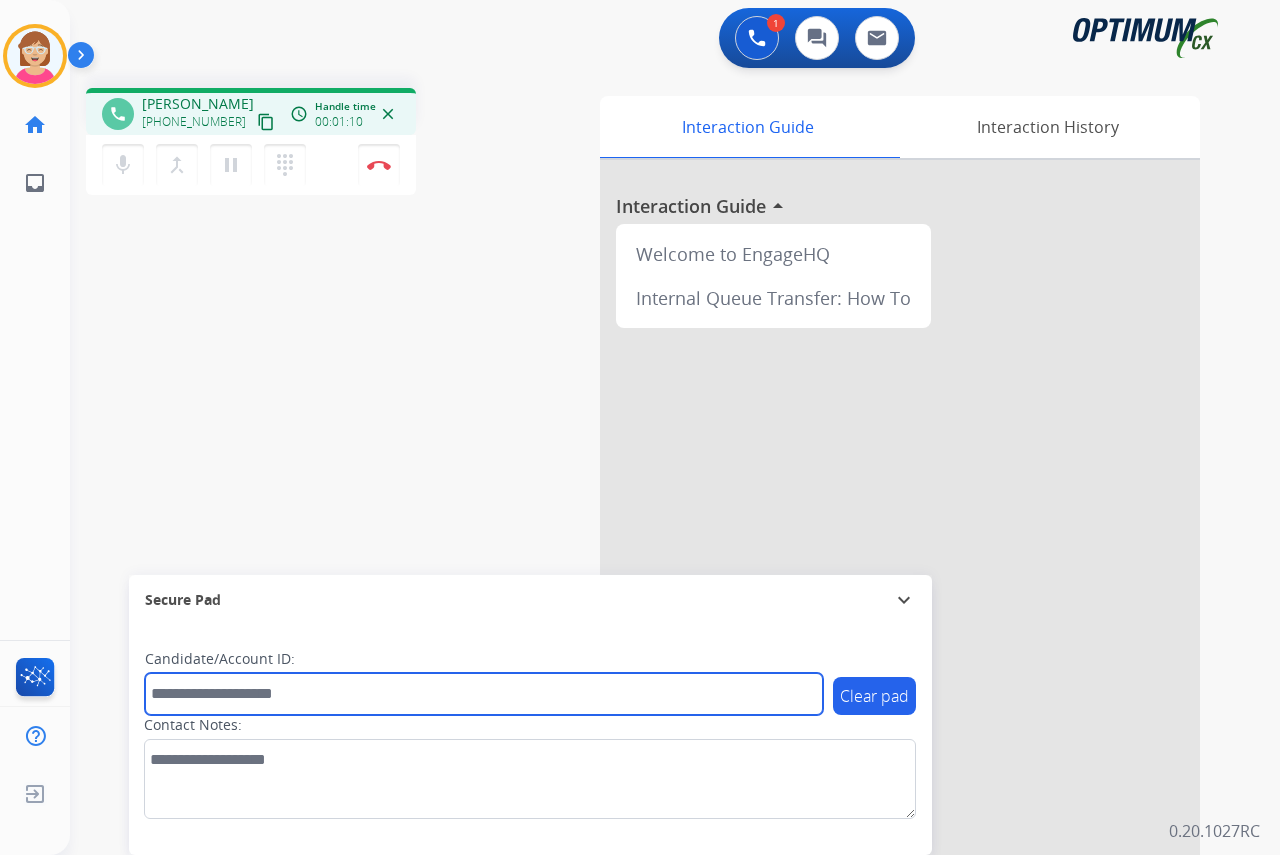click at bounding box center [484, 694] 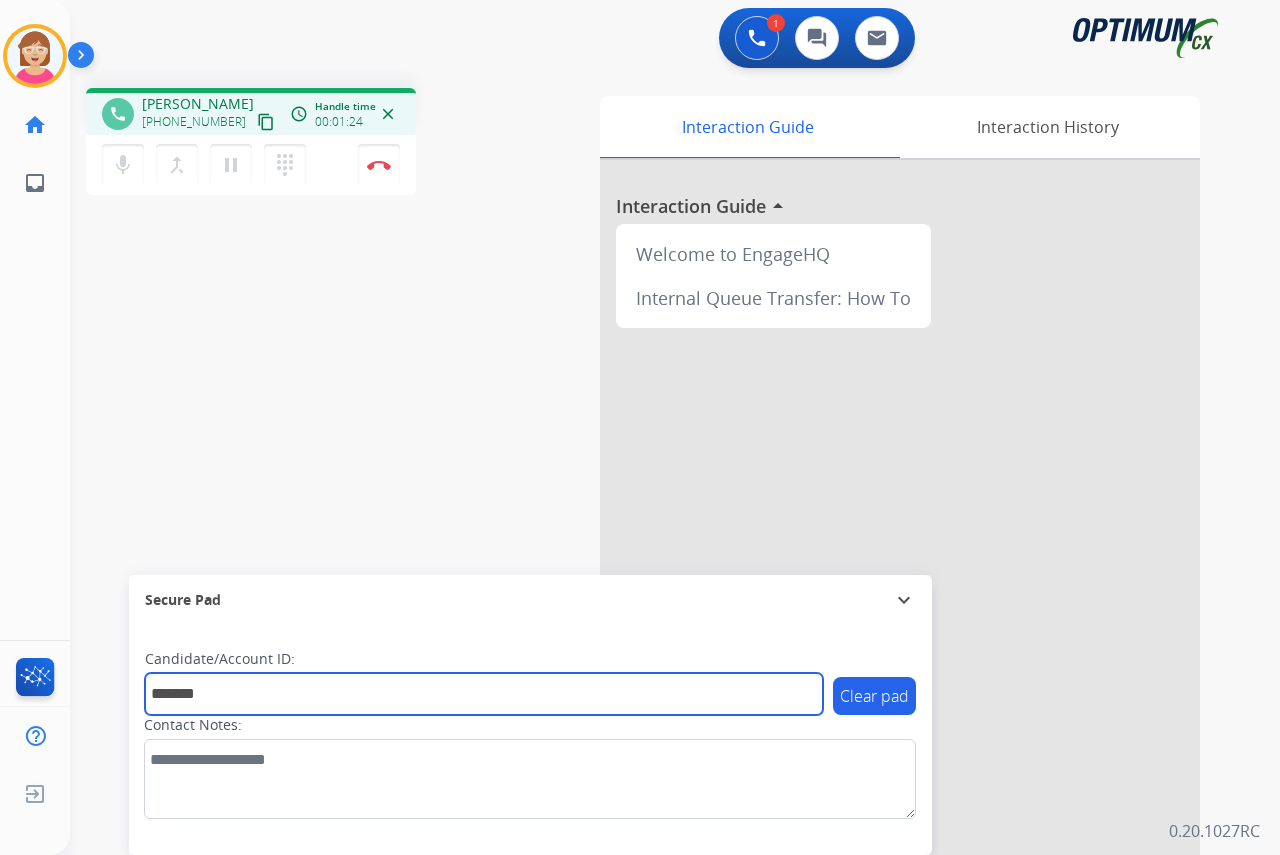 type on "*******" 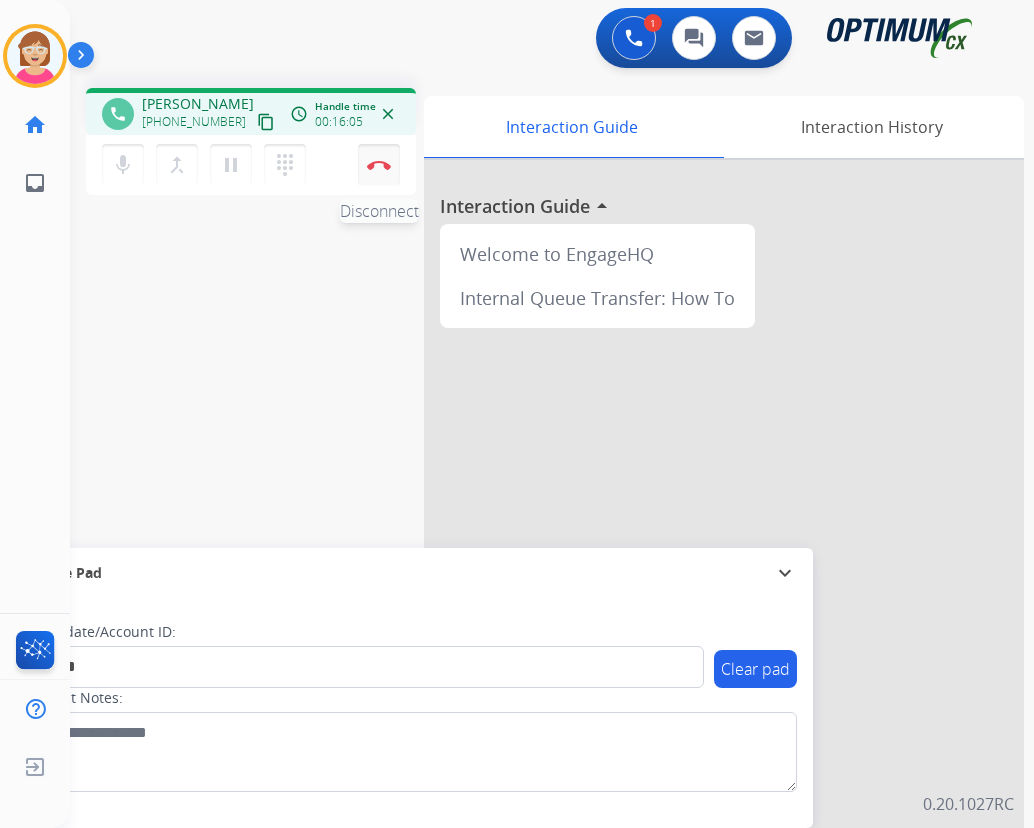 click at bounding box center [379, 165] 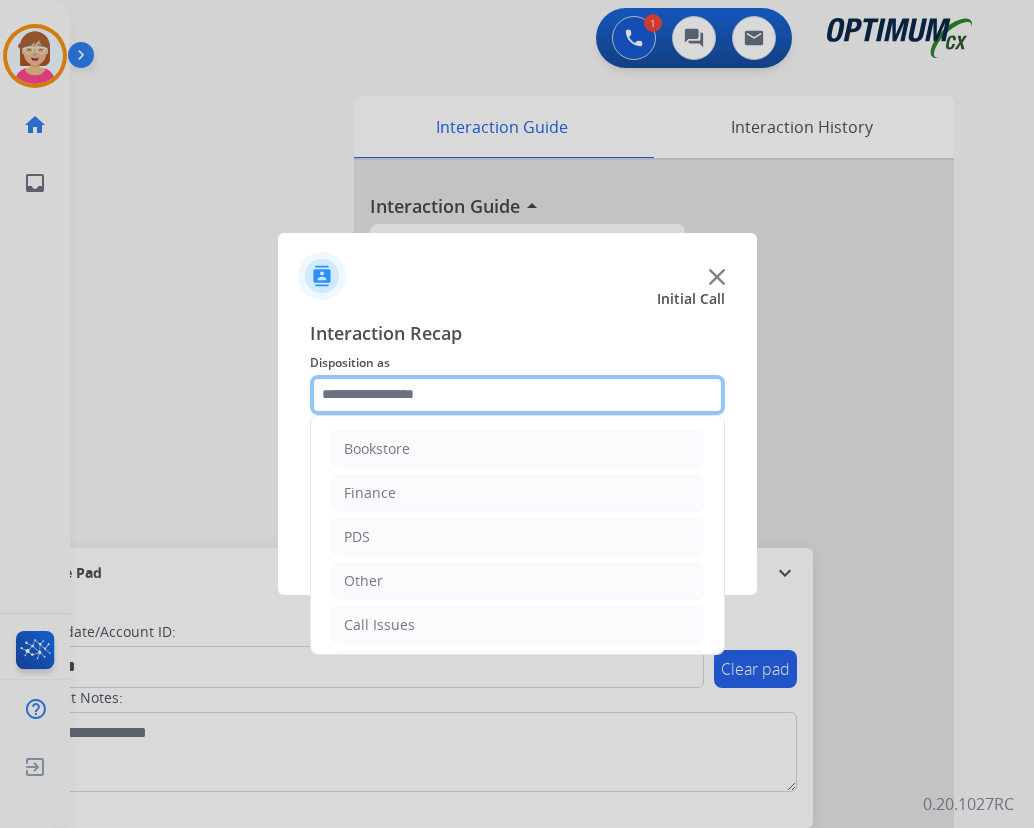 click 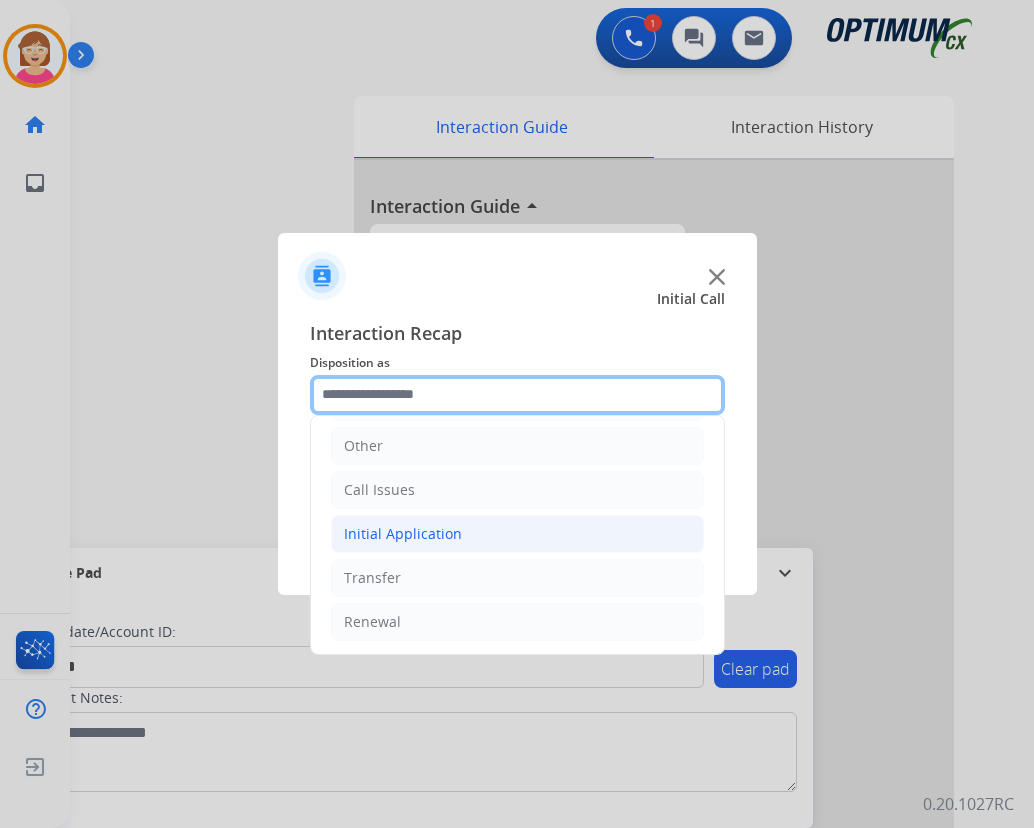 scroll, scrollTop: 136, scrollLeft: 0, axis: vertical 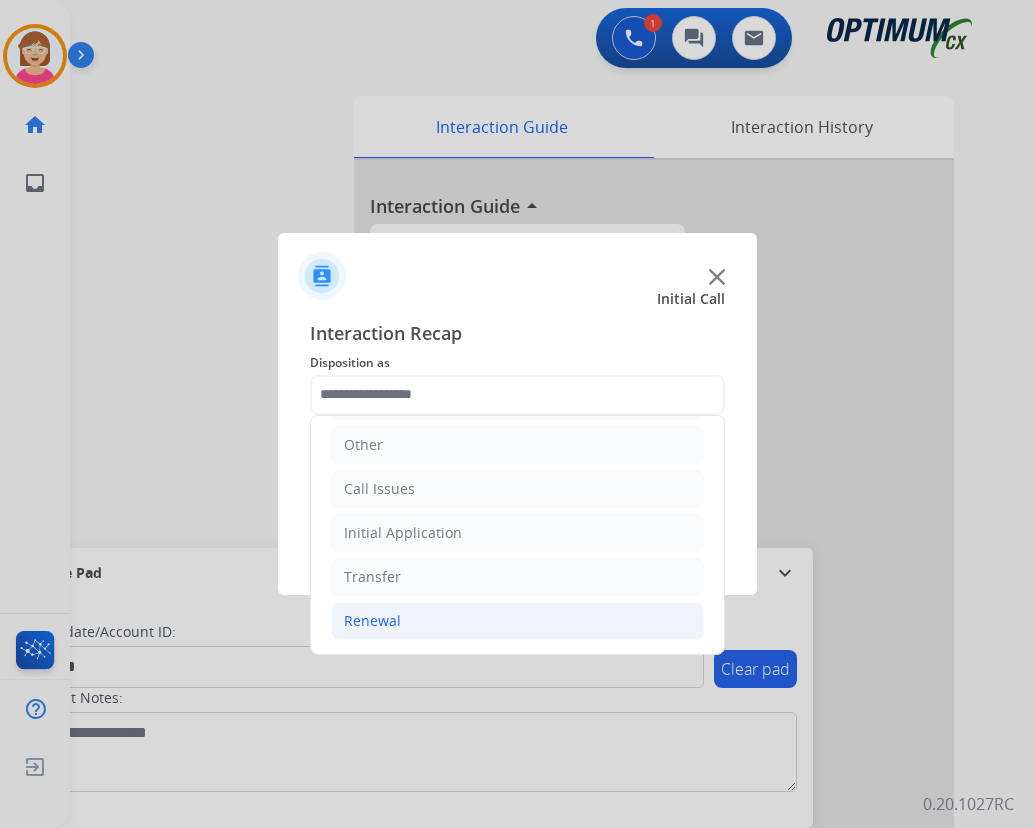 click on "Renewal" 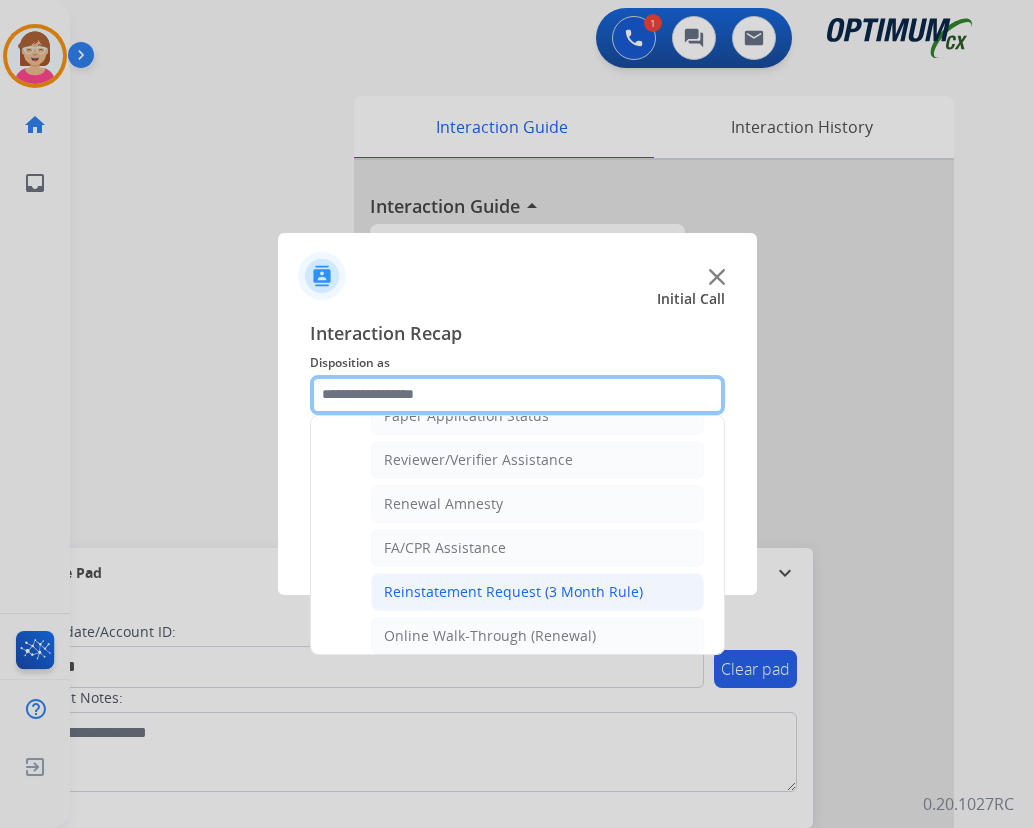 scroll, scrollTop: 772, scrollLeft: 0, axis: vertical 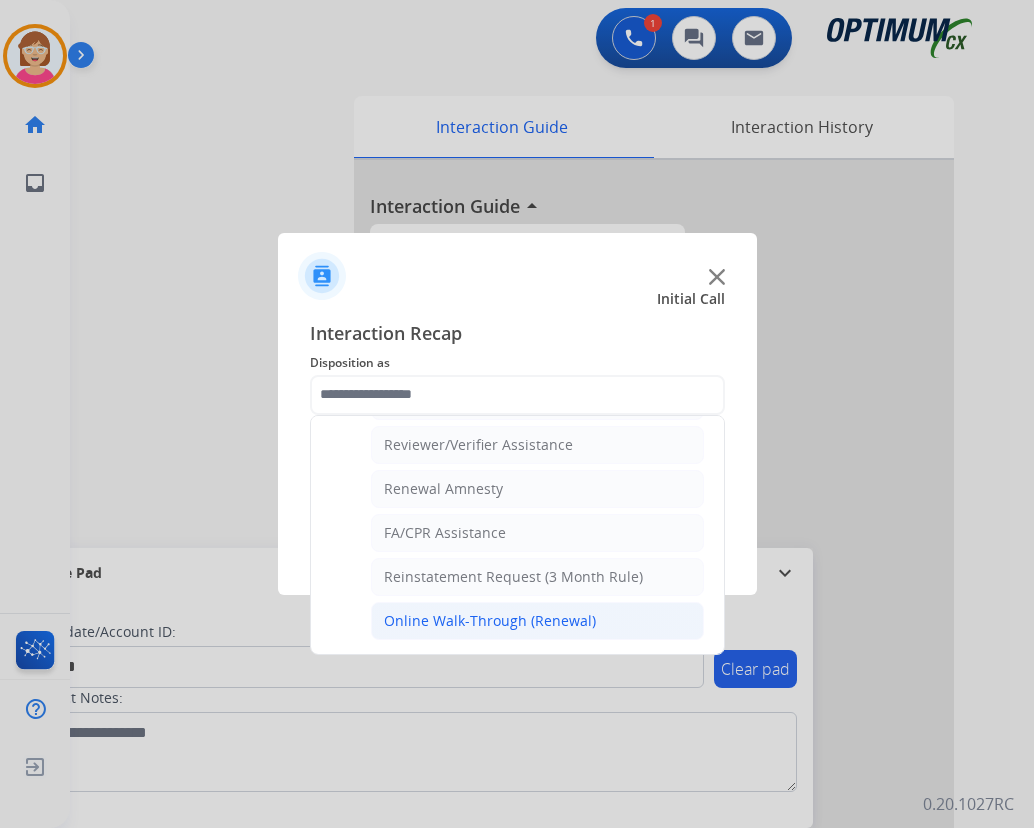 click on "Online Walk-Through (Renewal)" 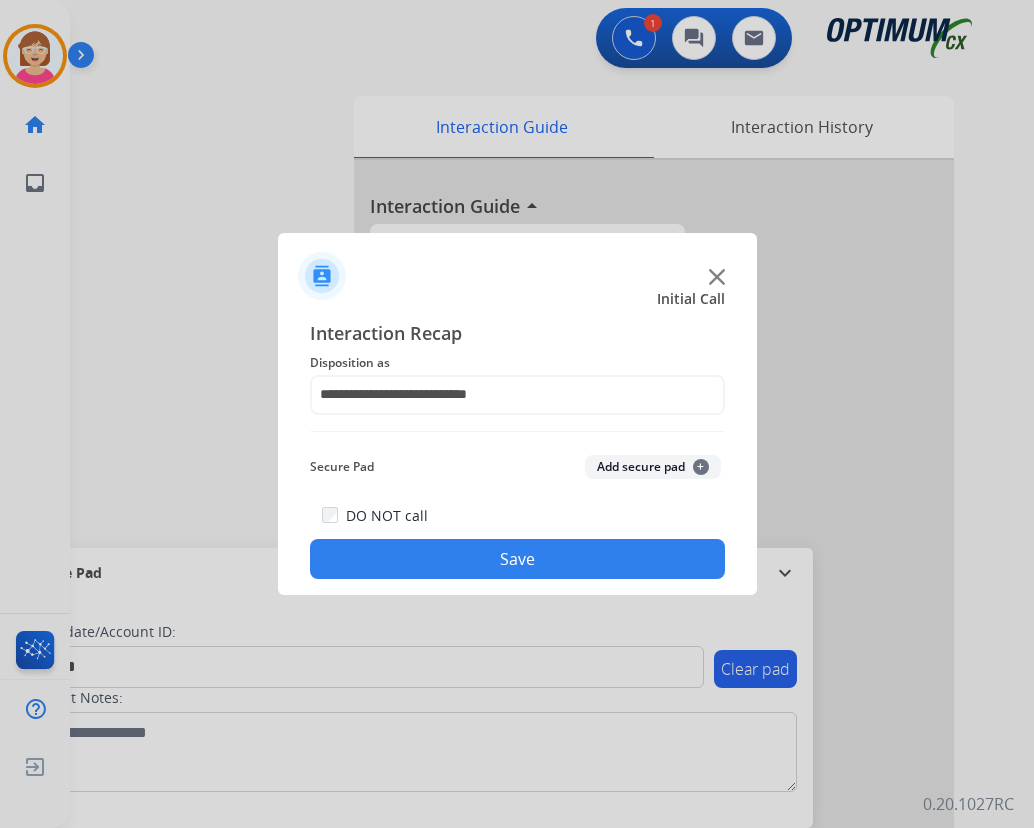 click on "+" 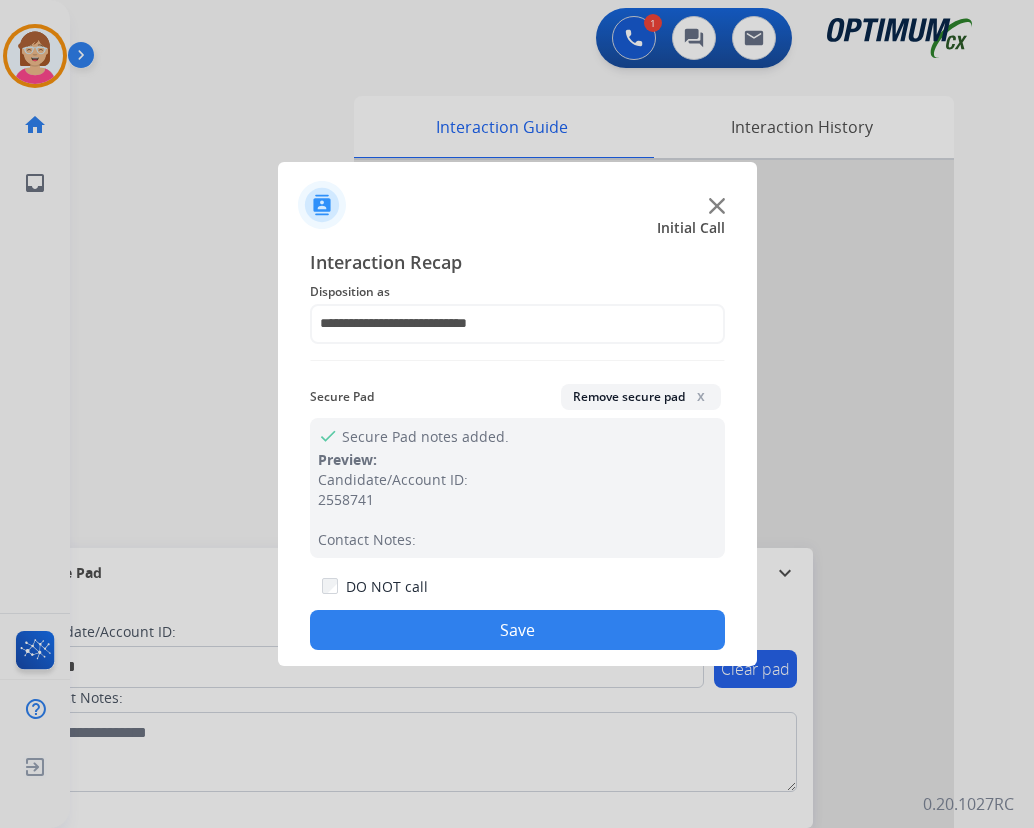 drag, startPoint x: 434, startPoint y: 636, endPoint x: 356, endPoint y: 623, distance: 79.07591 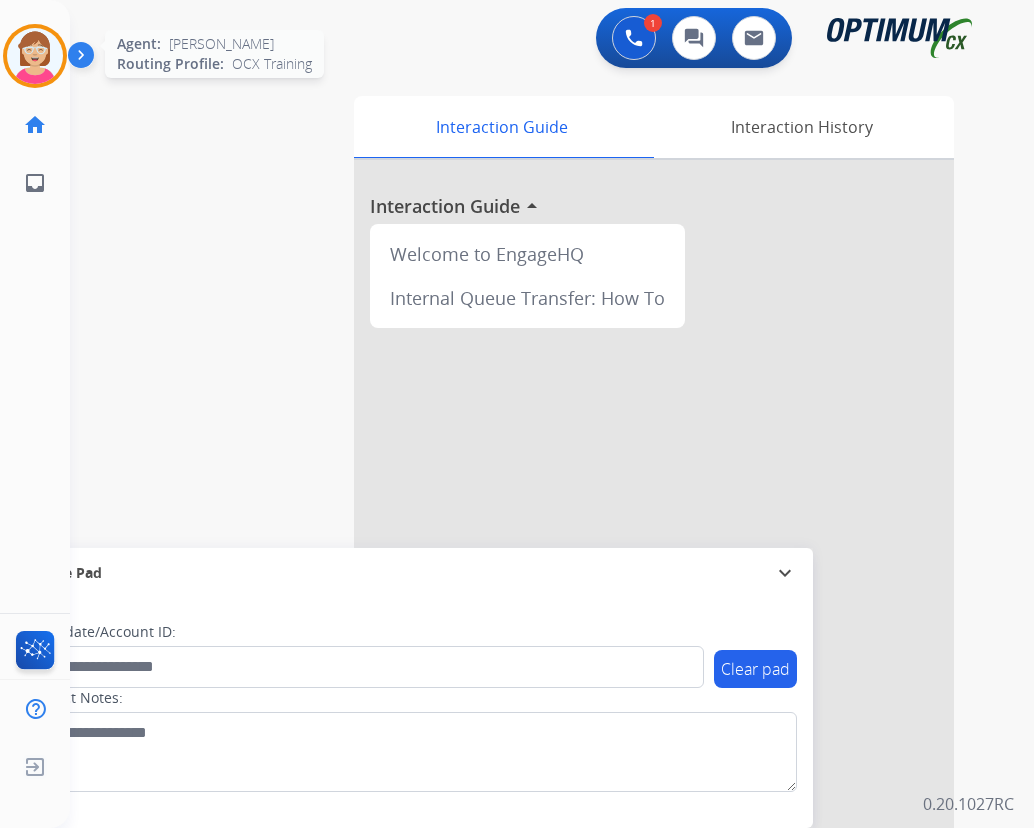 click at bounding box center [35, 56] 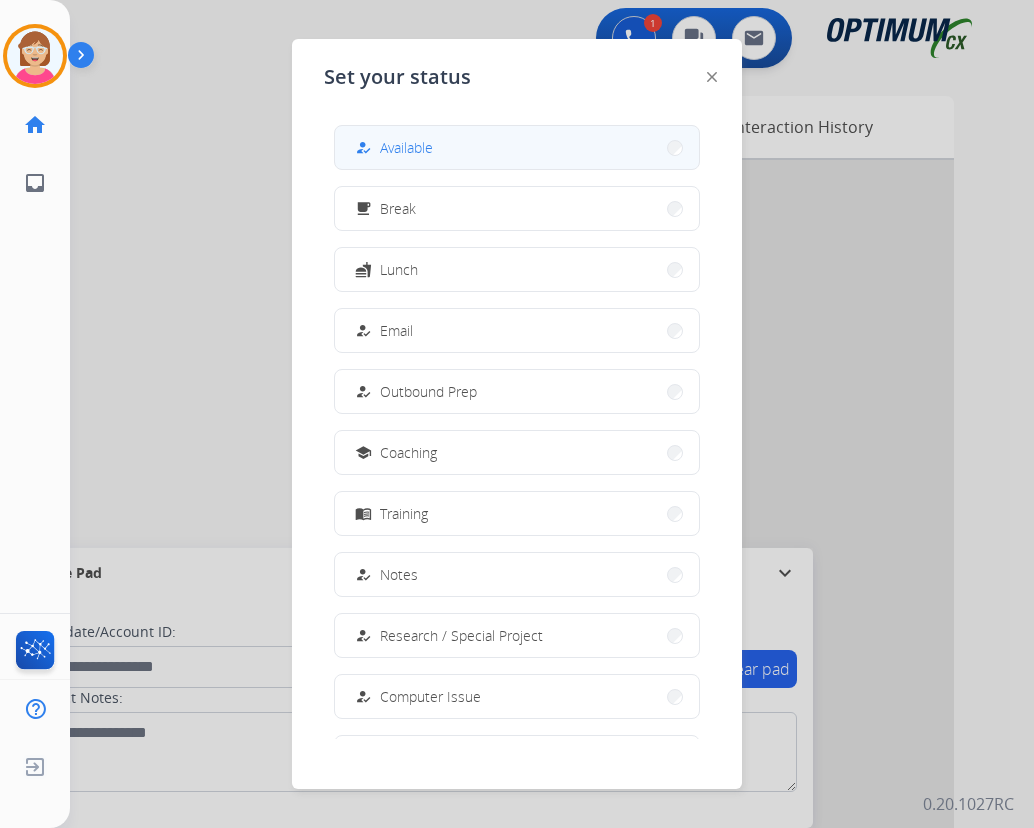 click on "Available" at bounding box center [406, 147] 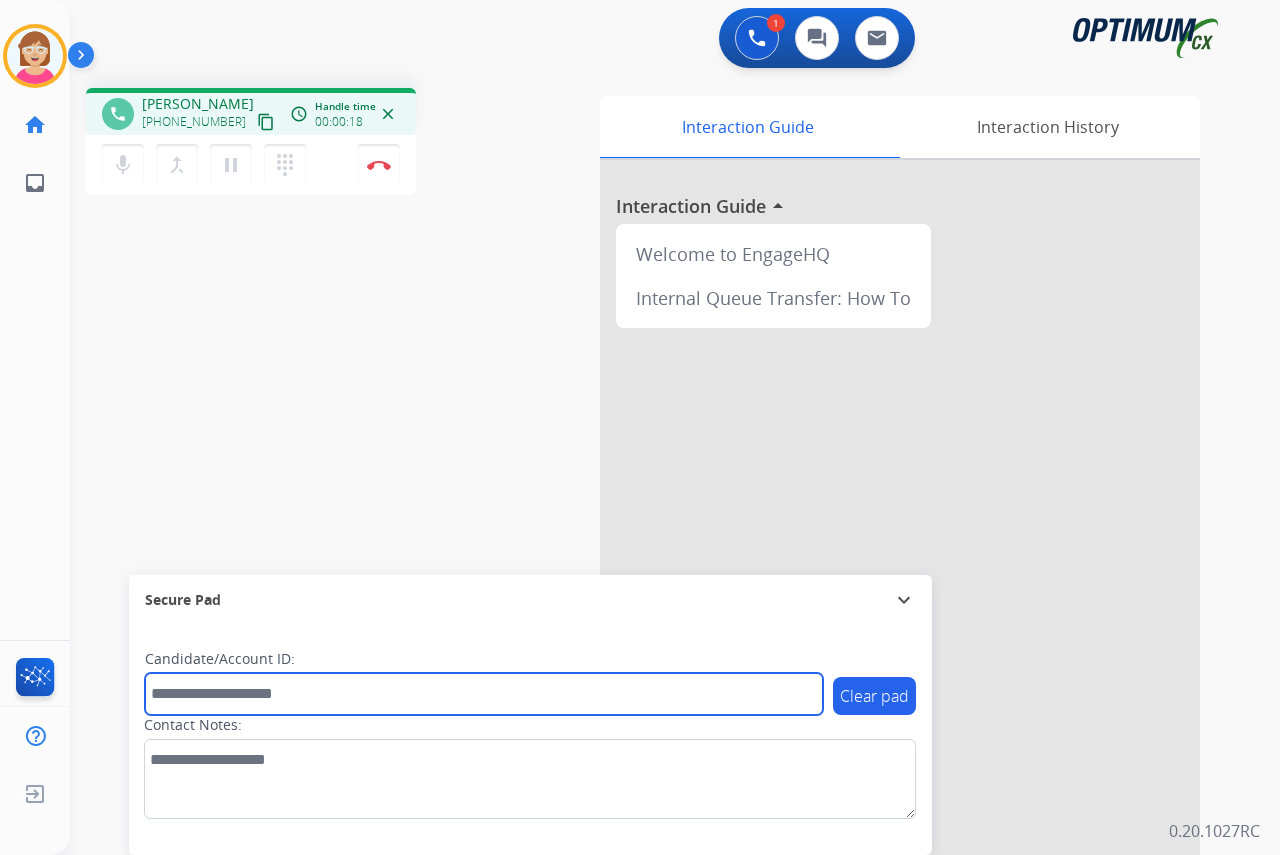 click at bounding box center (484, 694) 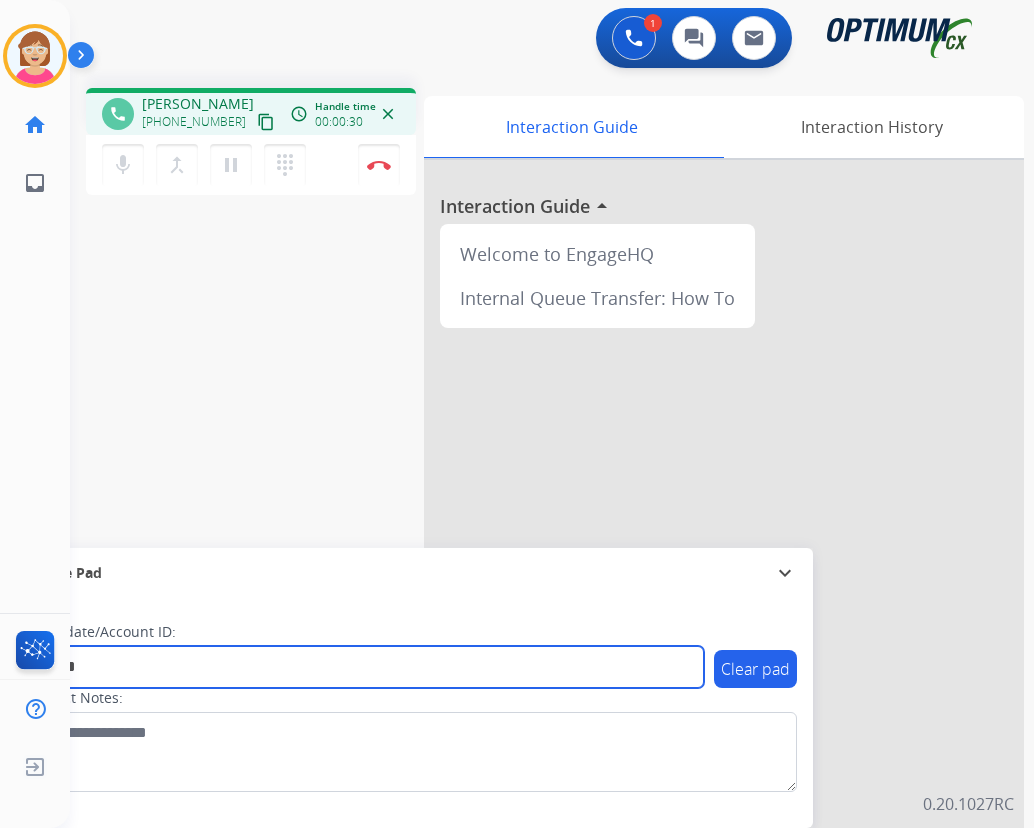 type on "*******" 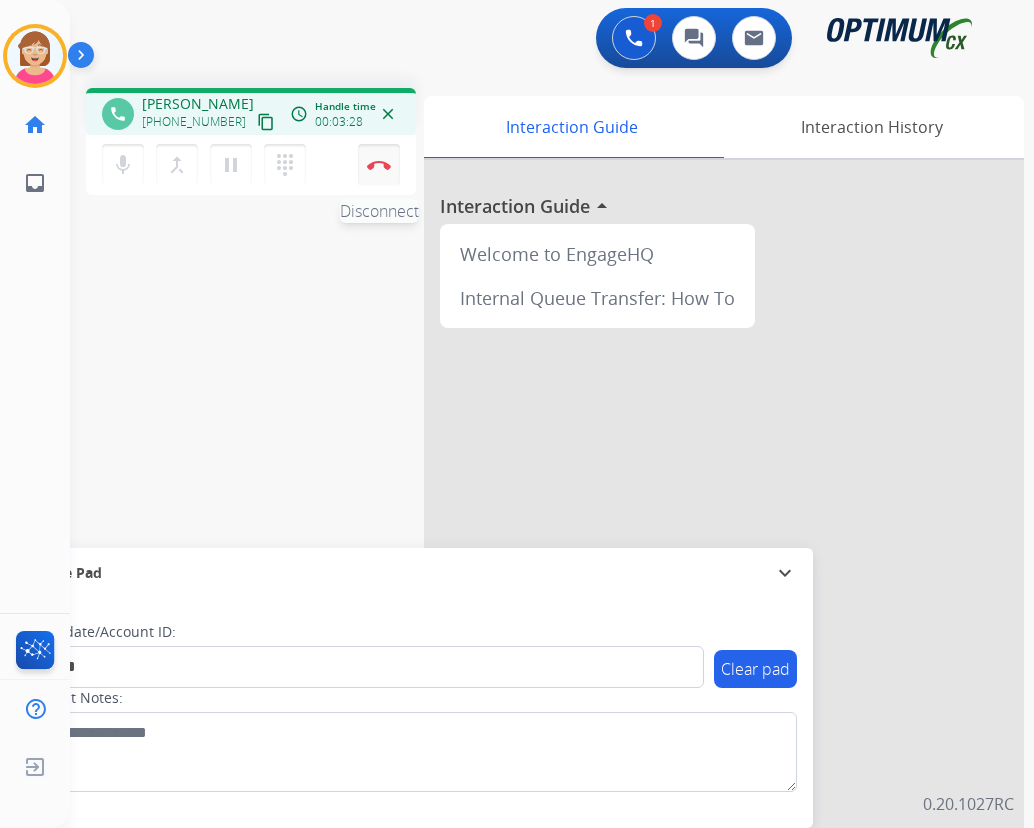 click at bounding box center [379, 165] 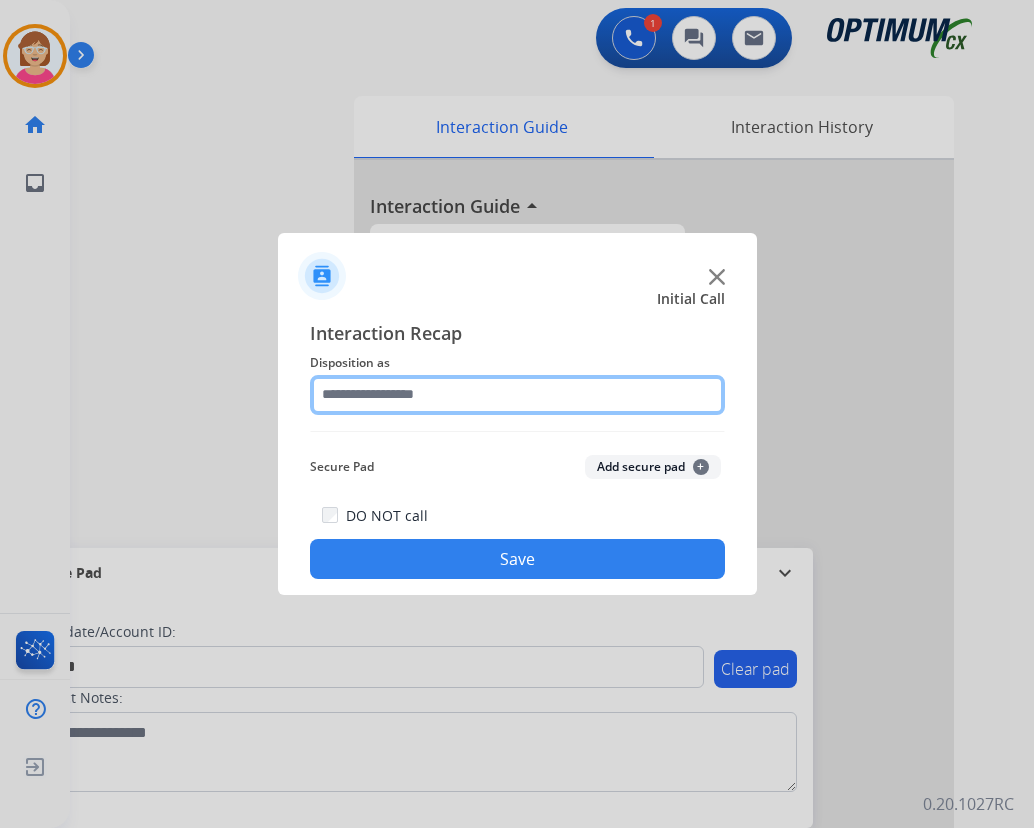 click 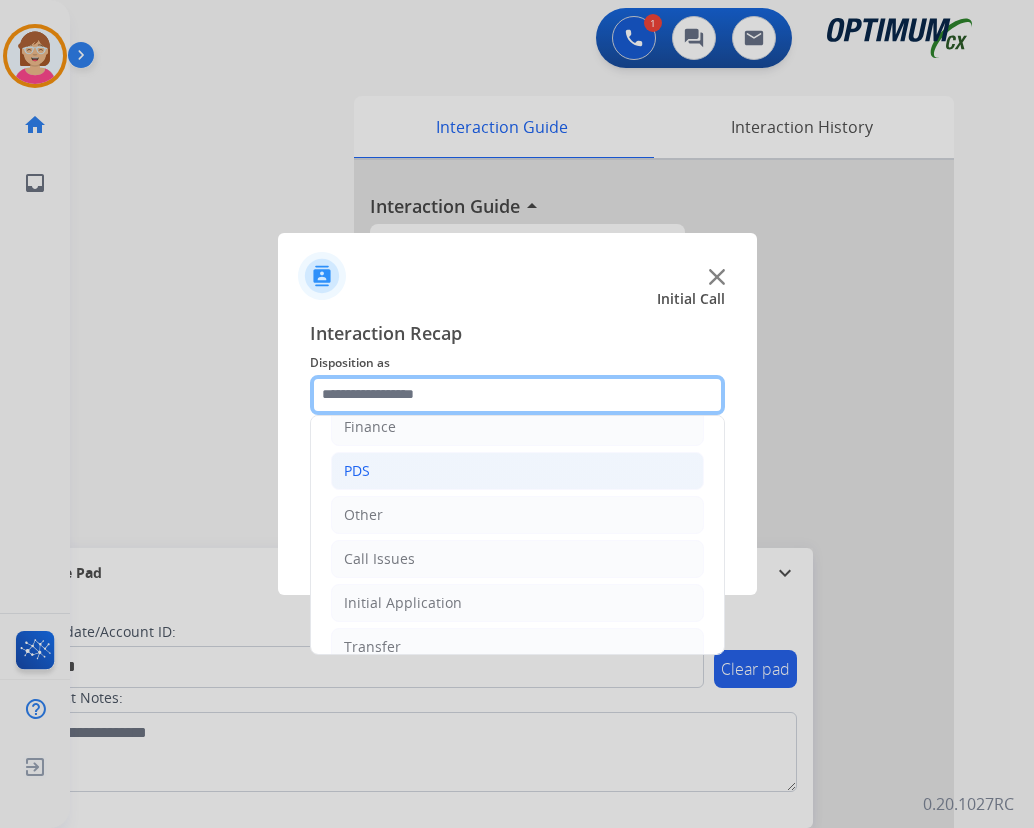 scroll, scrollTop: 136, scrollLeft: 0, axis: vertical 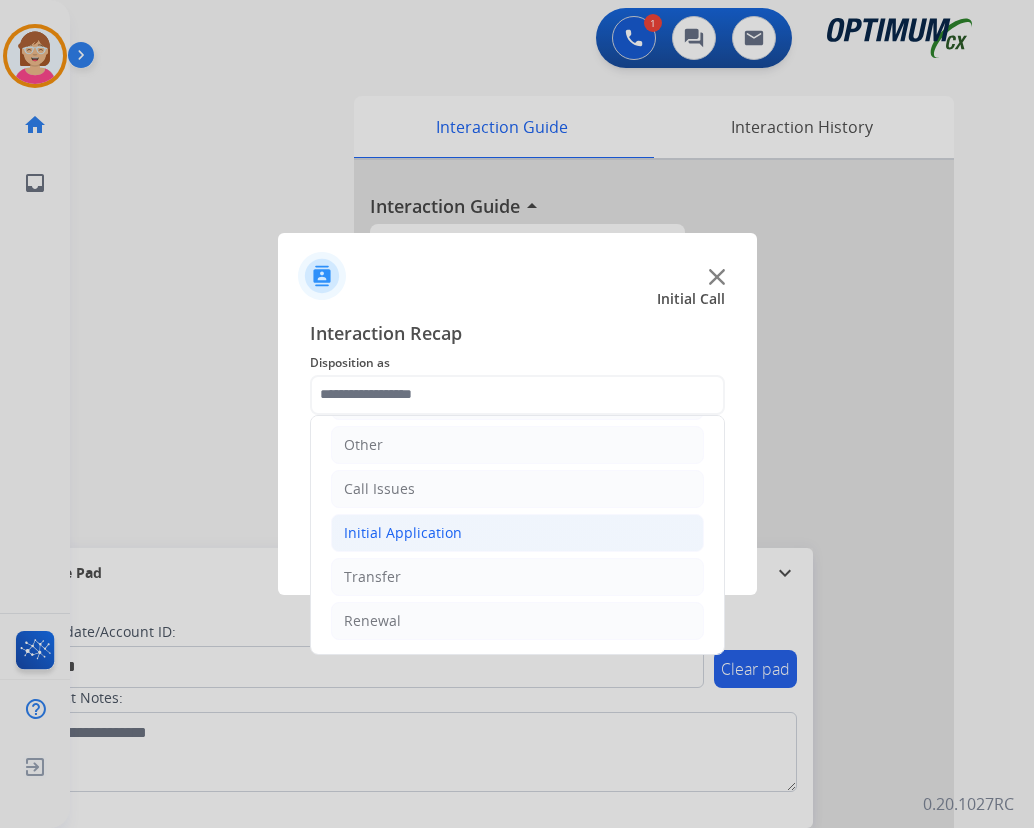 click on "Initial Application" 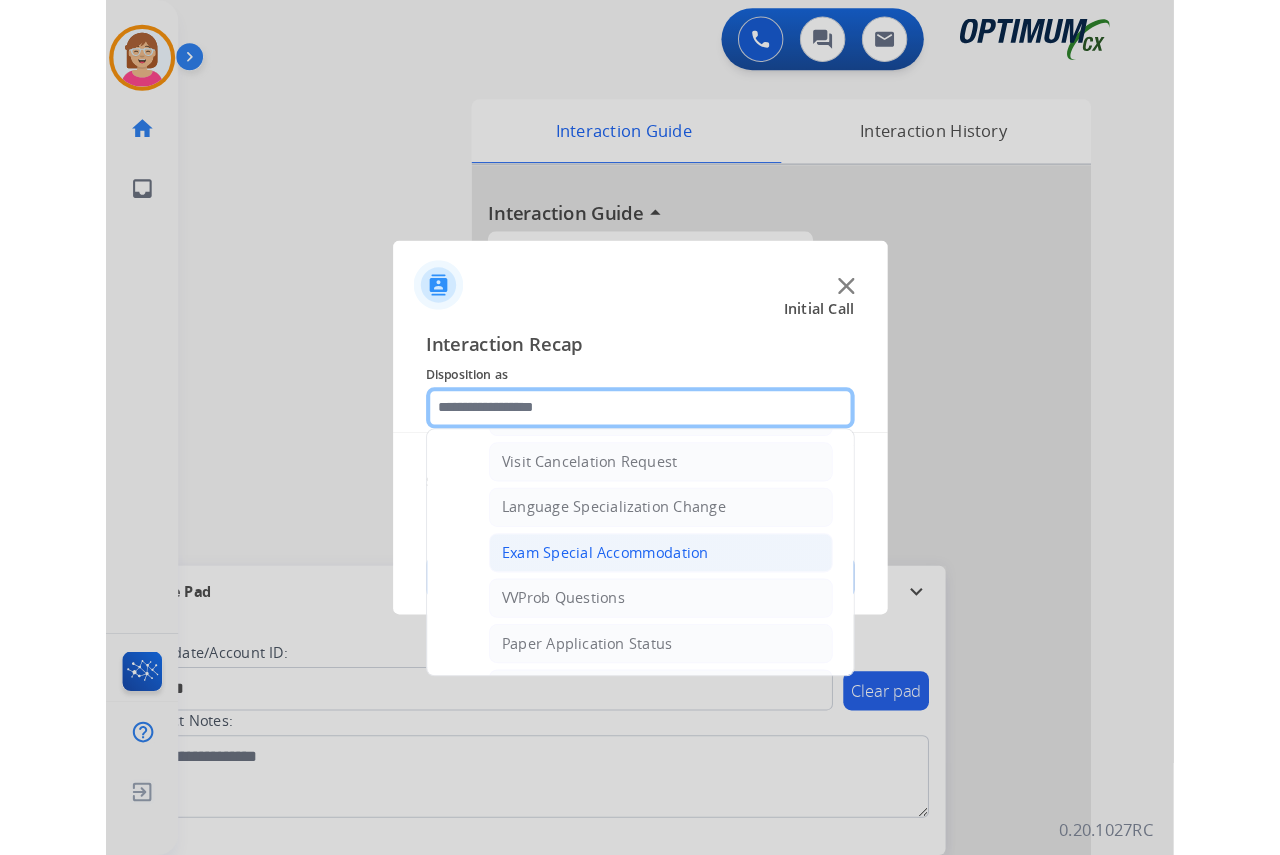 scroll, scrollTop: 912, scrollLeft: 0, axis: vertical 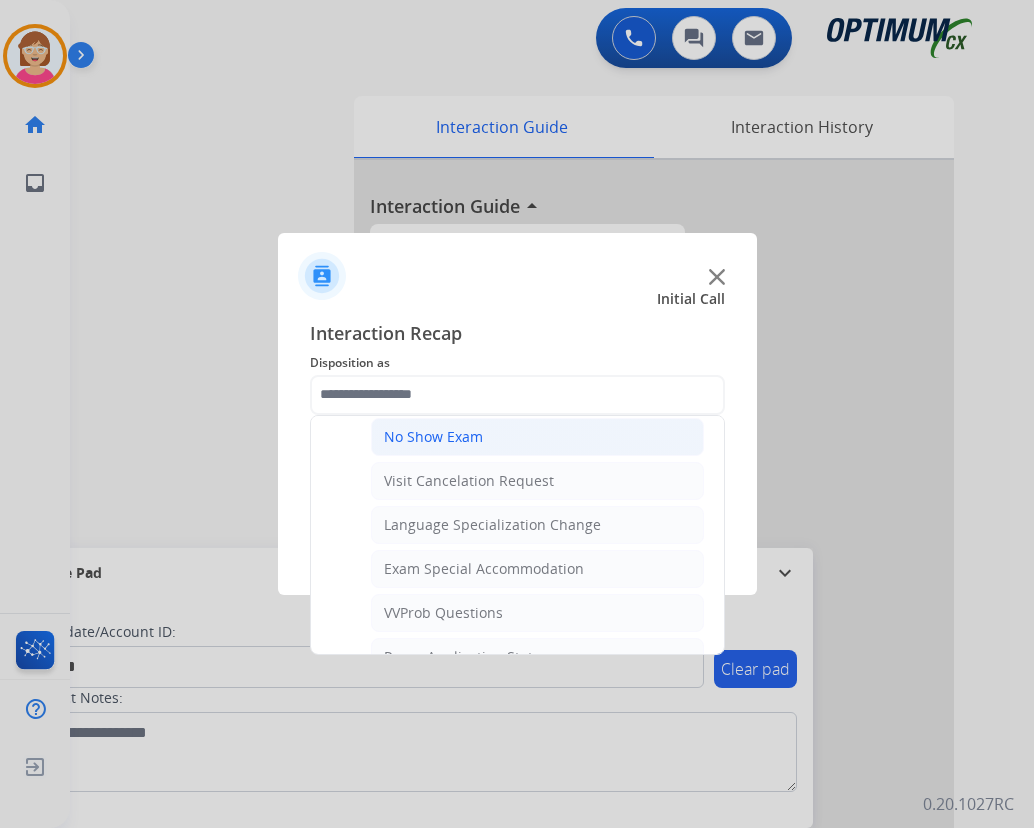 click on "No Show Exam" 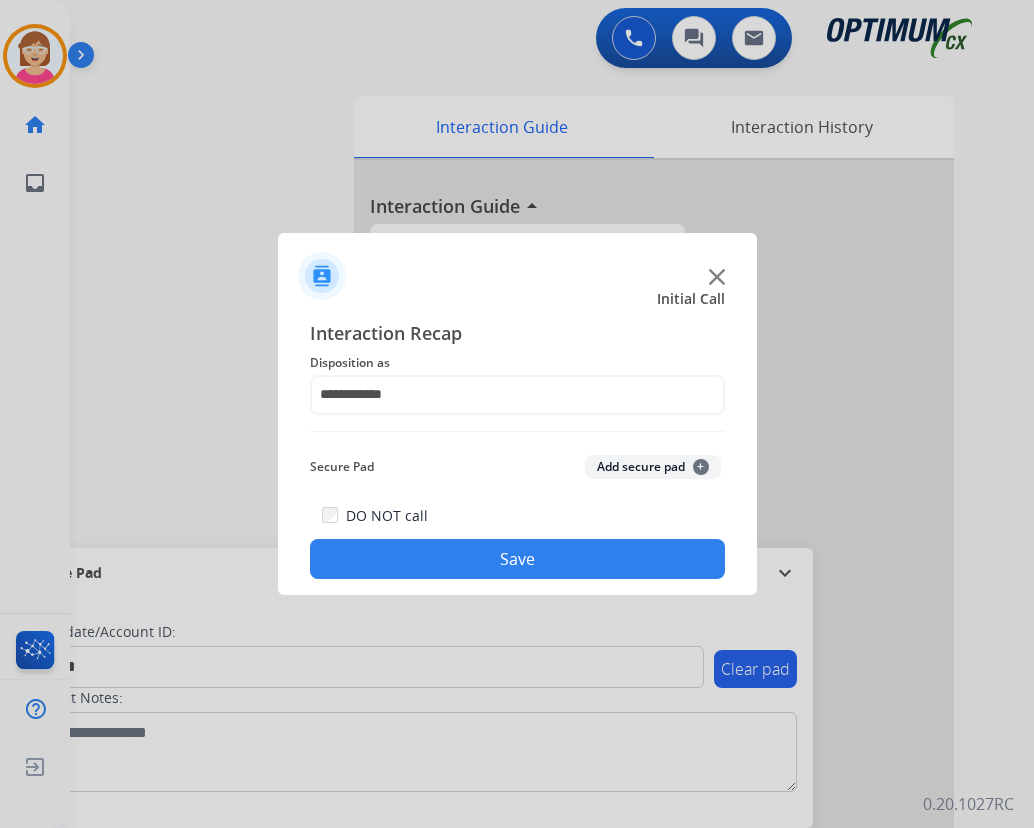 click on "+" 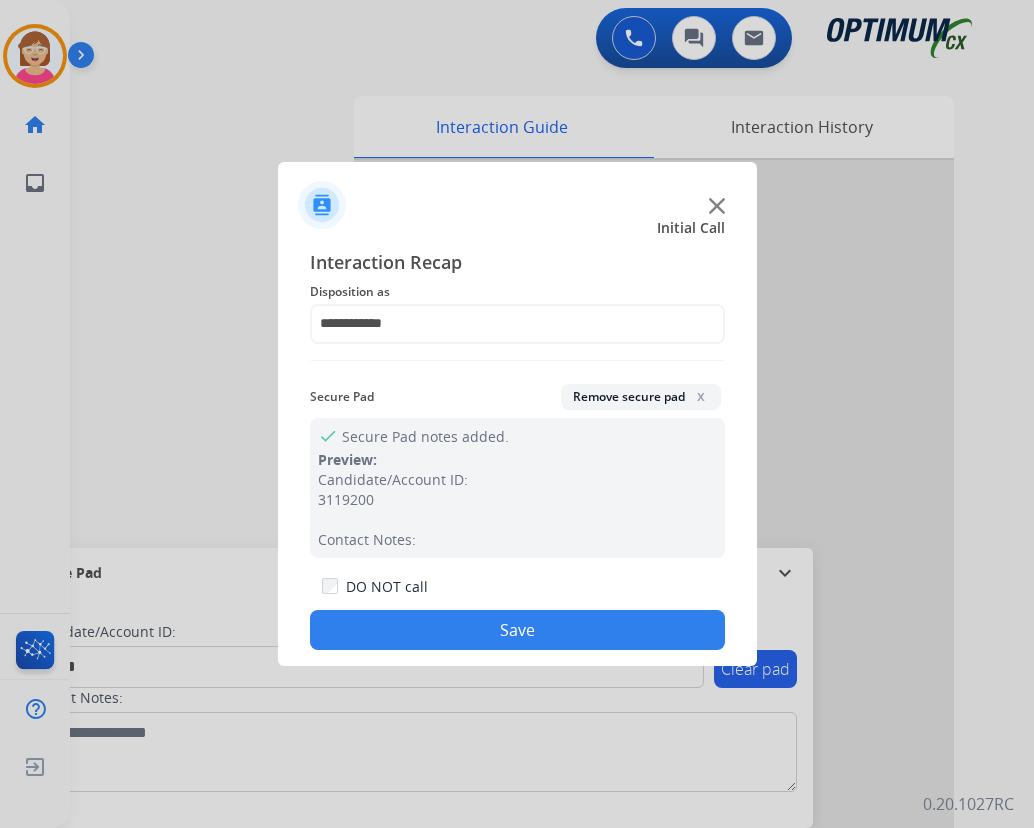 click on "Save" 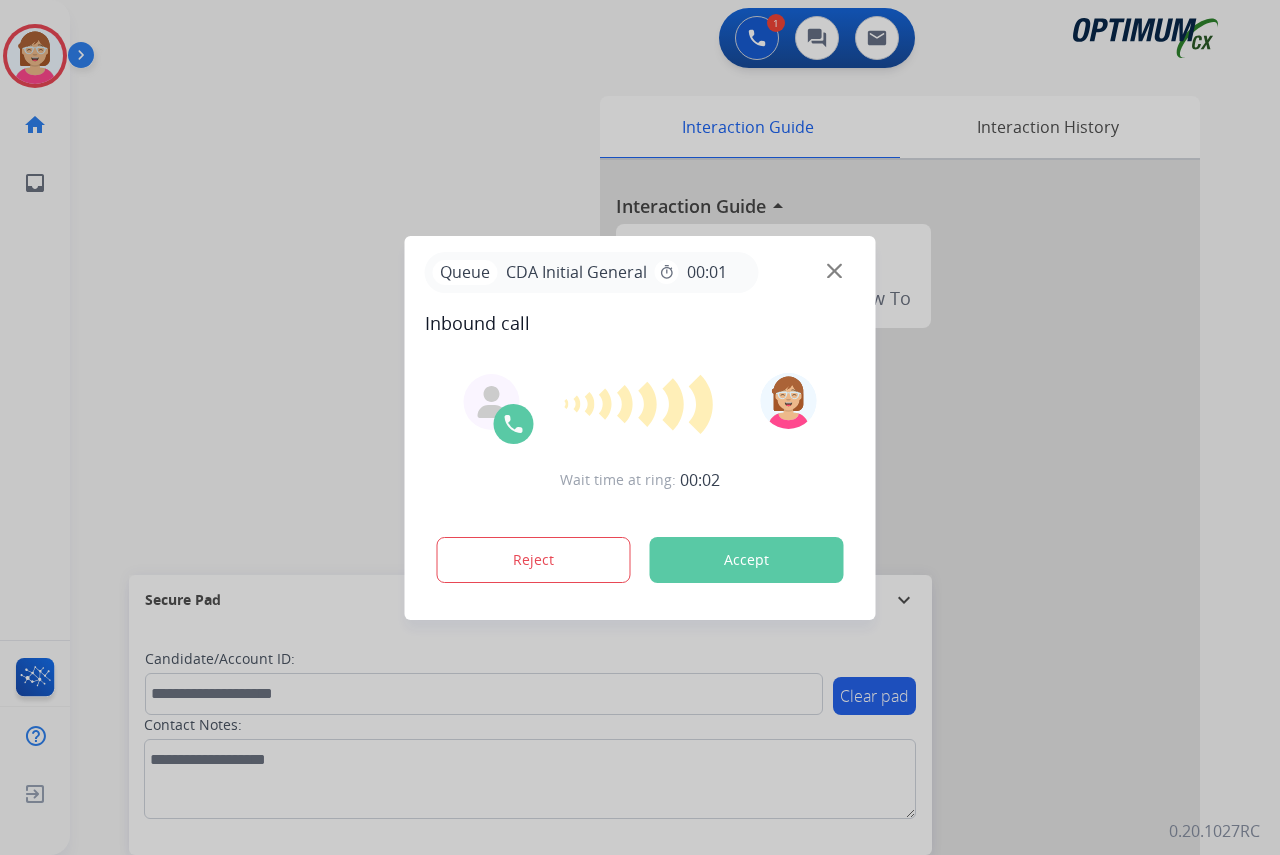 click at bounding box center (640, 427) 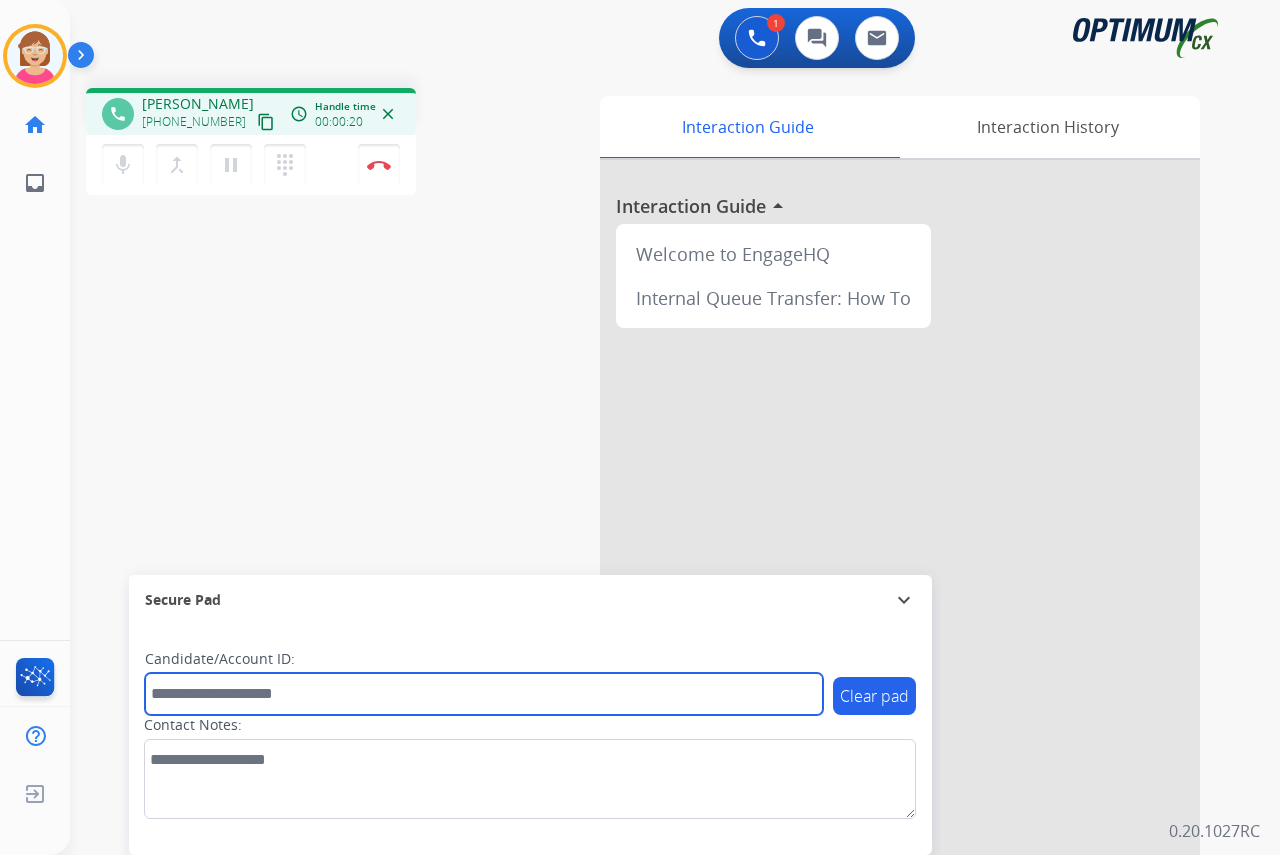 click at bounding box center (484, 694) 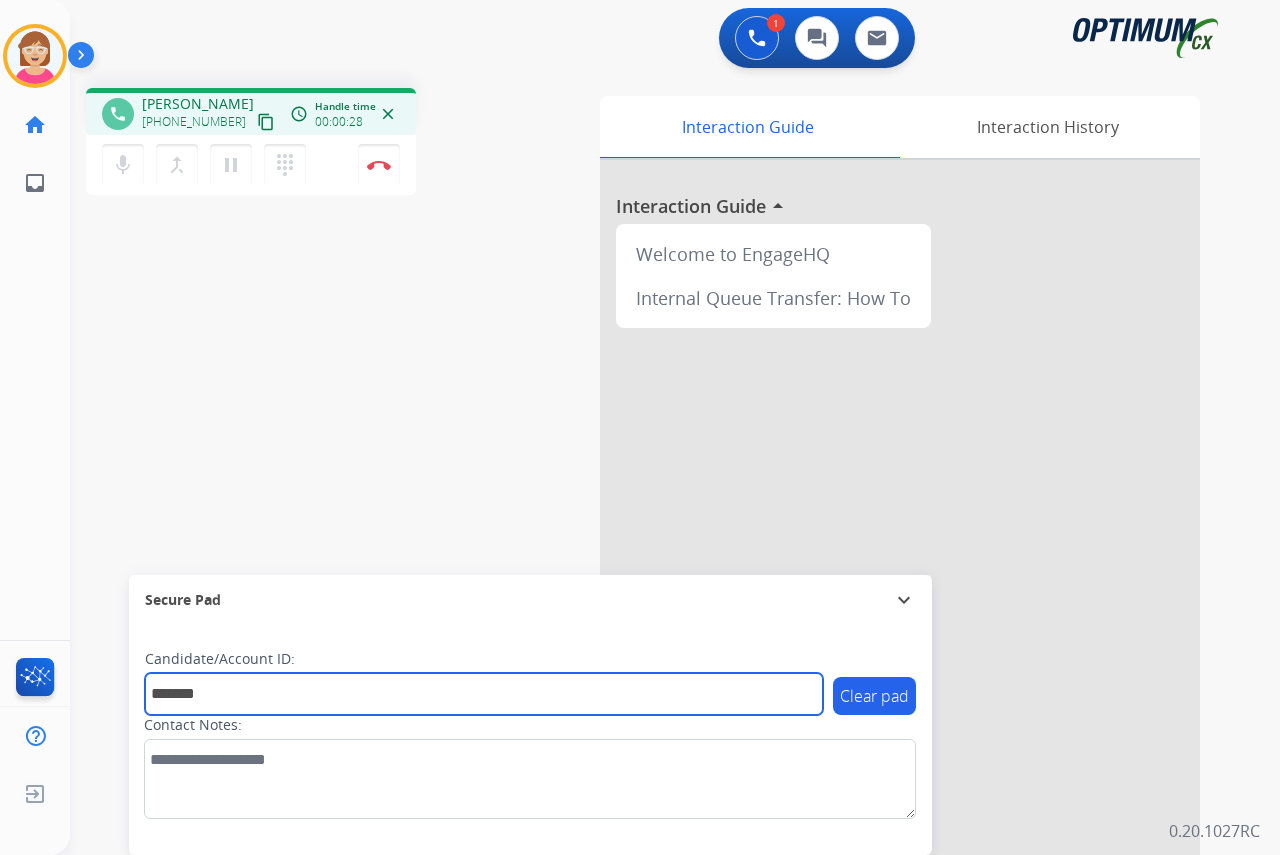 type on "*******" 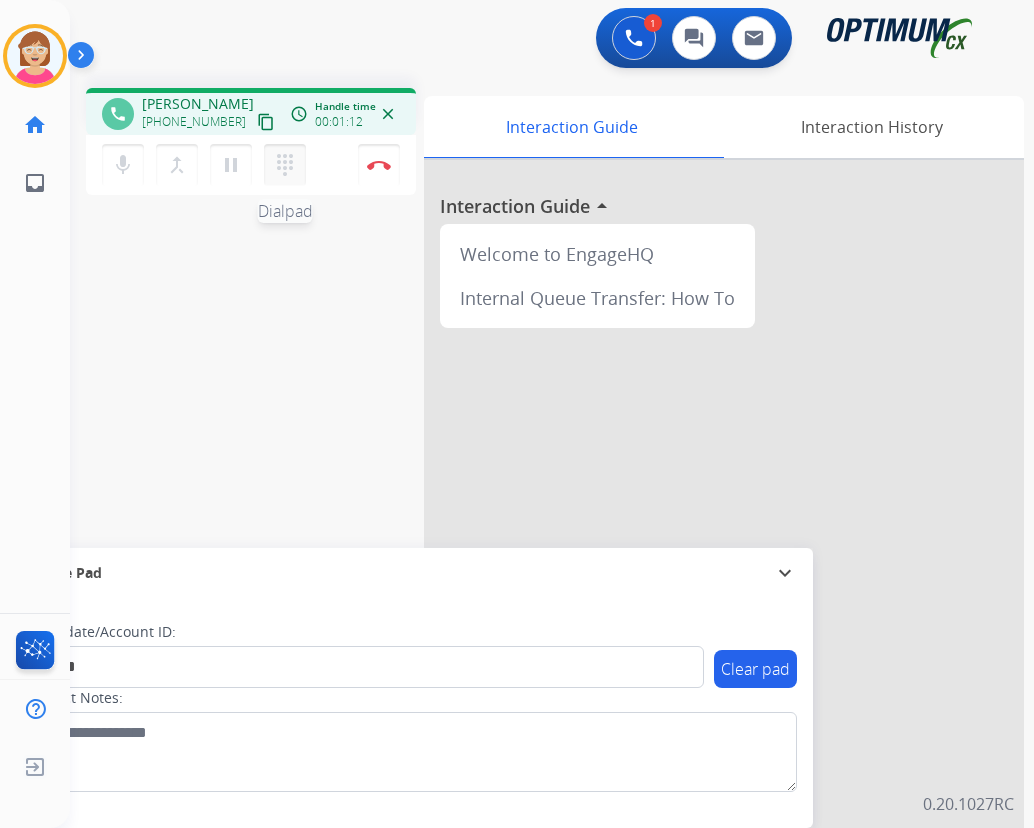 click on "dialpad" at bounding box center [285, 165] 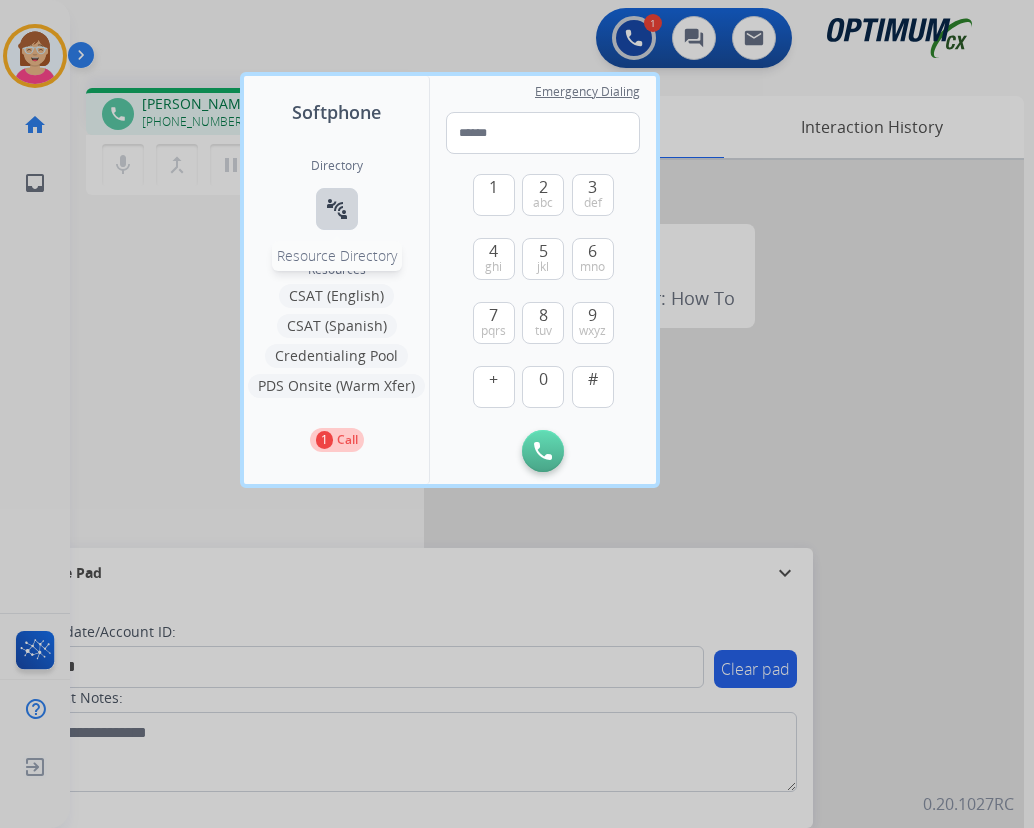 click on "connect_without_contact" at bounding box center (337, 209) 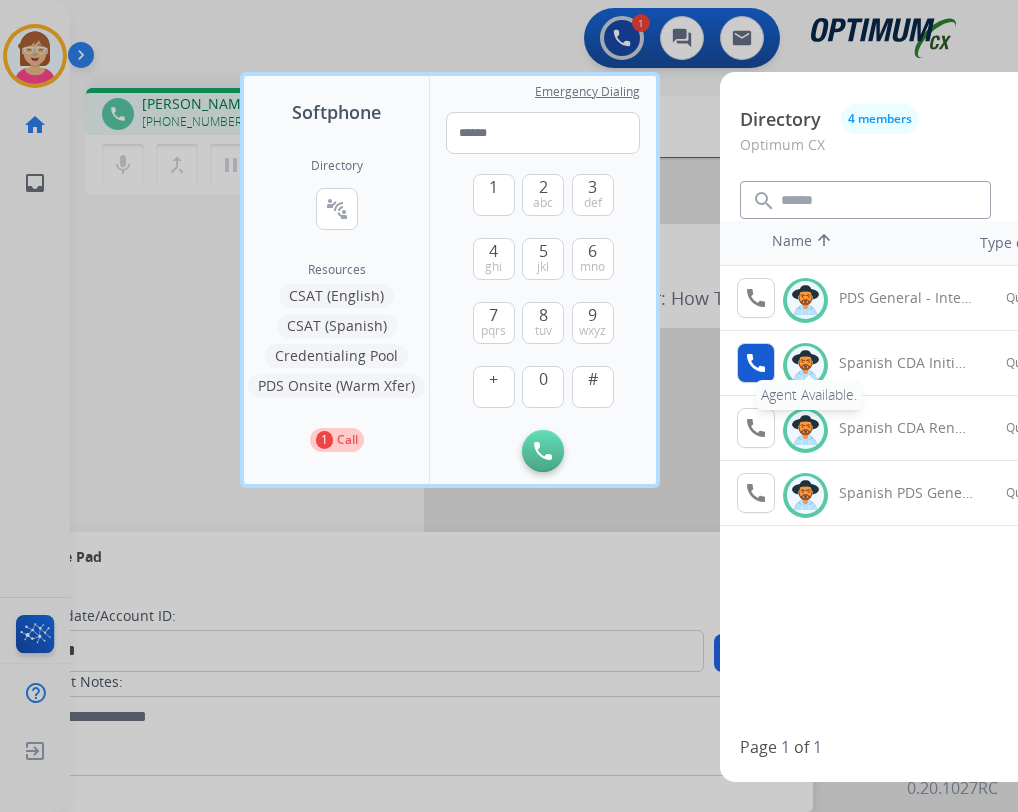 click on "call" at bounding box center [756, 363] 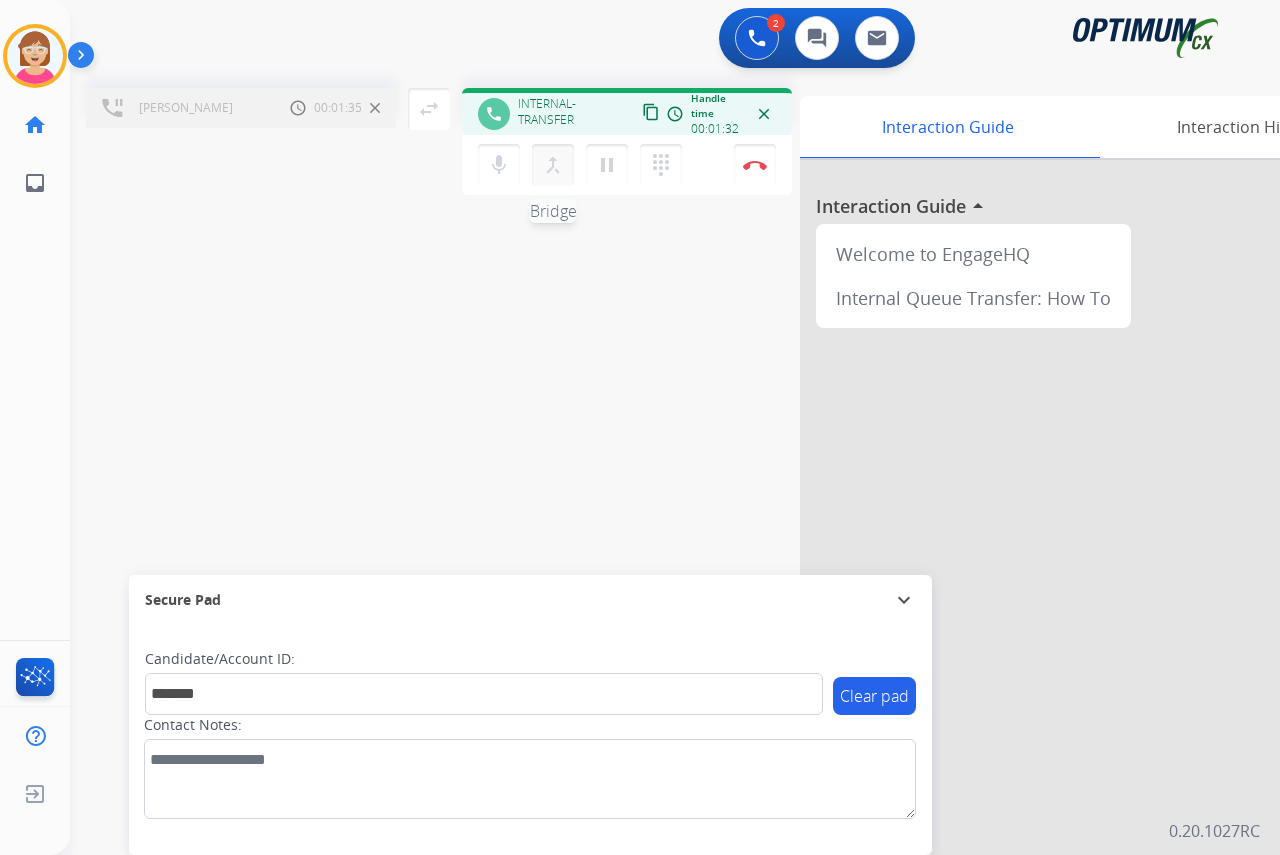 click on "merge_type" at bounding box center [553, 165] 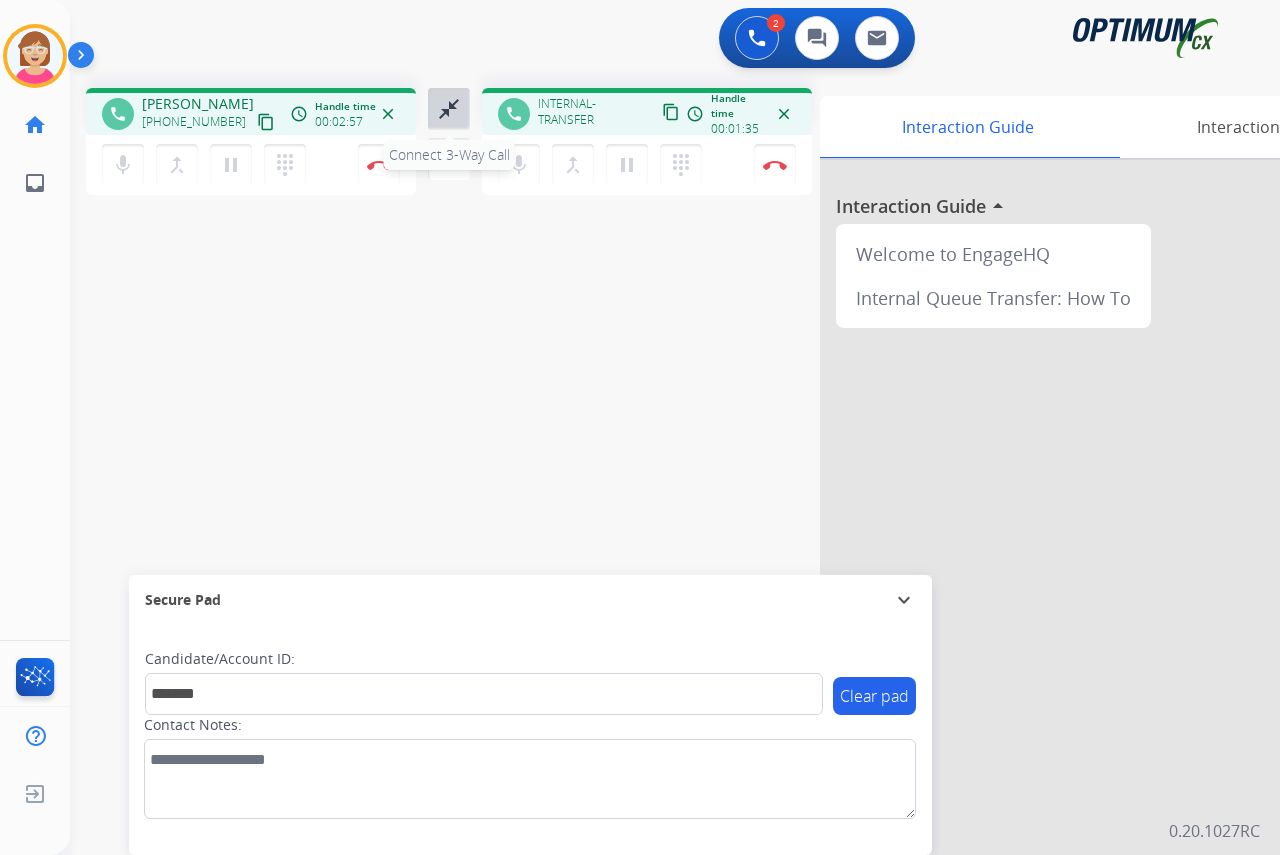 click on "close_fullscreen" at bounding box center [449, 109] 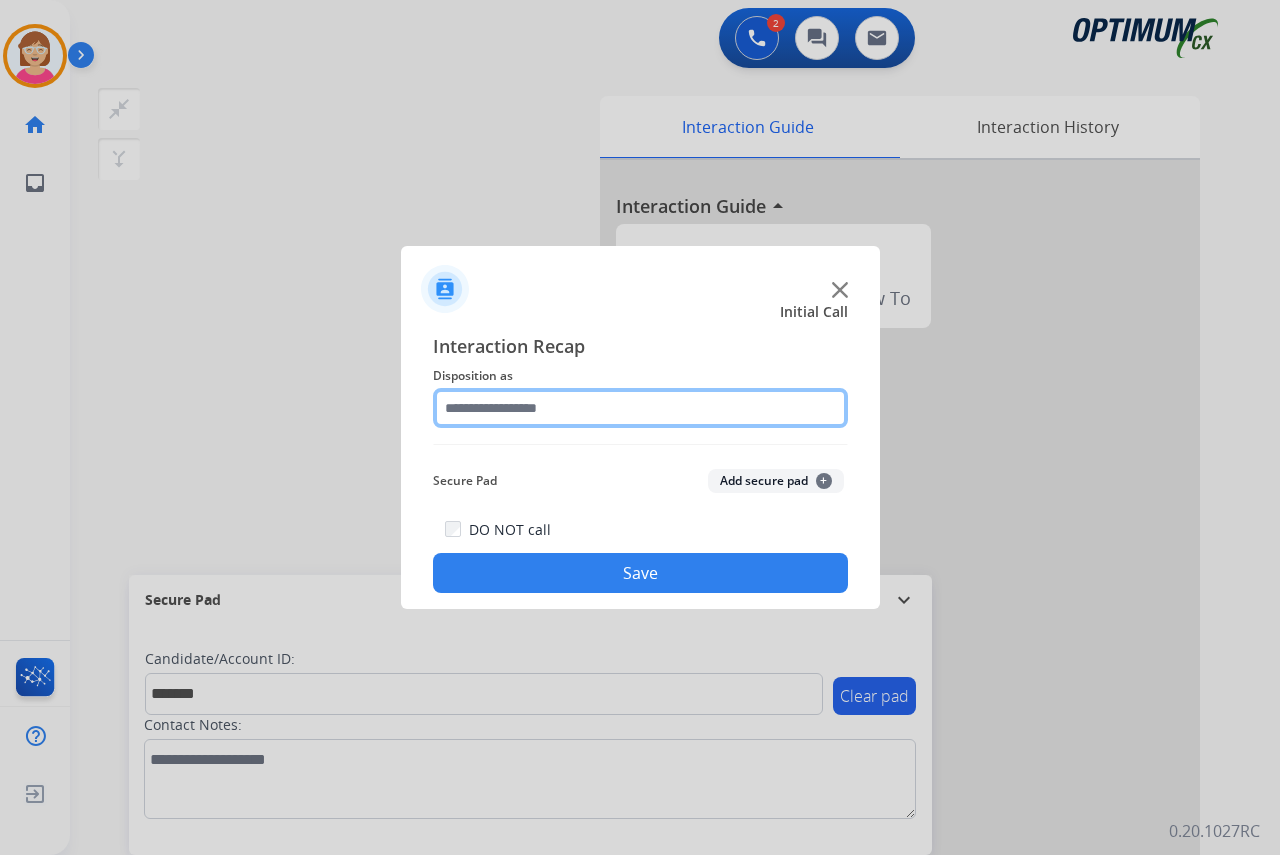 click 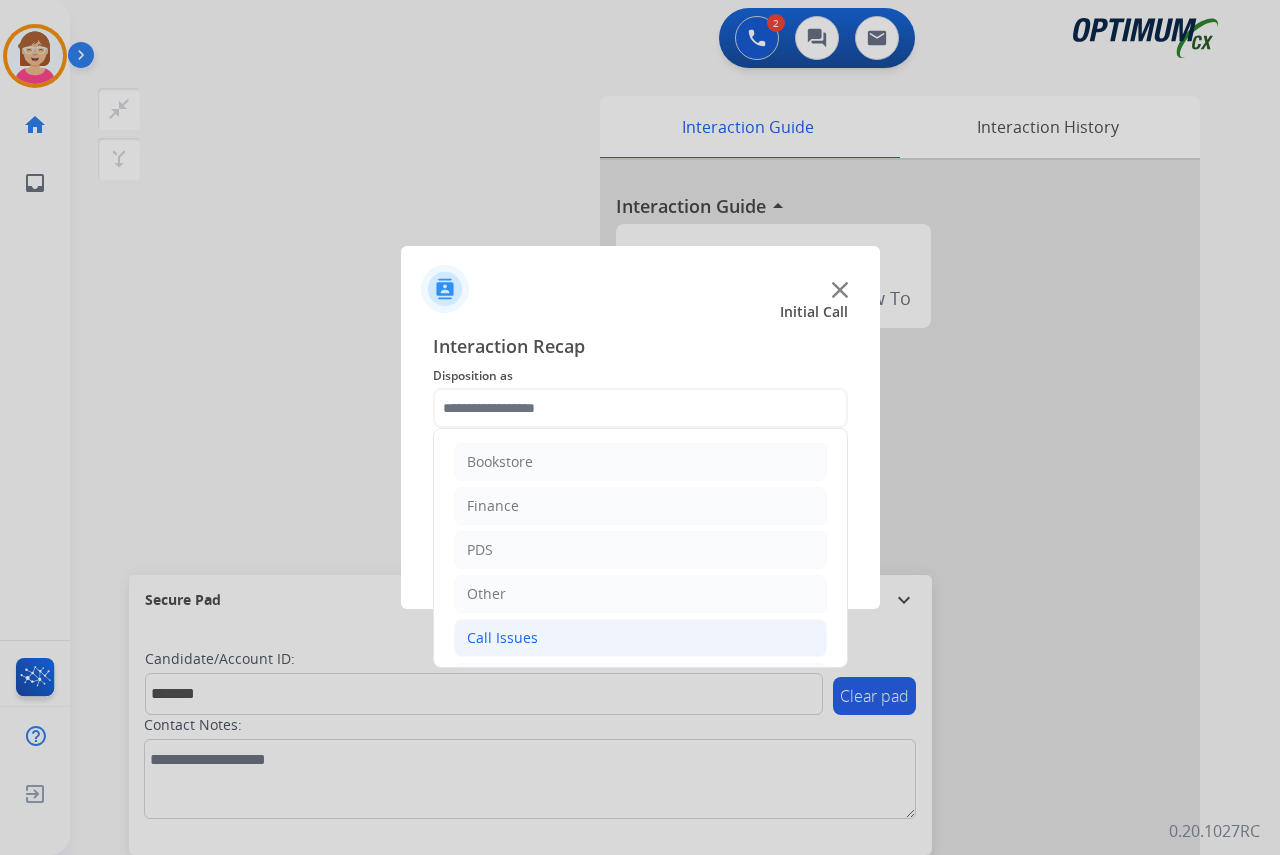 click on "Call Issues" 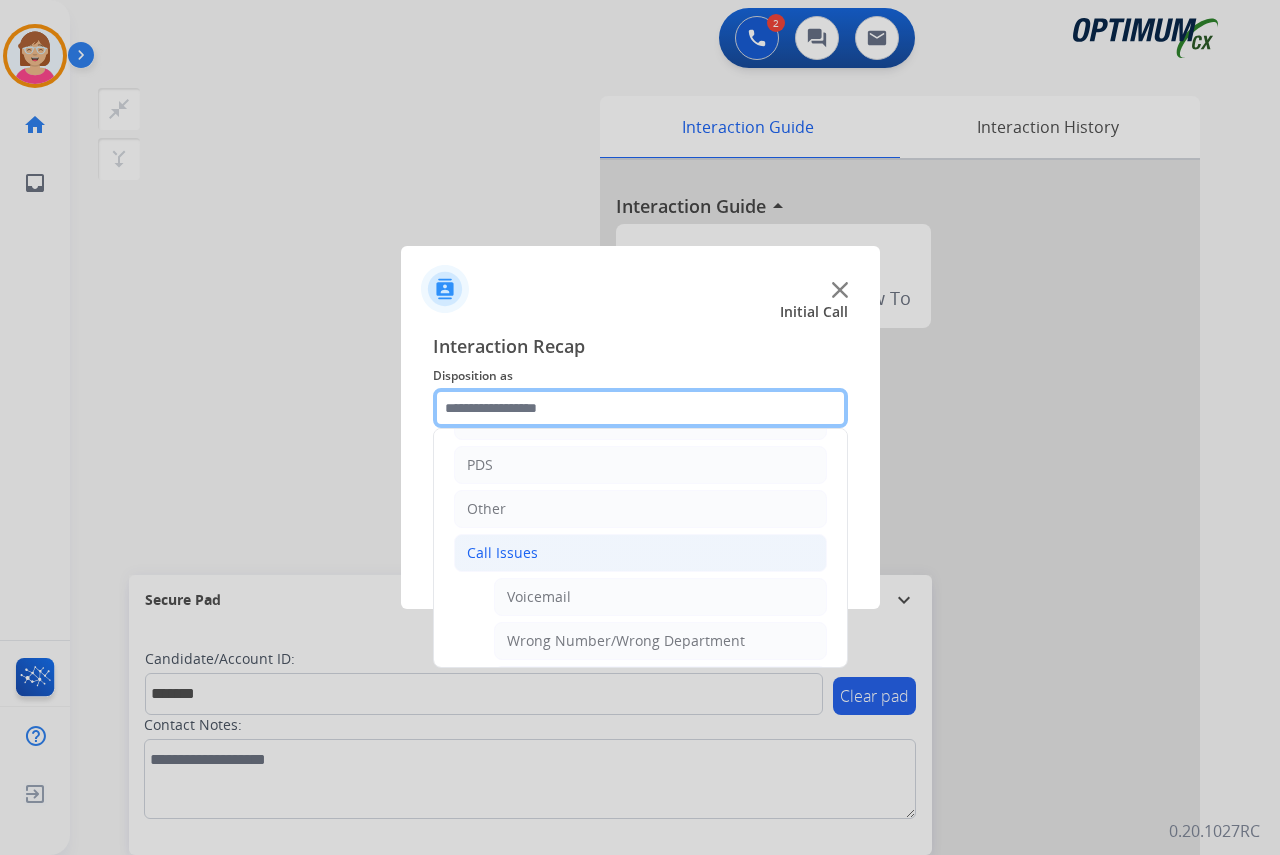 scroll, scrollTop: 200, scrollLeft: 0, axis: vertical 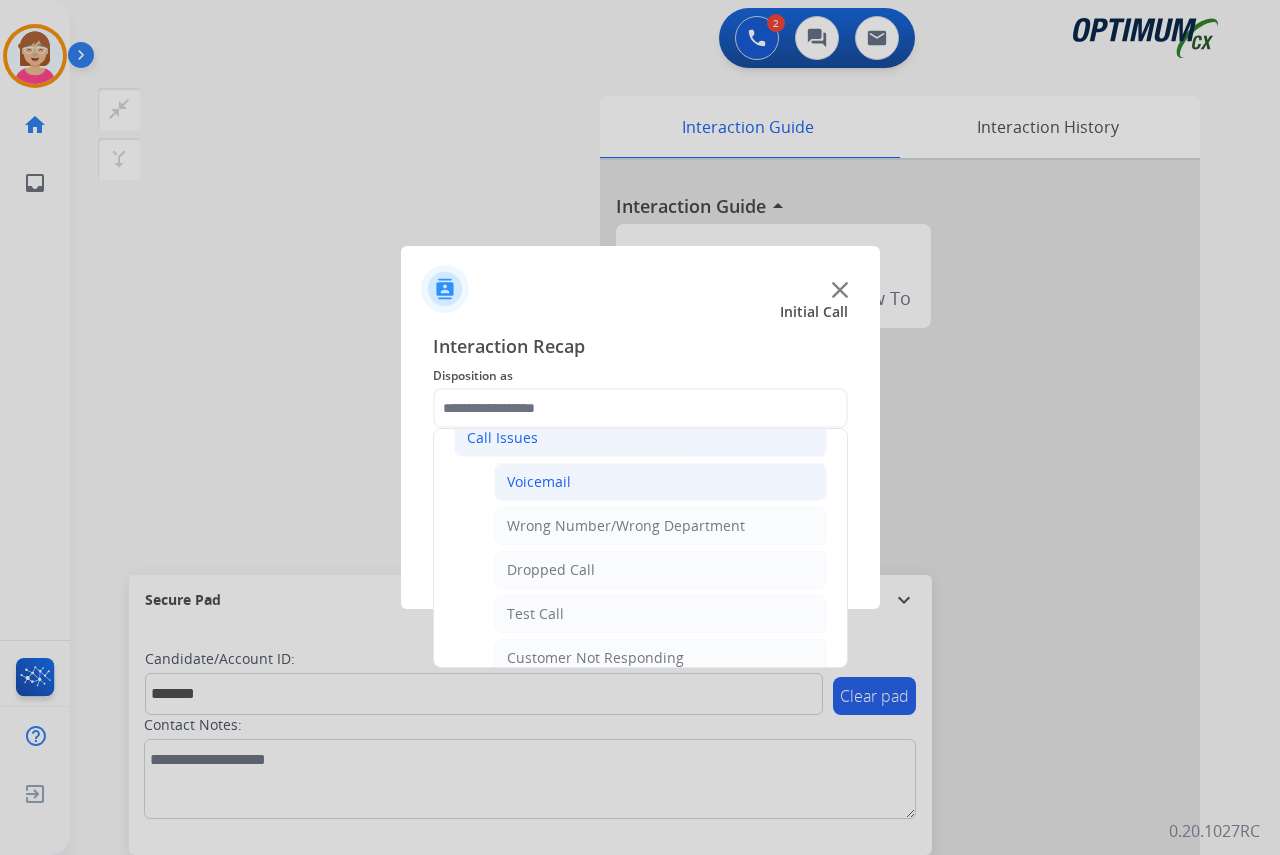 click on "Voicemail" 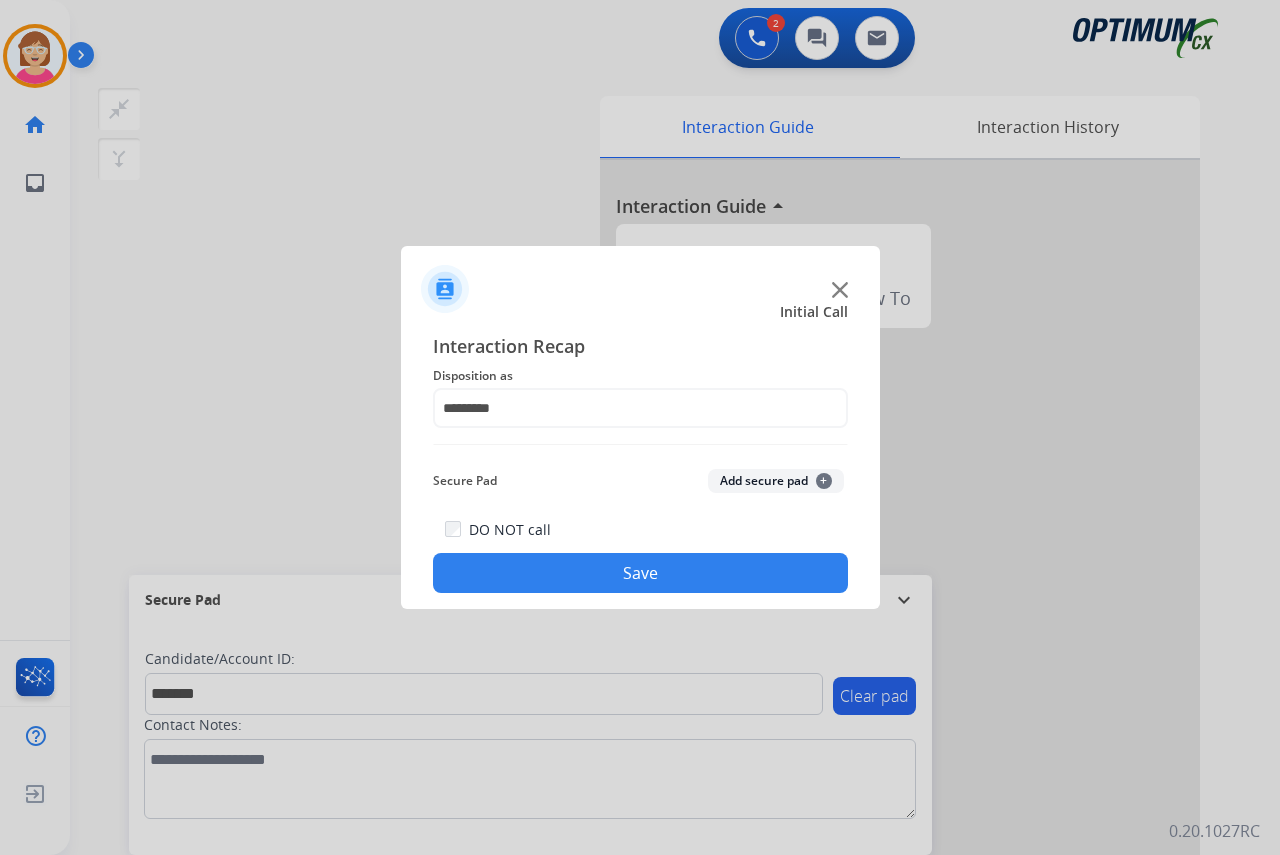 click on "Add secure pad  +" 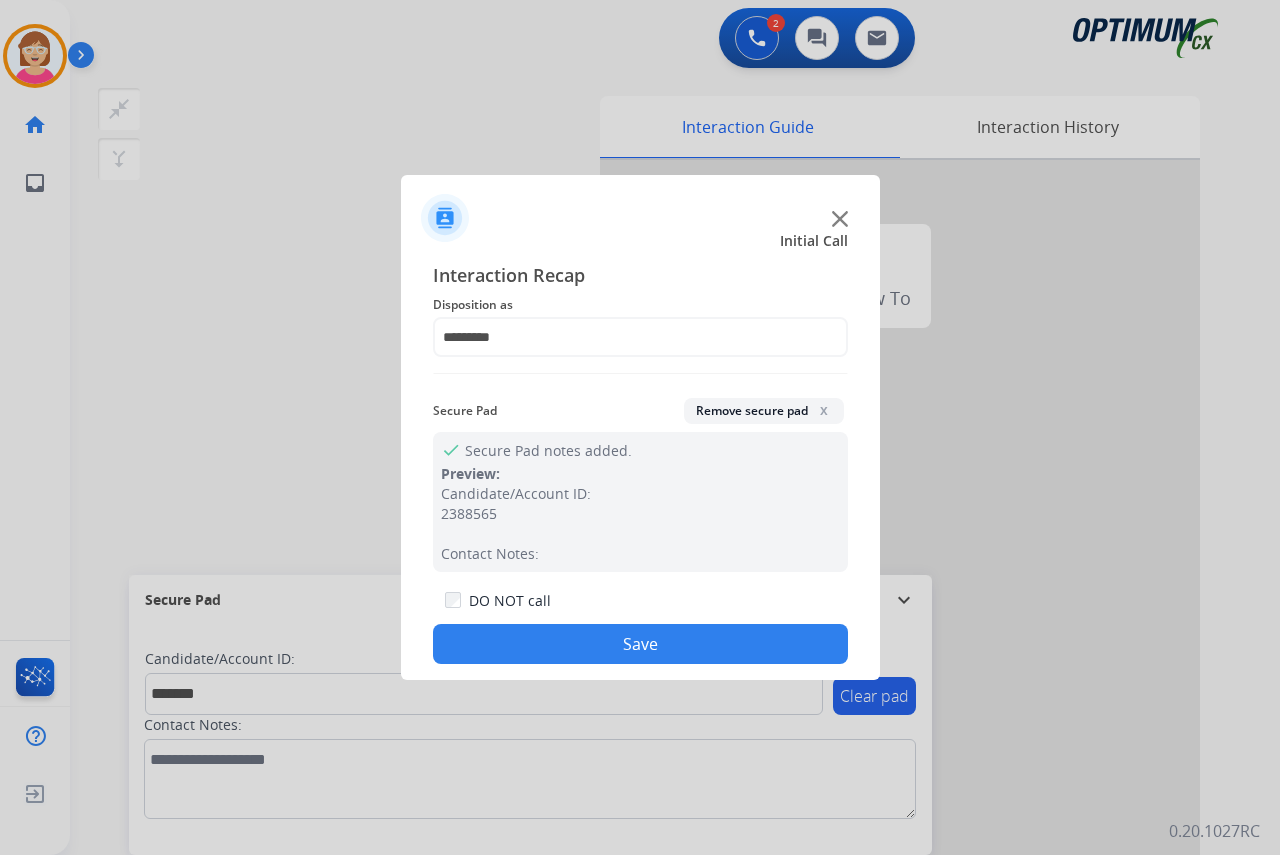 drag, startPoint x: 512, startPoint y: 637, endPoint x: 508, endPoint y: 626, distance: 11.7046995 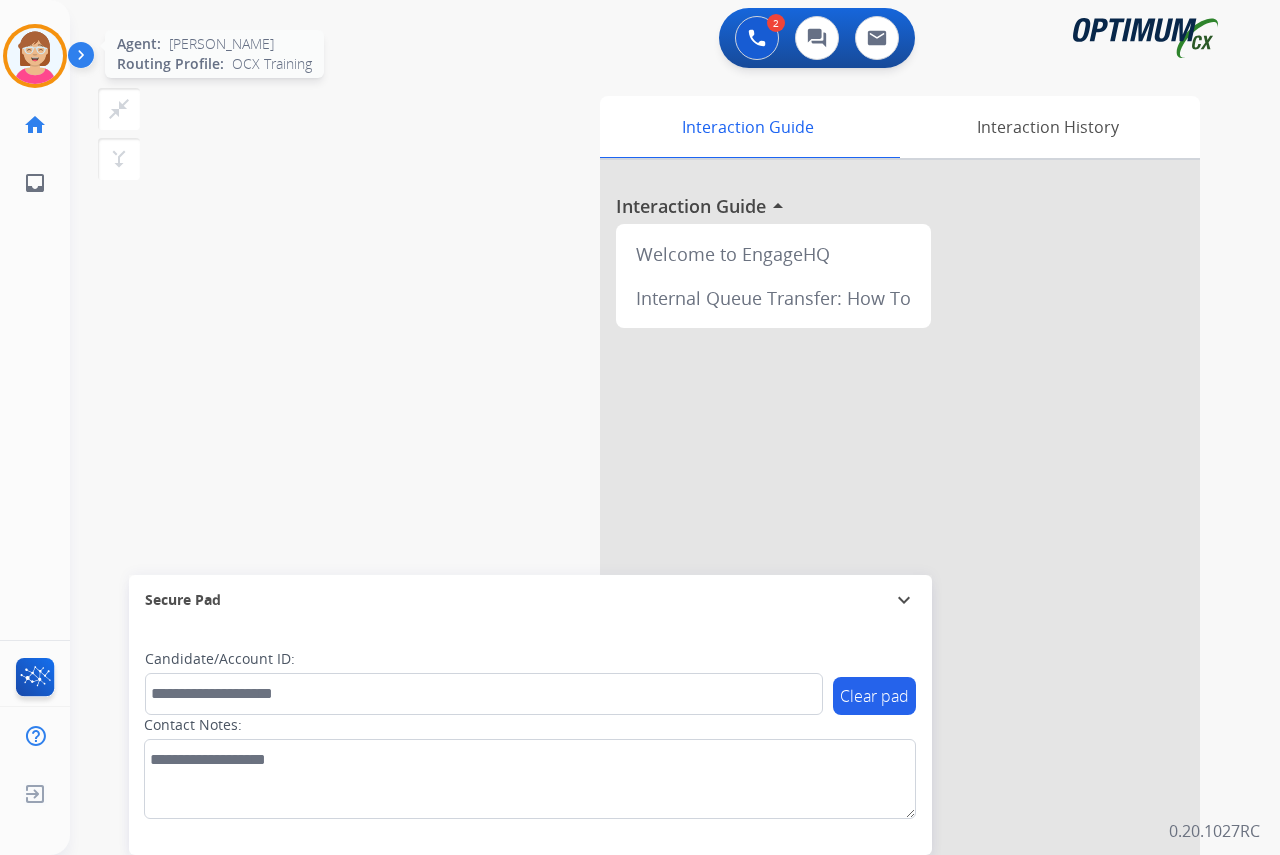 click at bounding box center (35, 56) 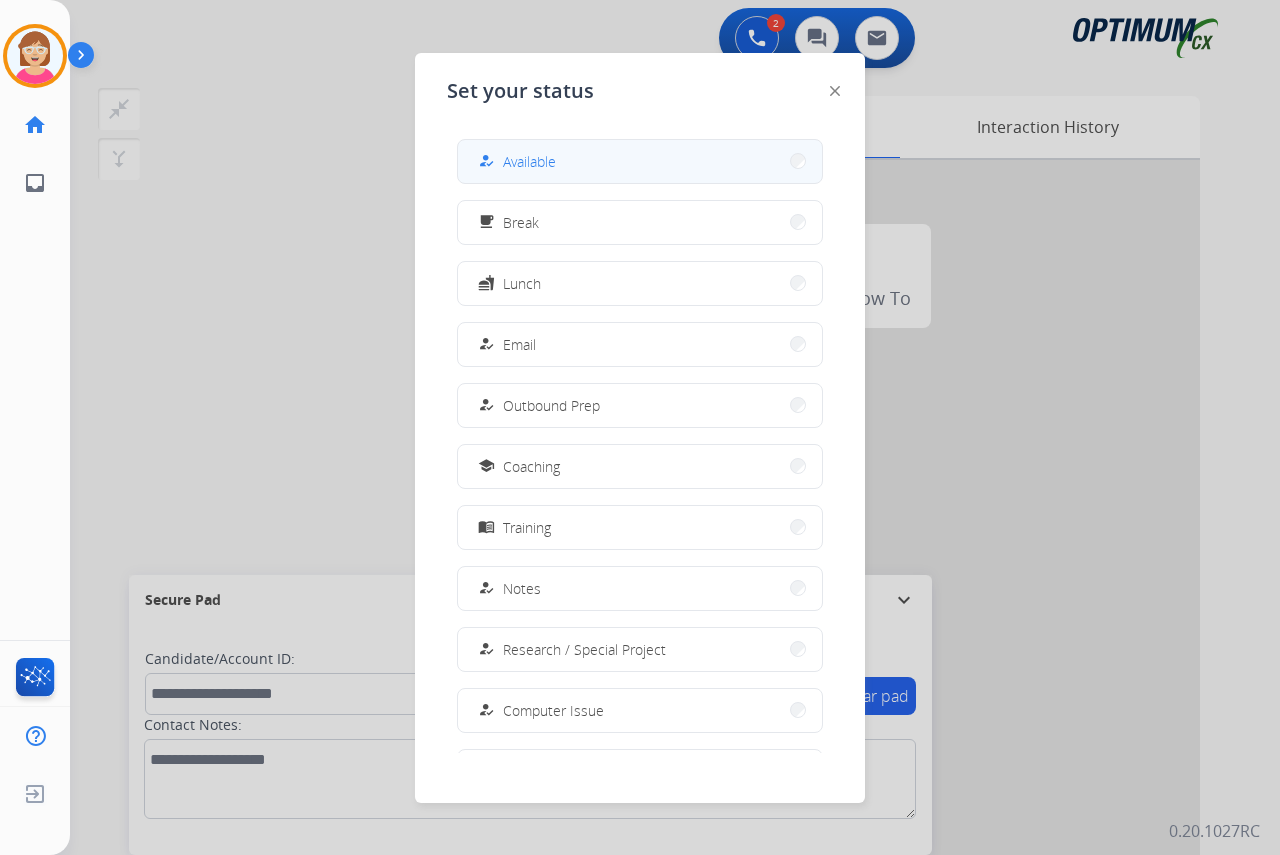 click on "how_to_reg Available" at bounding box center (640, 161) 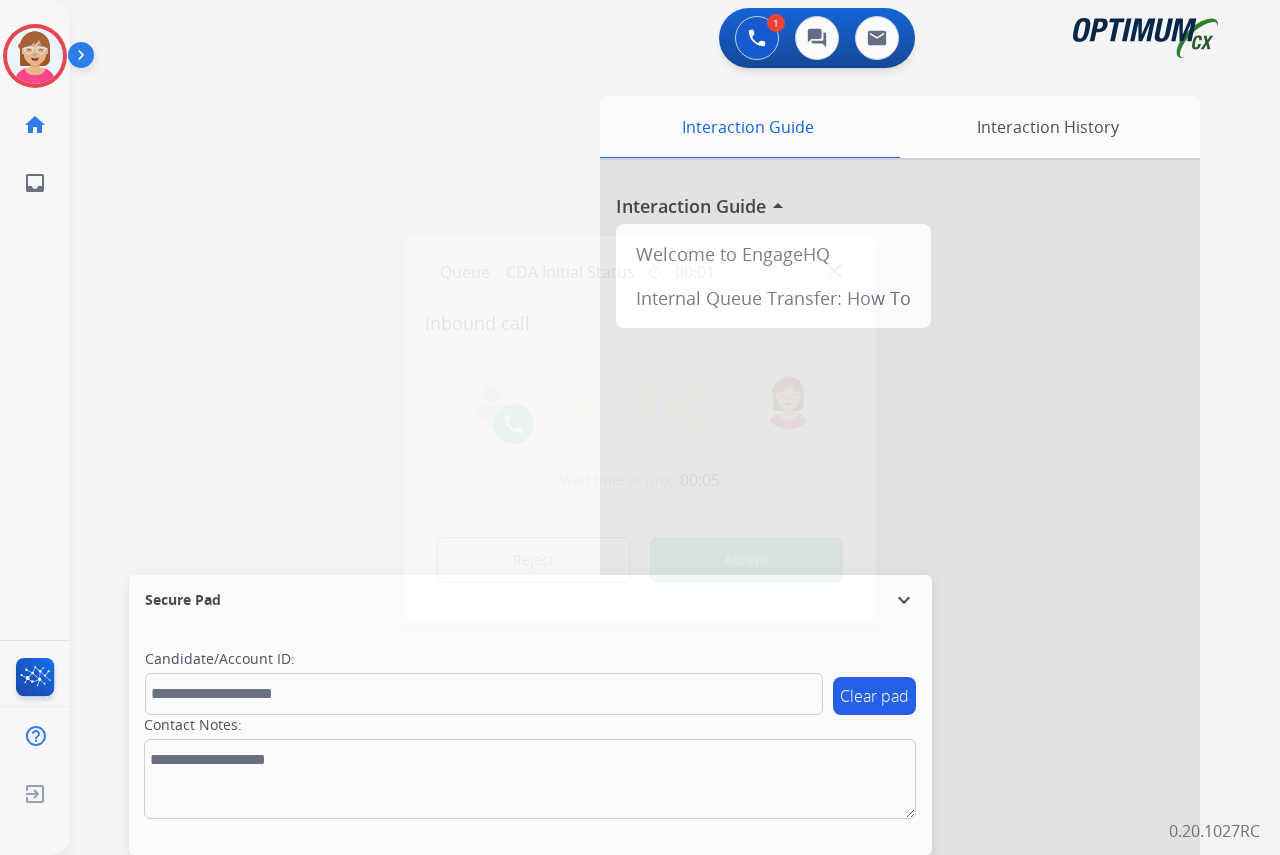 click at bounding box center (640, 427) 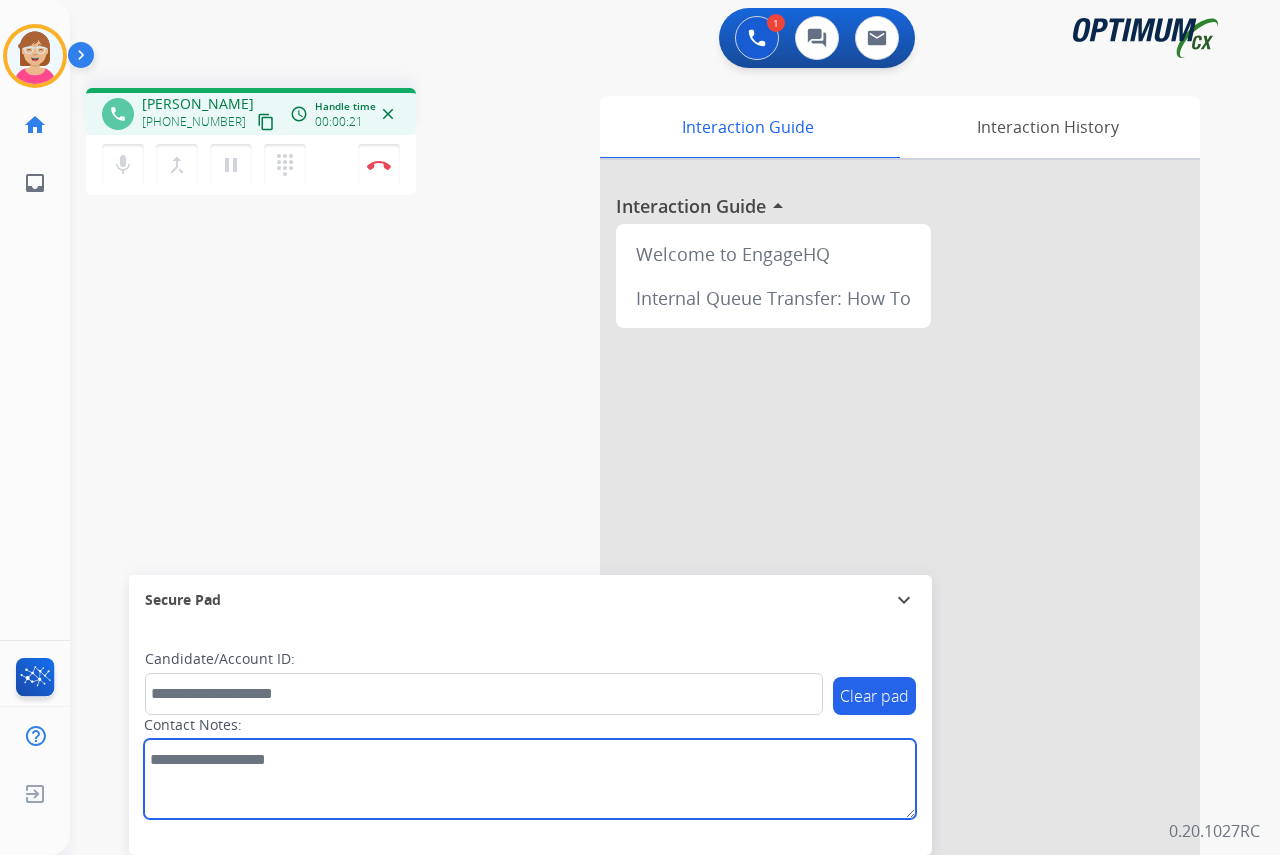 click at bounding box center (530, 779) 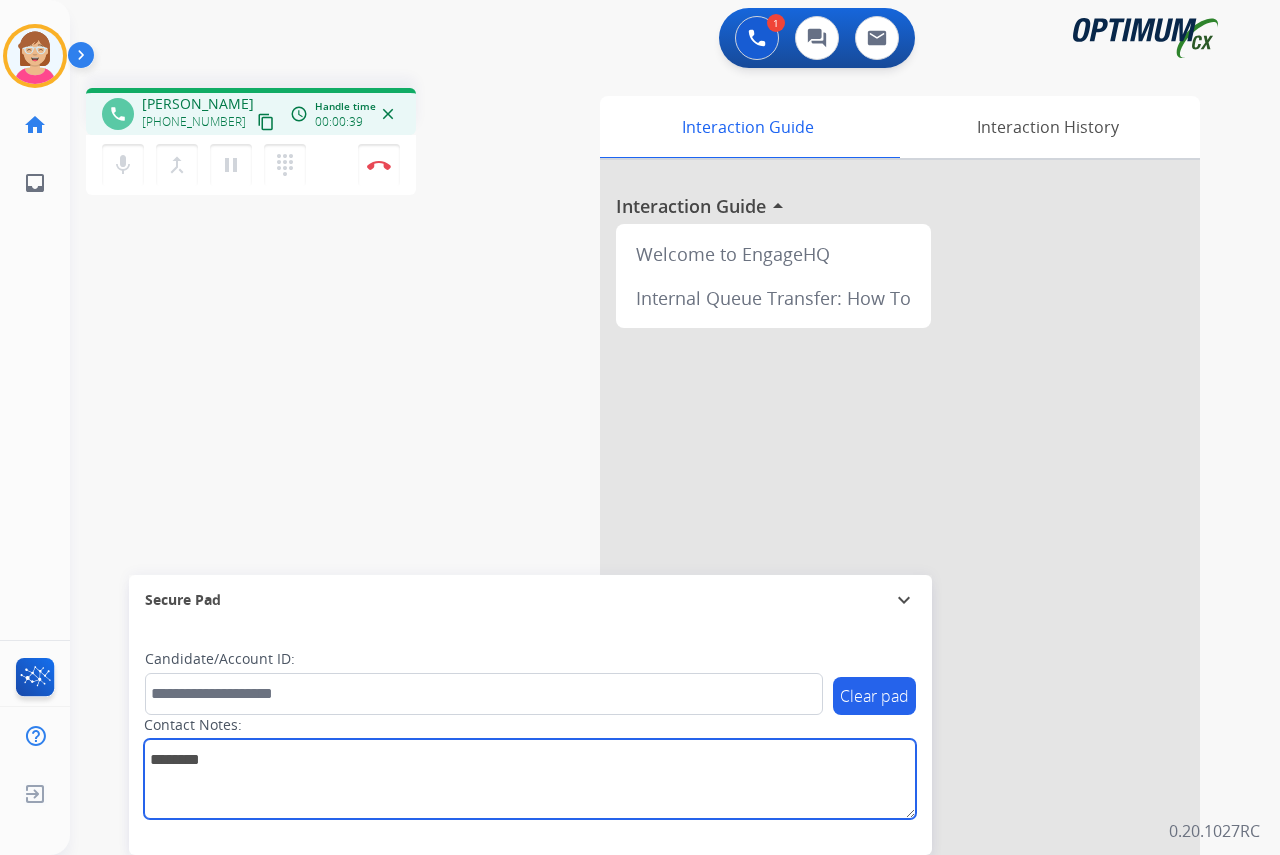 type on "********" 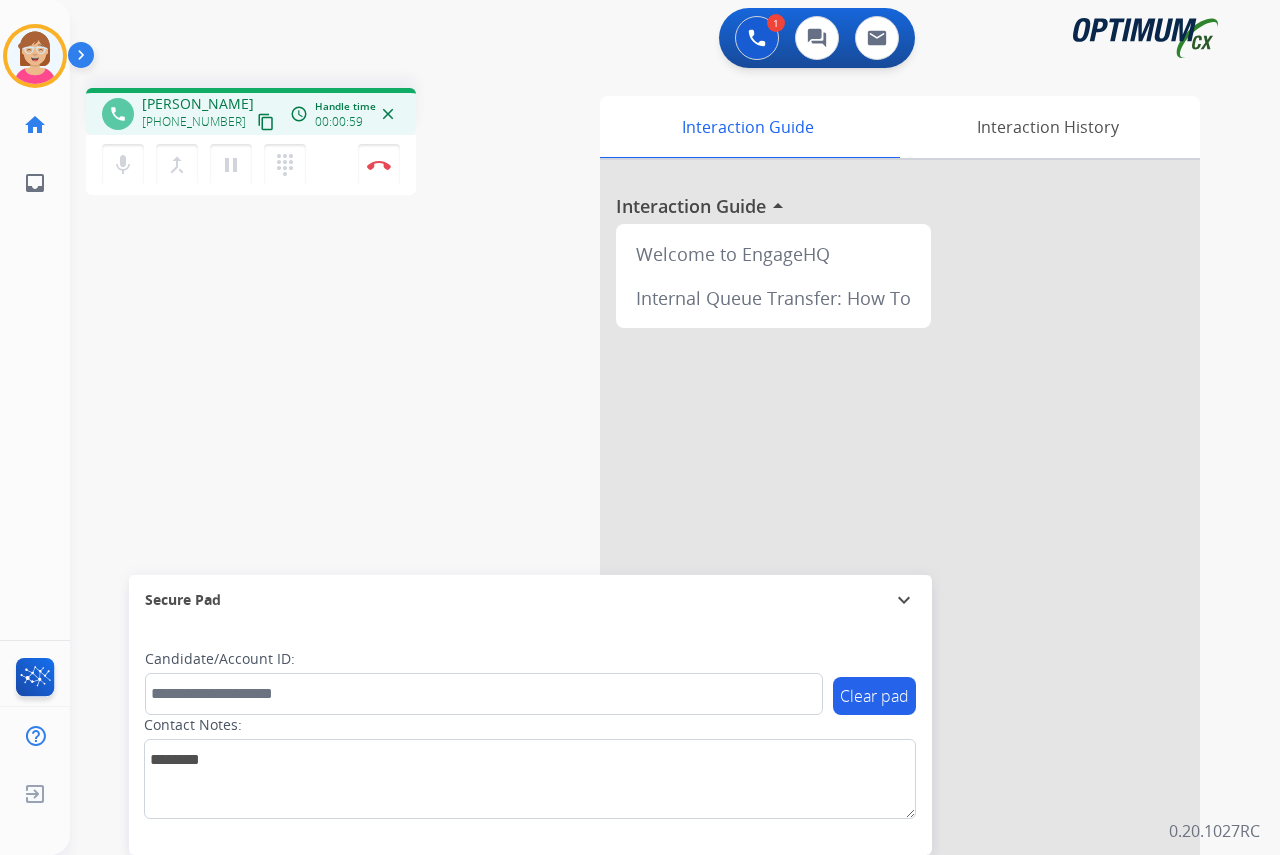 drag, startPoint x: 88, startPoint y: 456, endPoint x: 908, endPoint y: 655, distance: 843.8015 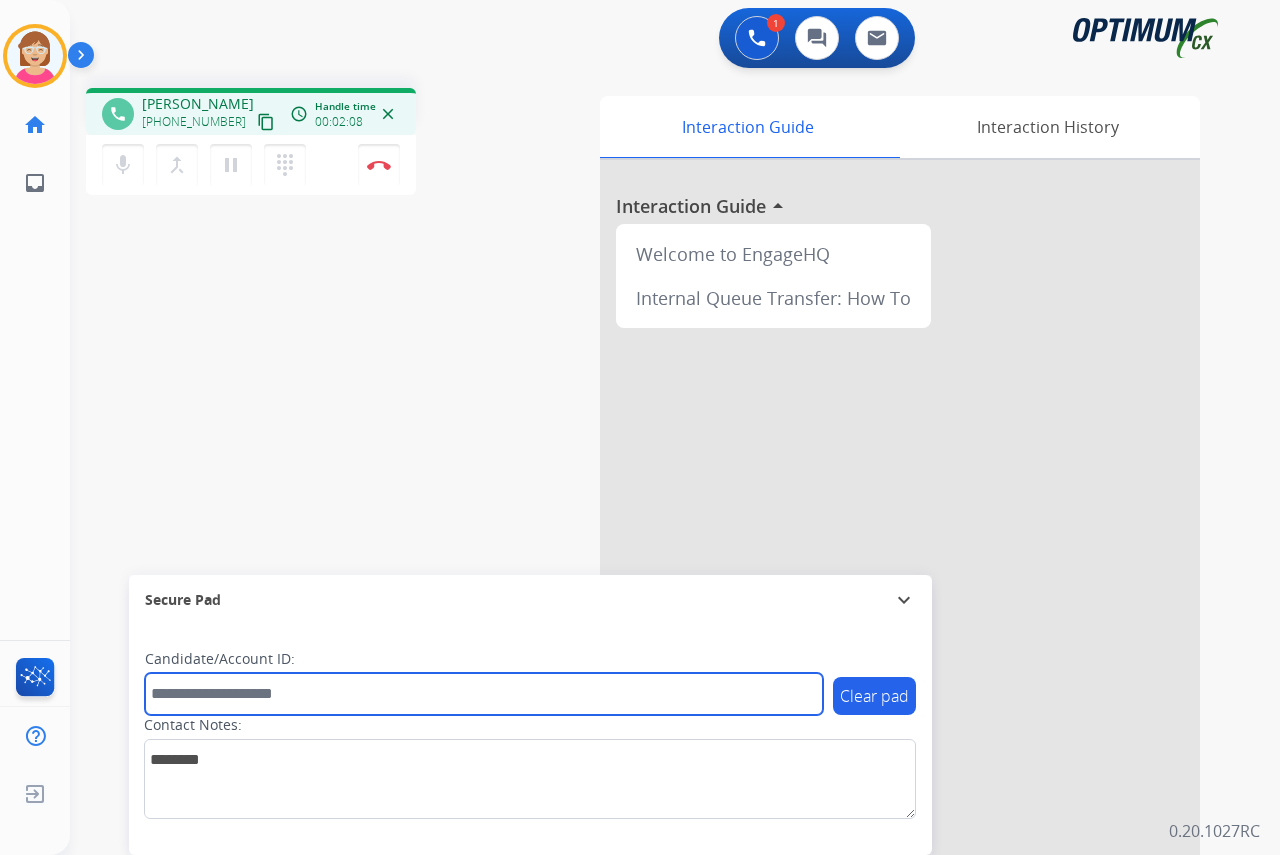 click at bounding box center [484, 694] 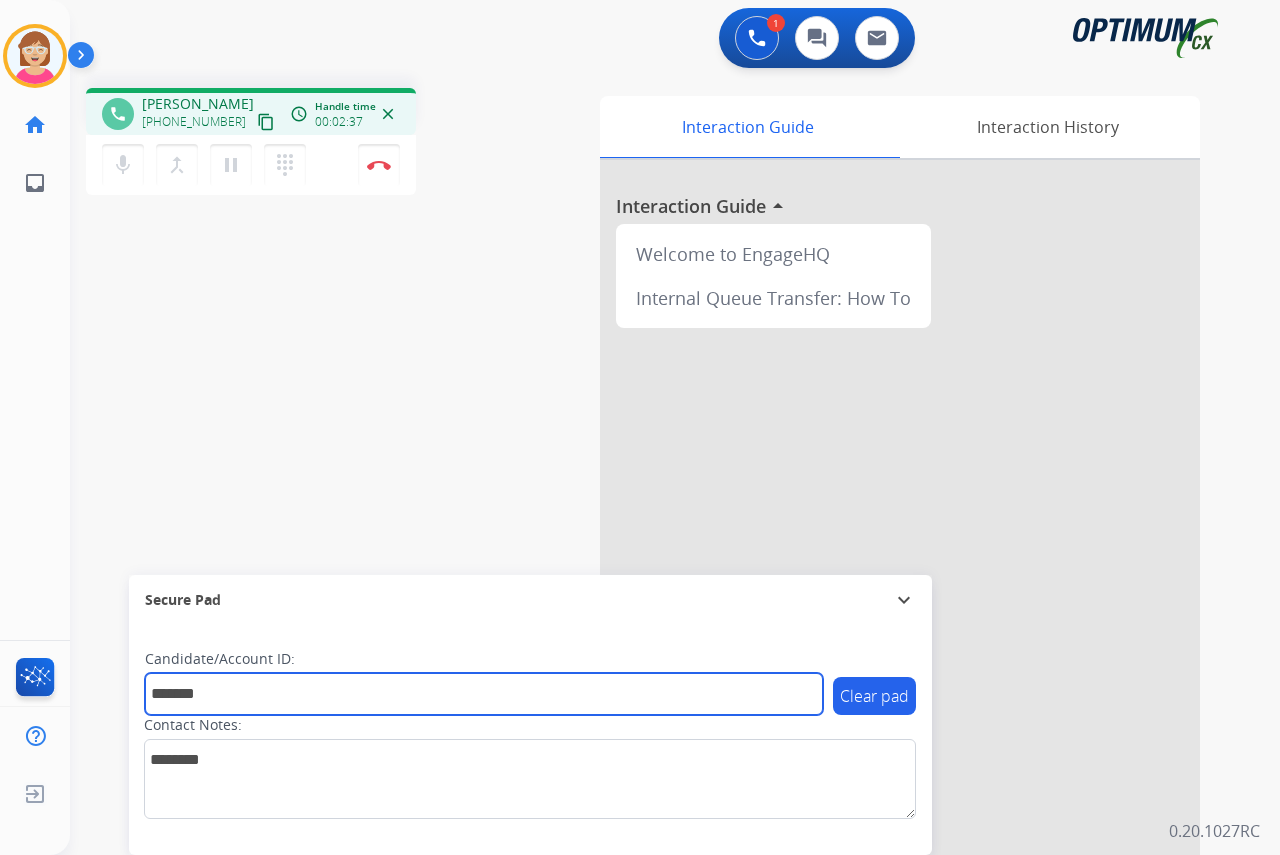 type on "*******" 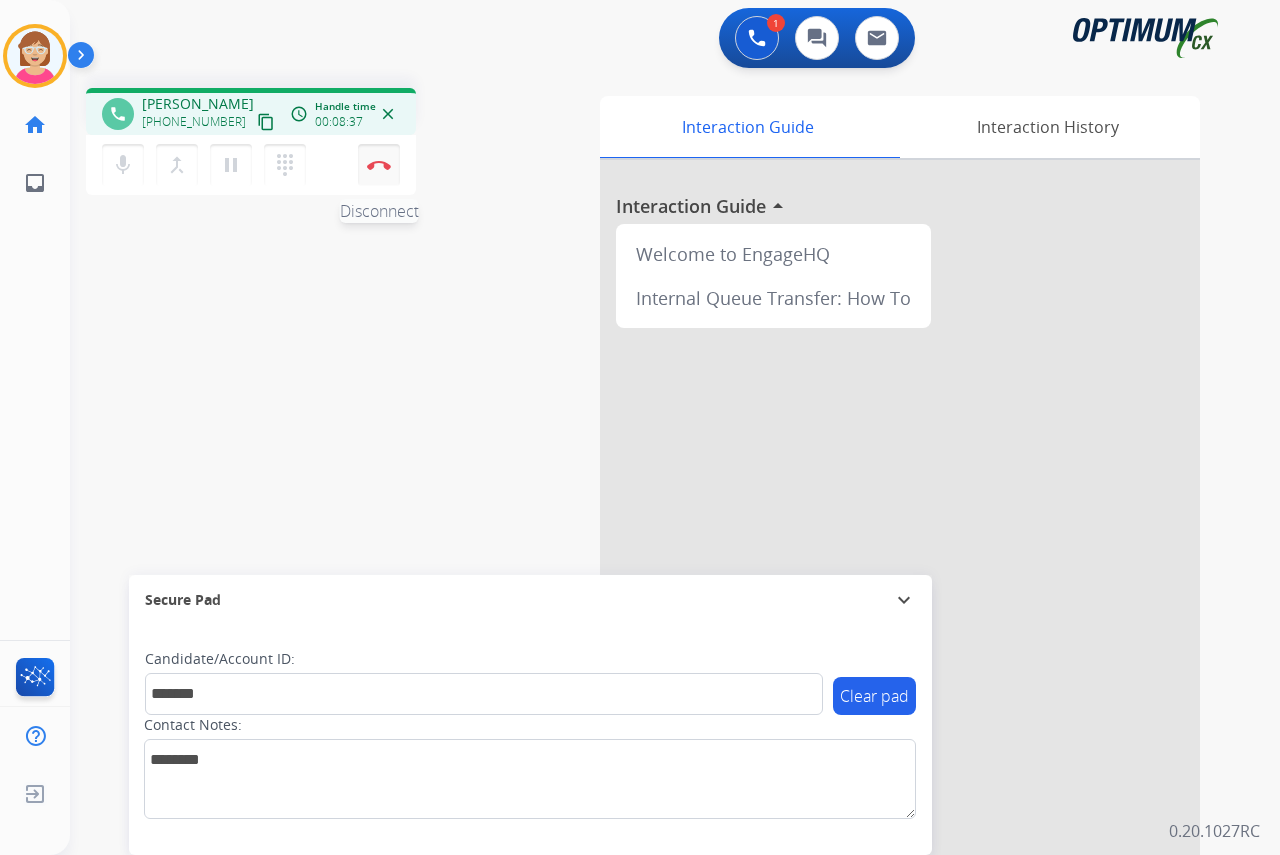 click at bounding box center (379, 165) 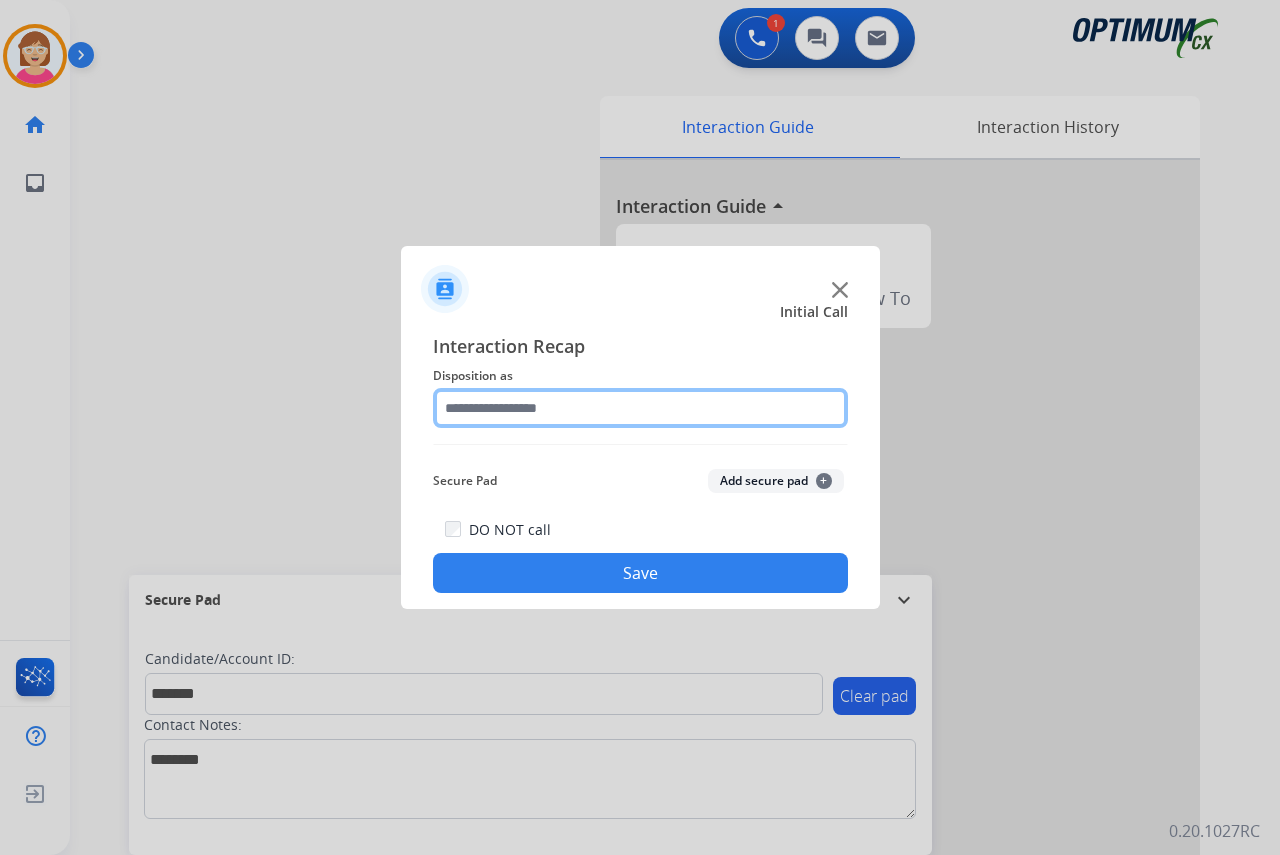 click 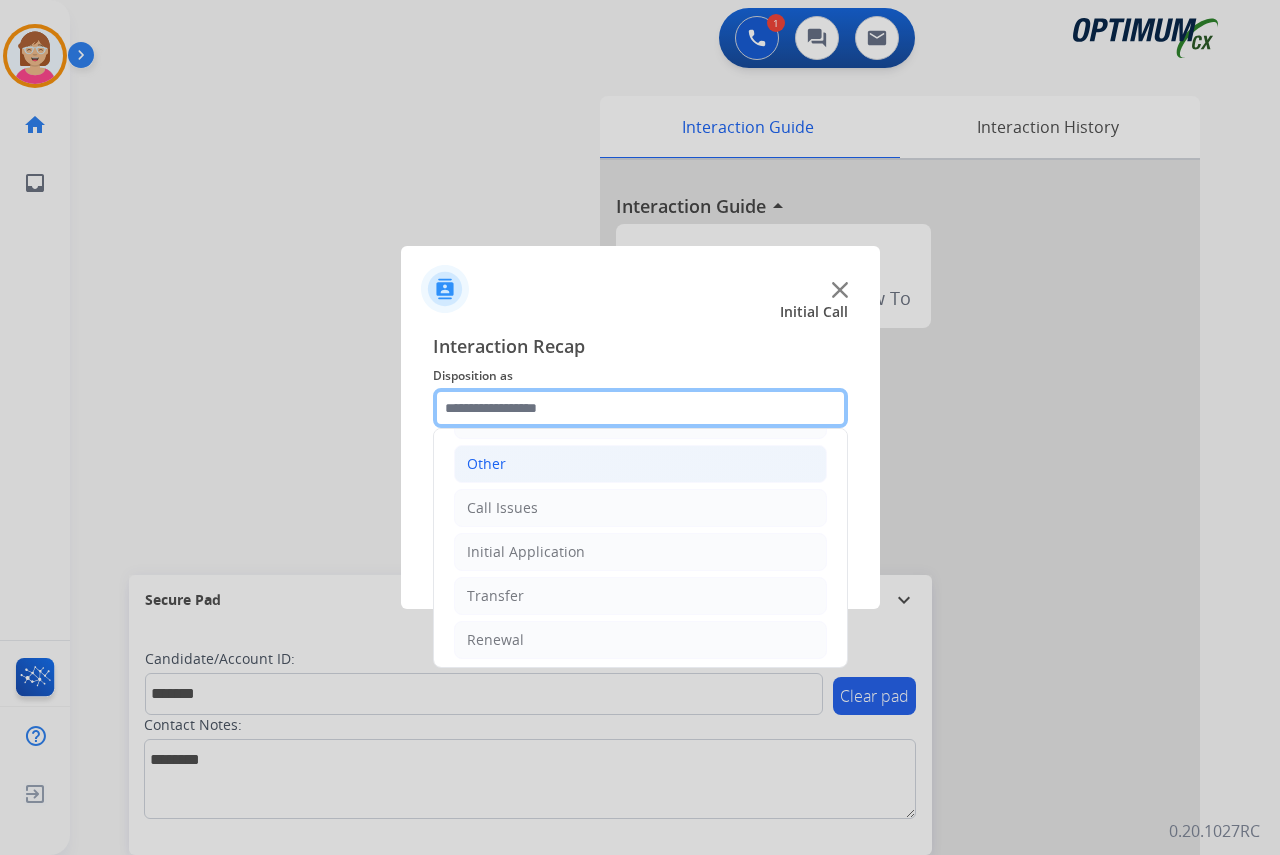 scroll, scrollTop: 136, scrollLeft: 0, axis: vertical 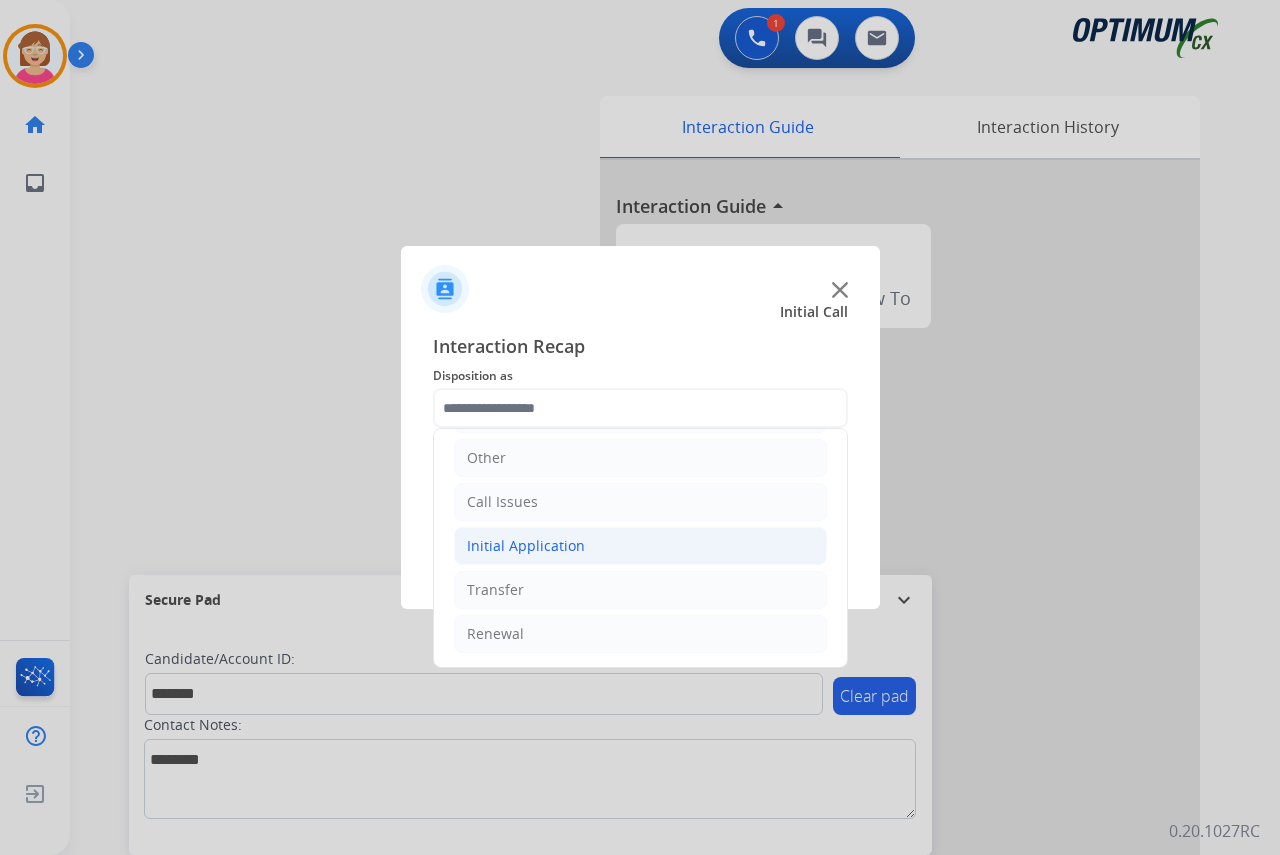 click on "Initial Application" 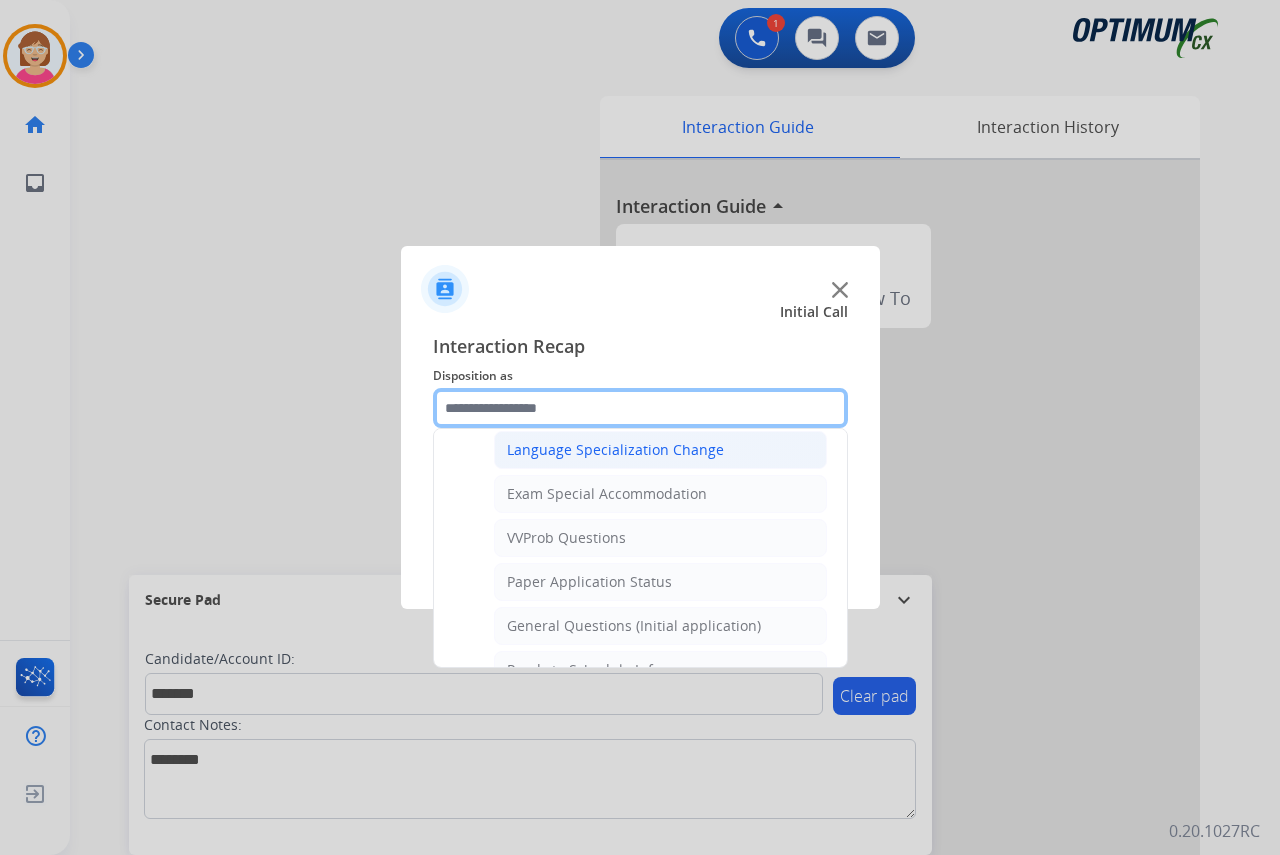 scroll, scrollTop: 1036, scrollLeft: 0, axis: vertical 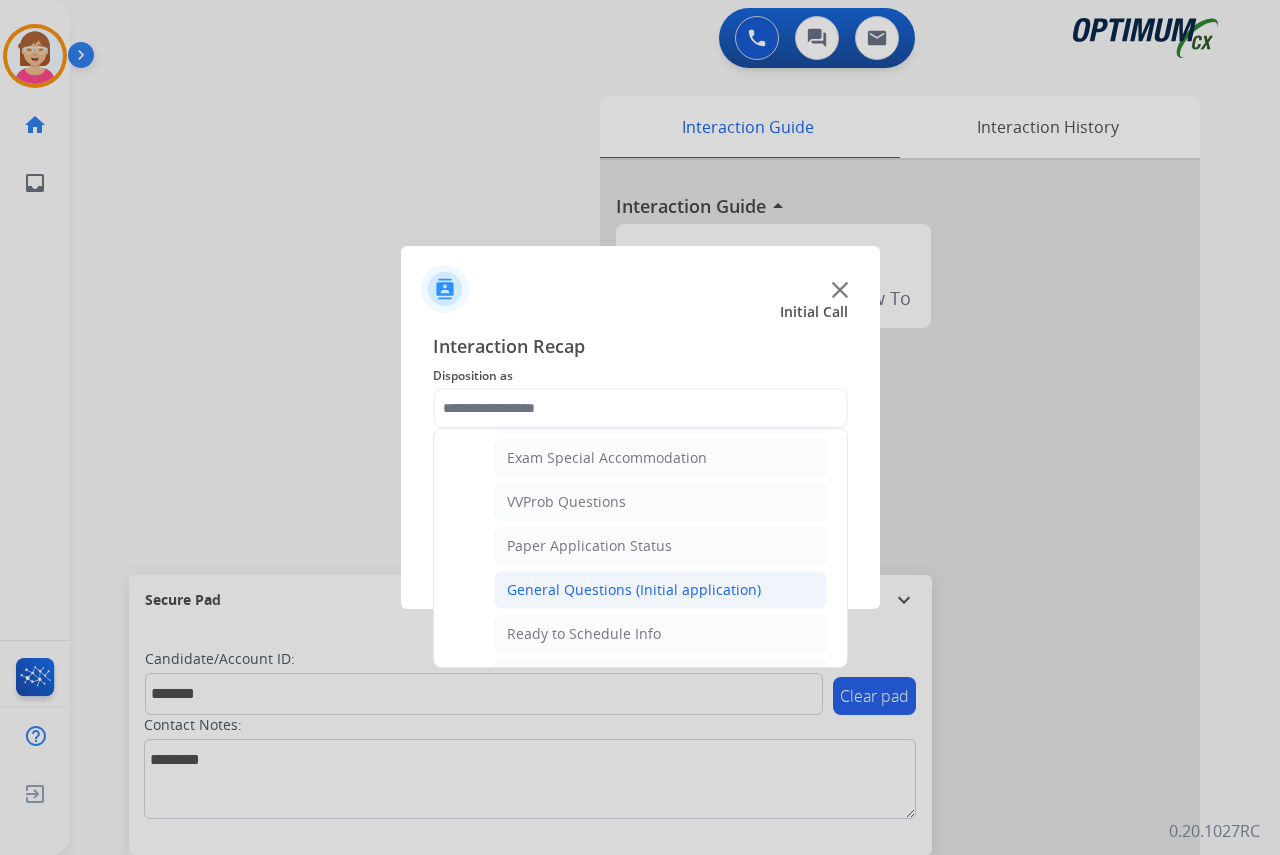 click on "General Questions (Initial application)" 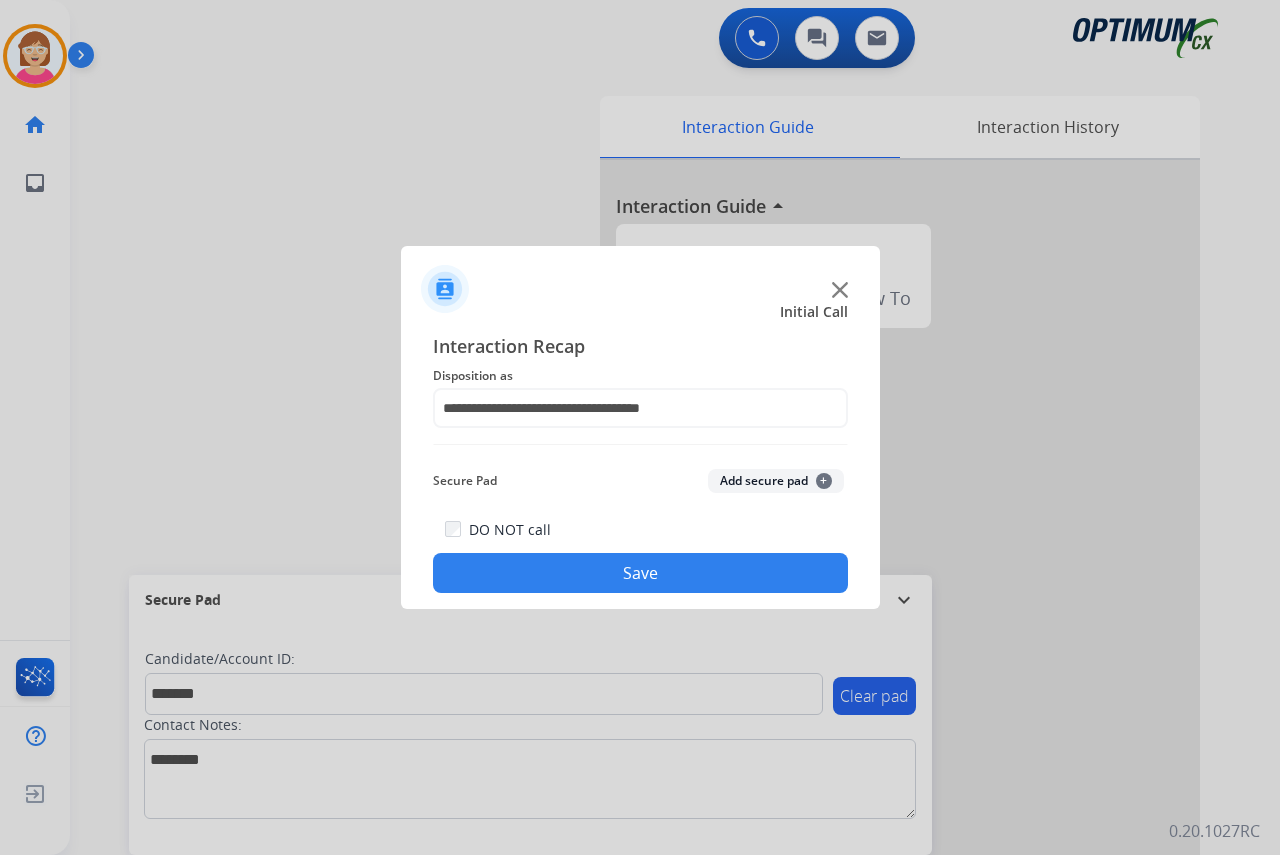click on "+" 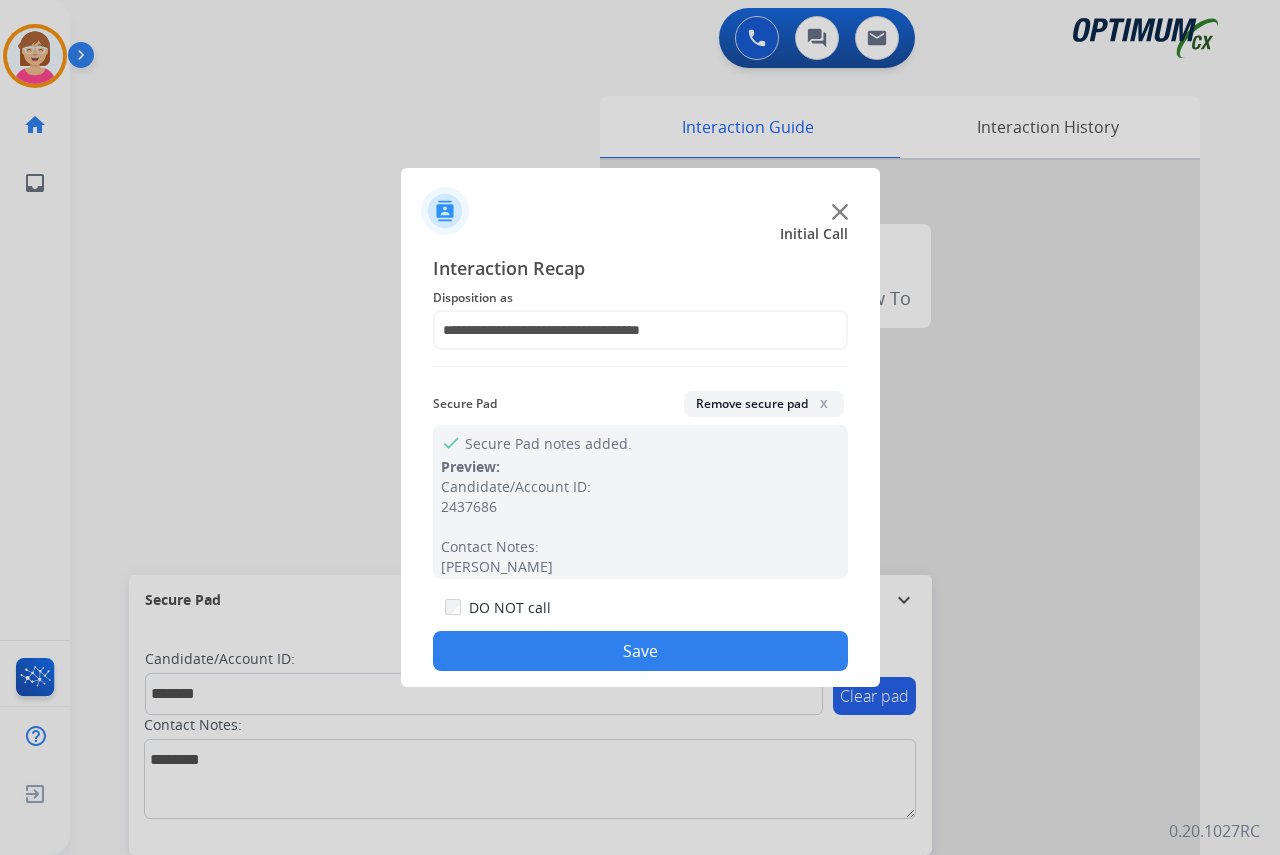 click on "Save" 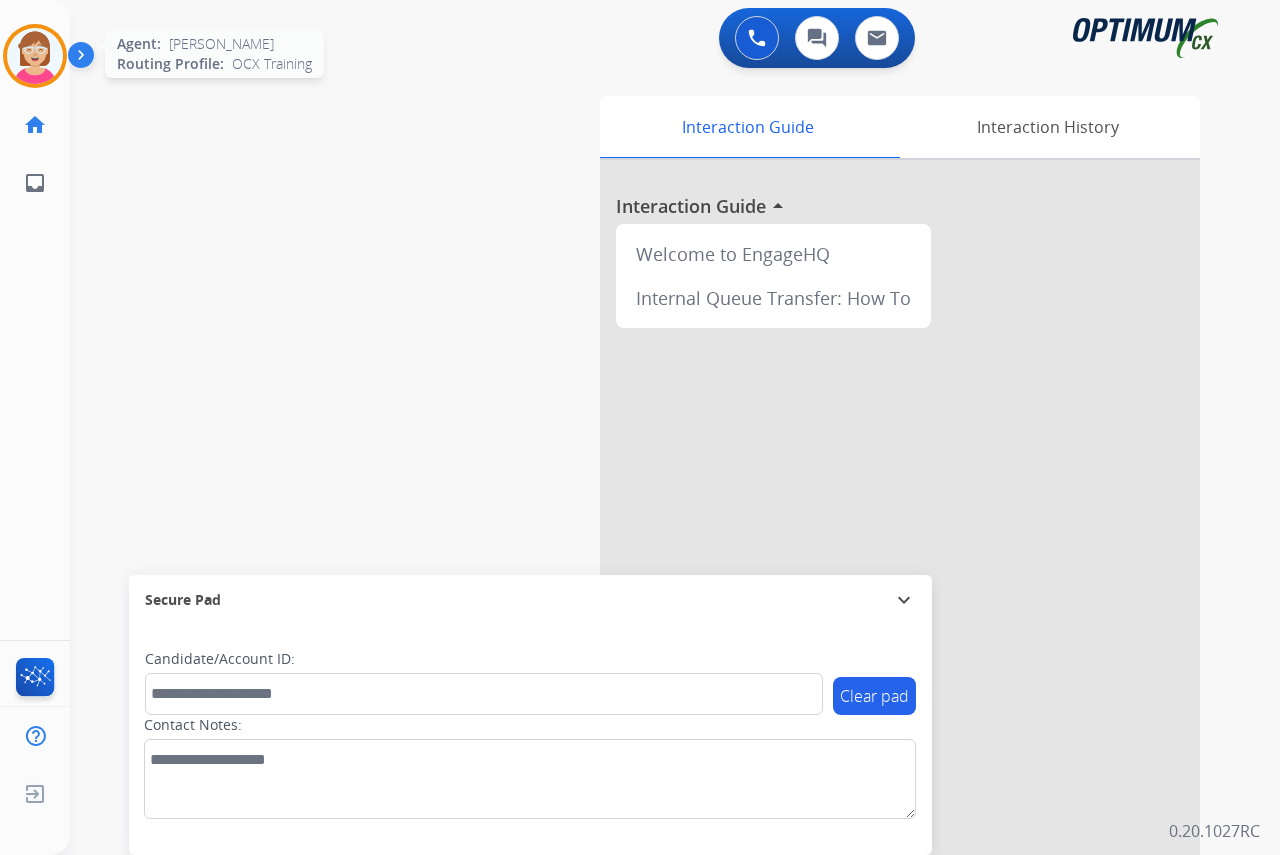 click at bounding box center (35, 56) 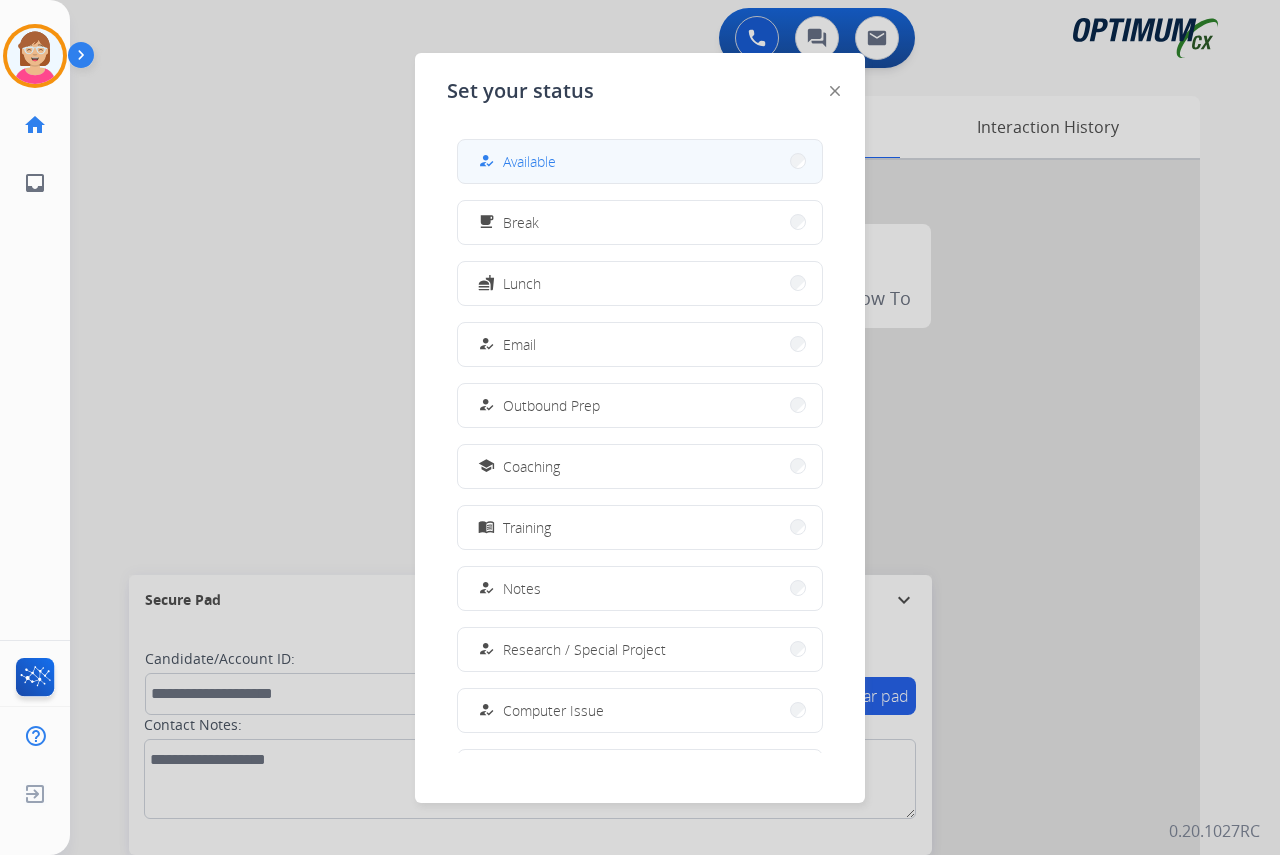 click on "how_to_reg Available" at bounding box center (640, 161) 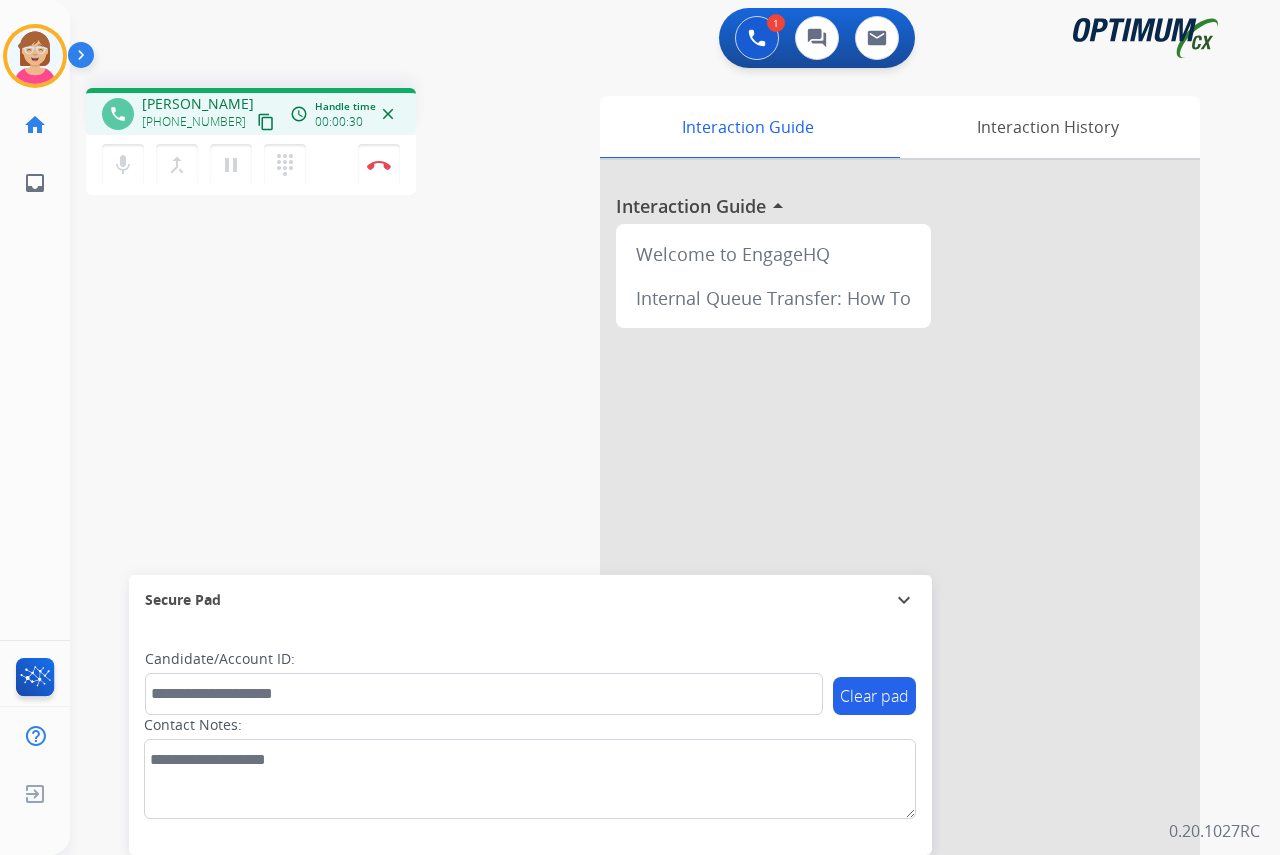 click on "[PERSON_NAME]  Edit Avatar  Agent:   [PERSON_NAME] Profile:  OCX Training home  Home  Home inbox  Emails  Emails  FocalPoints  Help Center  Help Center  Log out  Log out" 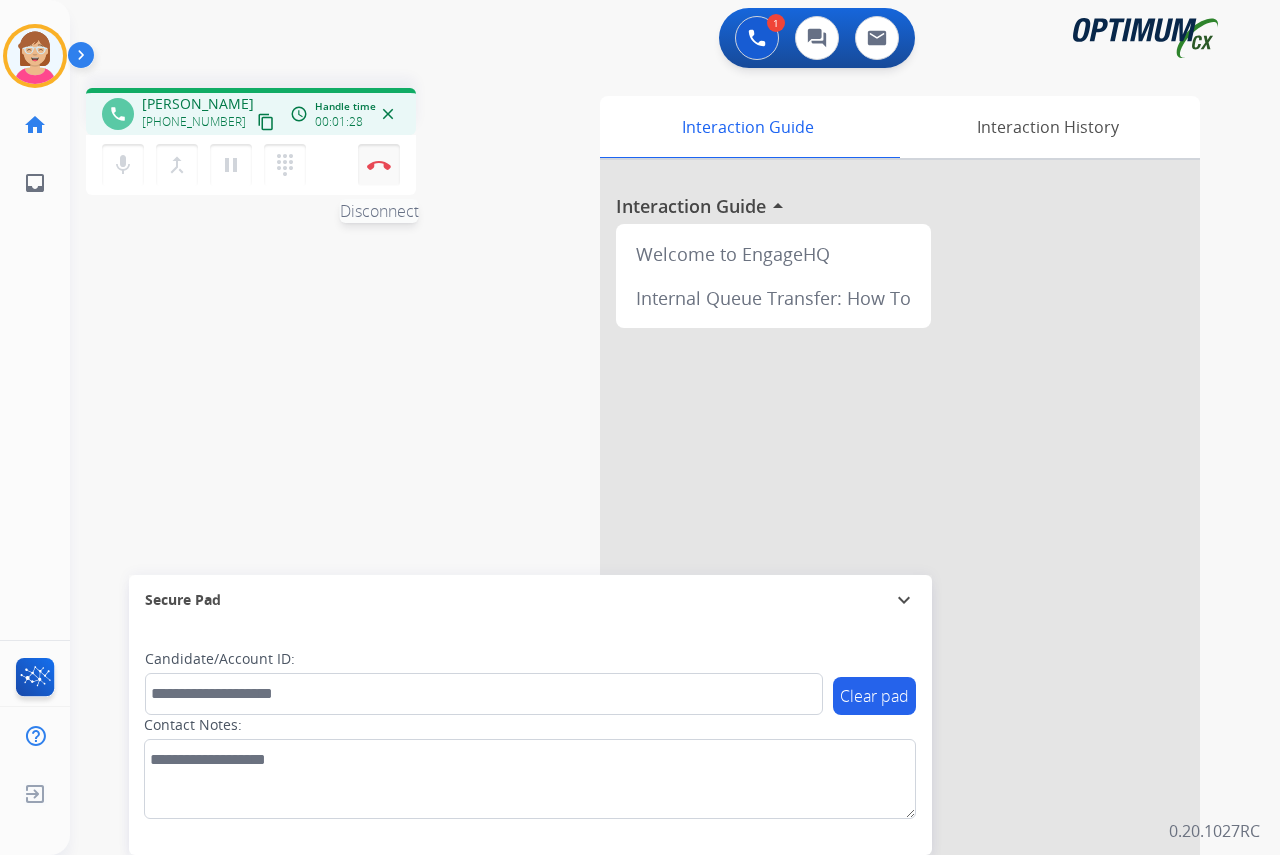 click at bounding box center (379, 165) 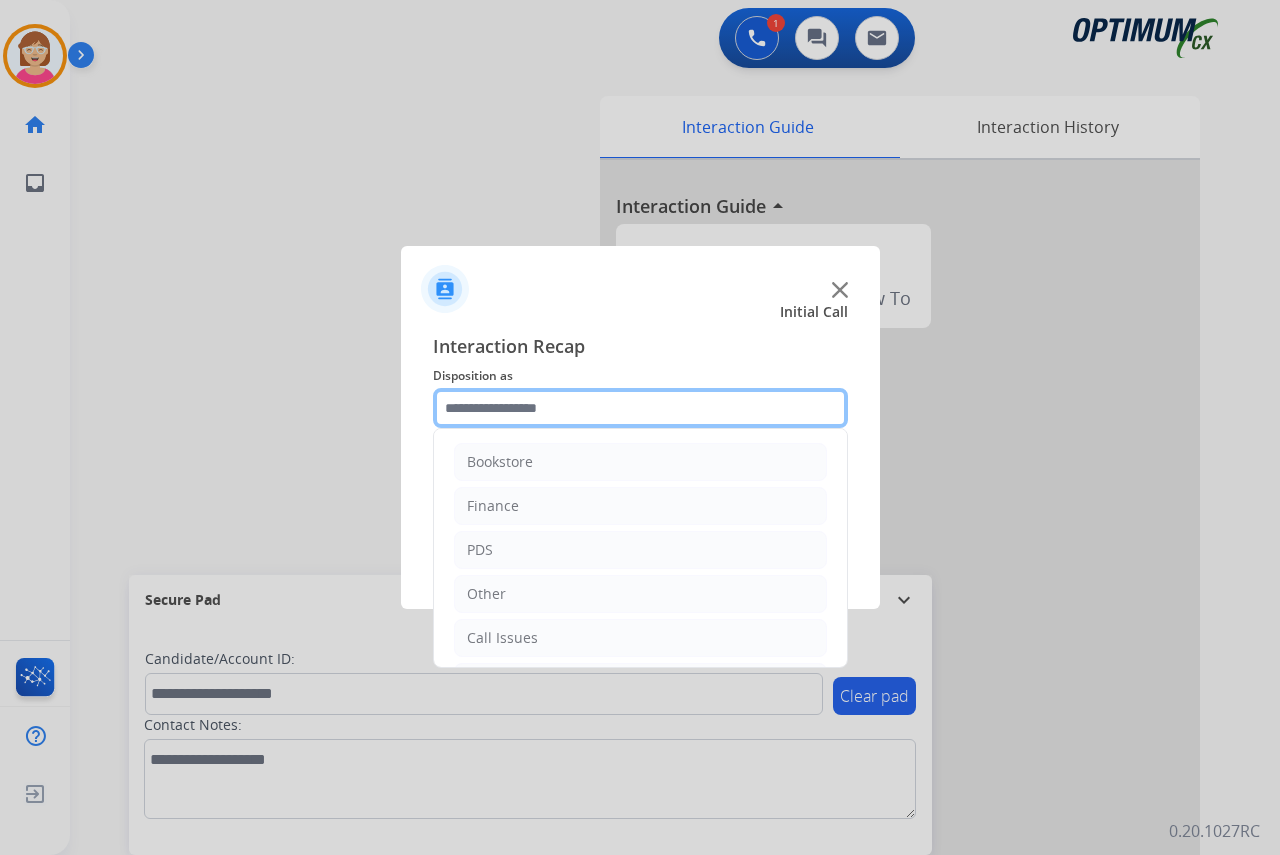 click 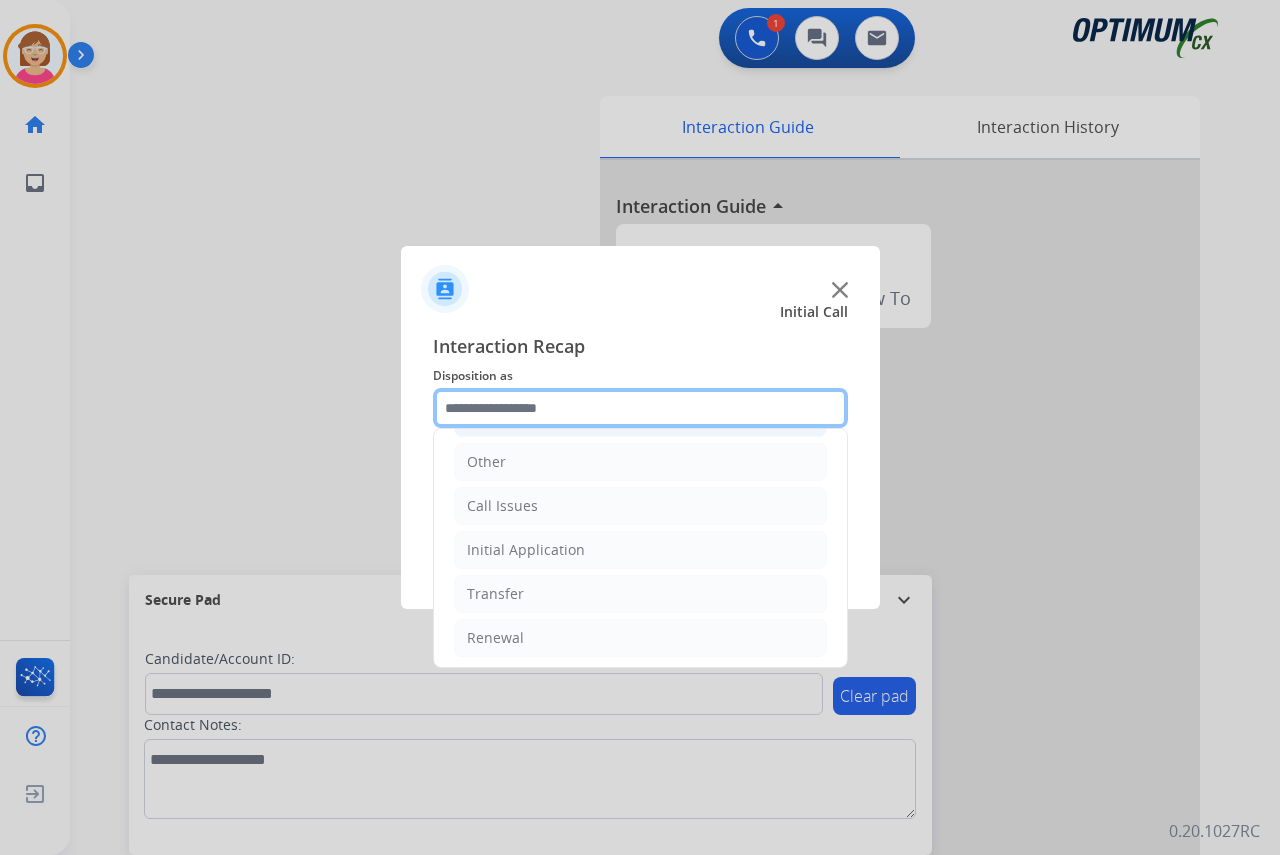 scroll, scrollTop: 136, scrollLeft: 0, axis: vertical 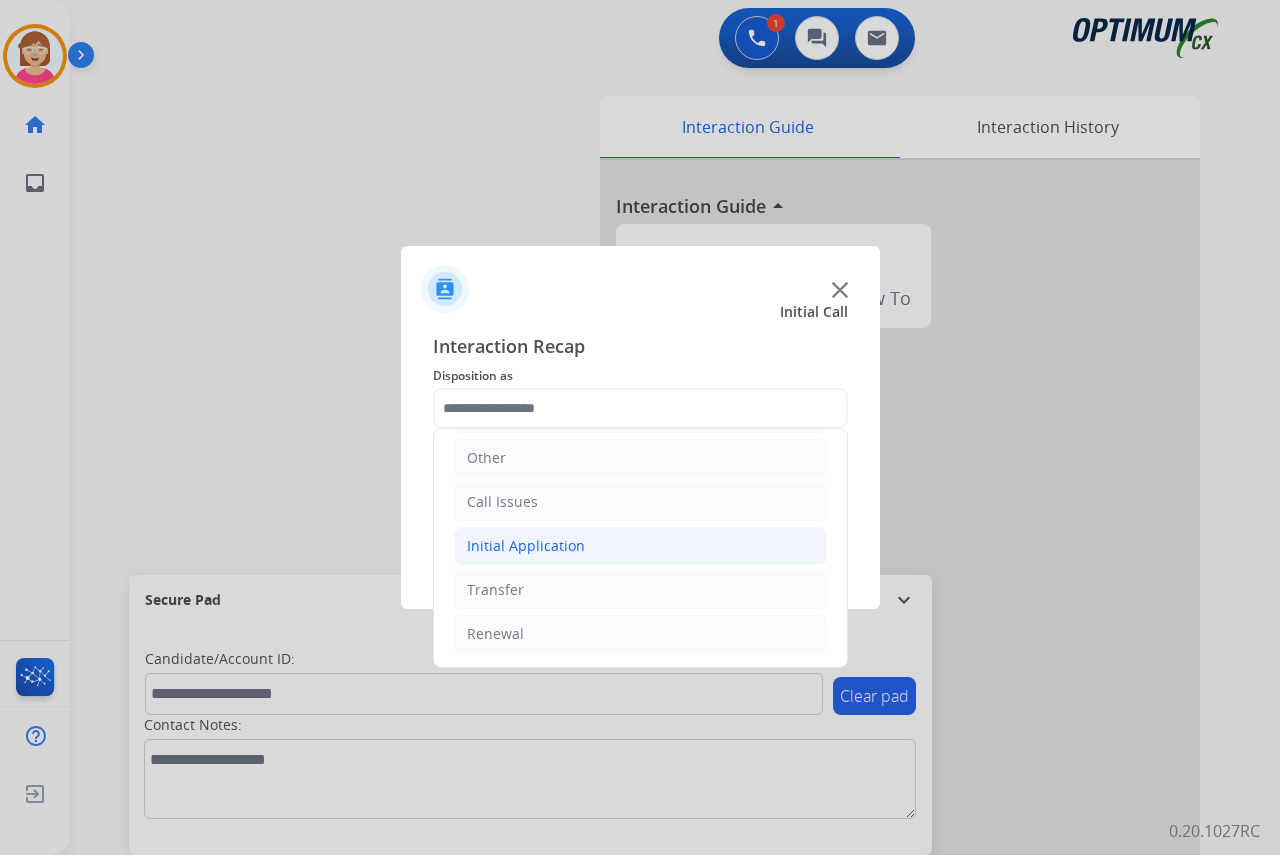 click on "Initial Application" 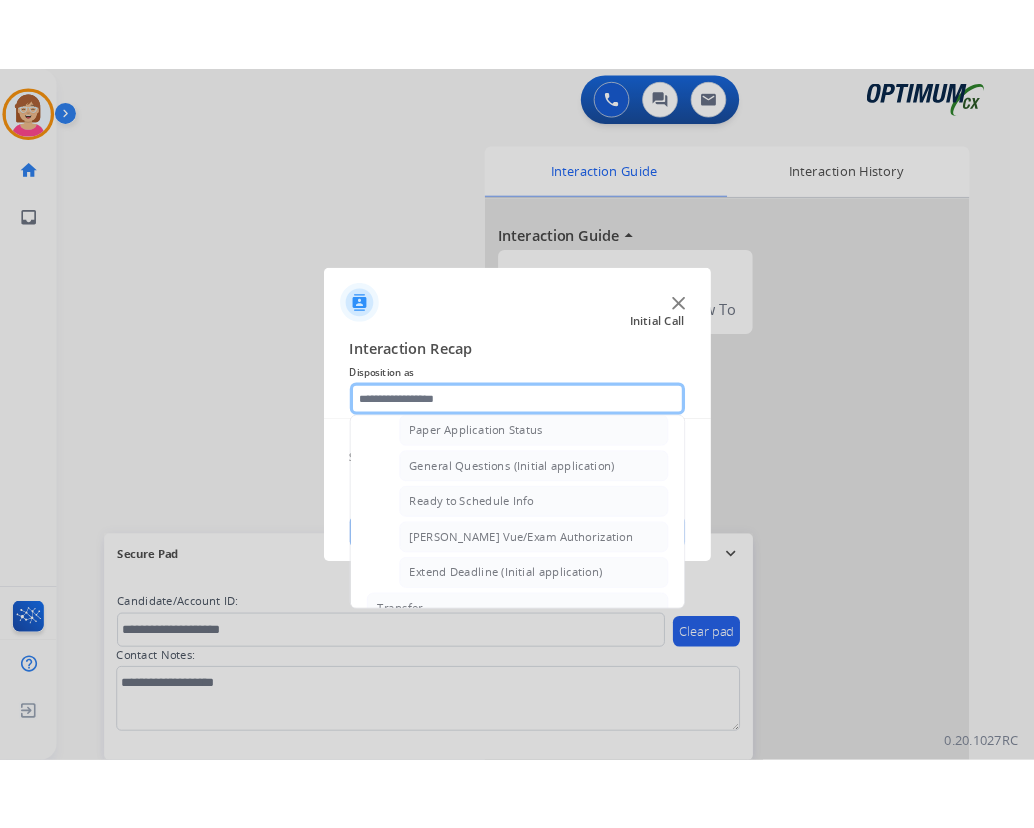 scroll, scrollTop: 1136, scrollLeft: 0, axis: vertical 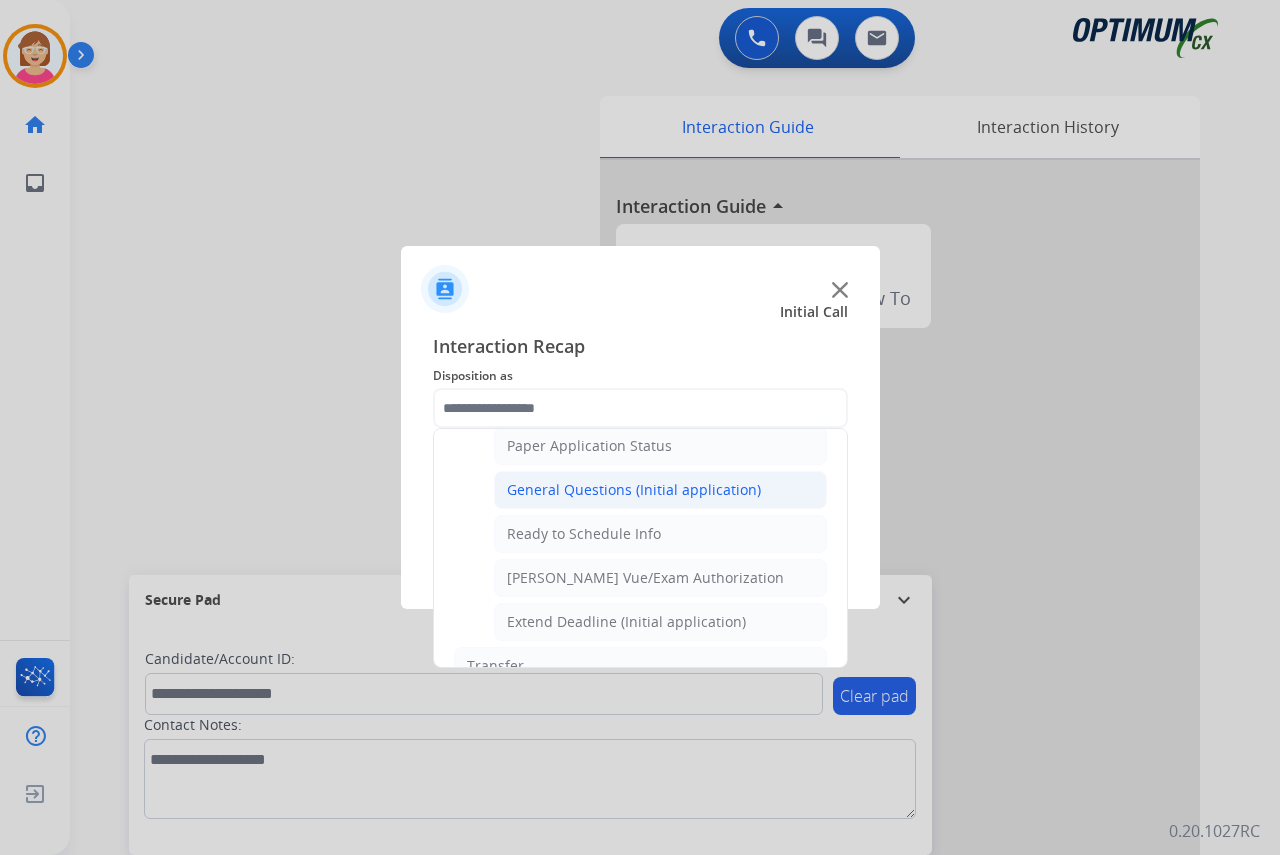 click on "General Questions (Initial application)" 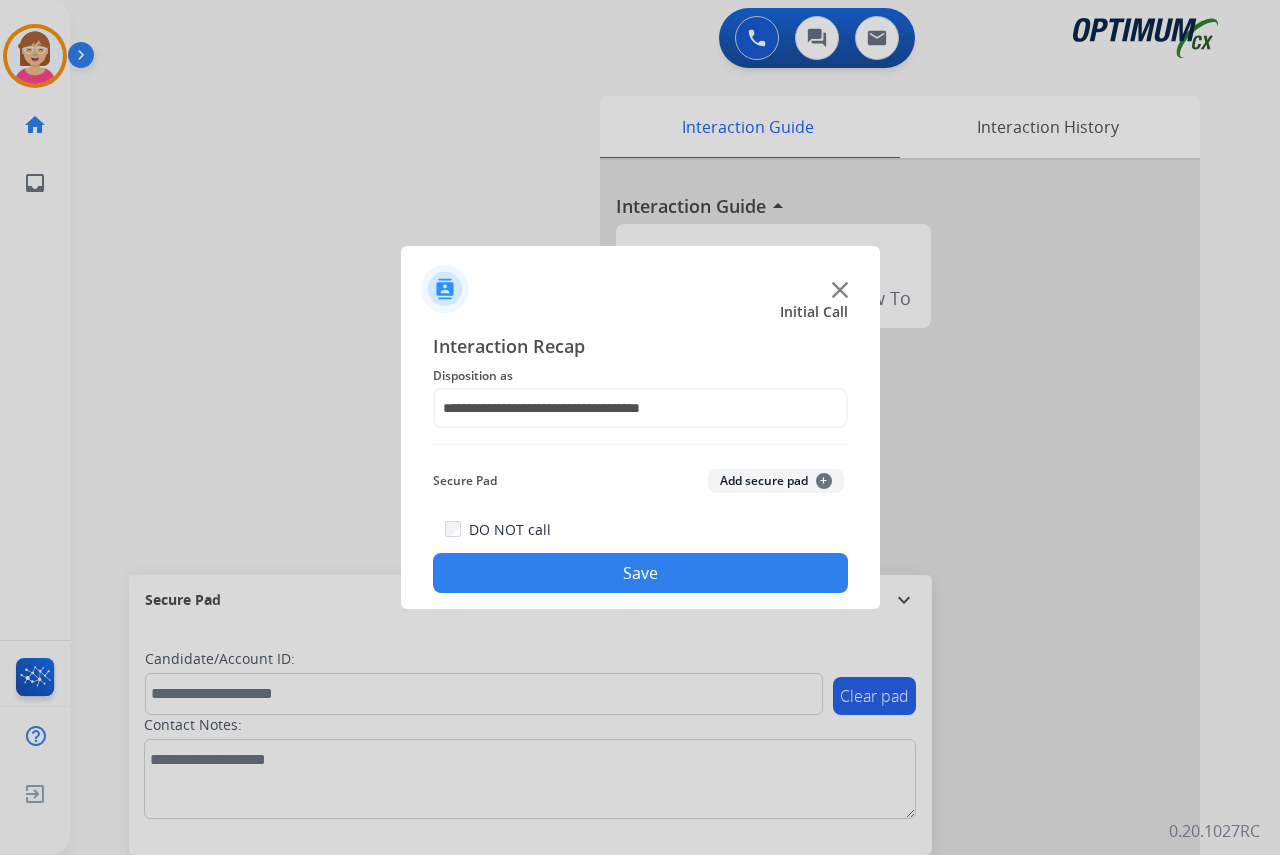 click on "+" 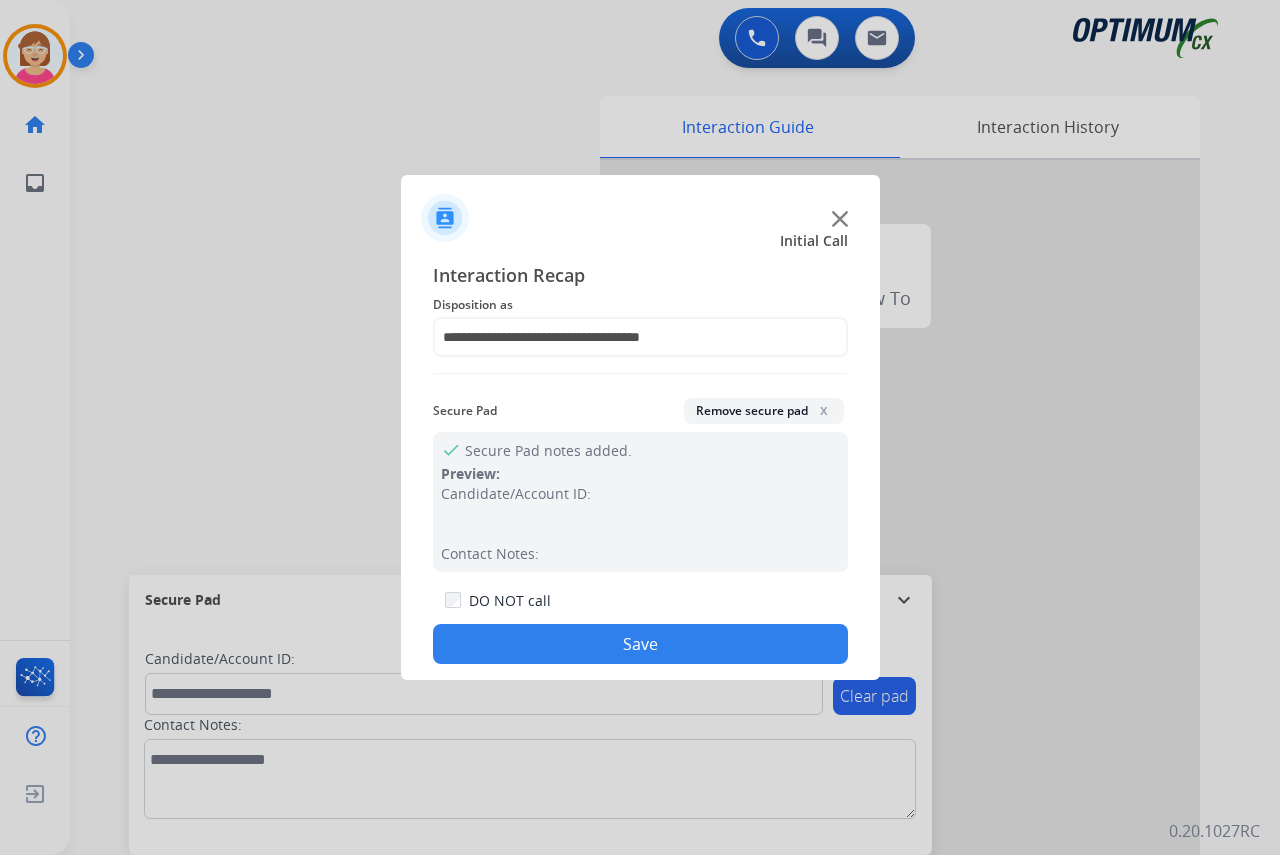 click on "Save" 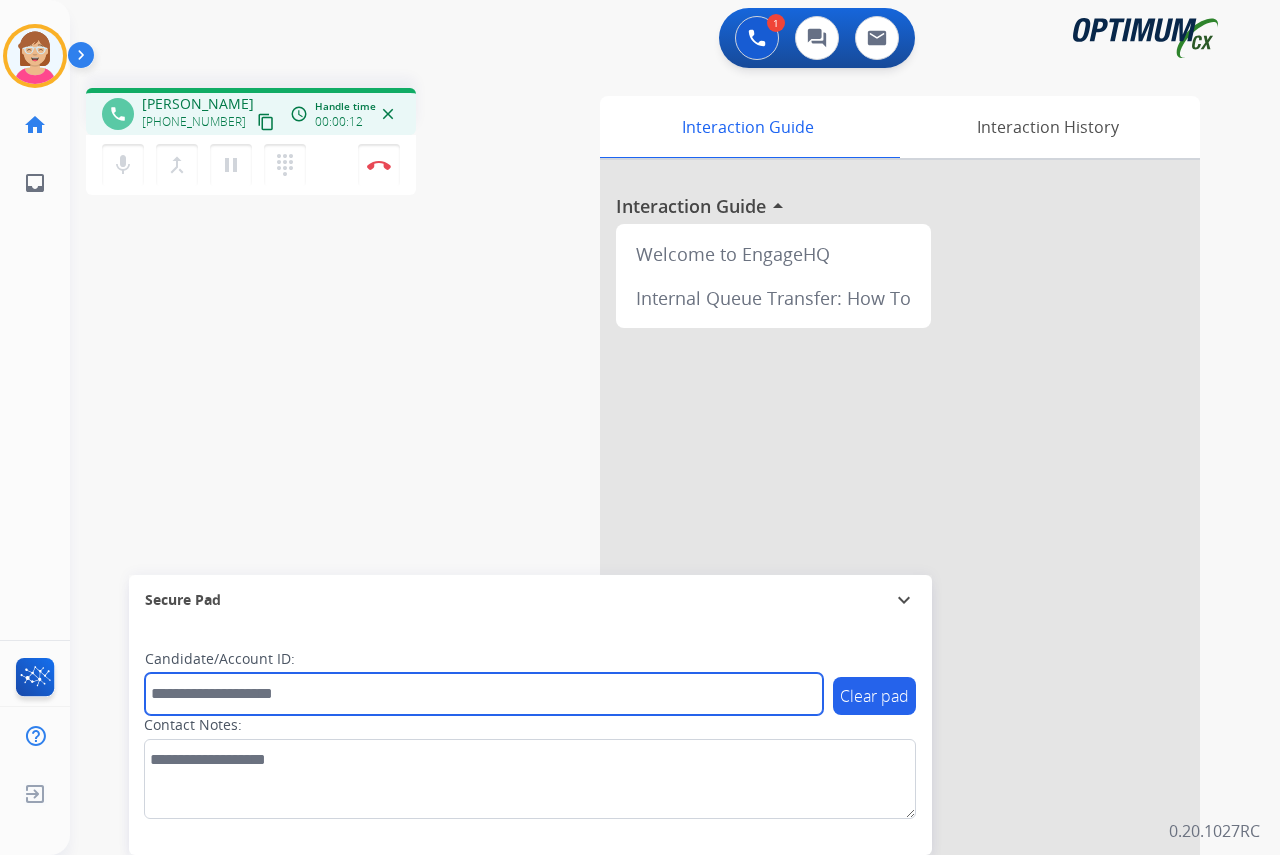 click at bounding box center [484, 694] 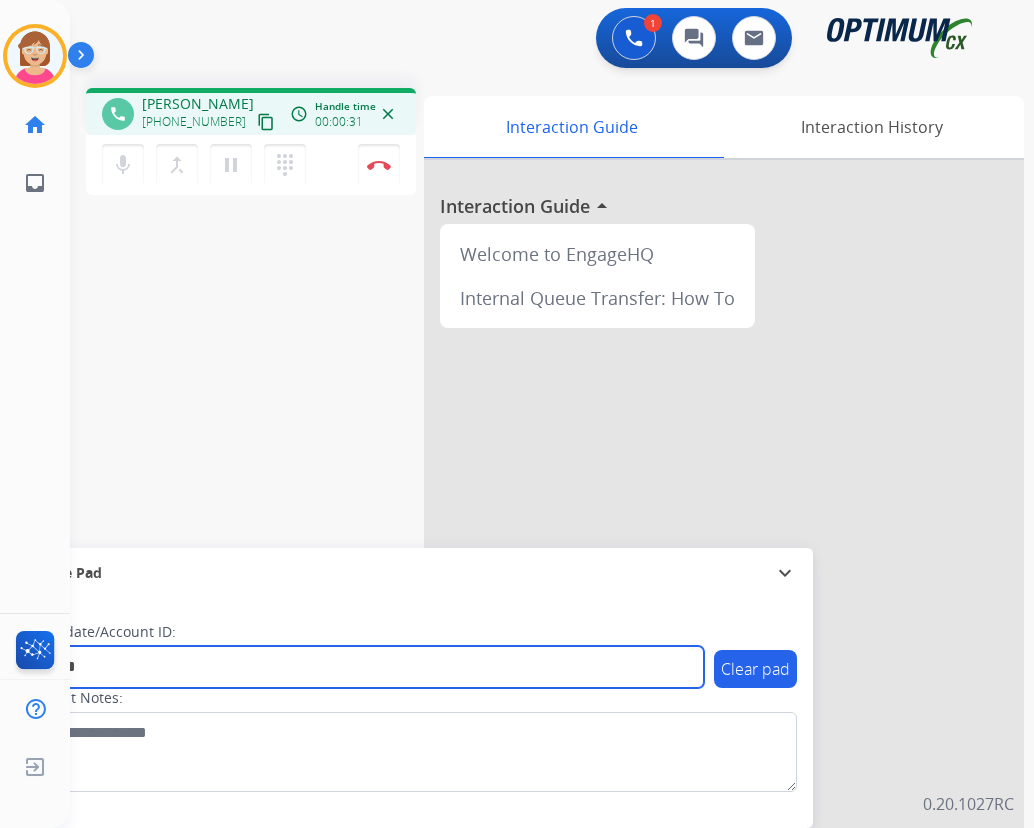 type on "*******" 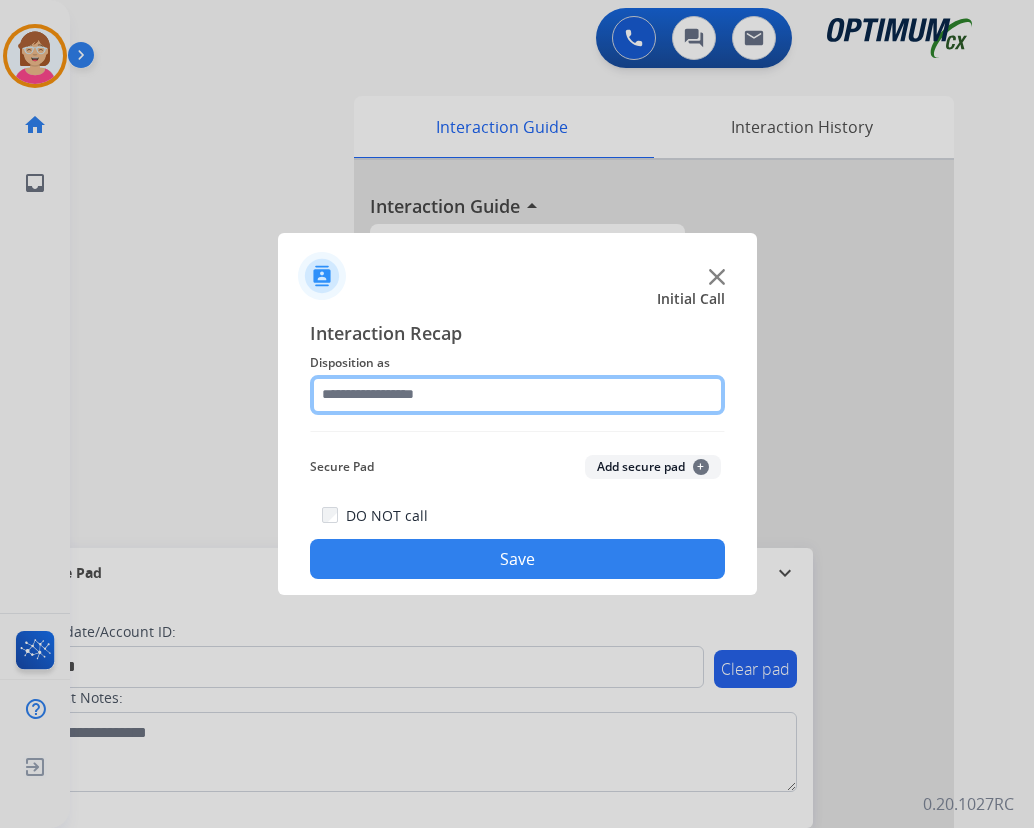click 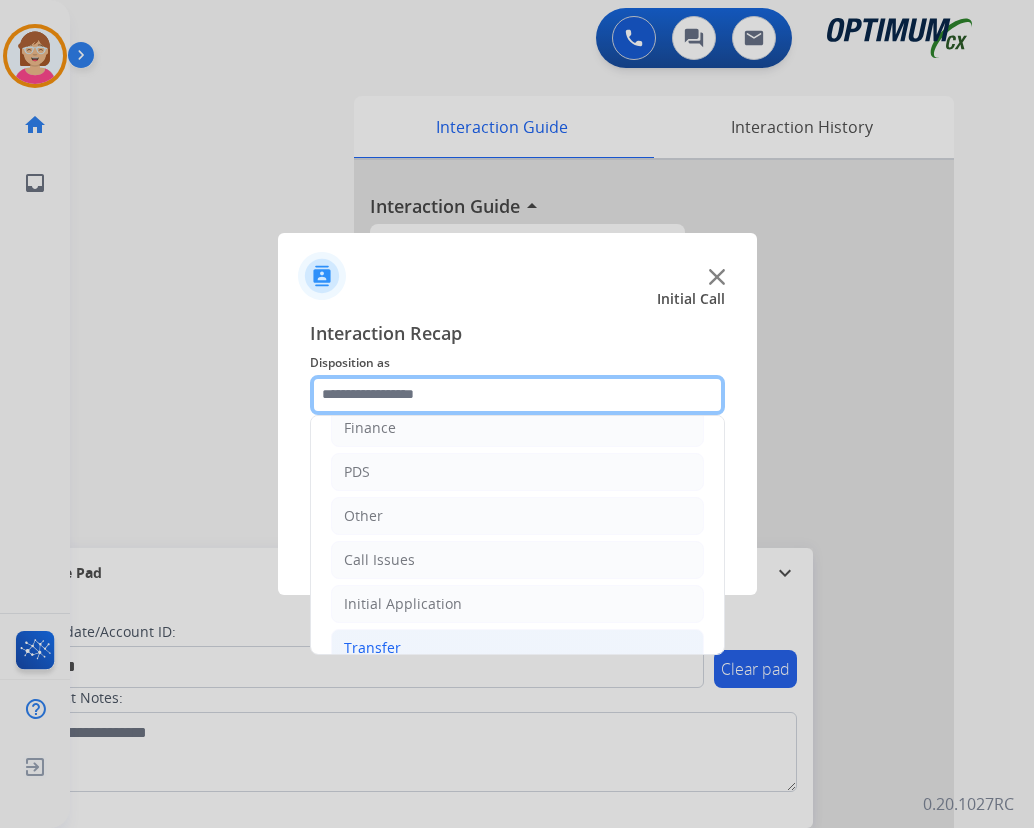scroll, scrollTop: 136, scrollLeft: 0, axis: vertical 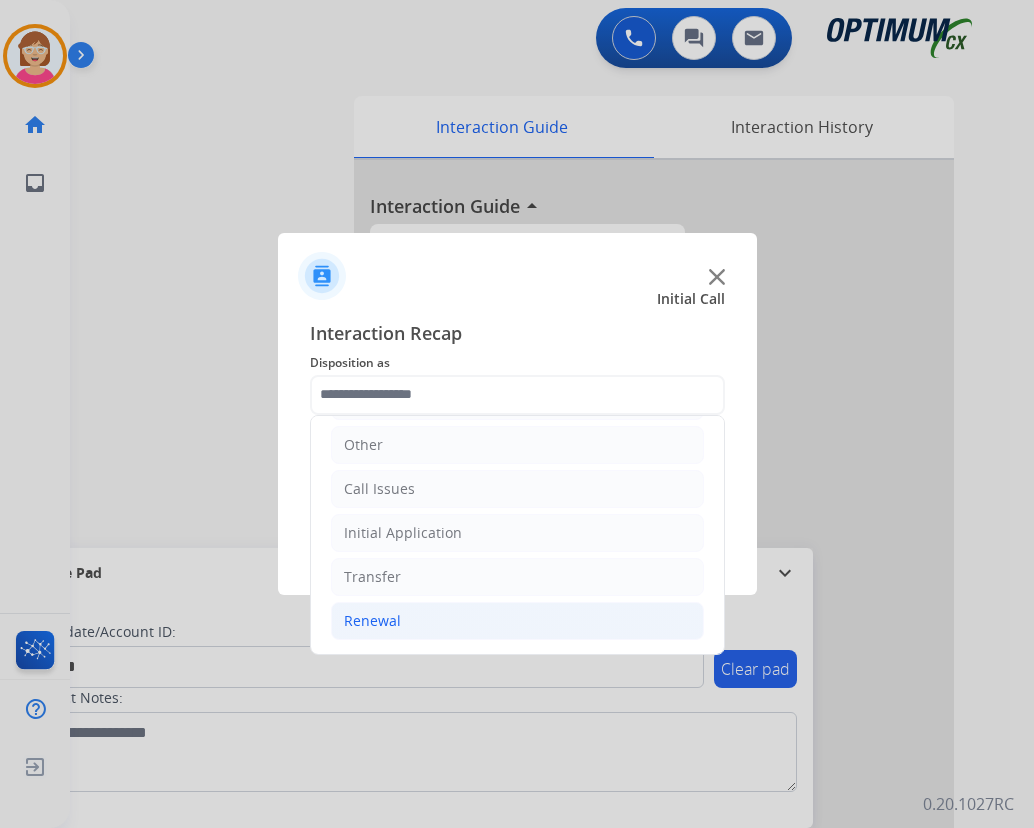 click on "Renewal" 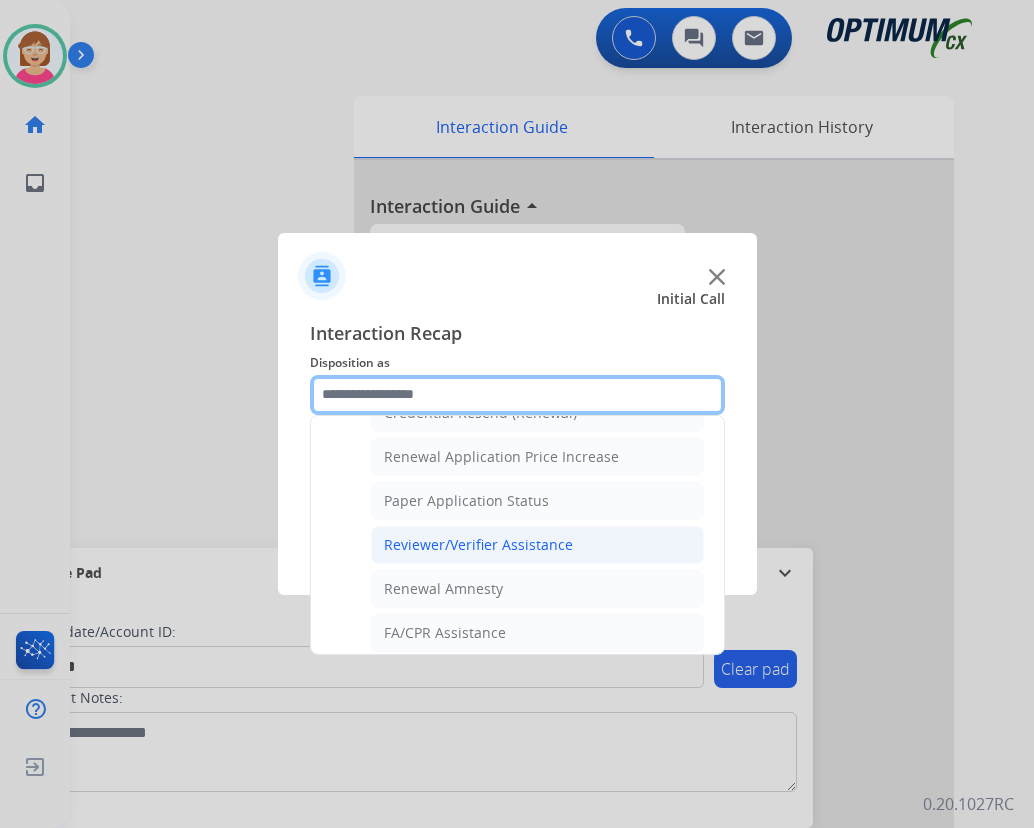 scroll, scrollTop: 572, scrollLeft: 0, axis: vertical 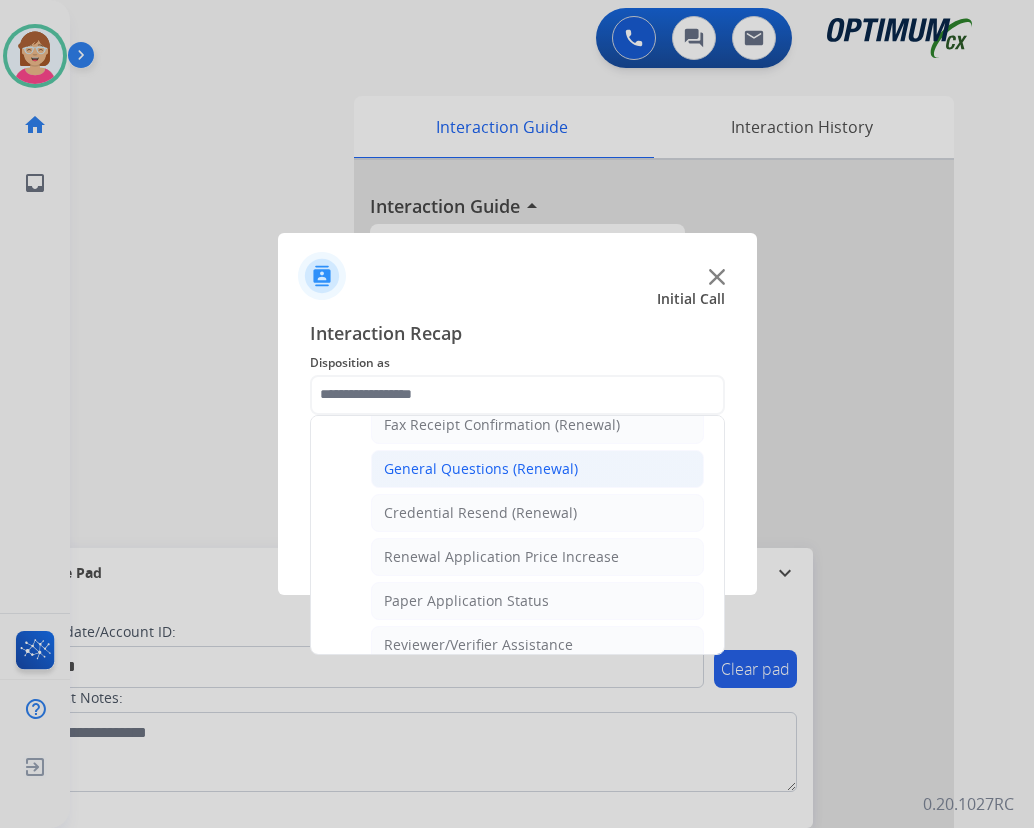 click on "General Questions (Renewal)" 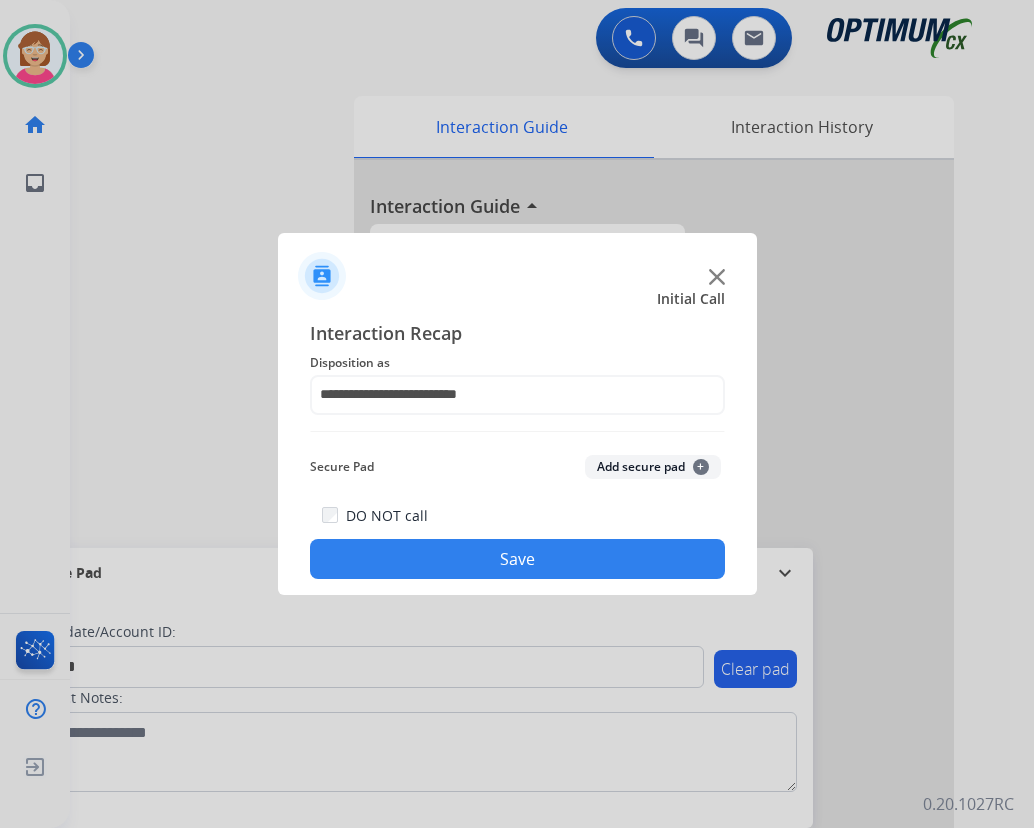 click on "+" 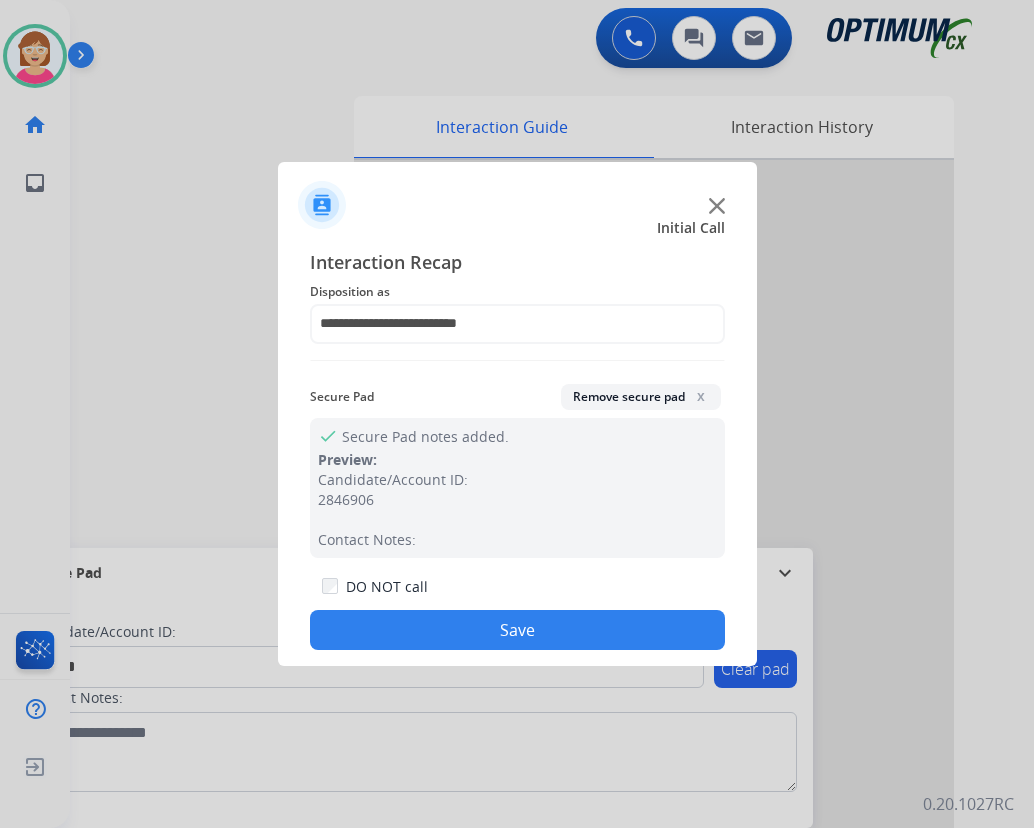click on "Save" 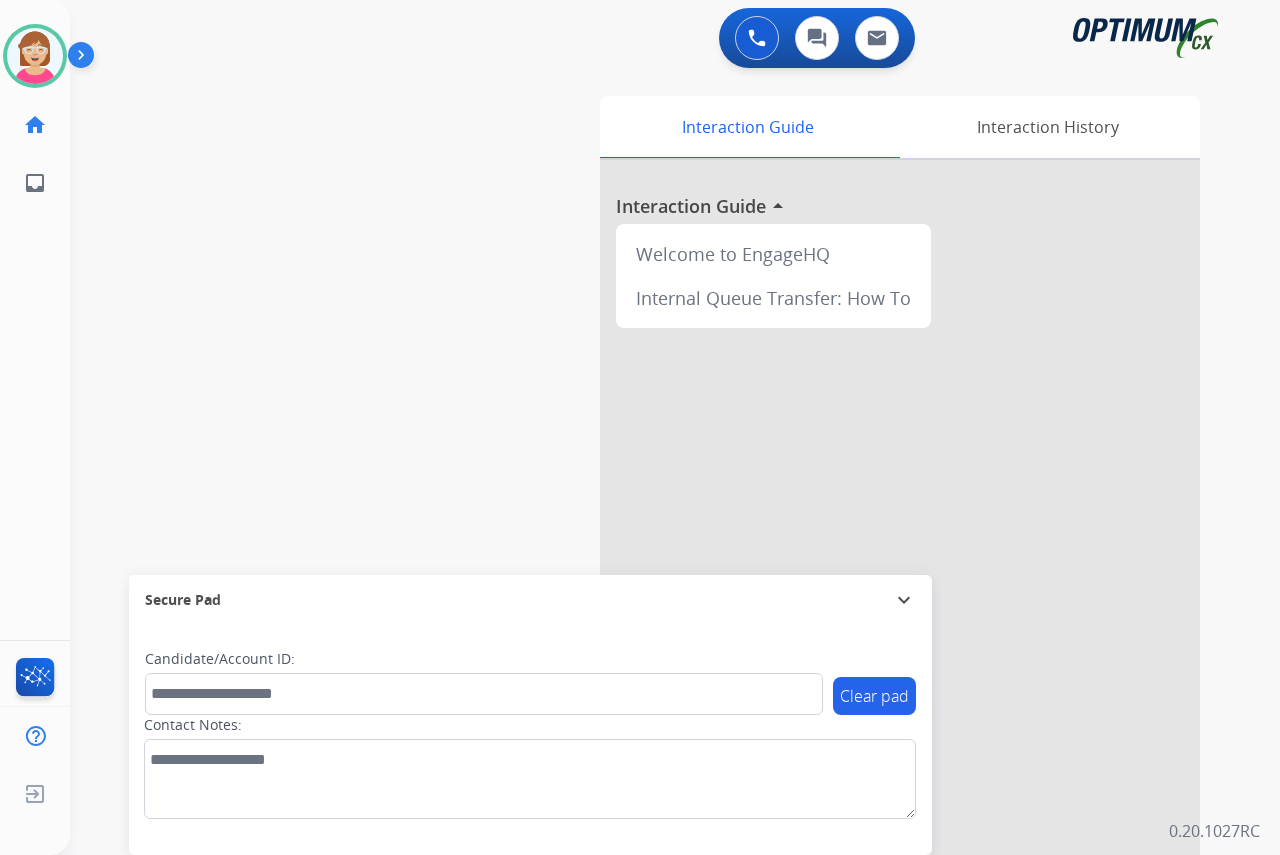 click on "[PERSON_NAME]   Available  Edit Avatar  Agent:   [PERSON_NAME] Profile:  OCX Training home  Home  Home inbox  Emails  Emails  FocalPoints  Help Center  Help Center  Log out  Log out" 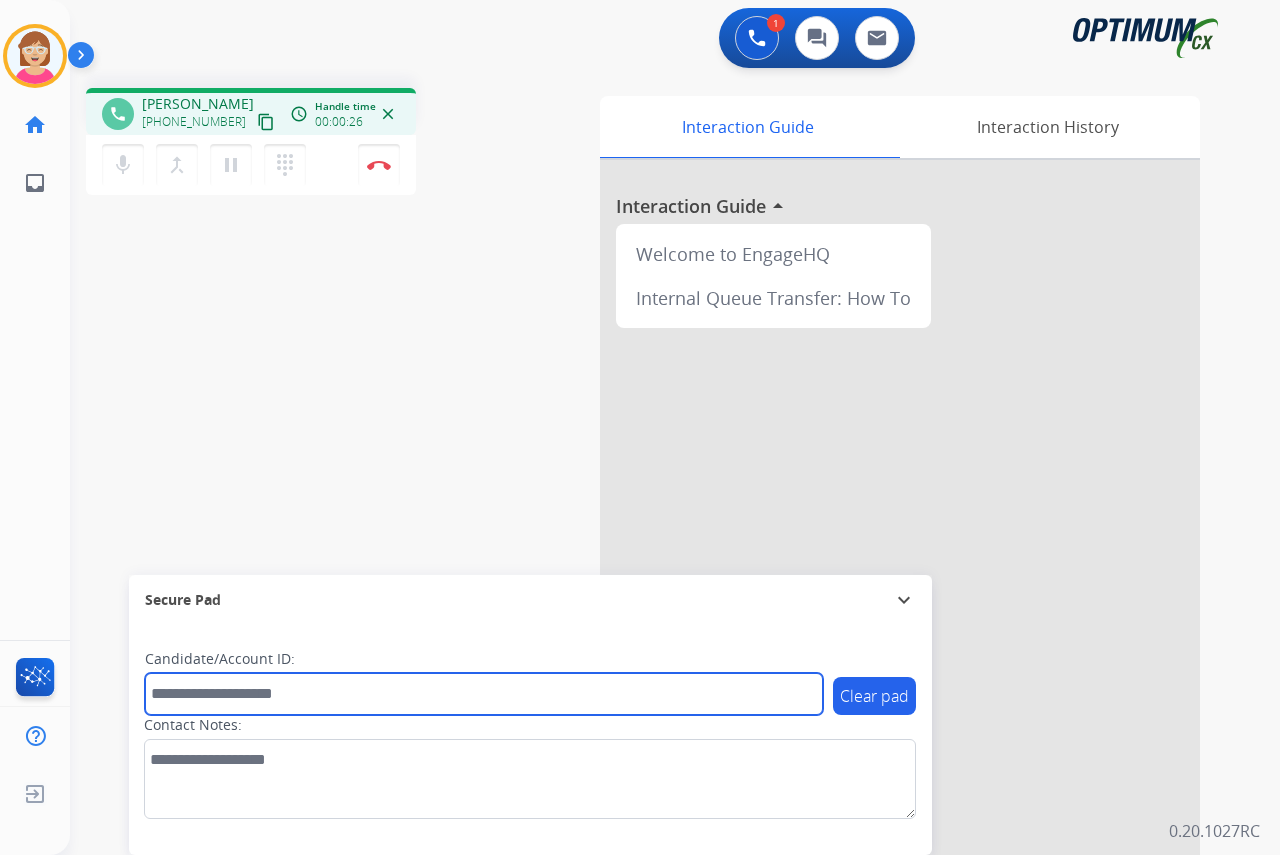 click at bounding box center (484, 694) 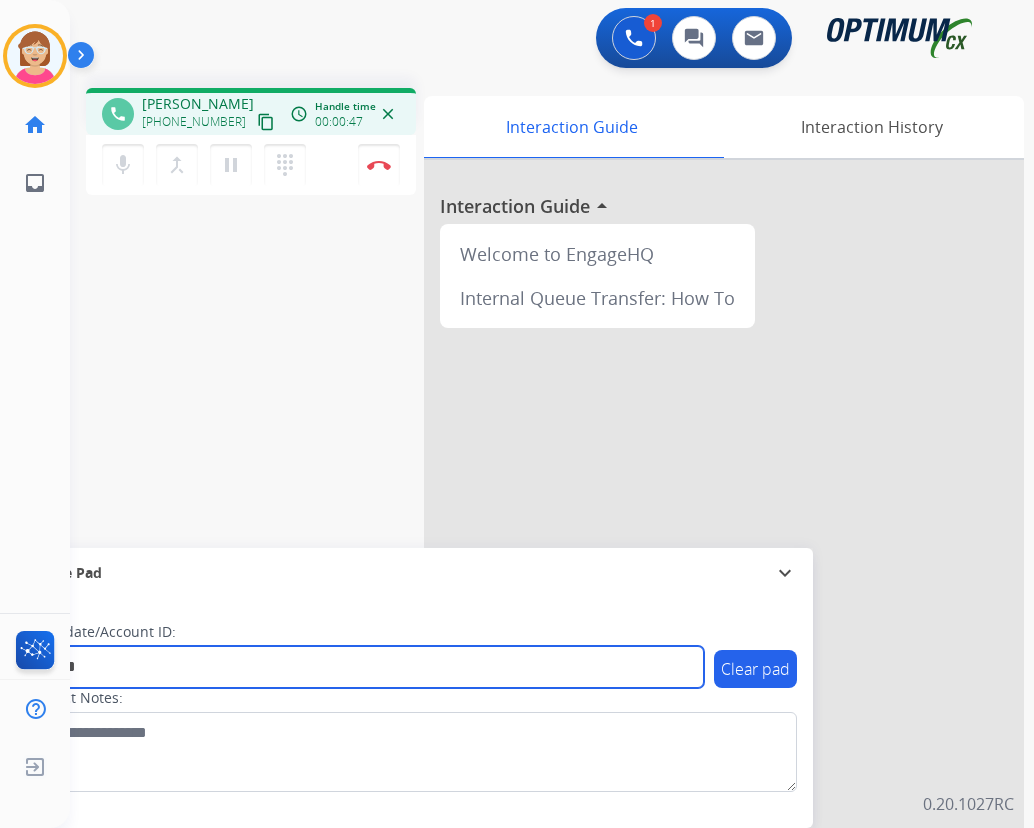 type on "*******" 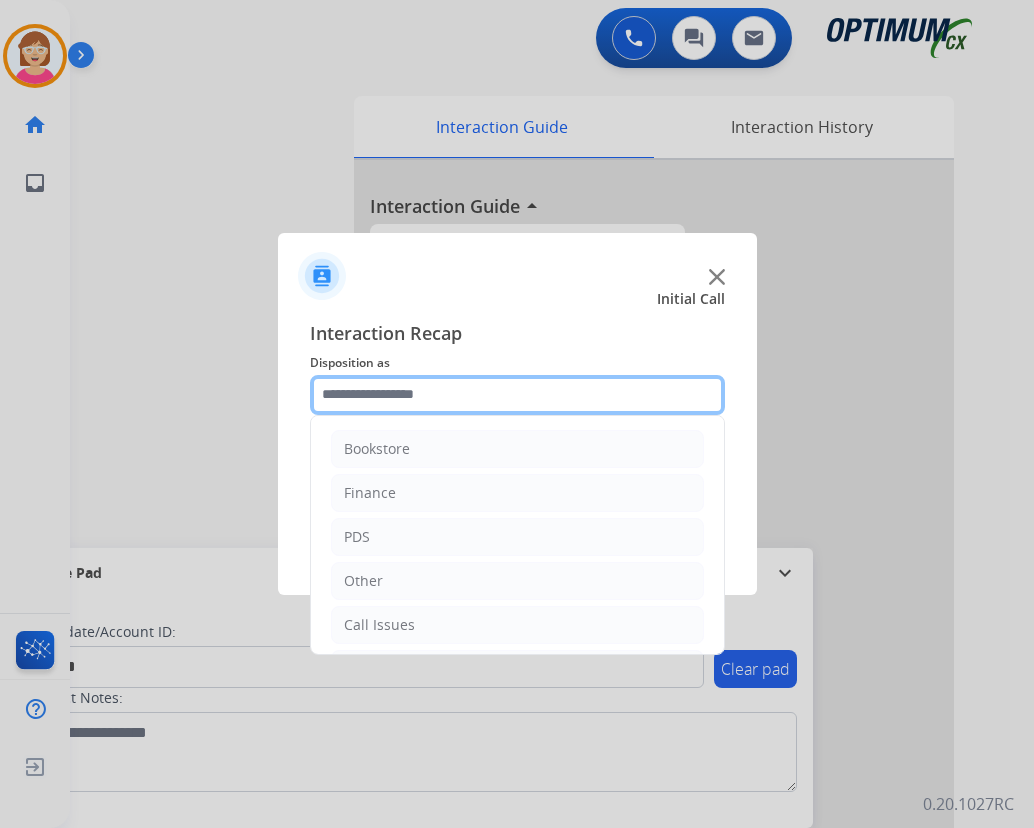 click 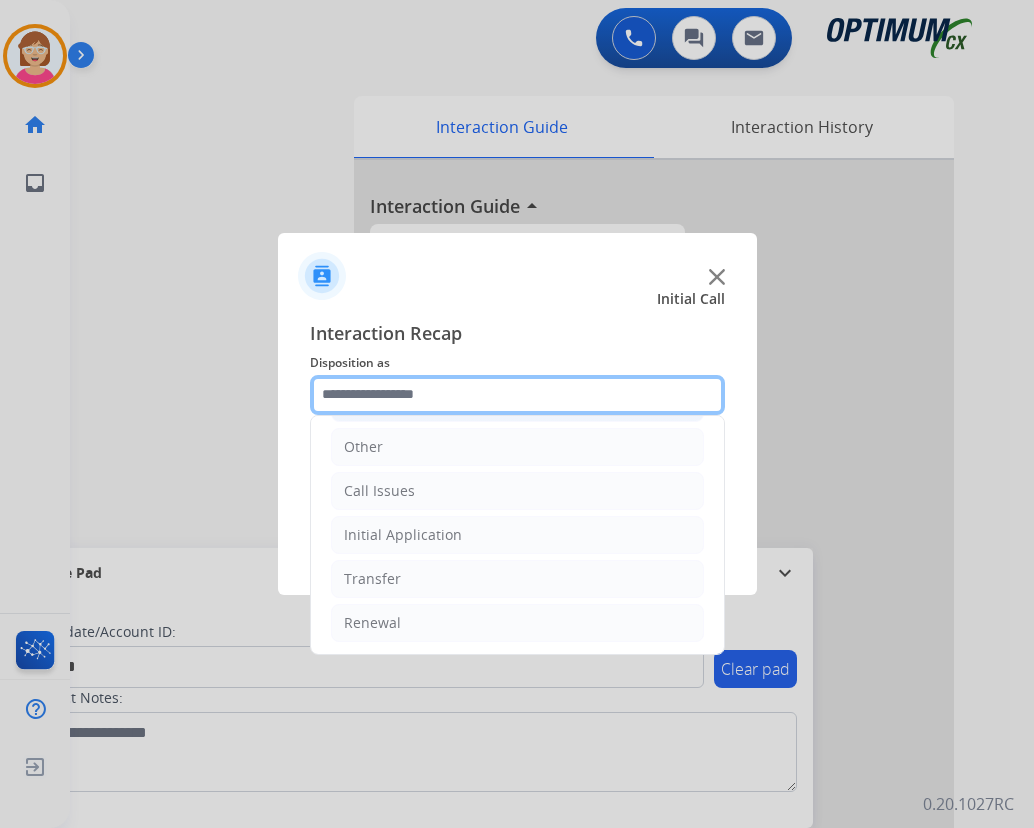 scroll, scrollTop: 136, scrollLeft: 0, axis: vertical 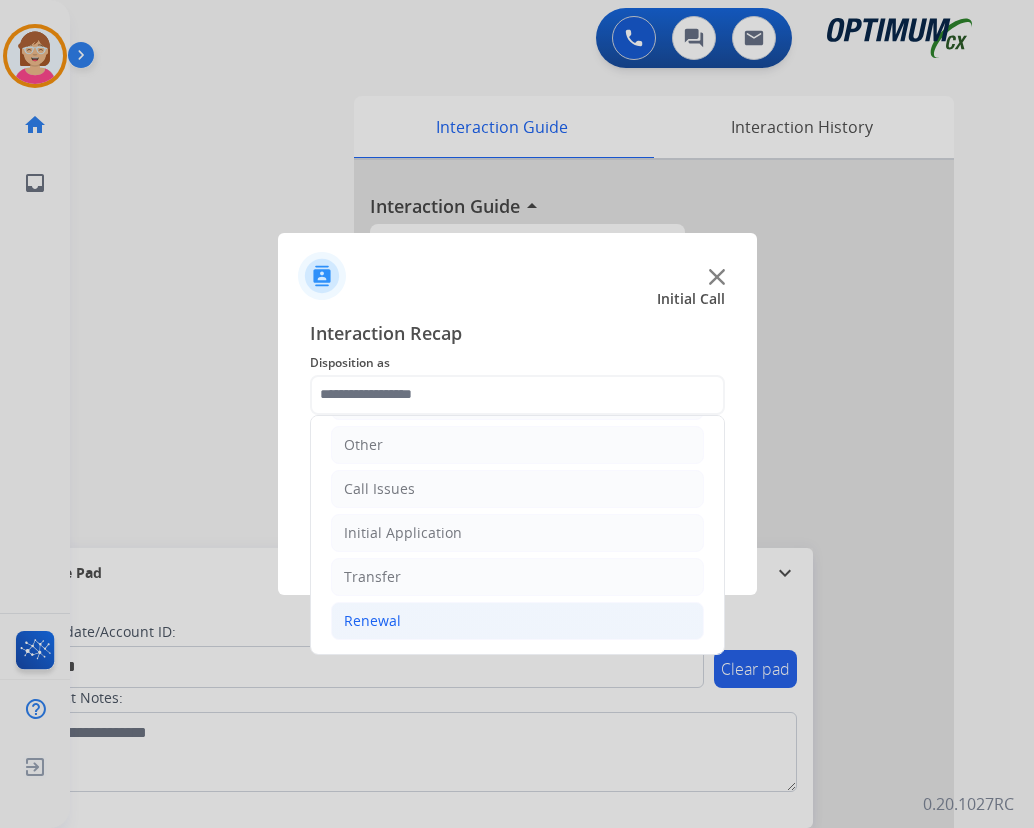 click on "Renewal" 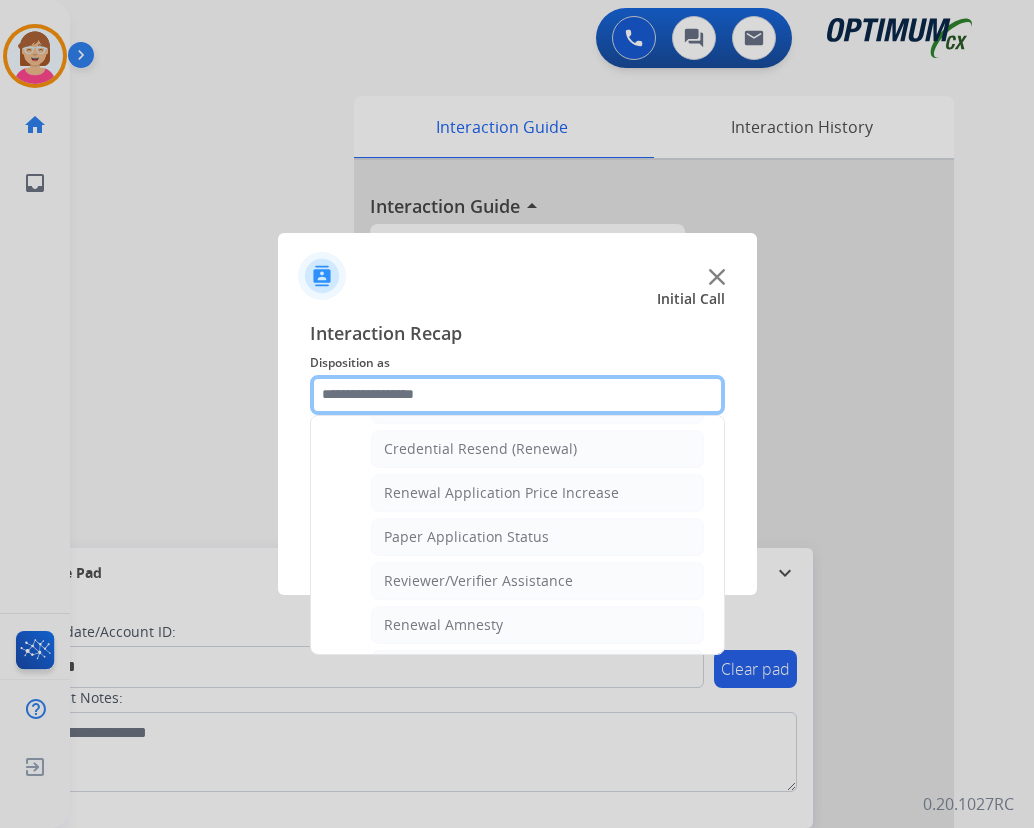 scroll, scrollTop: 736, scrollLeft: 0, axis: vertical 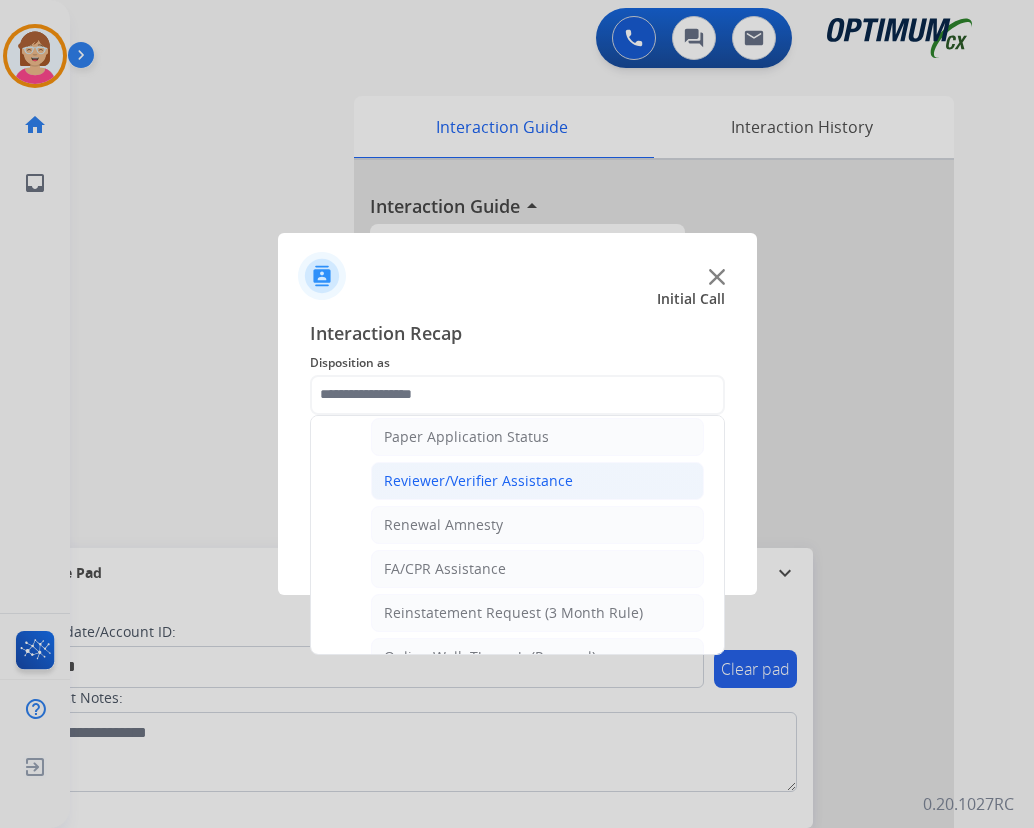 click on "Reviewer/Verifier Assistance" 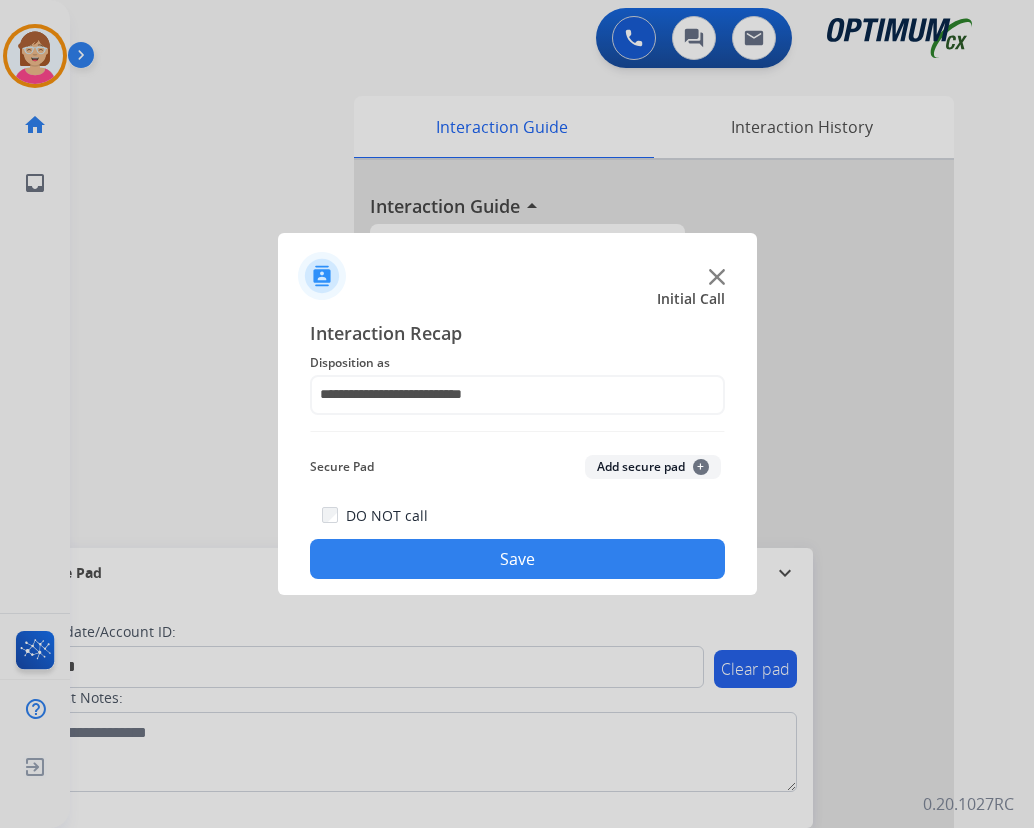 click on "+" 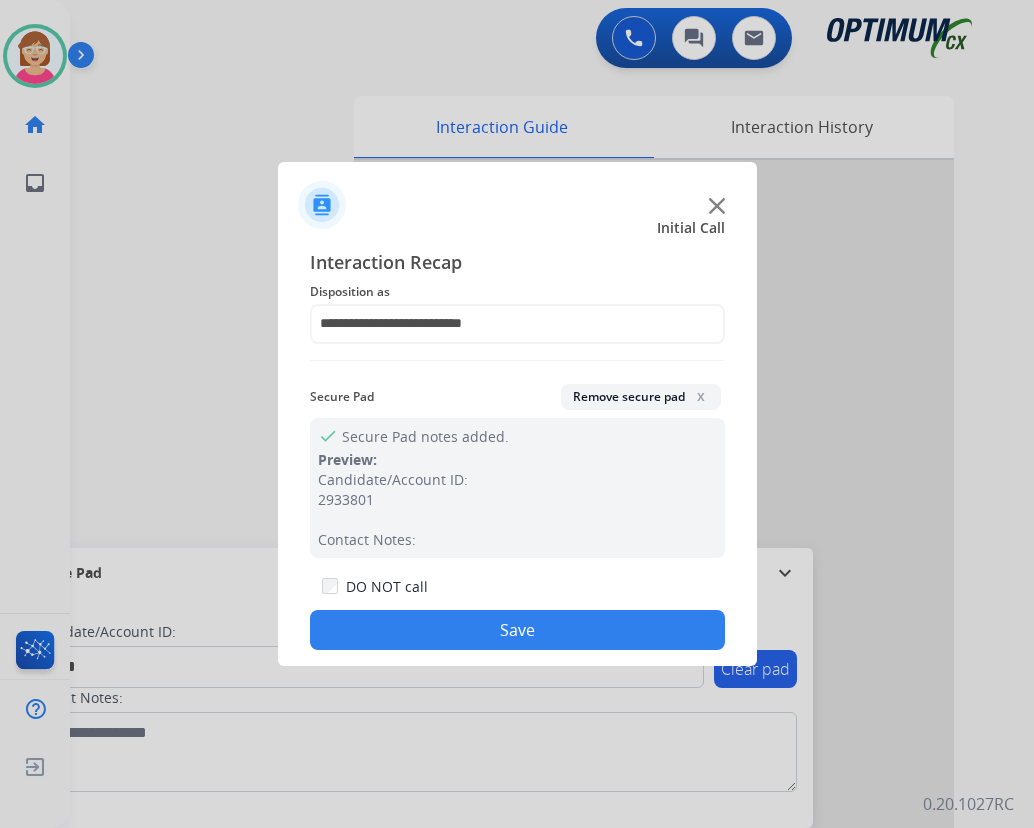 drag, startPoint x: 451, startPoint y: 633, endPoint x: 448, endPoint y: 612, distance: 21.213203 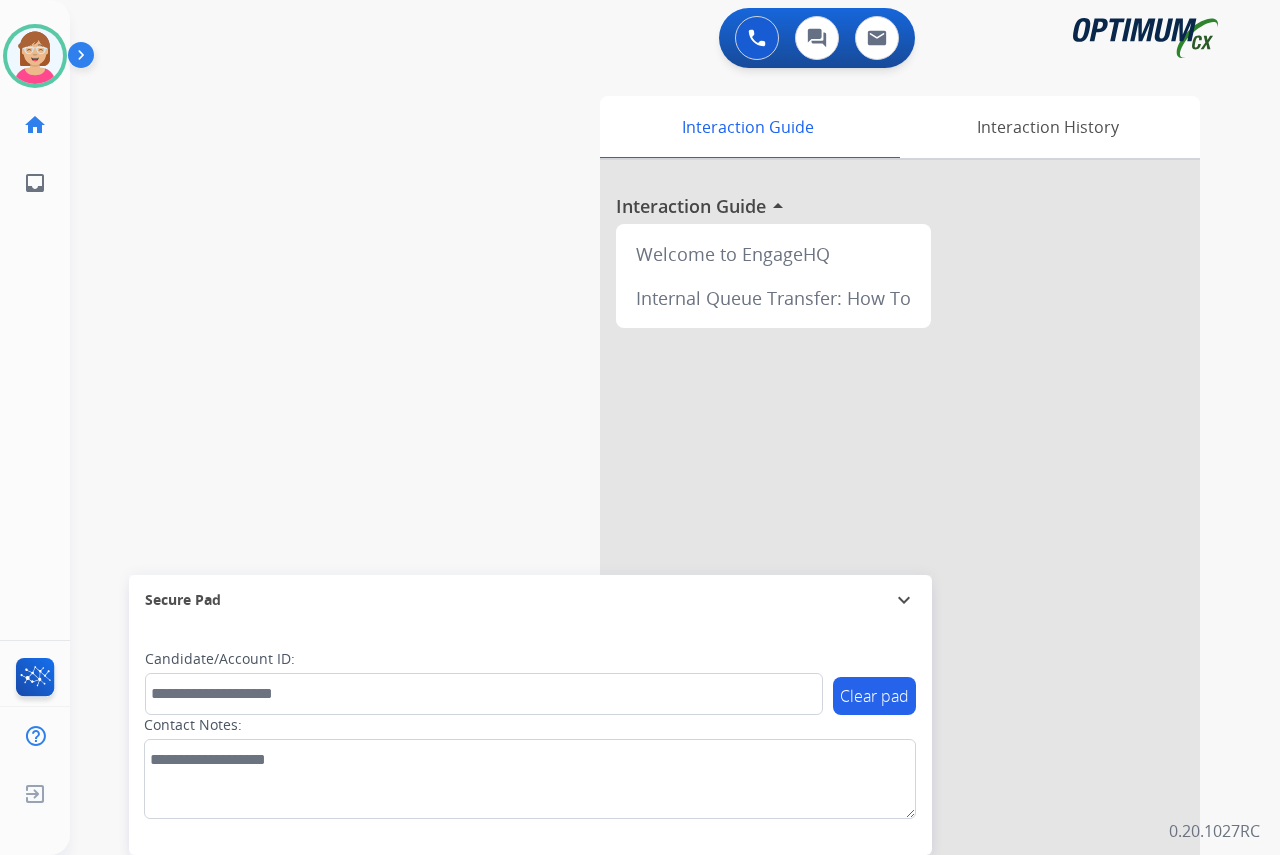 click on "[PERSON_NAME]   Available  Edit Avatar  Agent:   [PERSON_NAME] Profile:  OCX Training home  Home  Home inbox  Emails  Emails  FocalPoints  Help Center  Help Center  Log out  Log out" 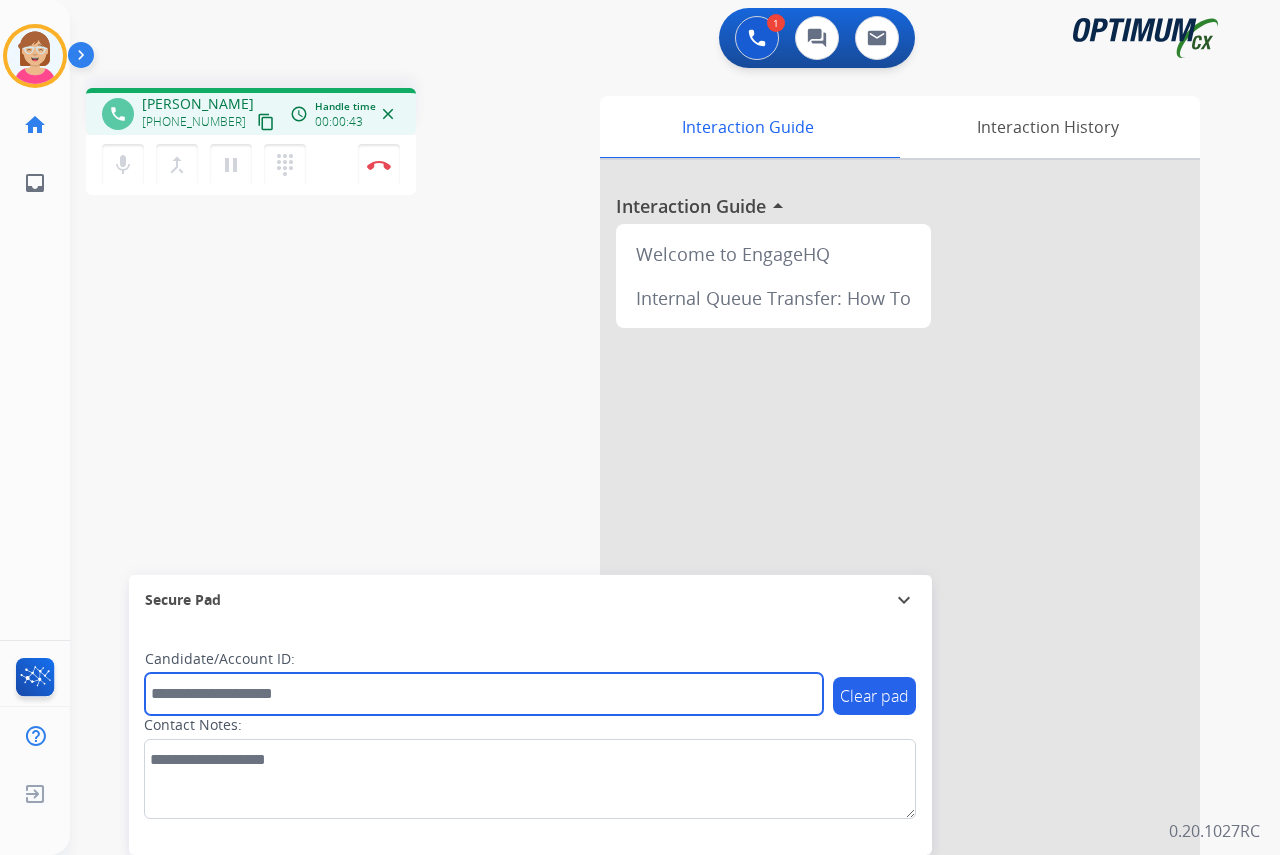 click at bounding box center [484, 694] 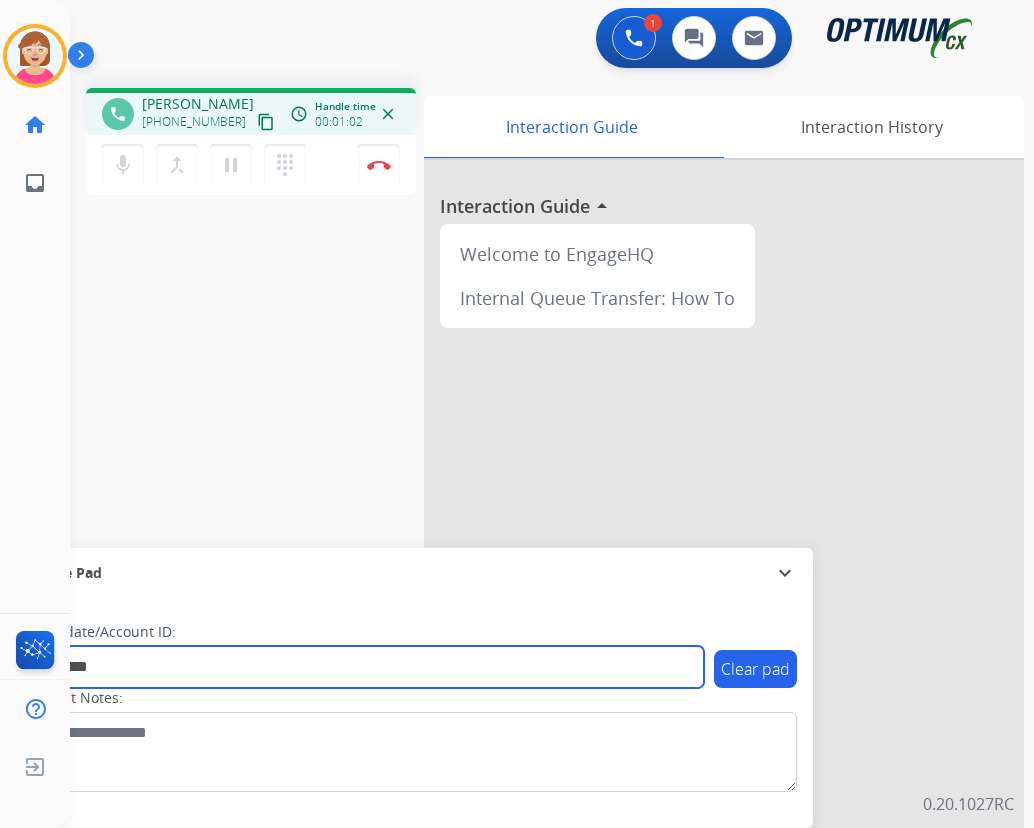 type on "*********" 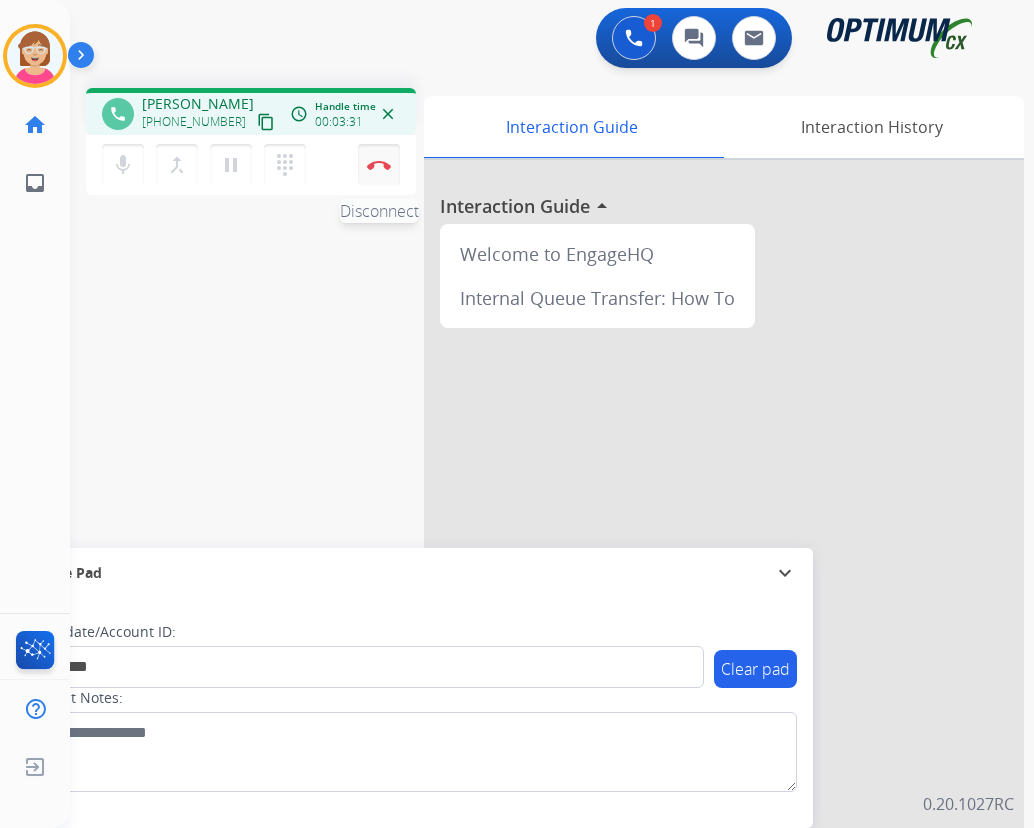 click at bounding box center (379, 165) 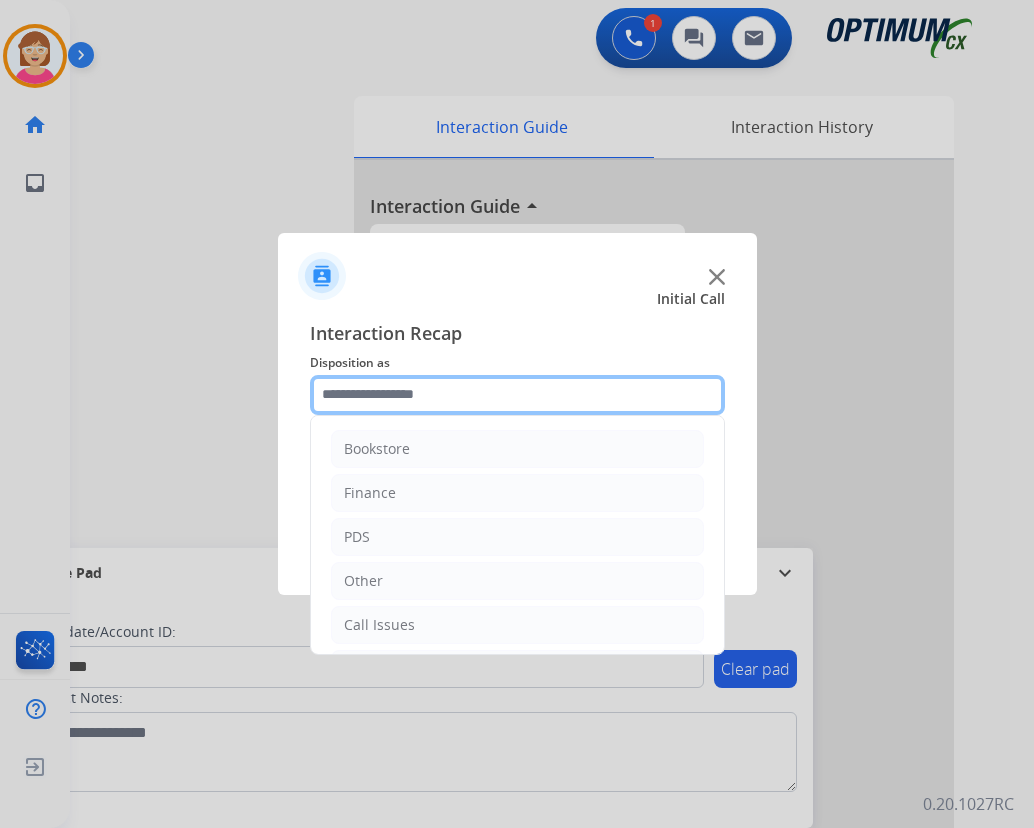 click 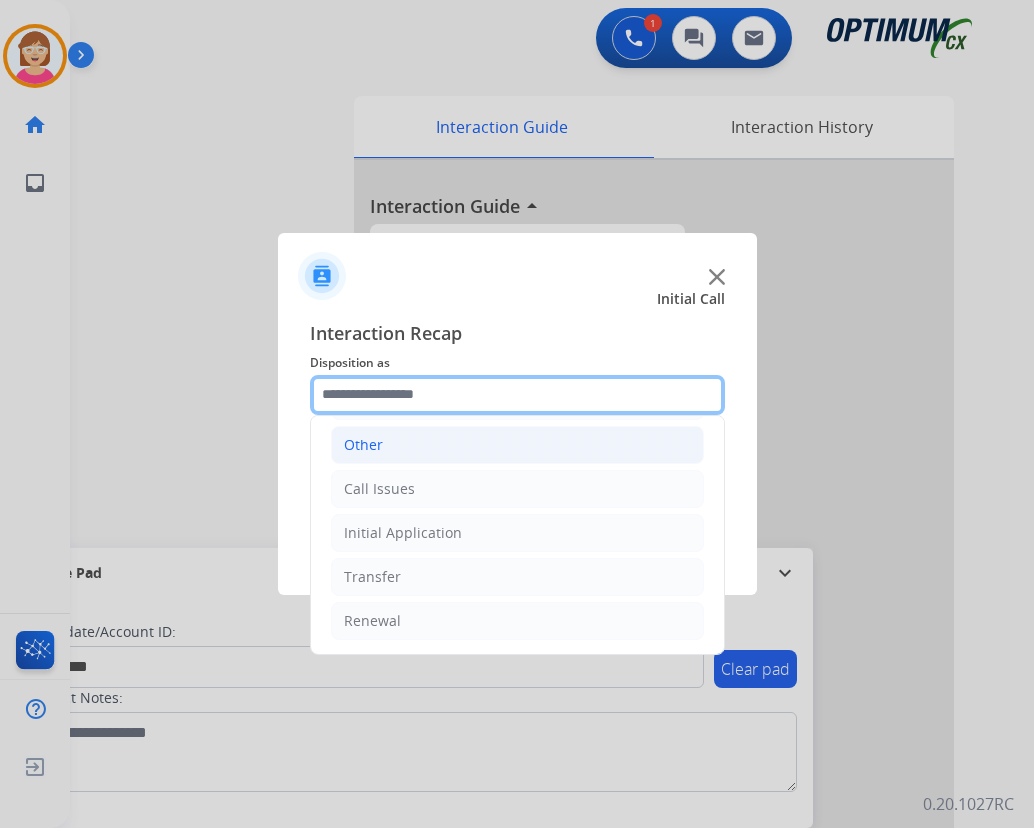 scroll, scrollTop: 36, scrollLeft: 0, axis: vertical 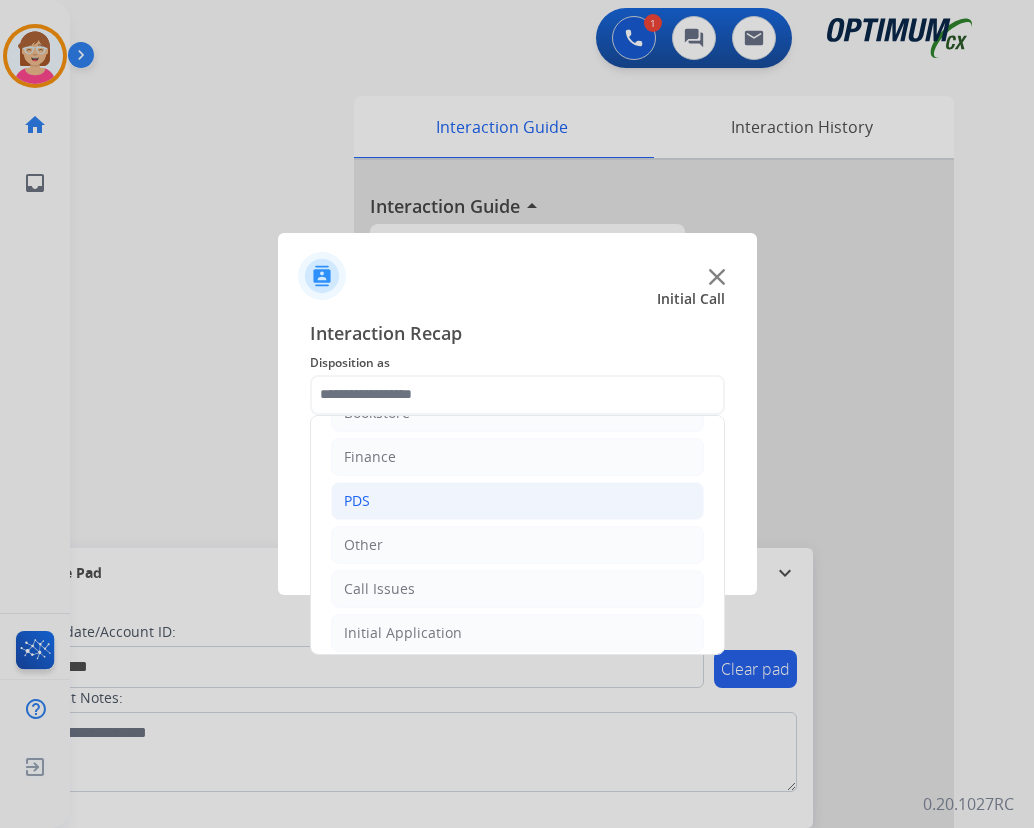 click on "PDS" 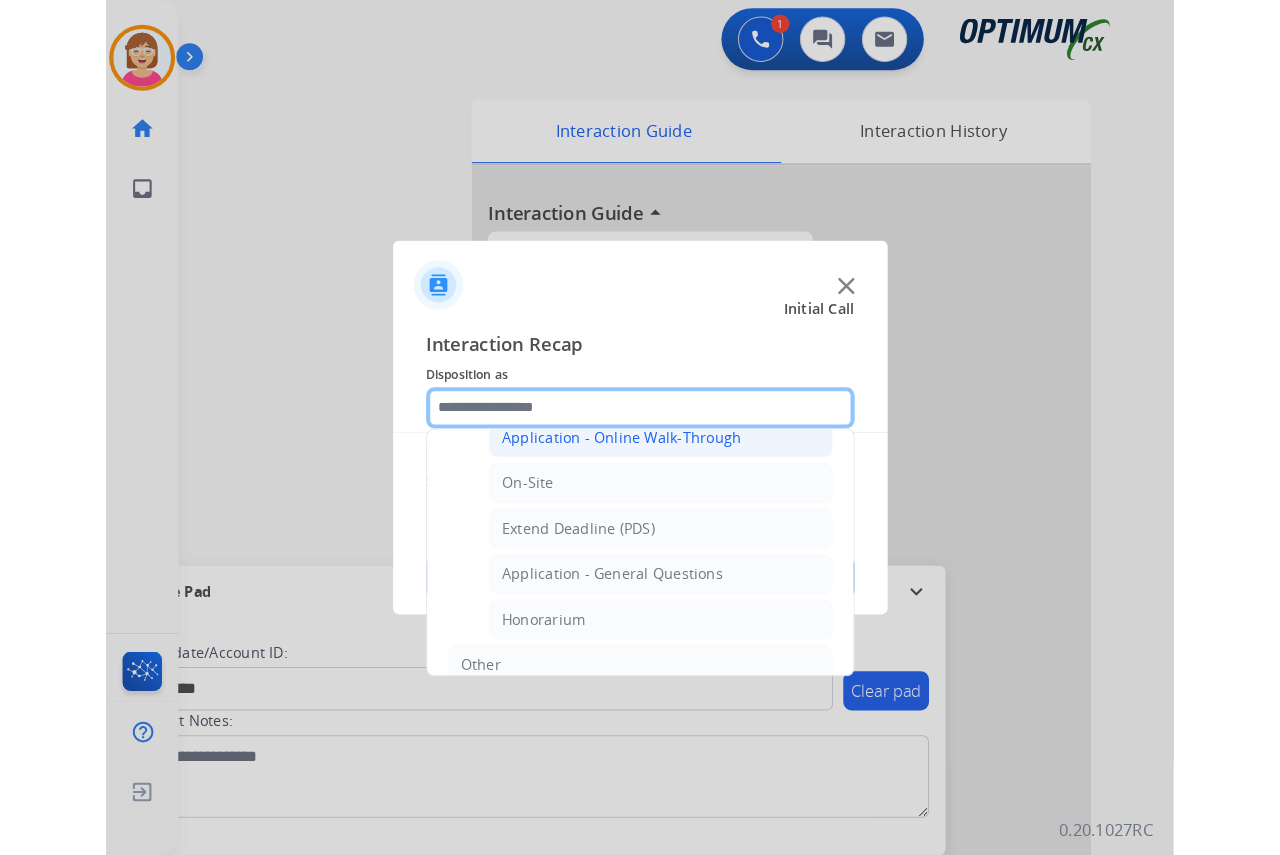 scroll, scrollTop: 636, scrollLeft: 0, axis: vertical 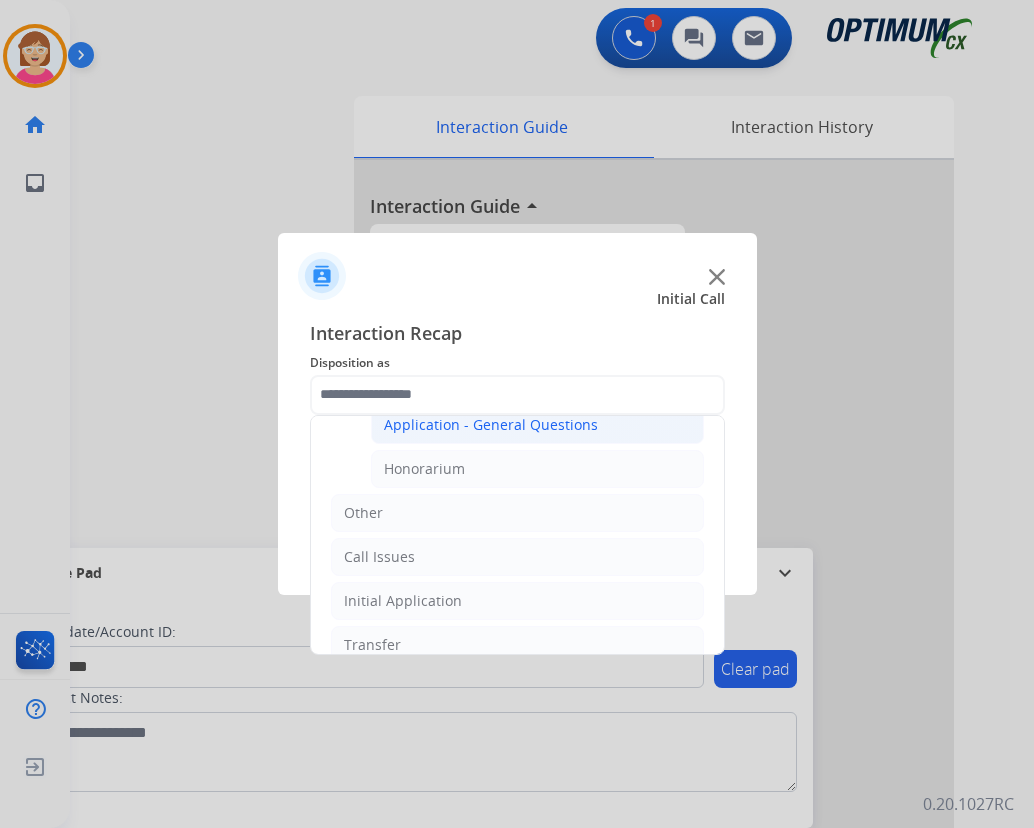 click on "Application - General Questions" 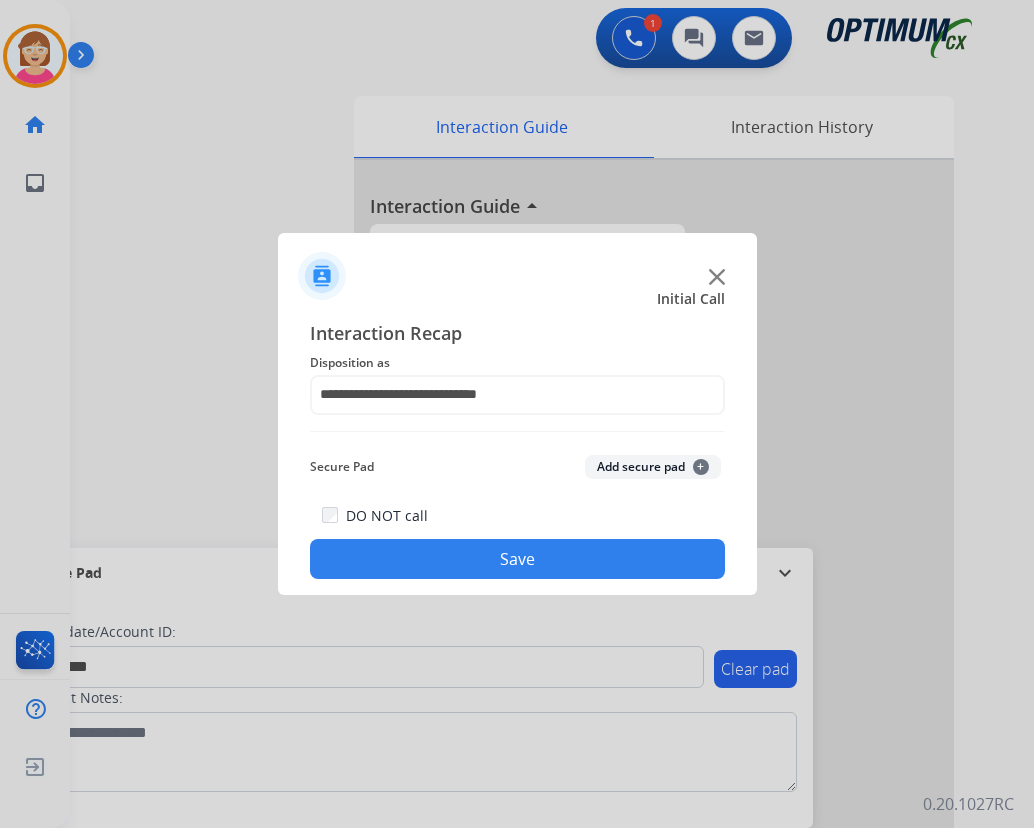 click on "+" 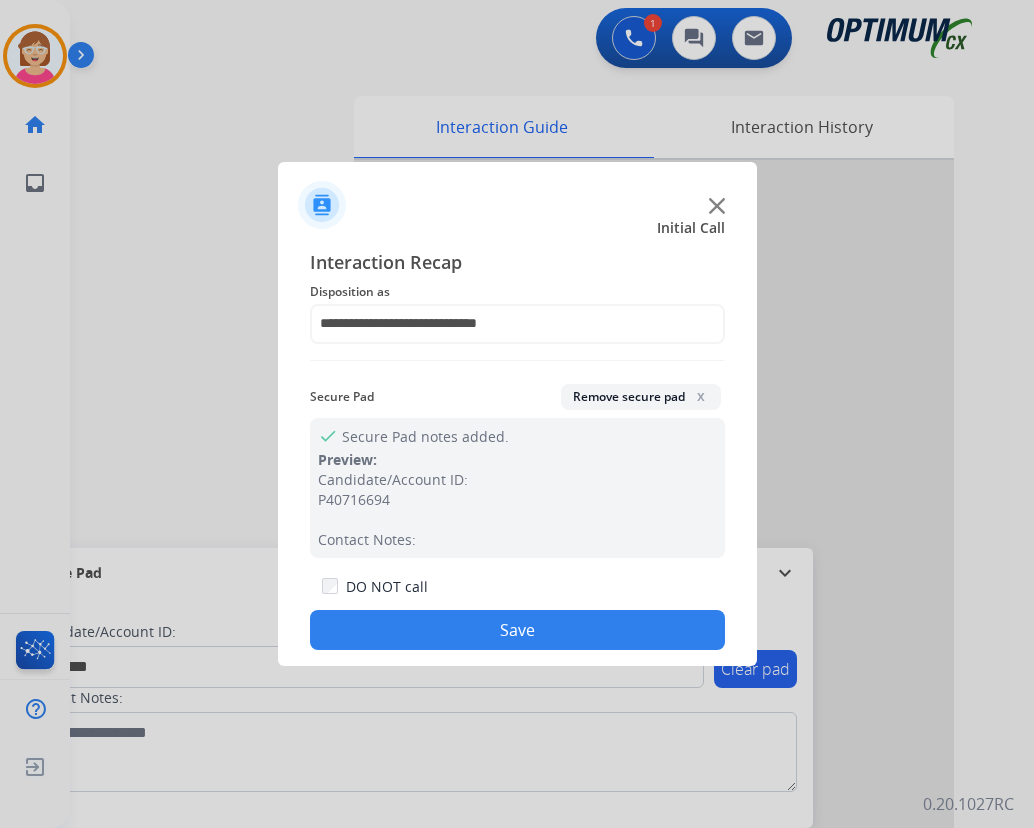 click on "Save" 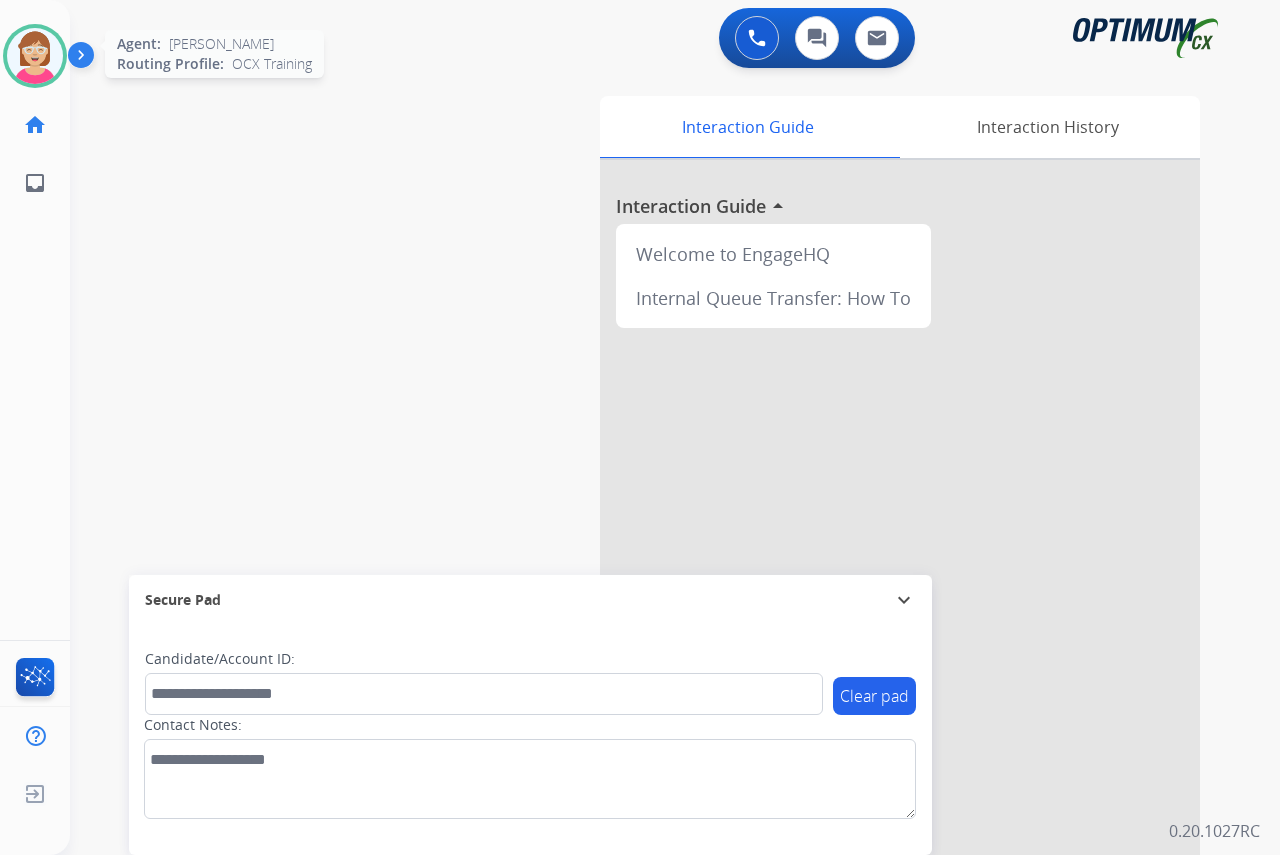 click at bounding box center (35, 56) 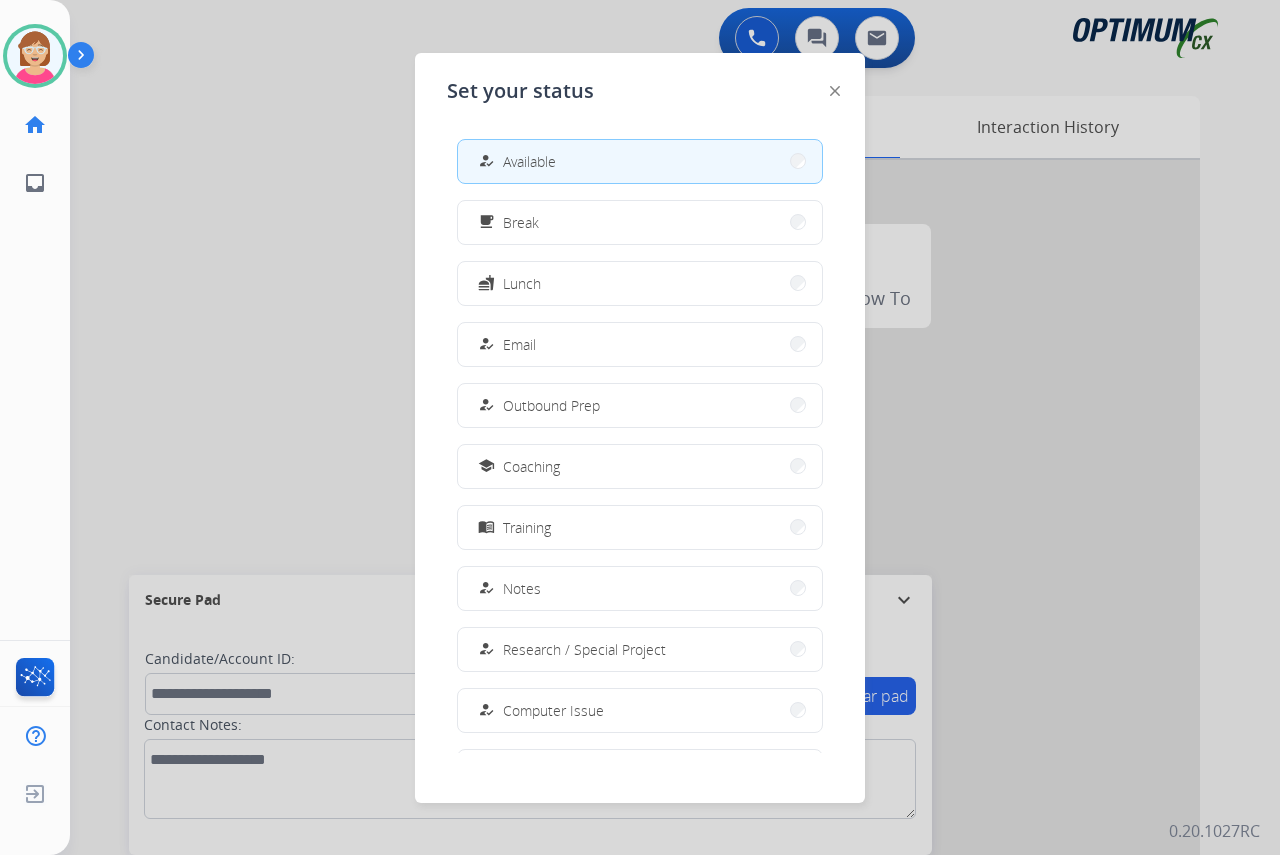 drag, startPoint x: 582, startPoint y: 224, endPoint x: 597, endPoint y: 226, distance: 15.132746 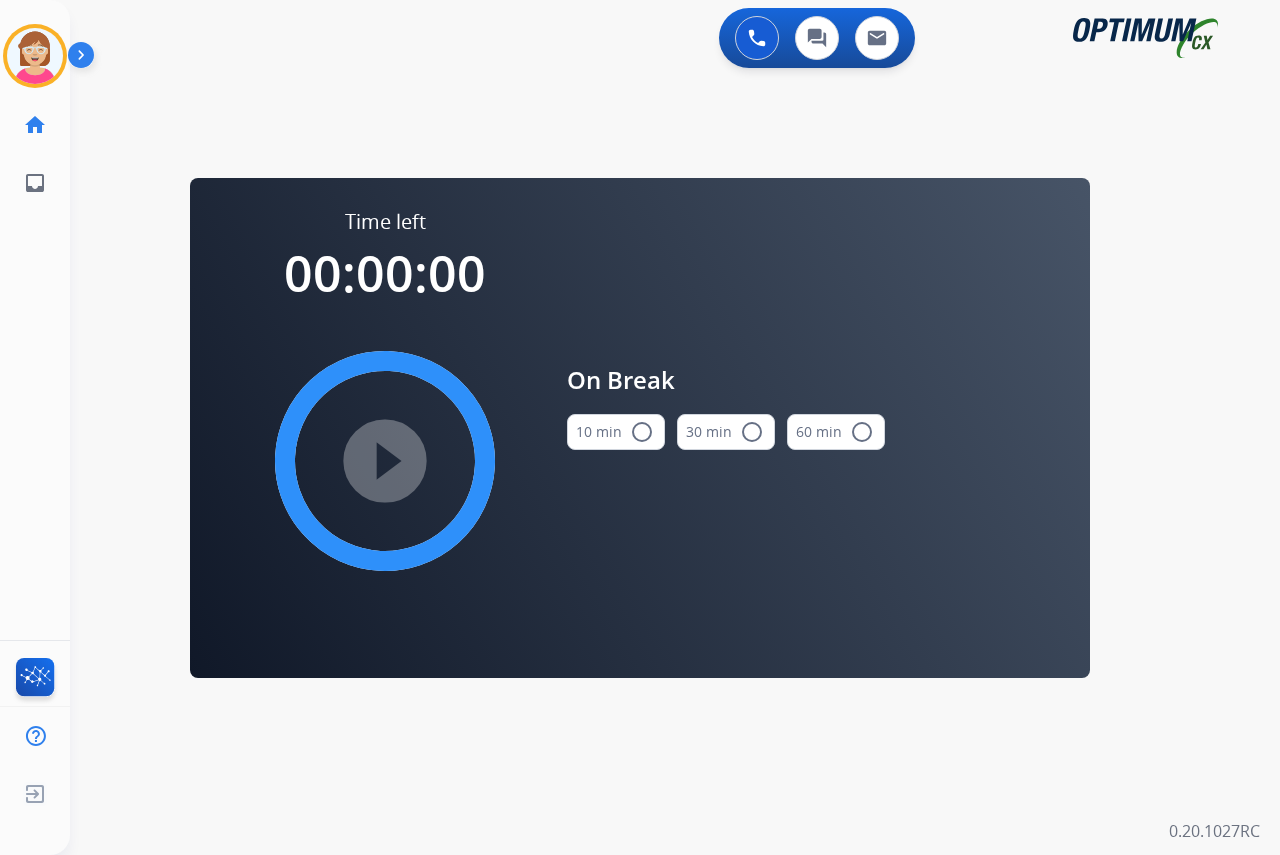 click on "radio_button_unchecked" at bounding box center [642, 432] 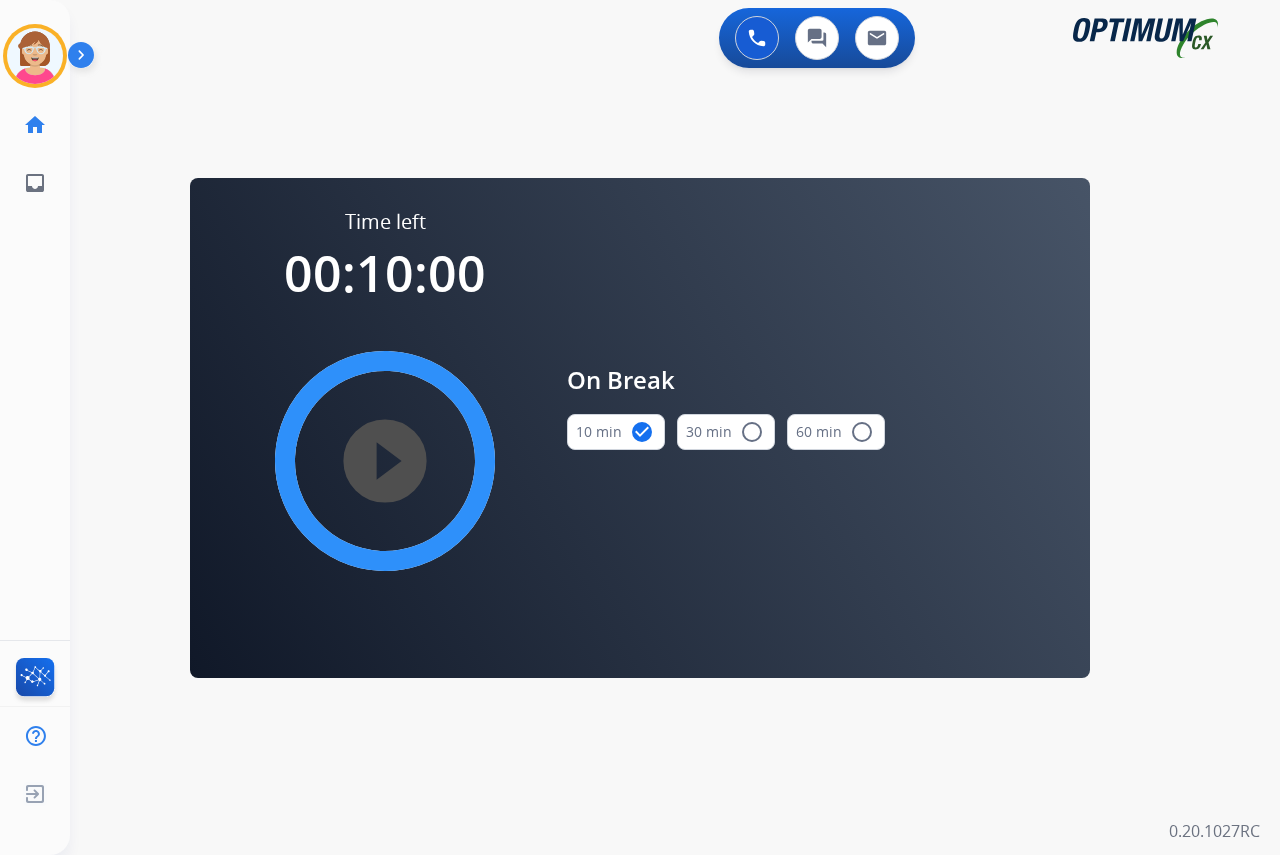 click on "play_circle_filled" at bounding box center [385, 461] 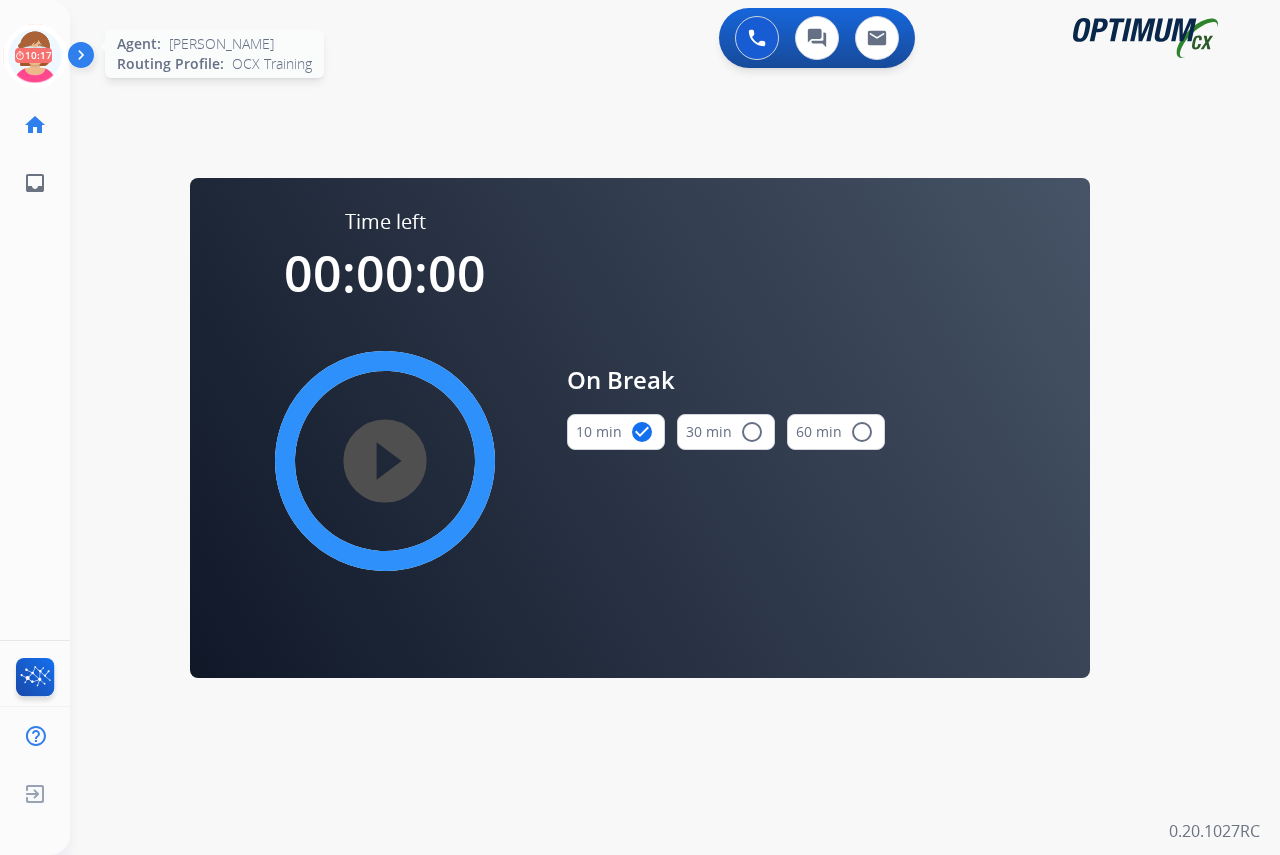 click 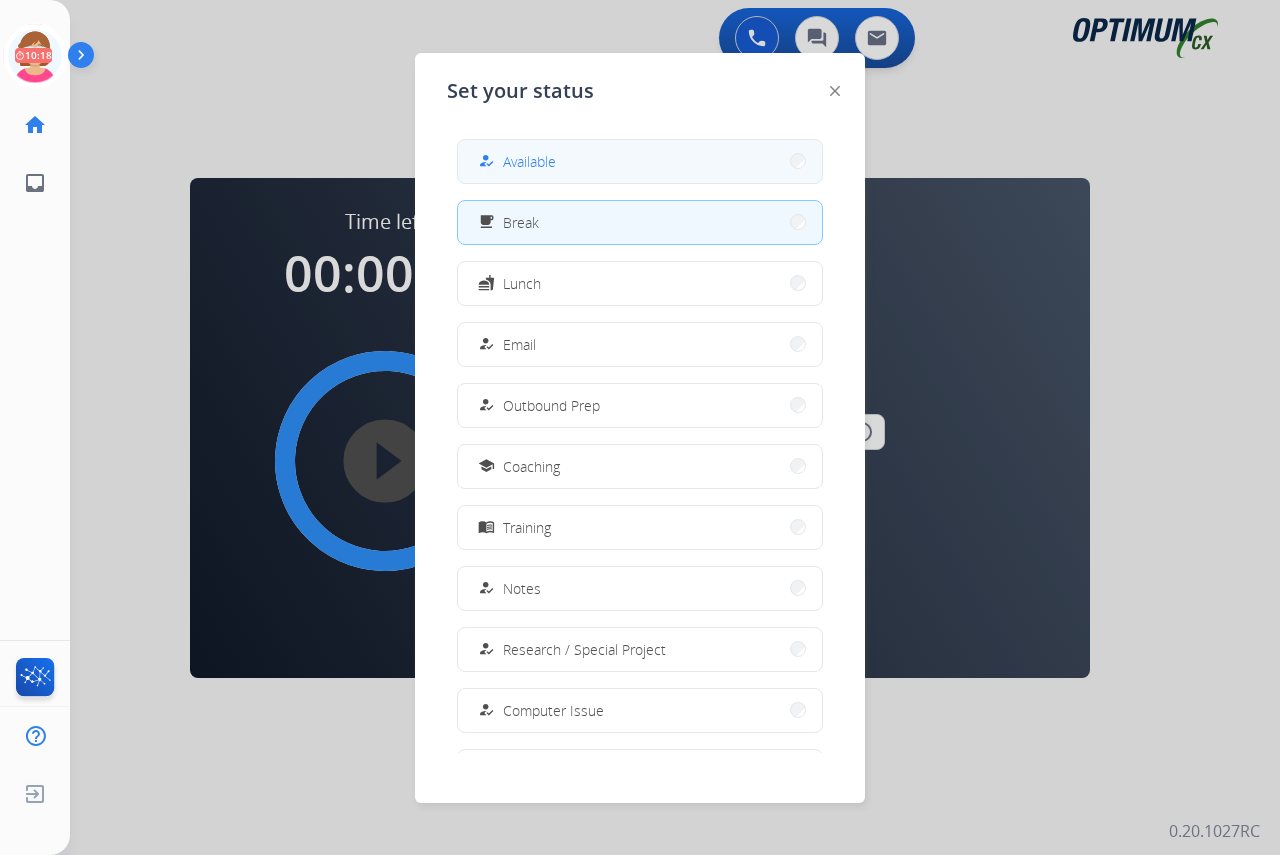 click on "Available" at bounding box center [529, 161] 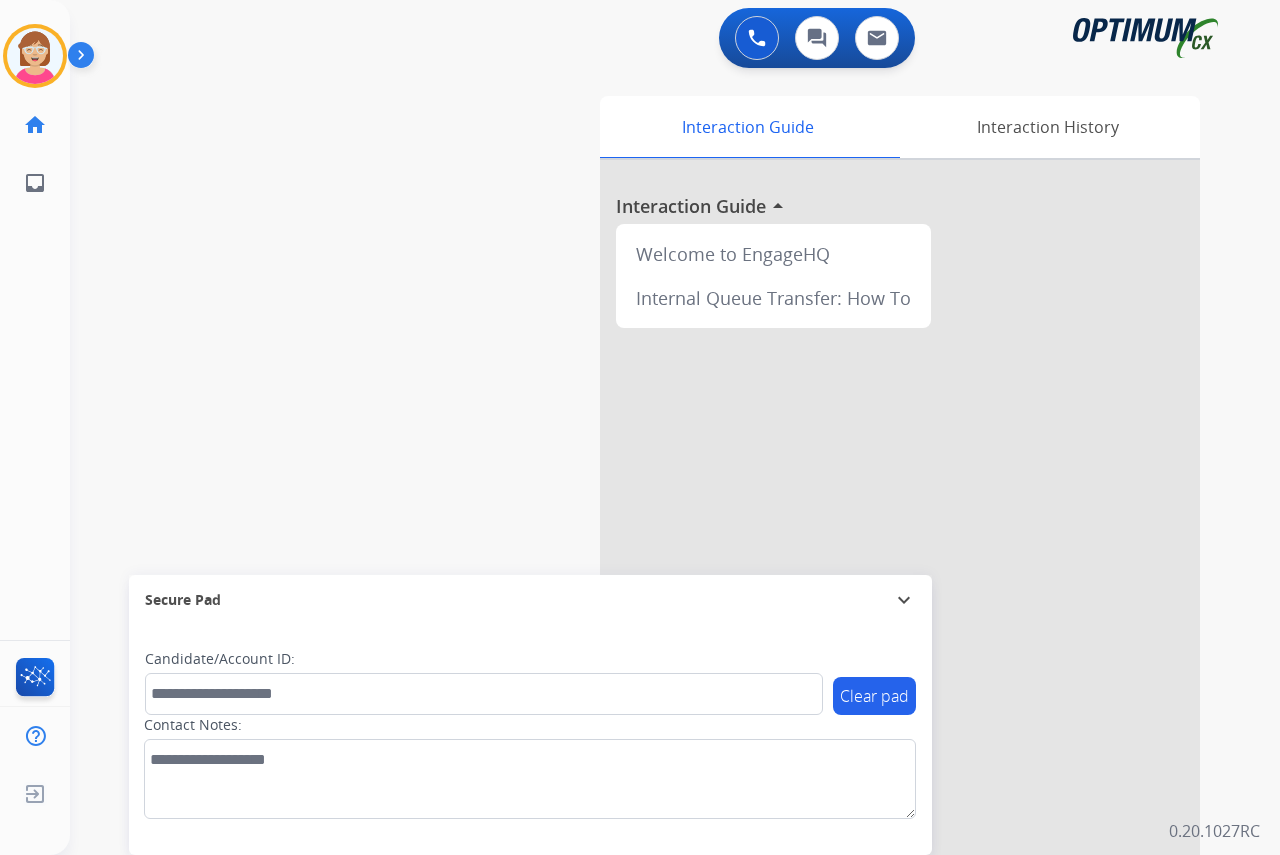 click on "[PERSON_NAME]   Available  Edit Avatar  Agent:   [PERSON_NAME] Profile:  OCX Training home  Home  Home inbox  Emails  Emails  FocalPoints  Help Center  Help Center  Log out  Log out" 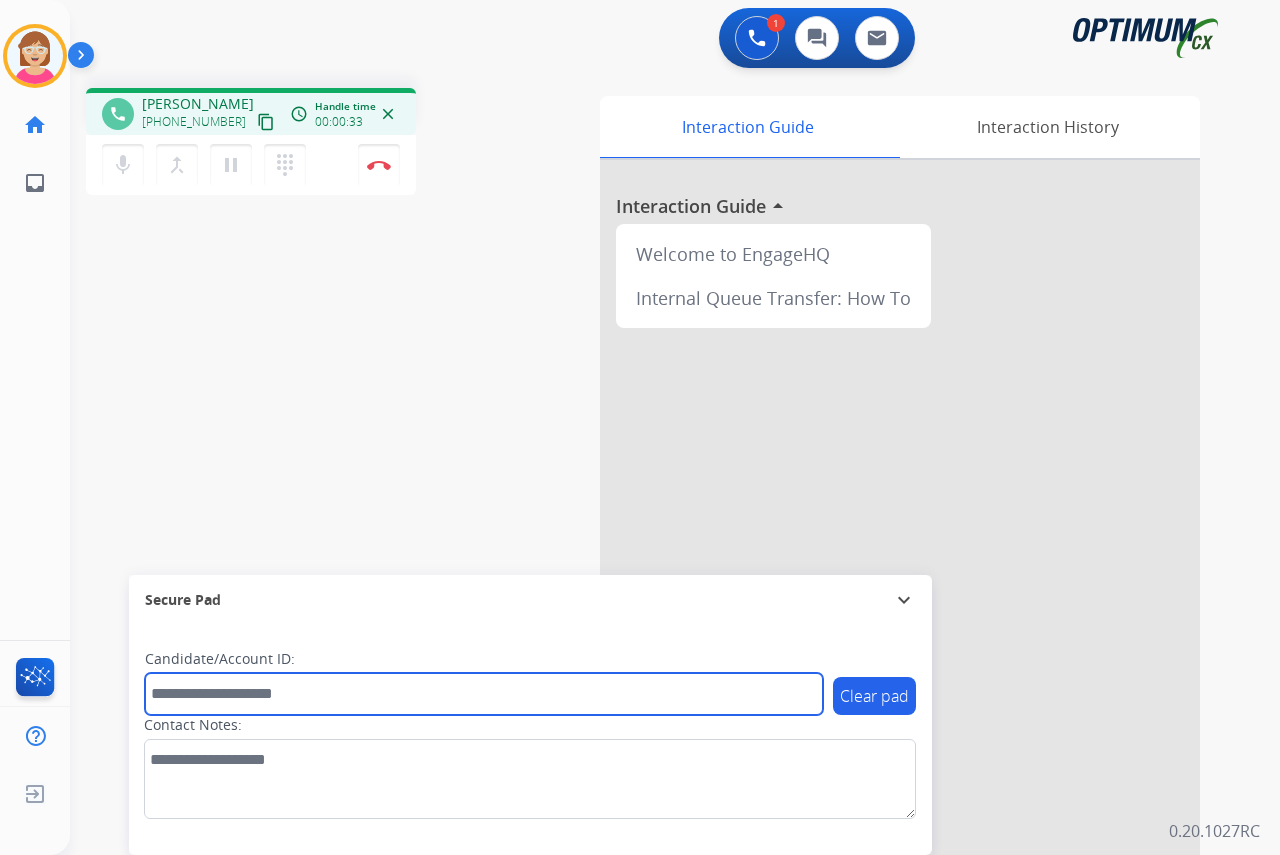 click at bounding box center (484, 694) 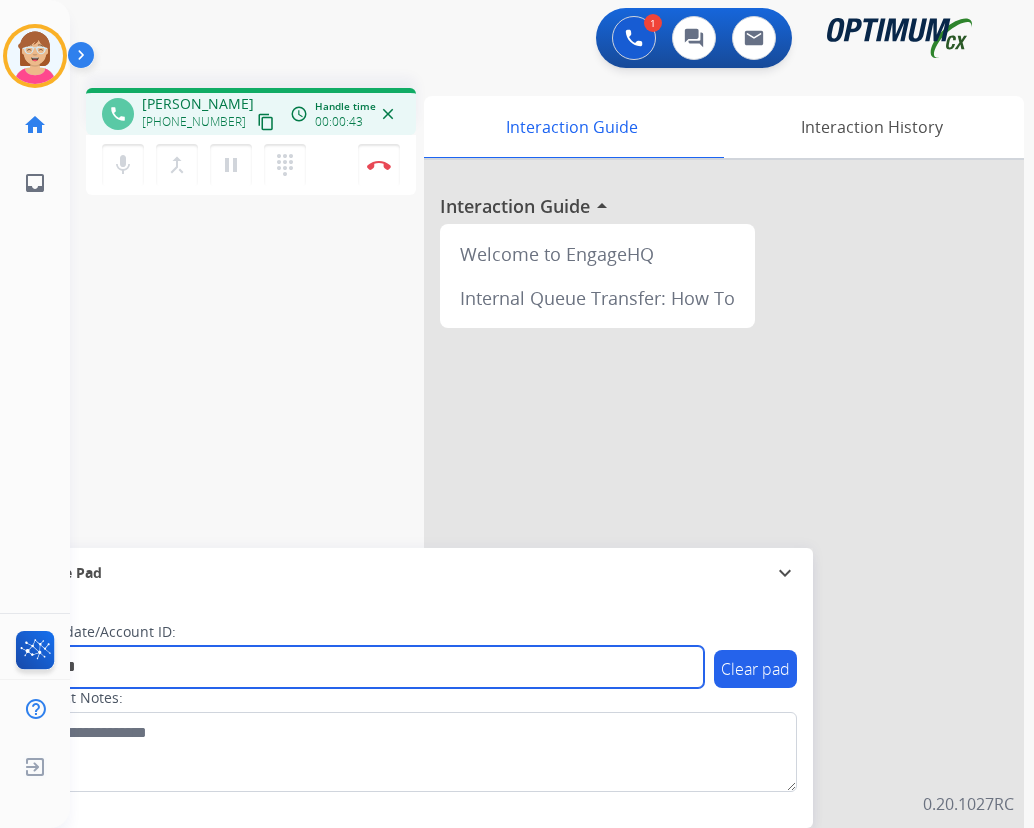 type on "*******" 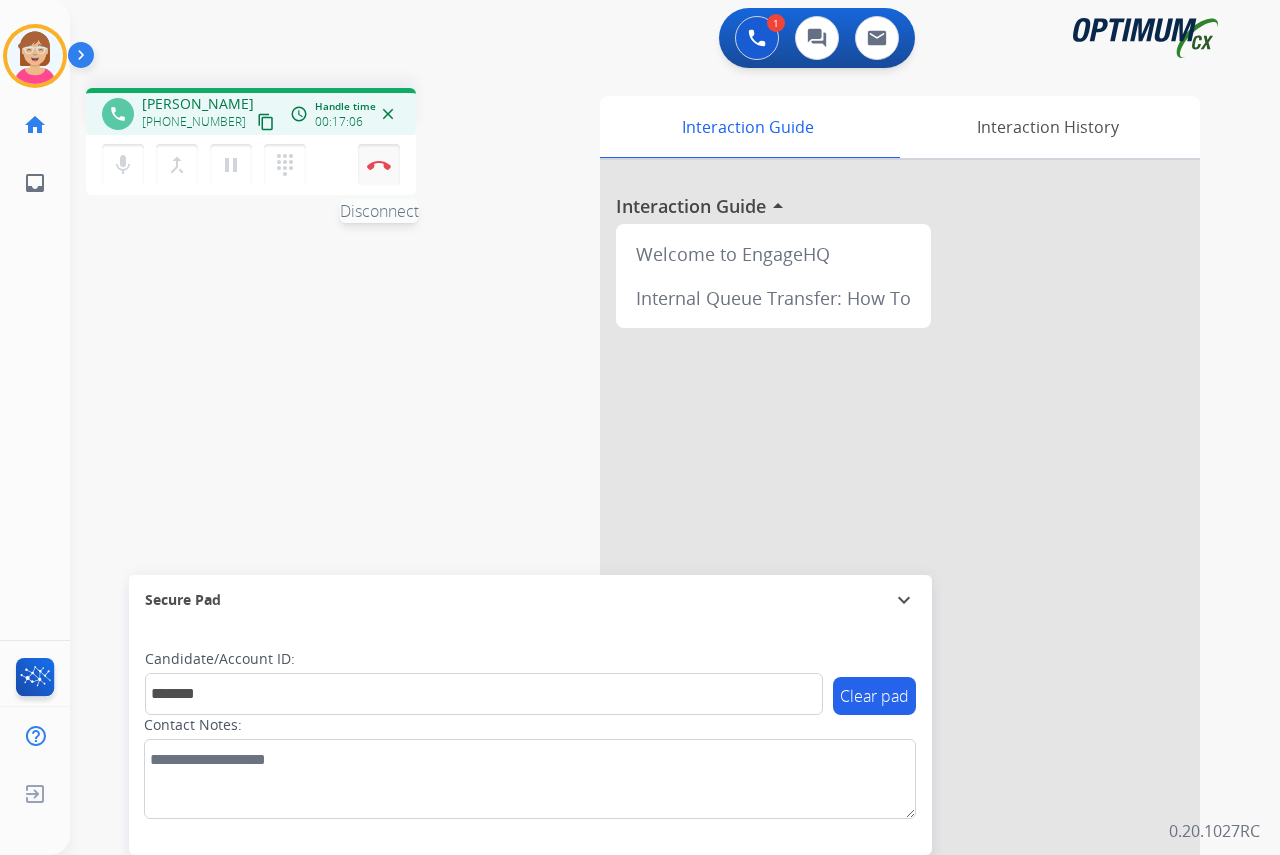 click at bounding box center (379, 165) 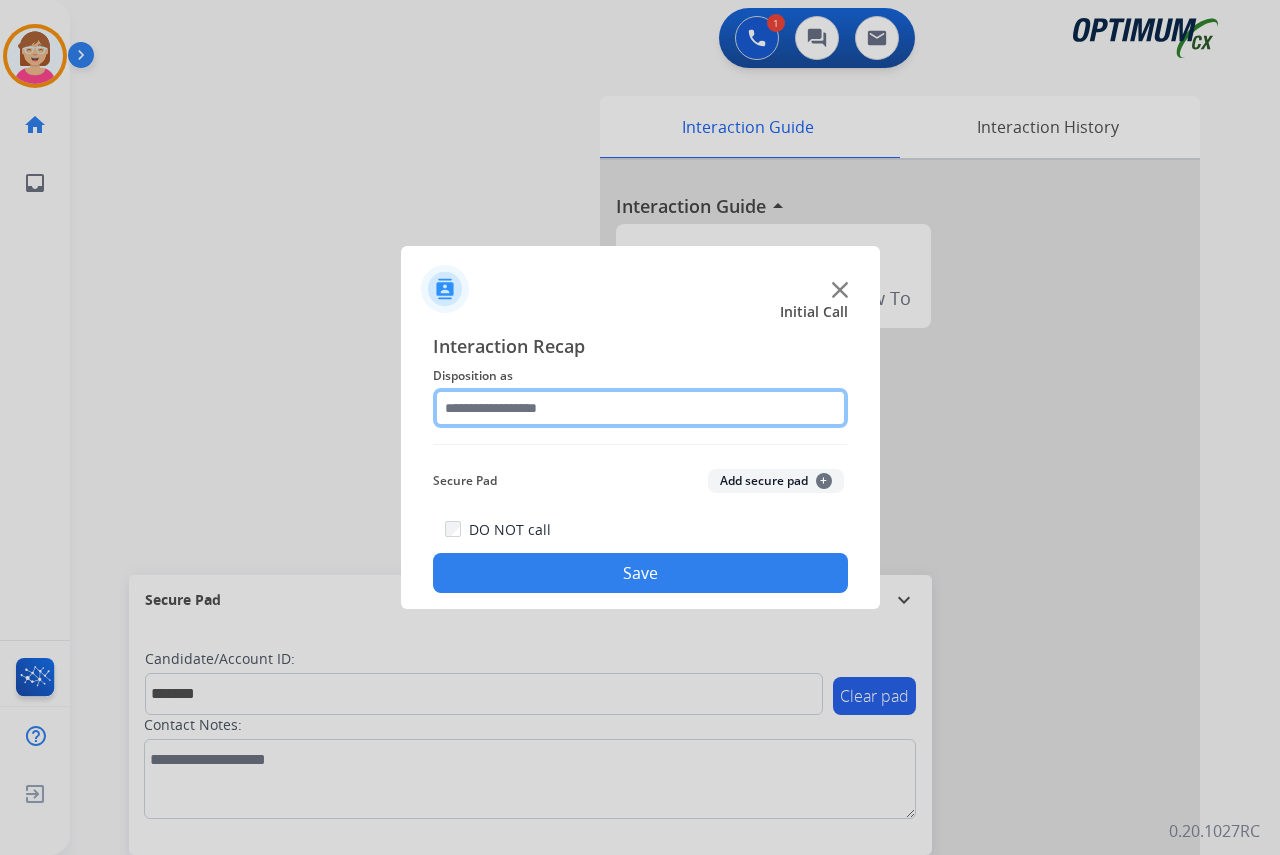 click 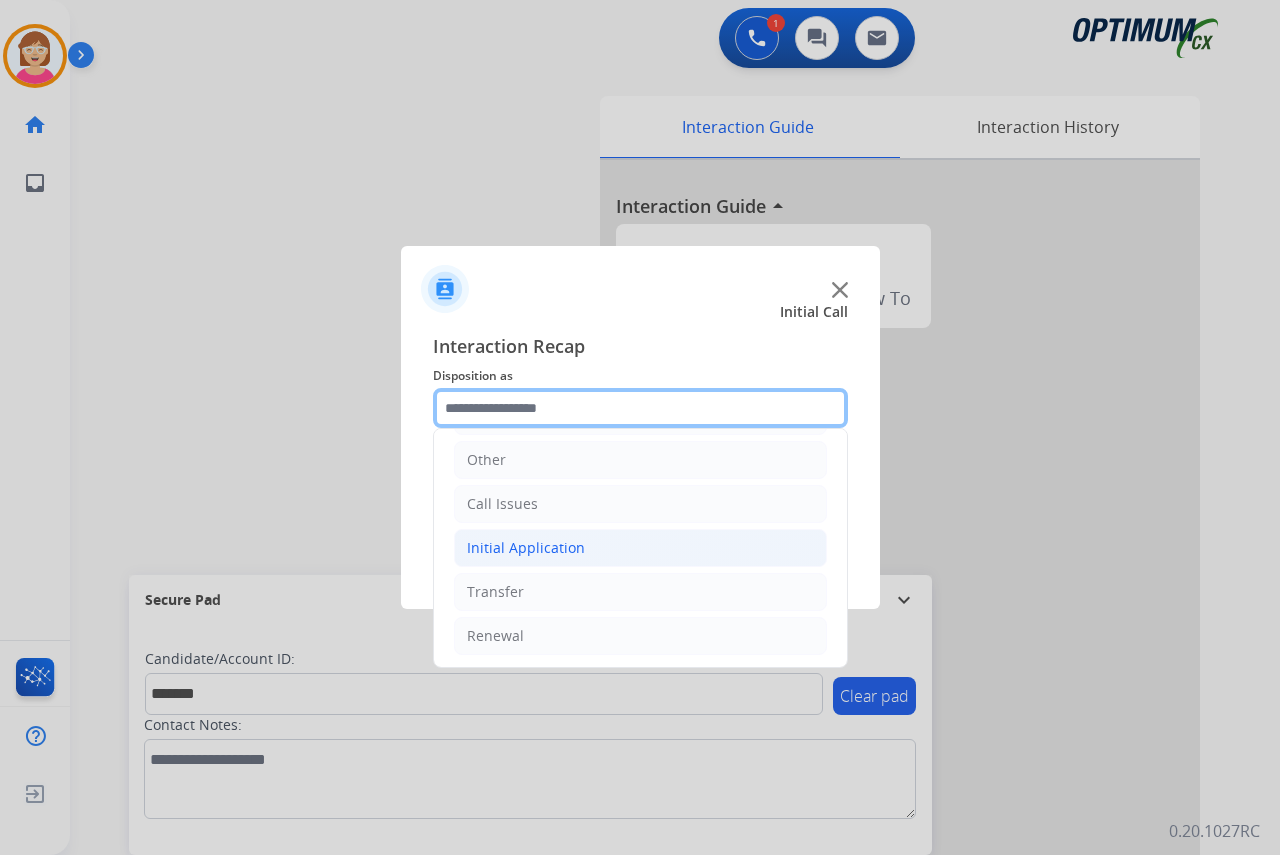 scroll, scrollTop: 136, scrollLeft: 0, axis: vertical 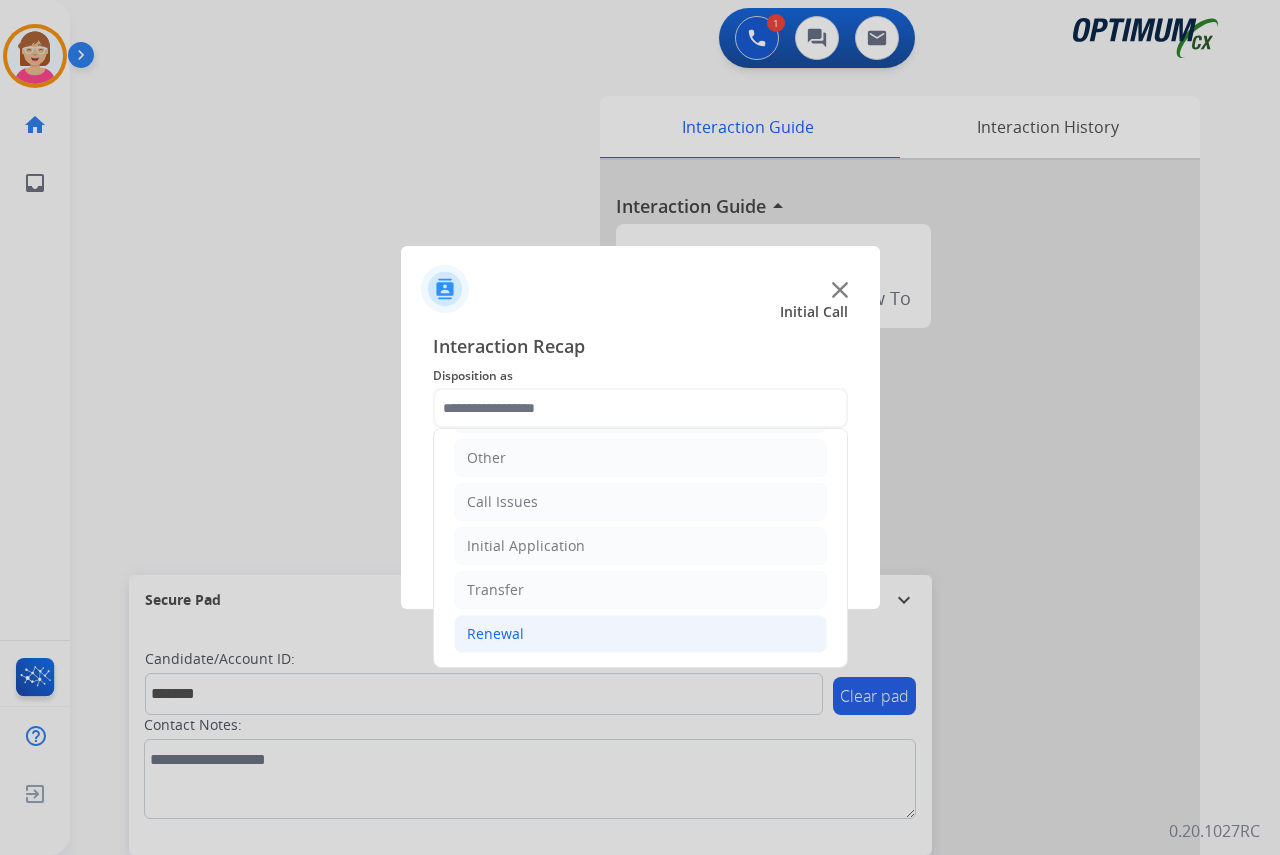 click on "Renewal" 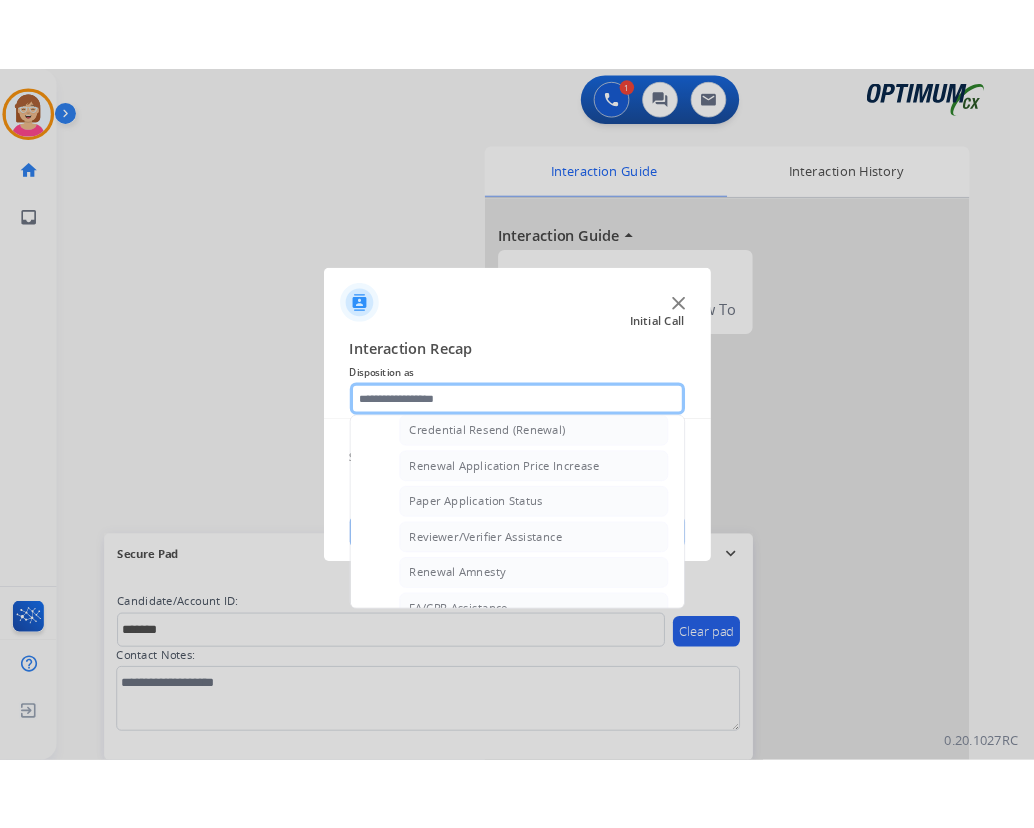 scroll, scrollTop: 736, scrollLeft: 0, axis: vertical 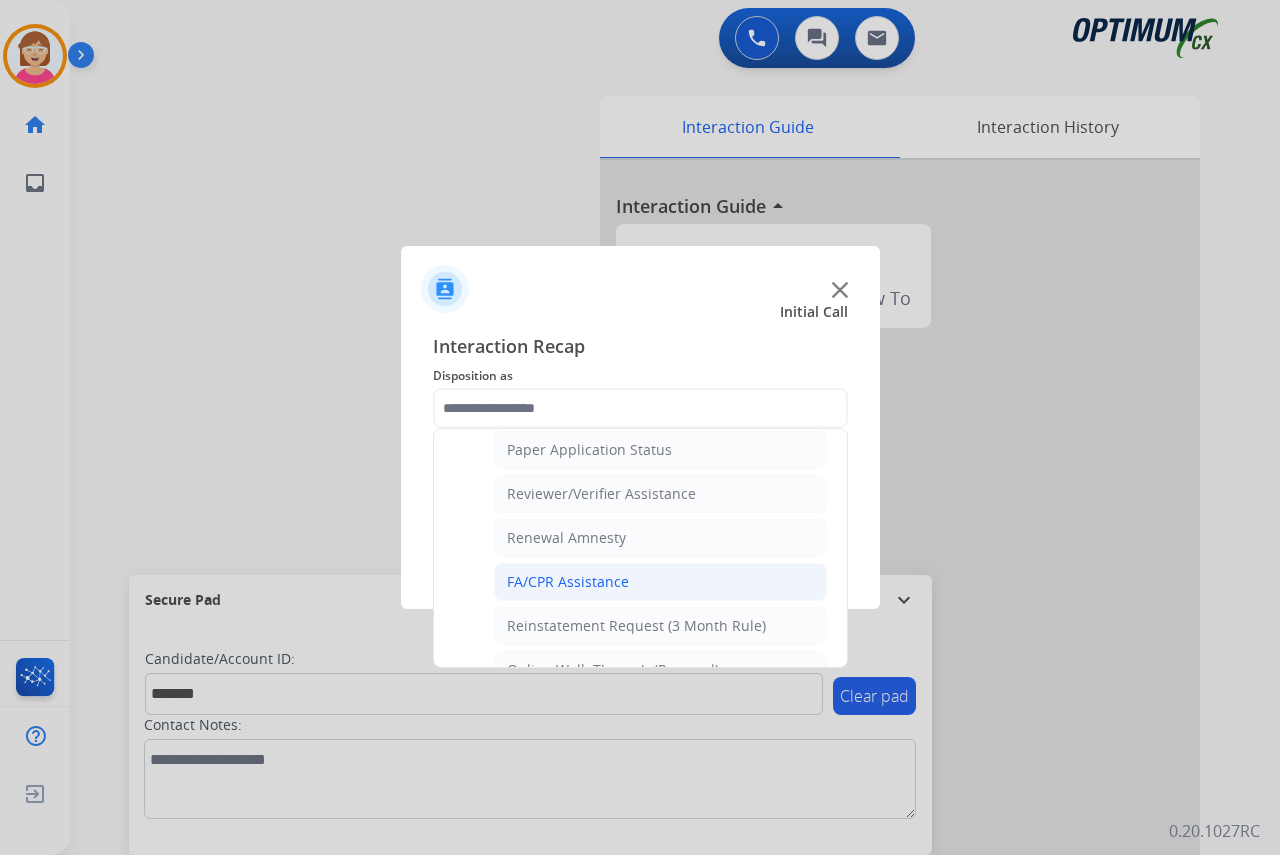 click on "FA/CPR Assistance" 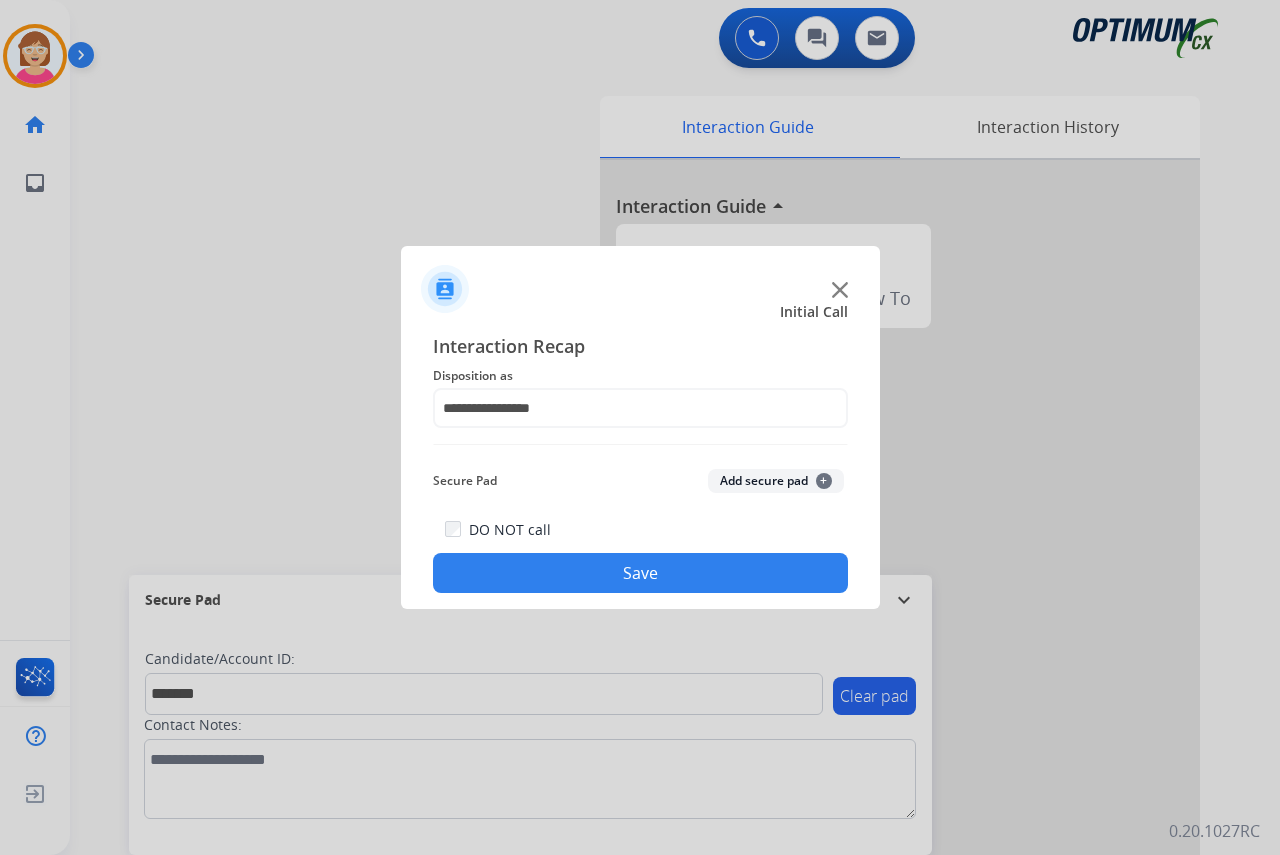 click on "+" 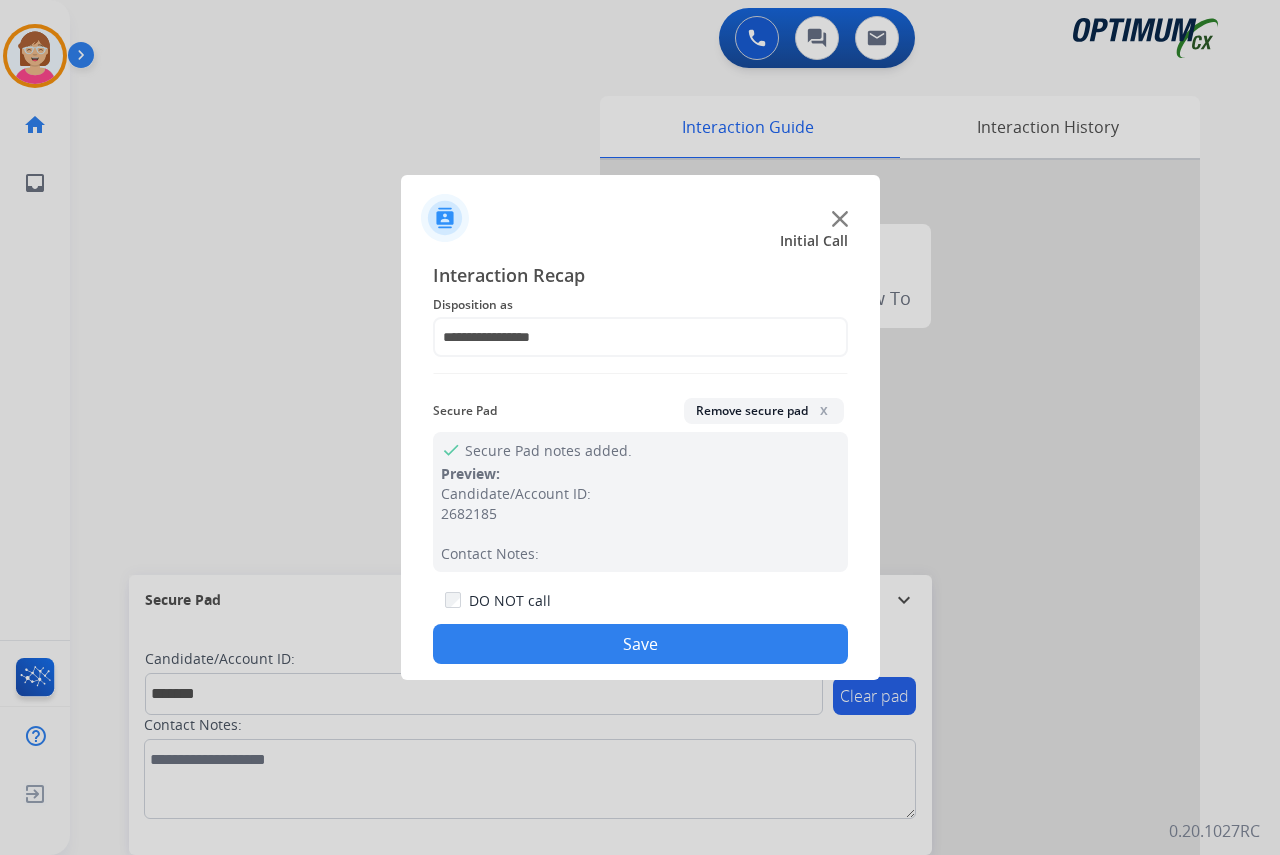 click on "Save" 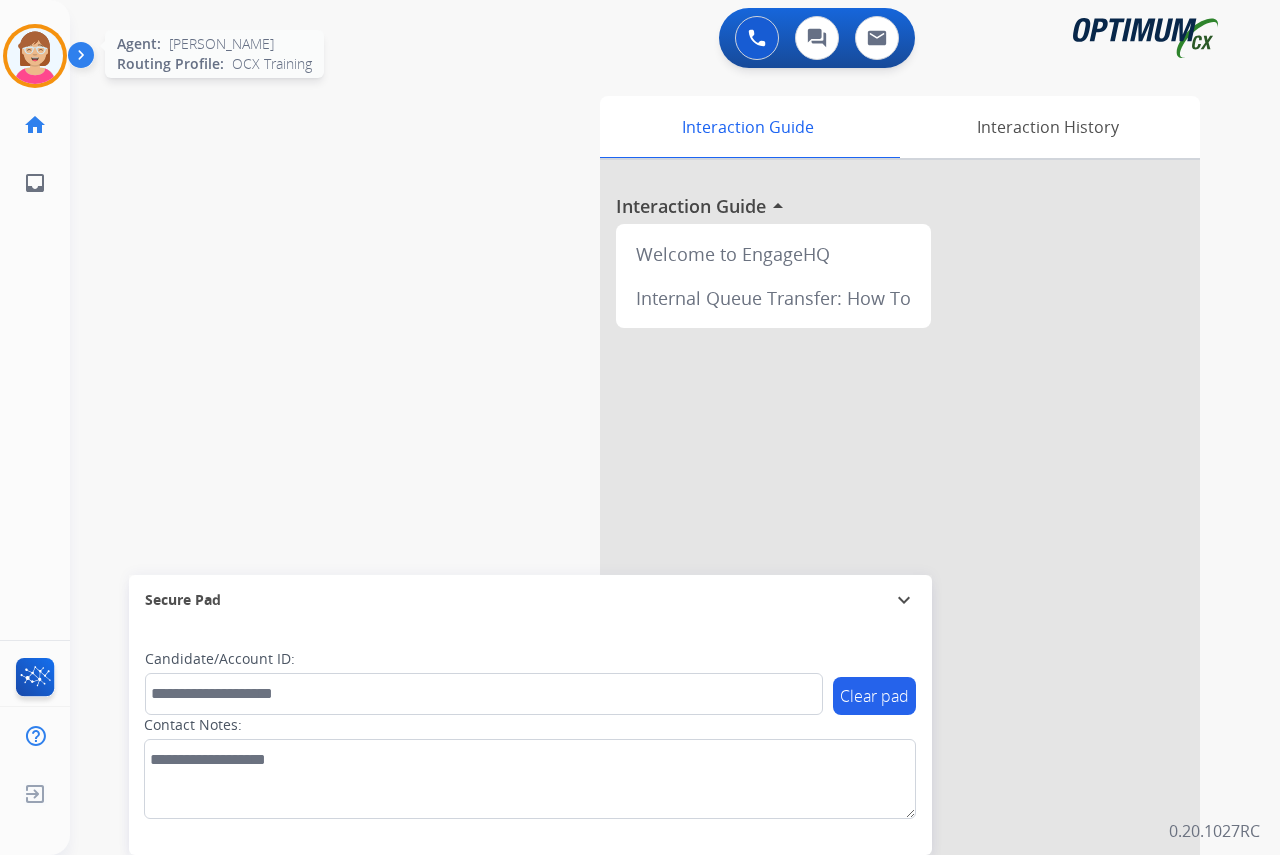 click at bounding box center (35, 56) 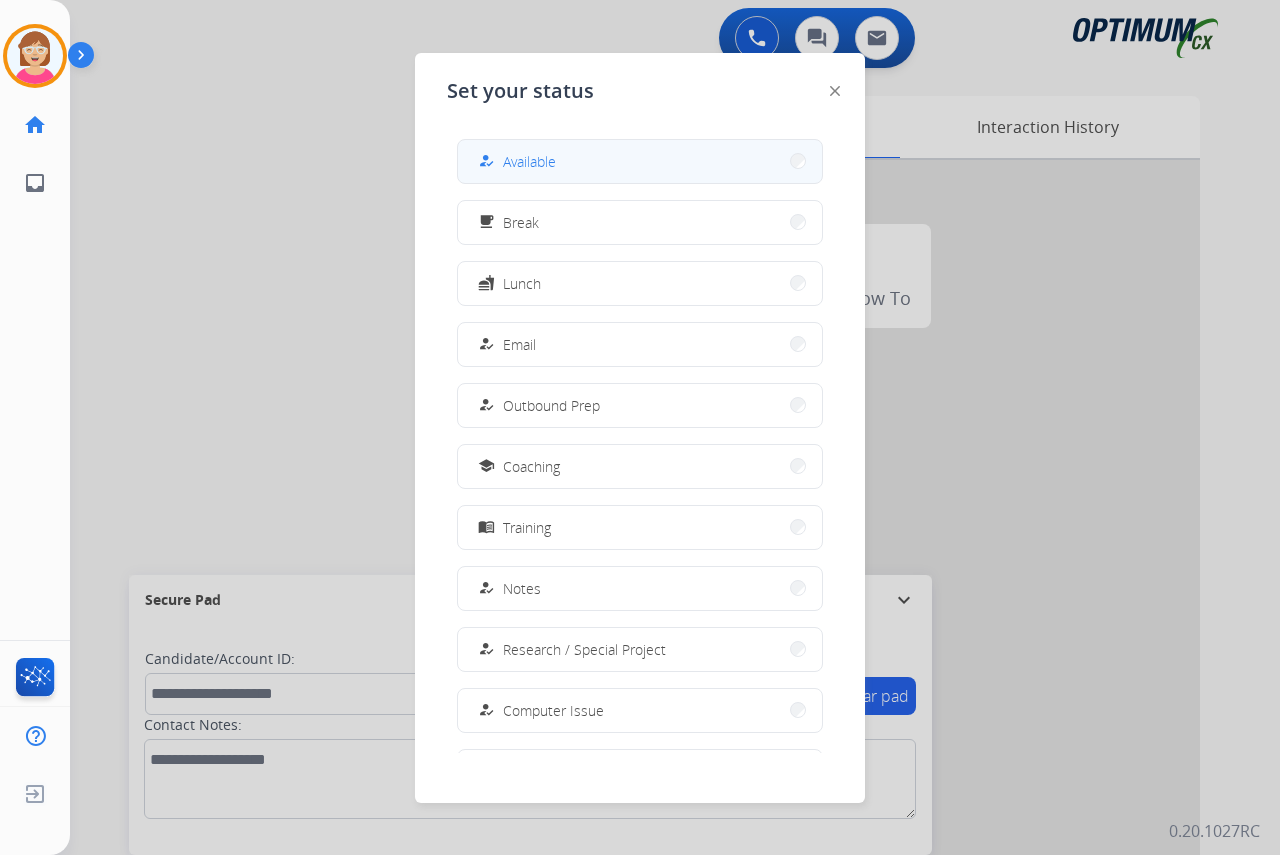 click on "Available" at bounding box center [529, 161] 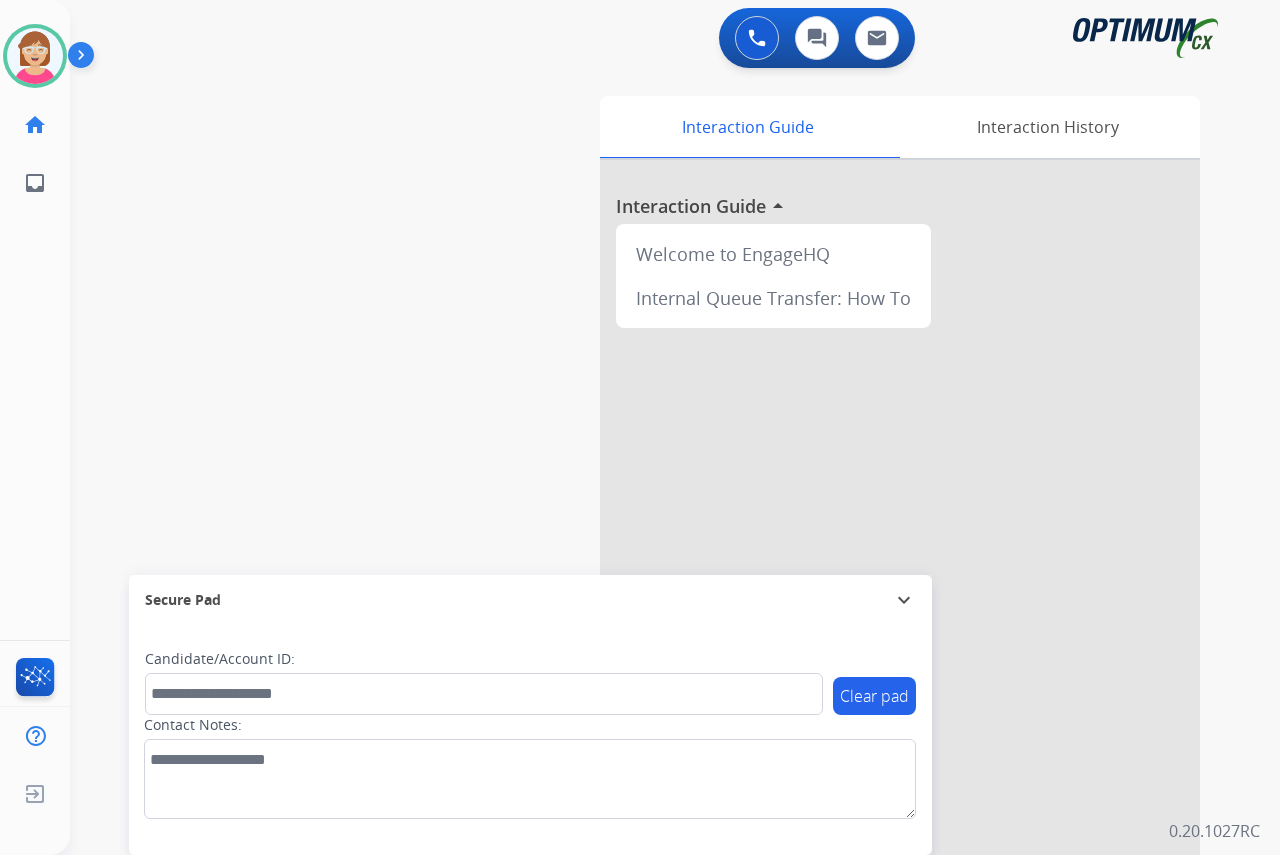 click on "[PERSON_NAME]   Available  Edit Avatar  Agent:   [PERSON_NAME] Profile:  OCX Training home  Home  Home inbox  Emails  Emails  FocalPoints  Help Center  Help Center  Log out  Log out" 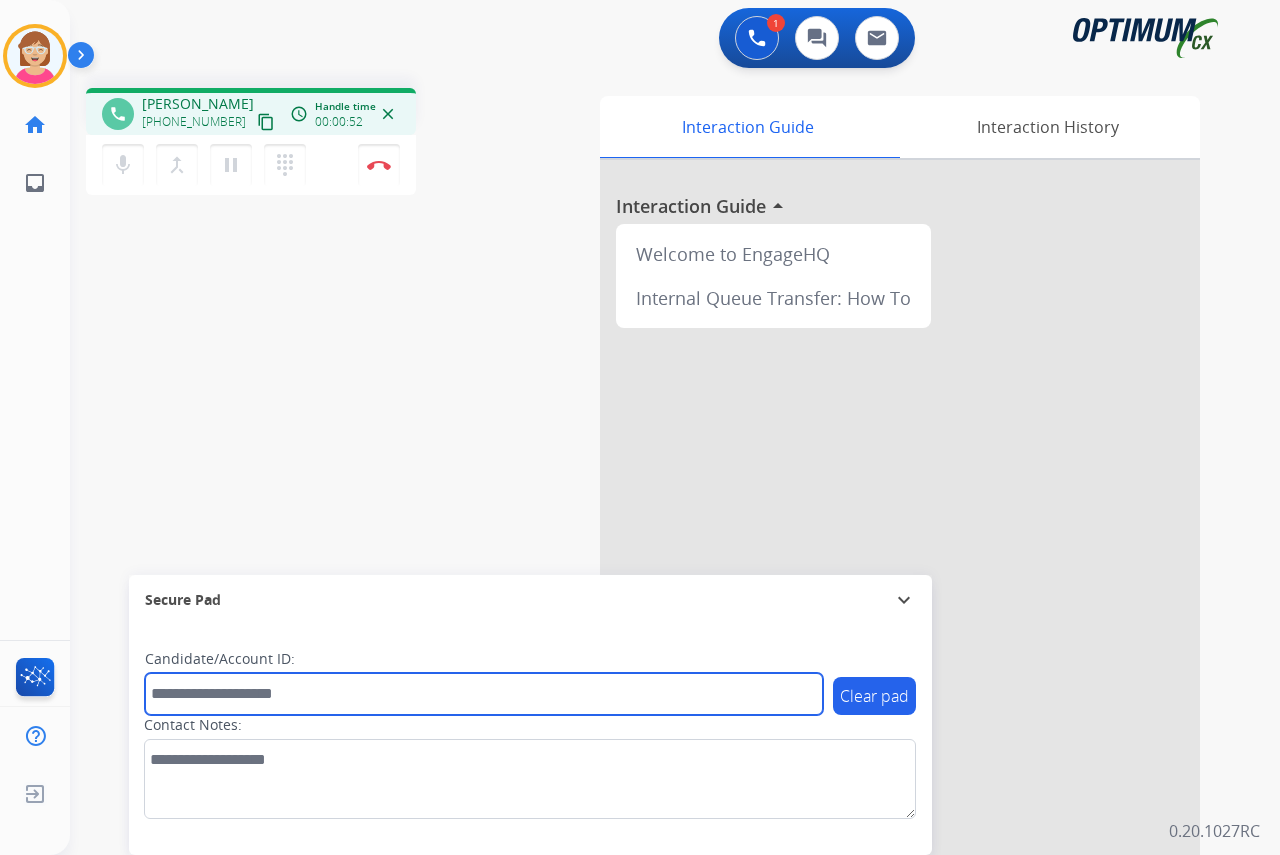 click at bounding box center [484, 694] 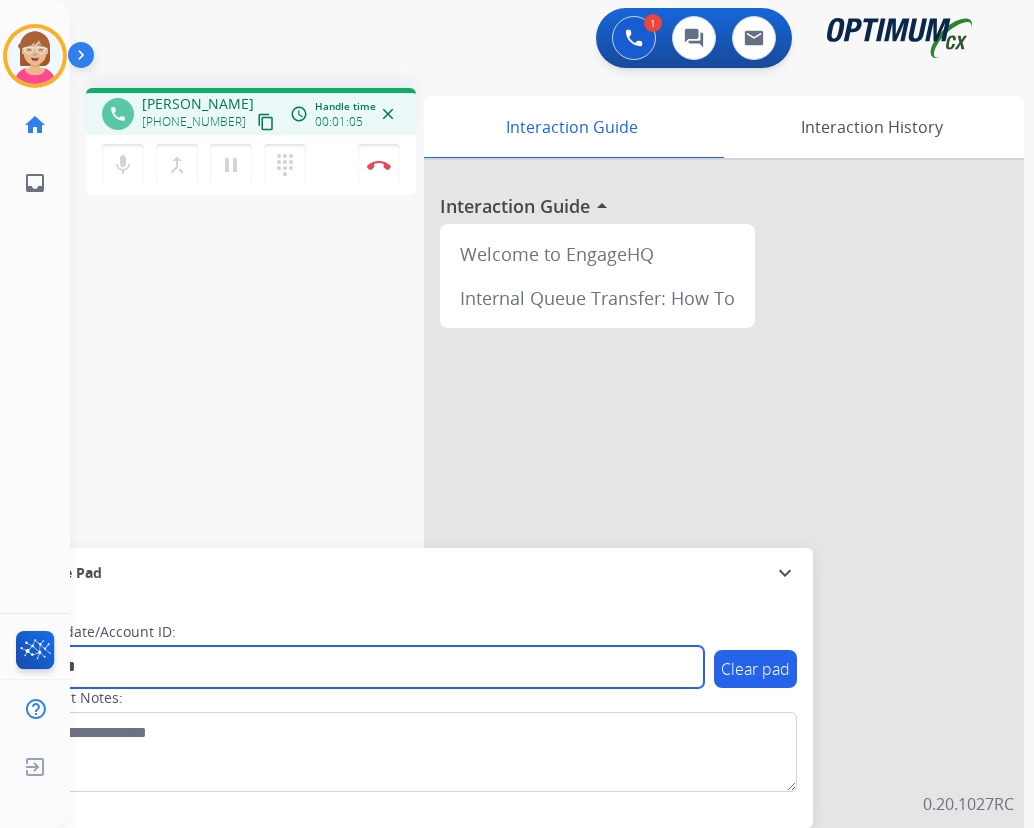 type on "*******" 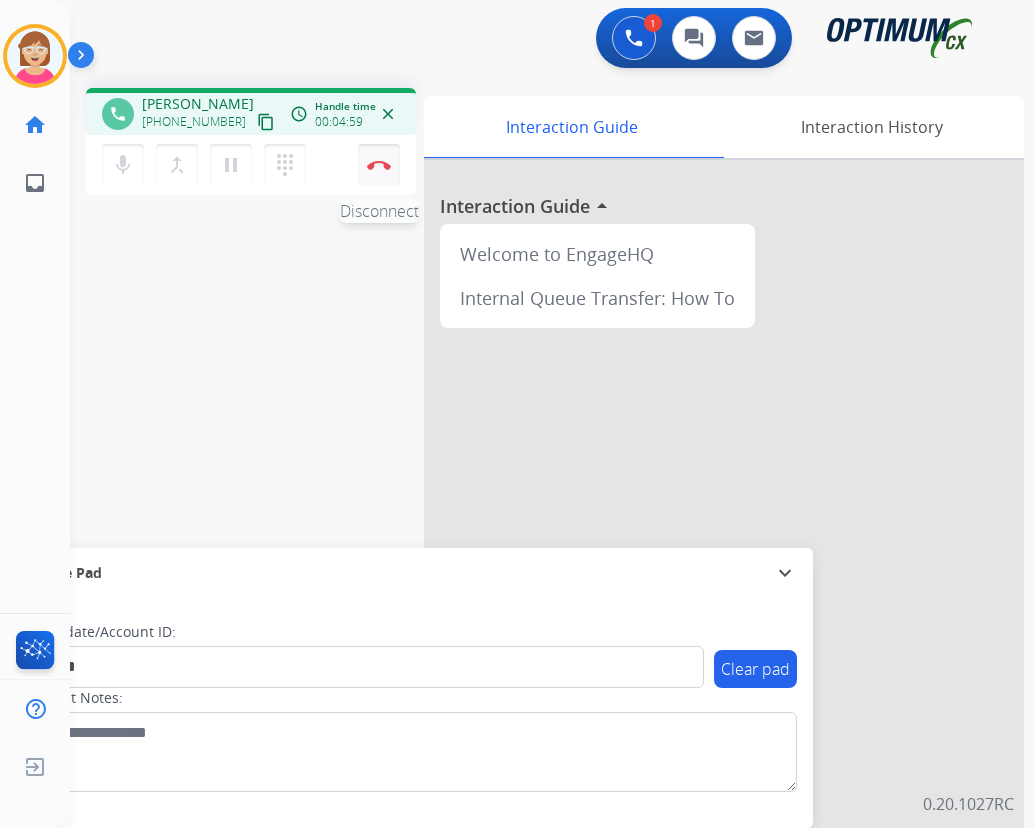 click at bounding box center (379, 165) 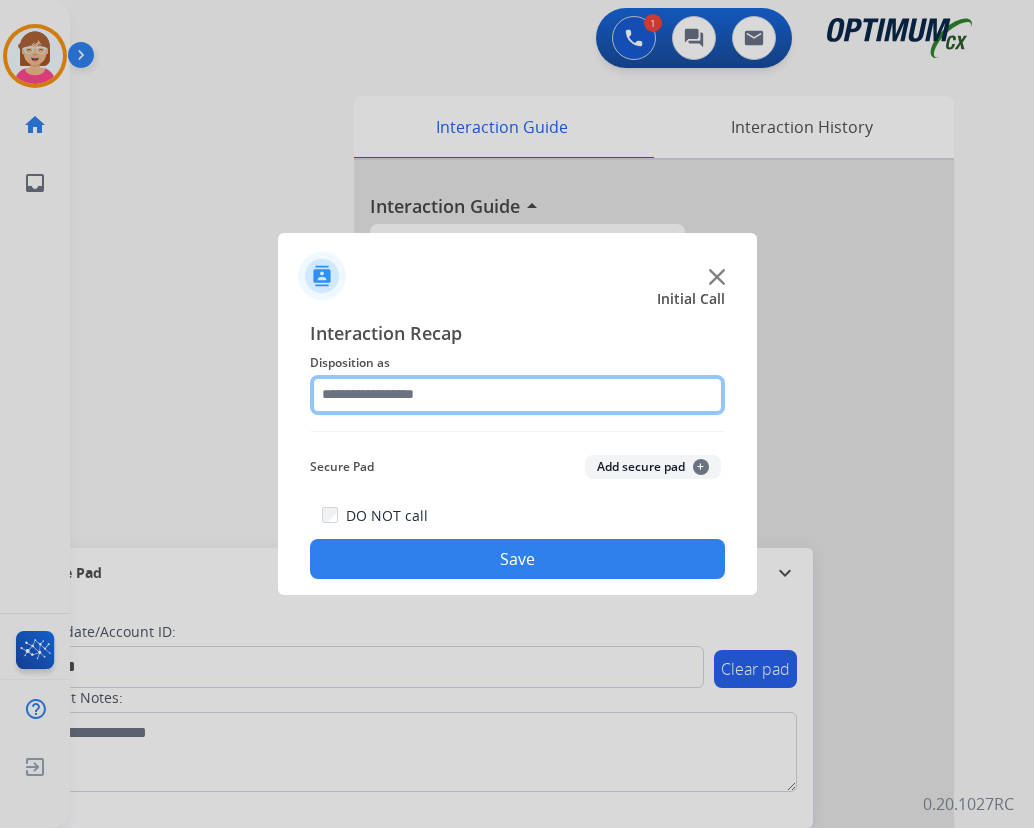 click 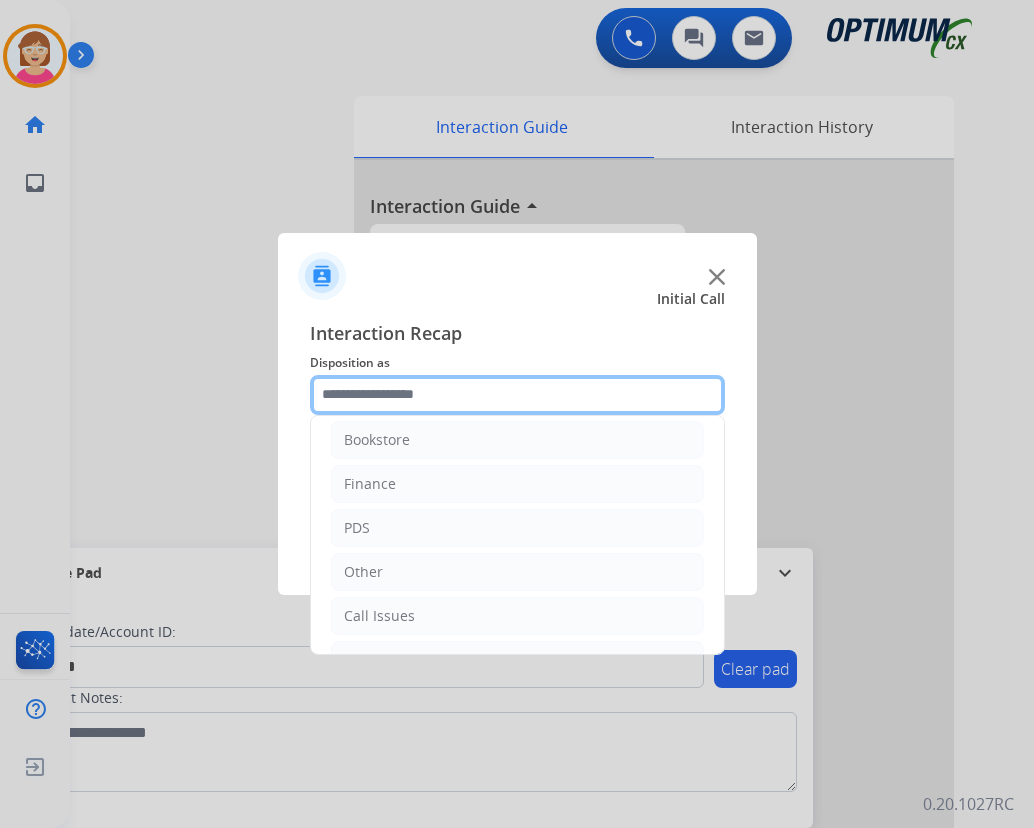 scroll, scrollTop: 0, scrollLeft: 0, axis: both 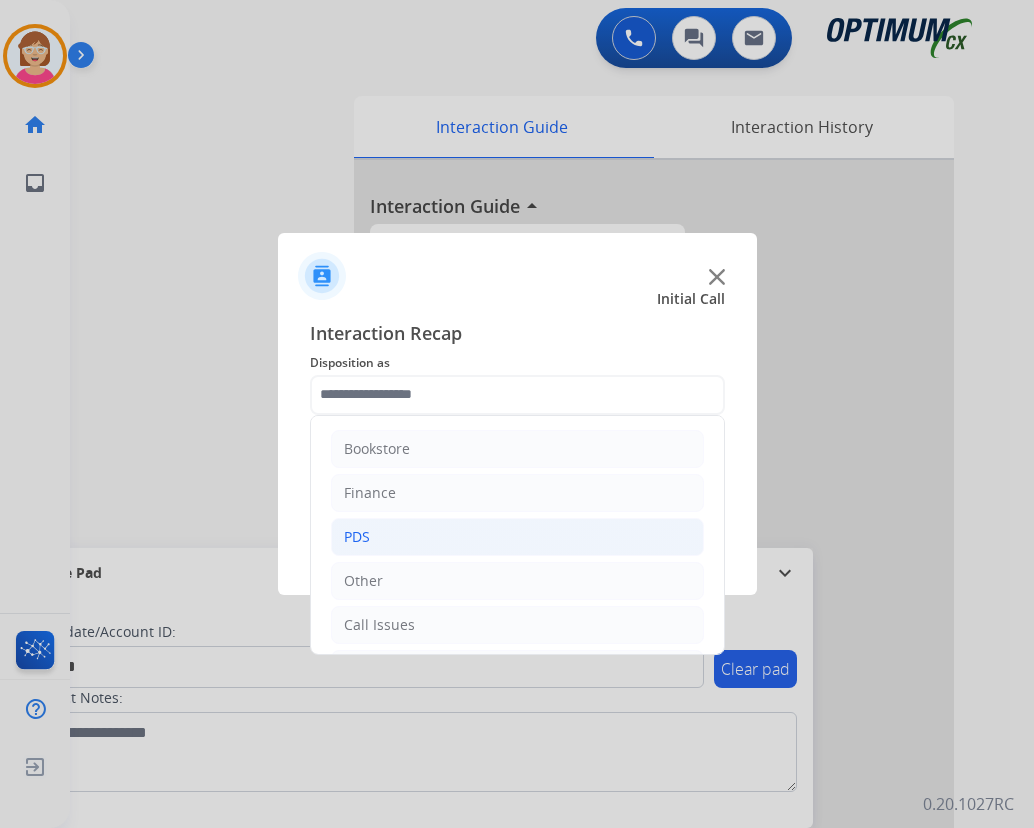 click on "PDS" 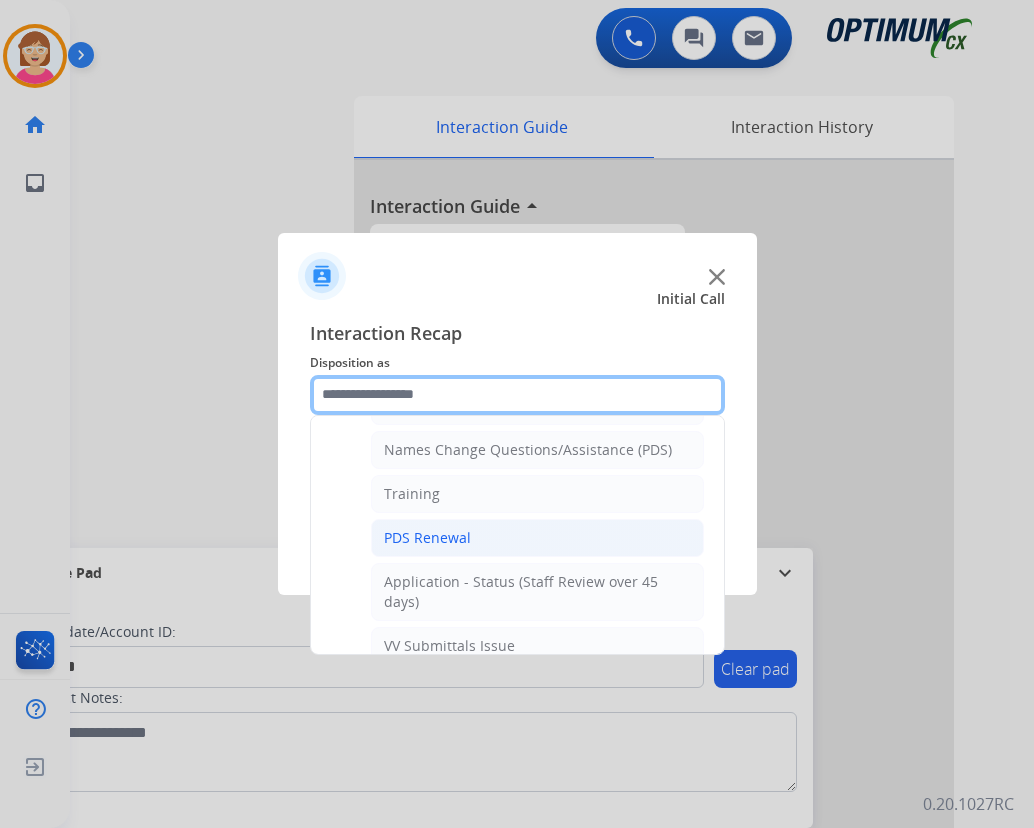 scroll, scrollTop: 200, scrollLeft: 0, axis: vertical 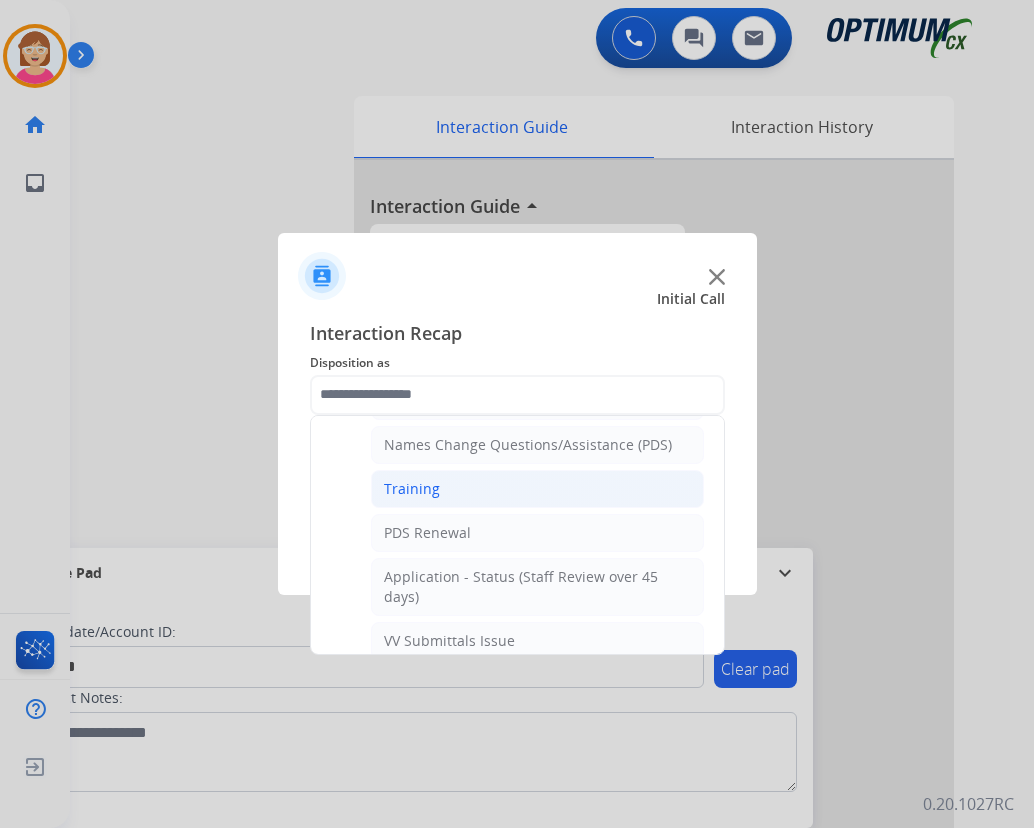 click on "Training" 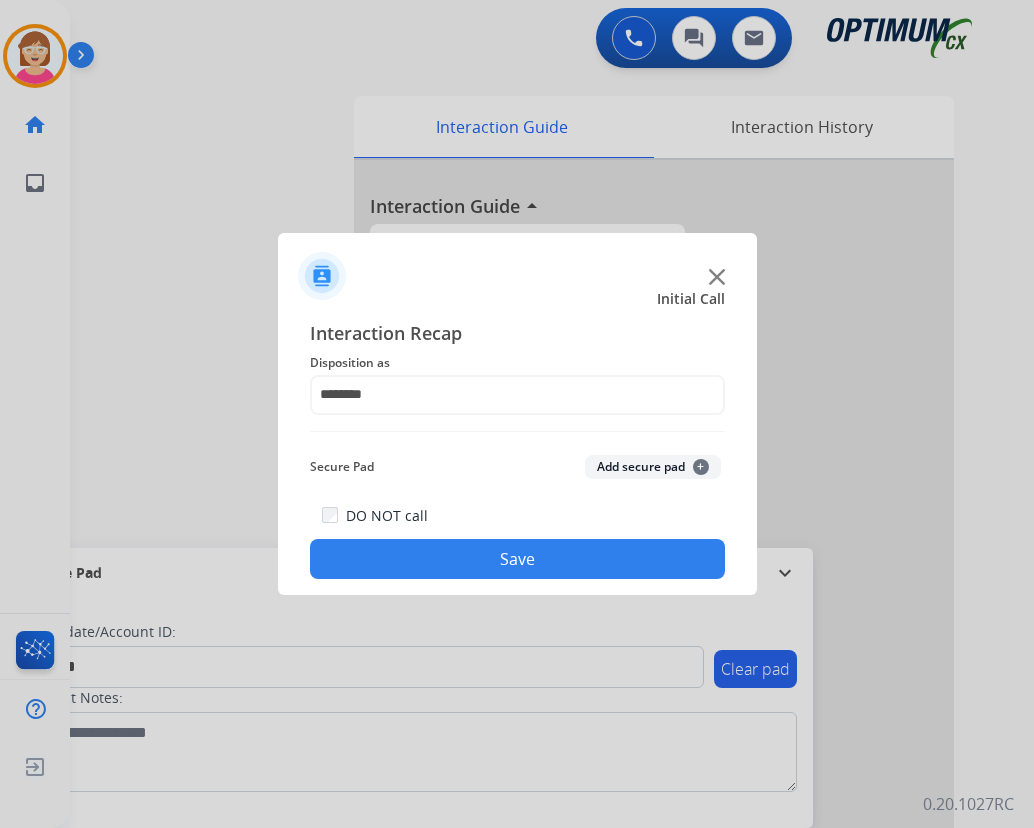 click on "+" 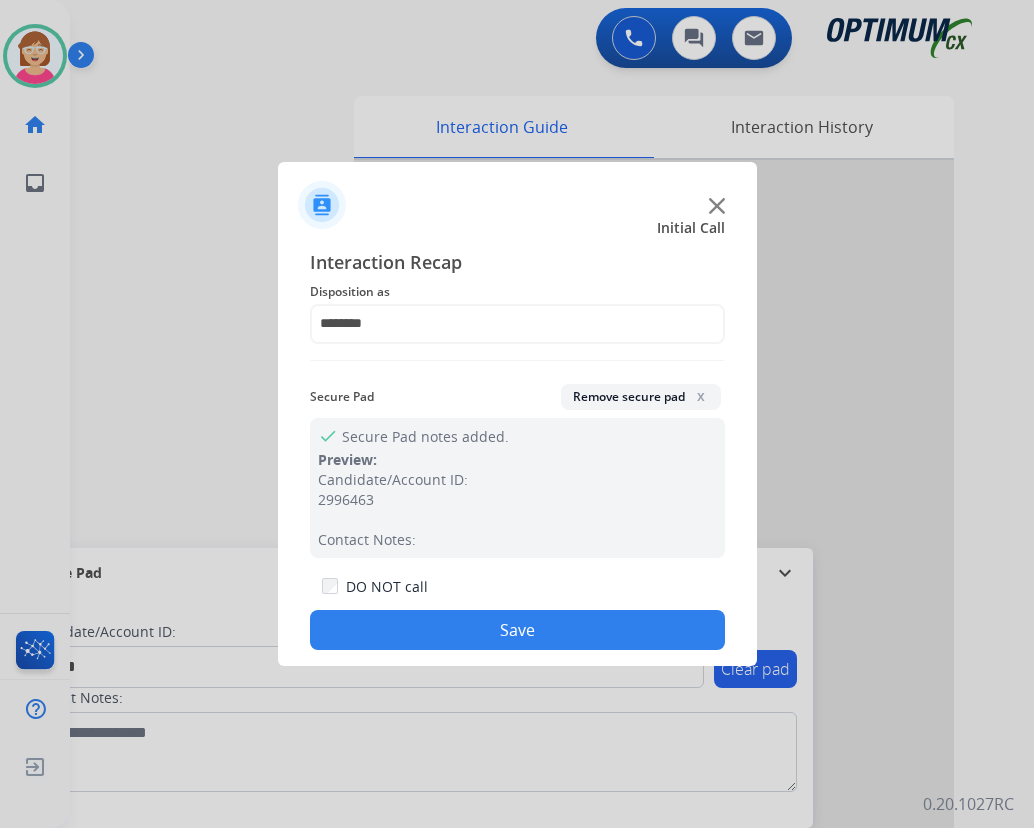 drag, startPoint x: 401, startPoint y: 621, endPoint x: 425, endPoint y: 619, distance: 24.083189 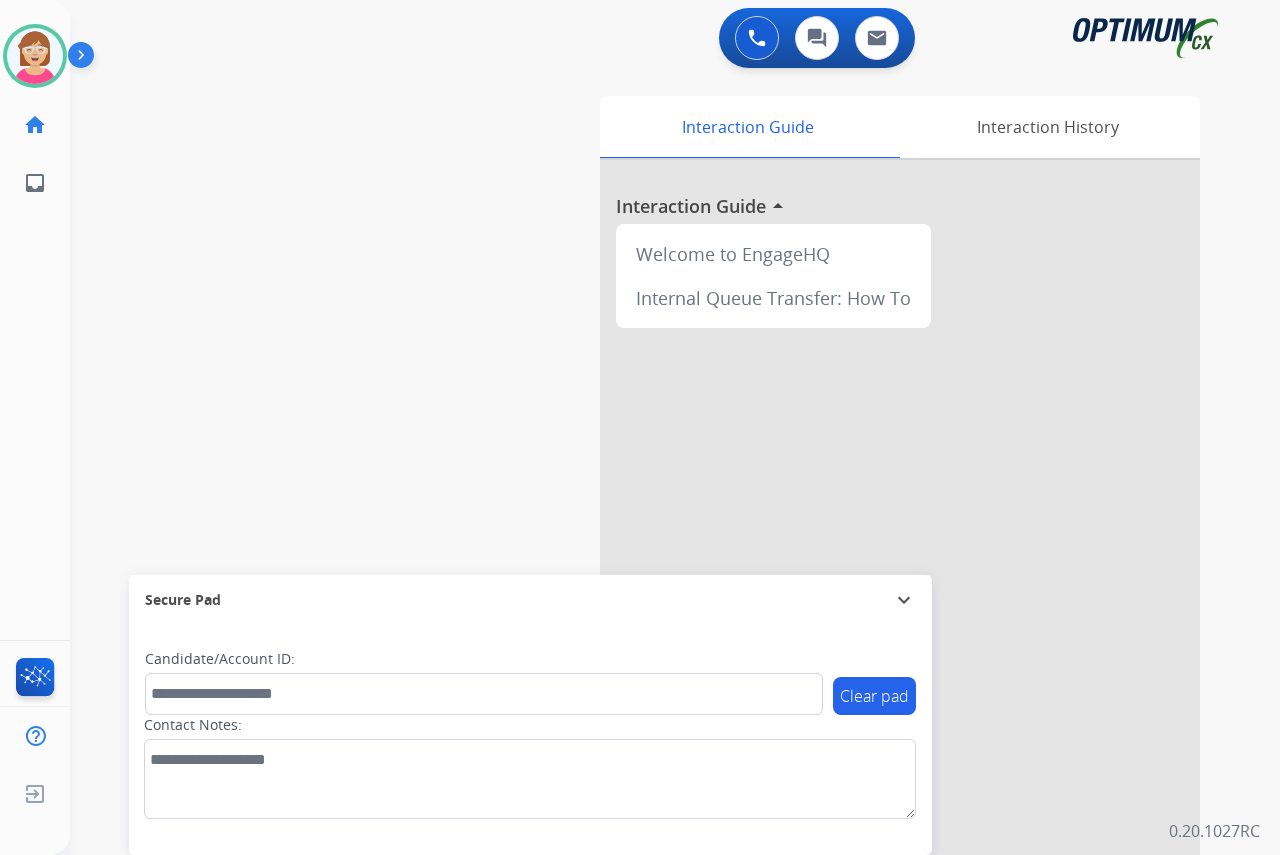 click on "[PERSON_NAME]   Available  Edit Avatar  Agent:   [PERSON_NAME] Profile:  OCX Training home  Home  Home inbox  Emails  Emails  FocalPoints  Help Center  Help Center  Log out  Log out" 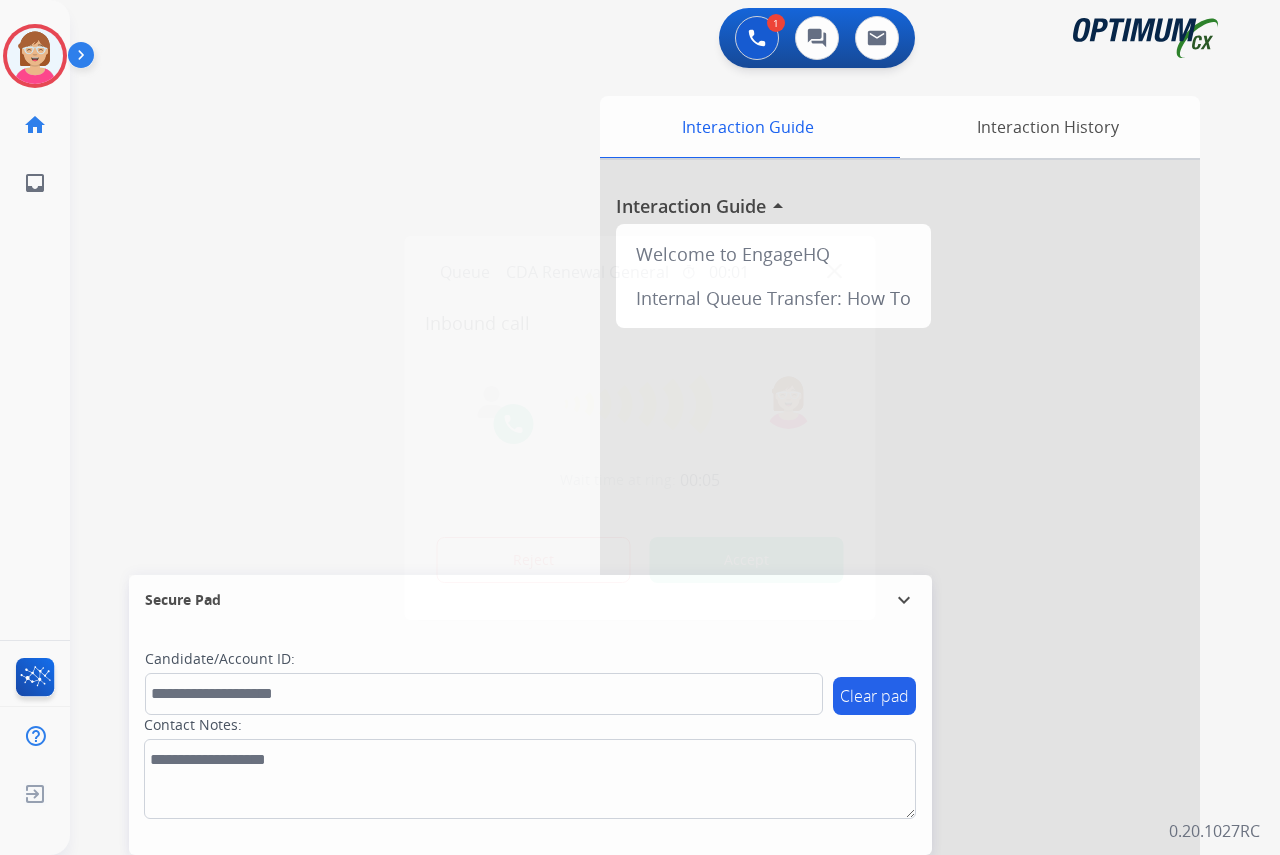 click at bounding box center (640, 427) 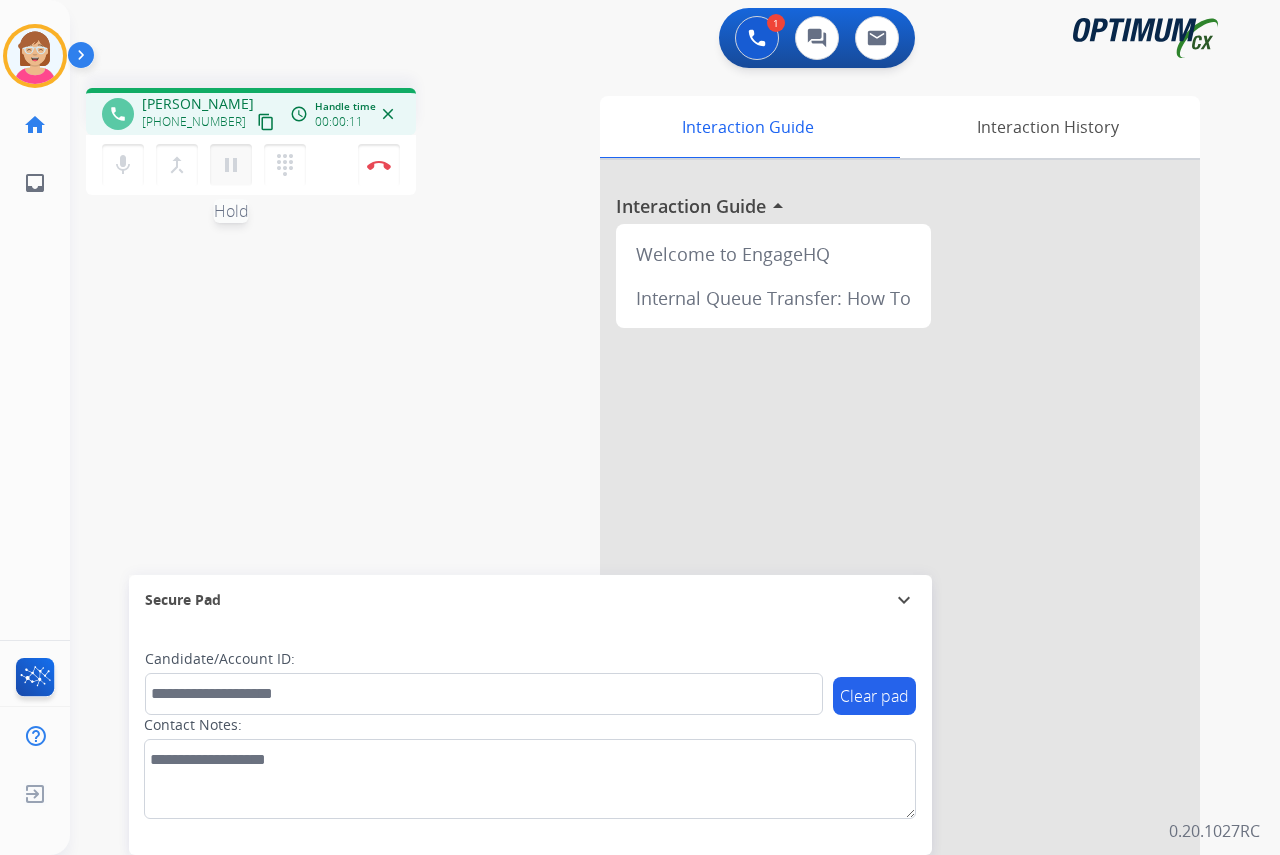 click on "pause" at bounding box center [231, 165] 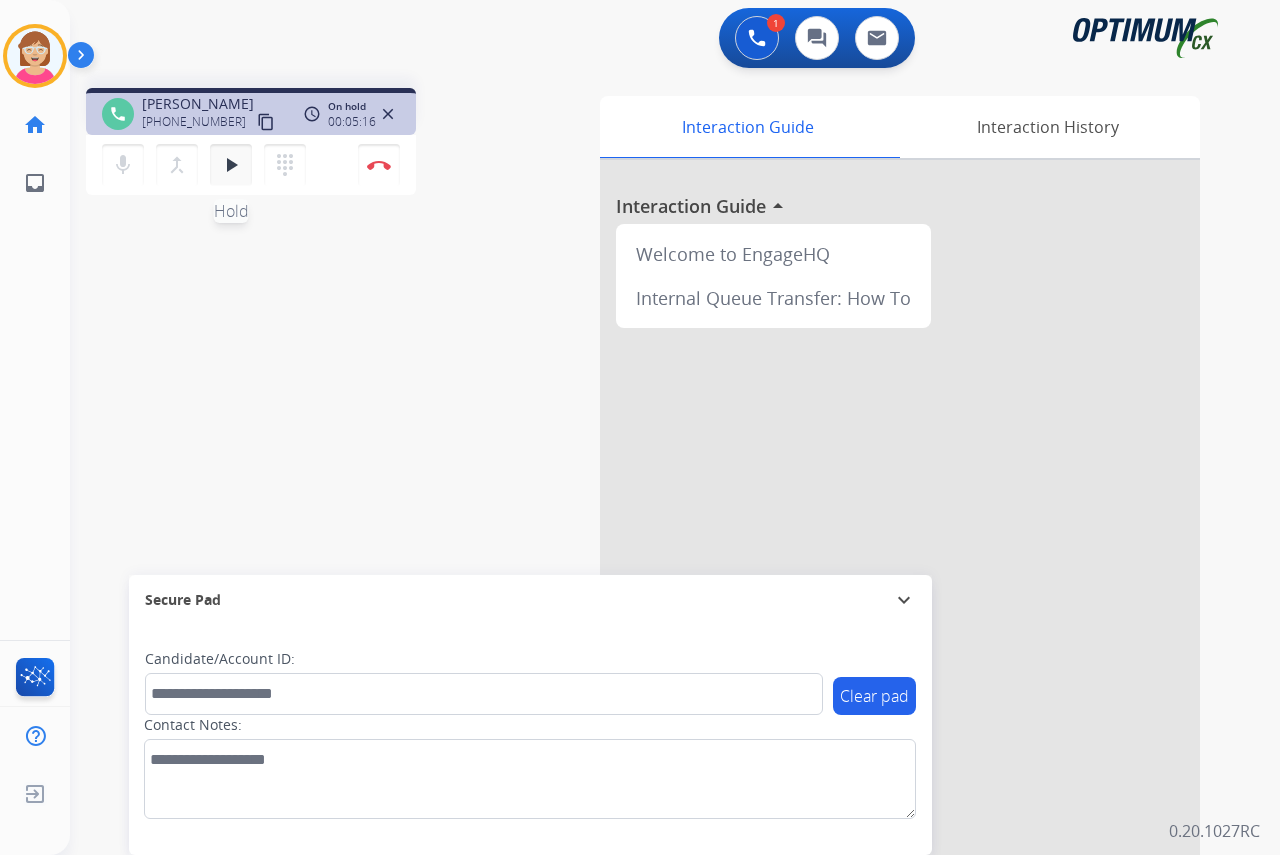 click on "play_arrow" at bounding box center [231, 165] 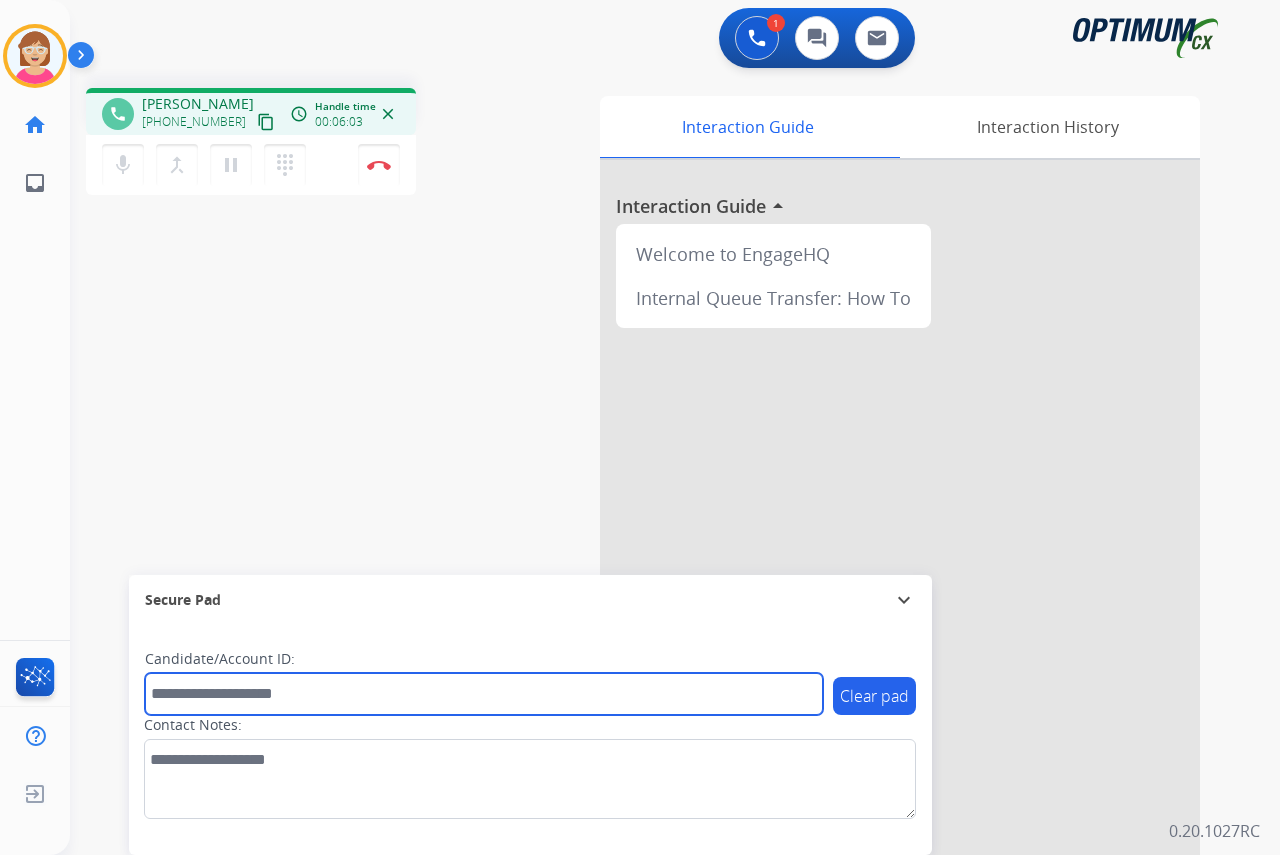click at bounding box center [484, 694] 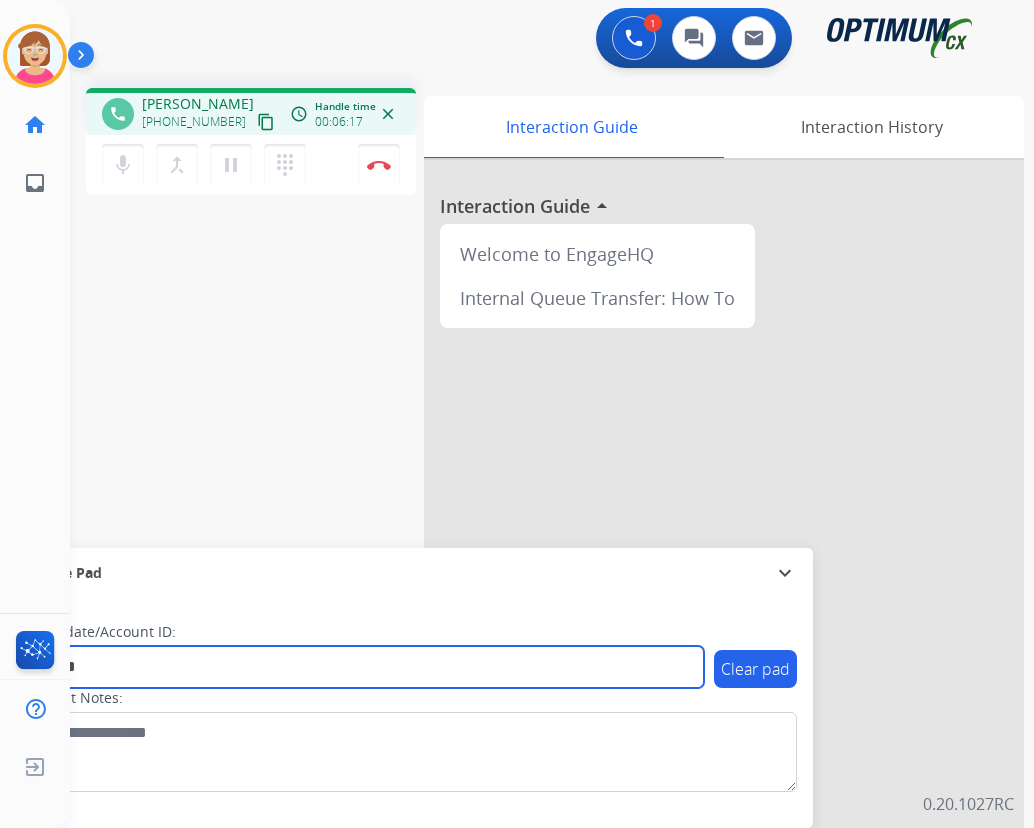 type on "*******" 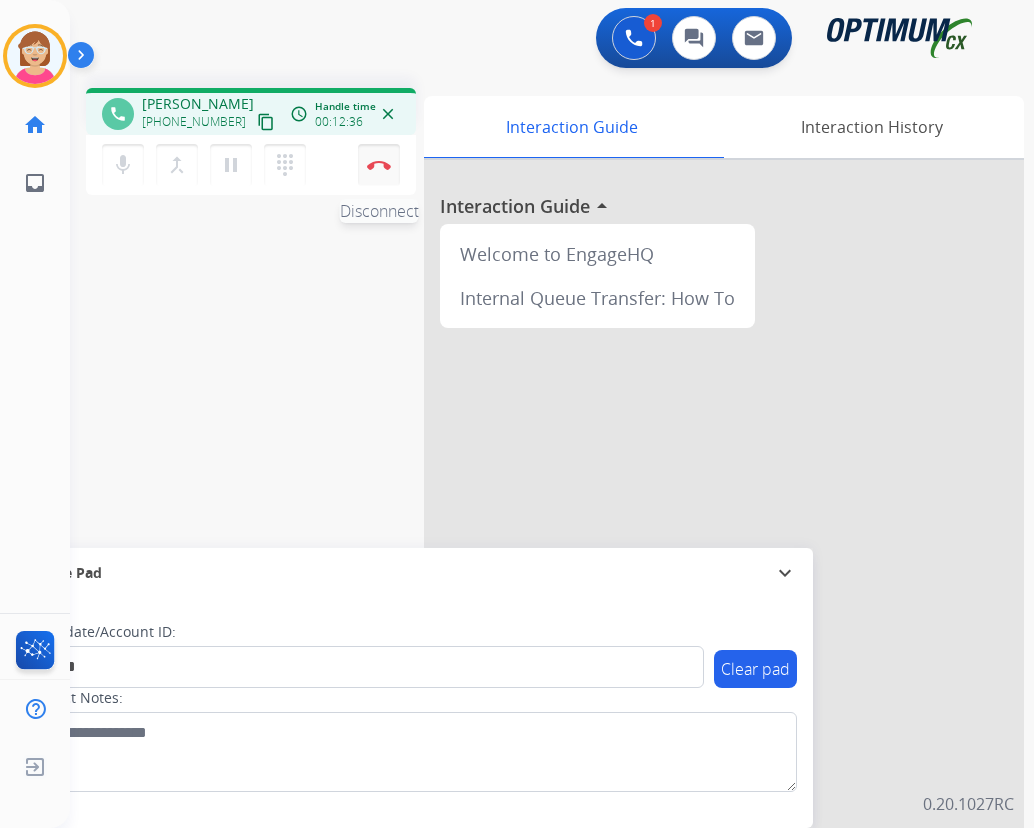 click at bounding box center (379, 165) 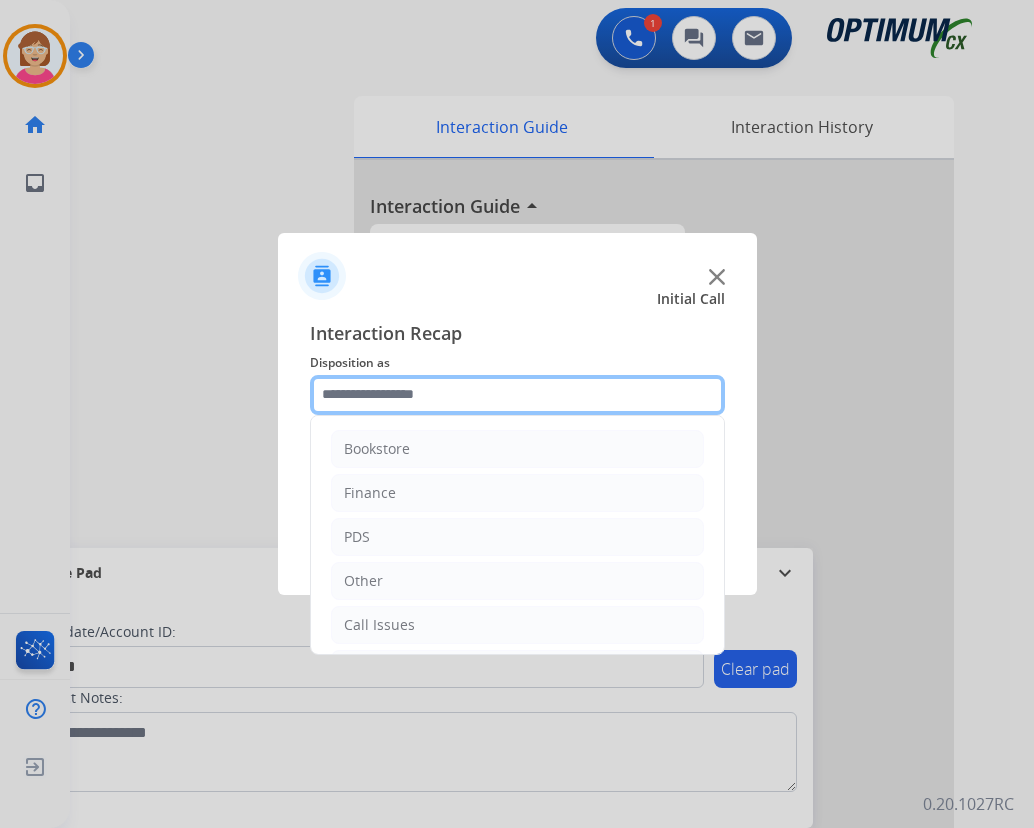 click 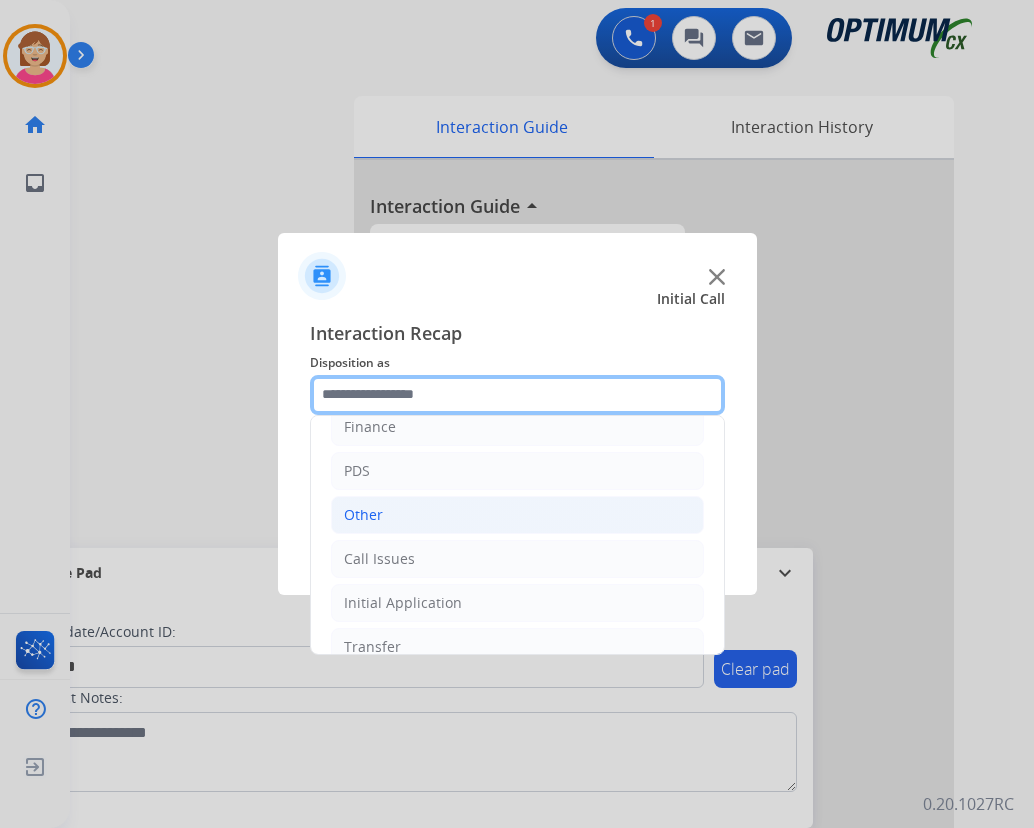 scroll, scrollTop: 136, scrollLeft: 0, axis: vertical 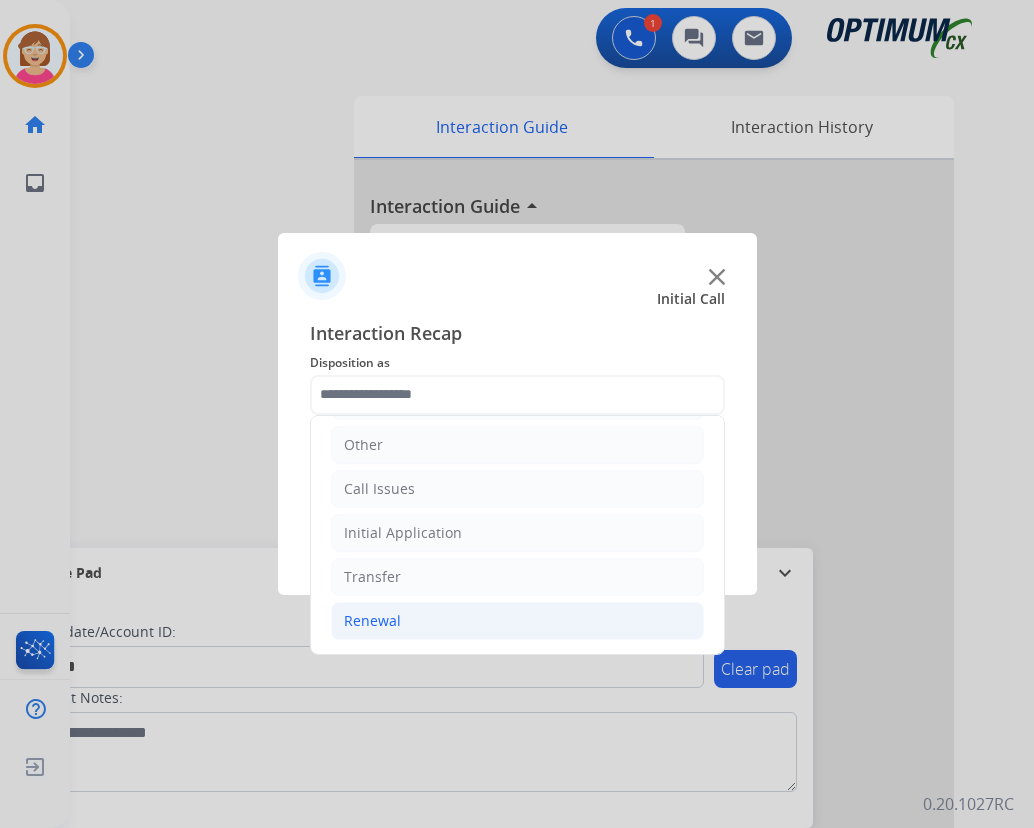 click on "Renewal" 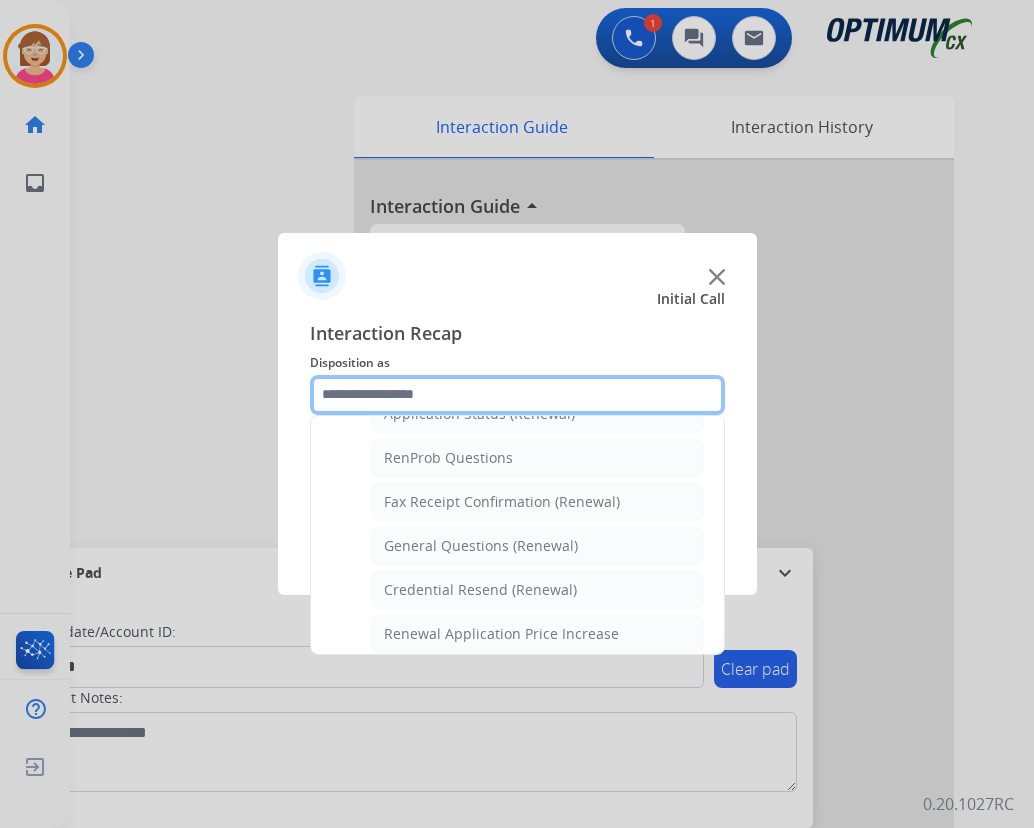 scroll, scrollTop: 472, scrollLeft: 0, axis: vertical 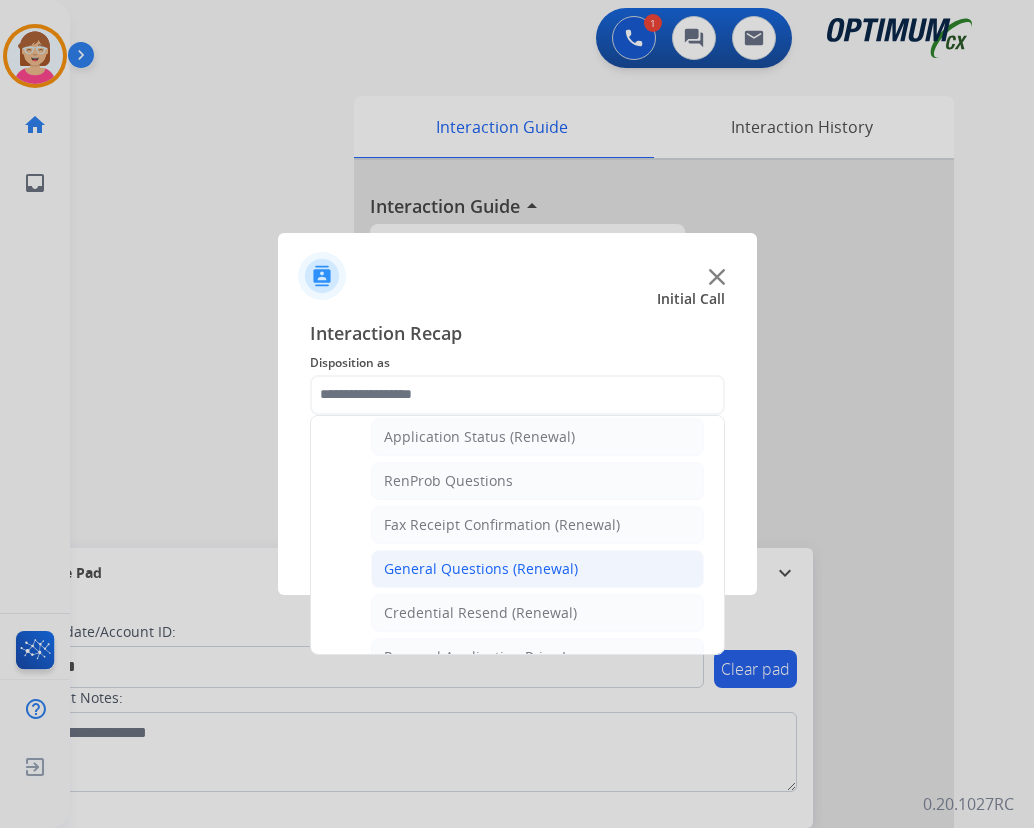 click on "General Questions (Renewal)" 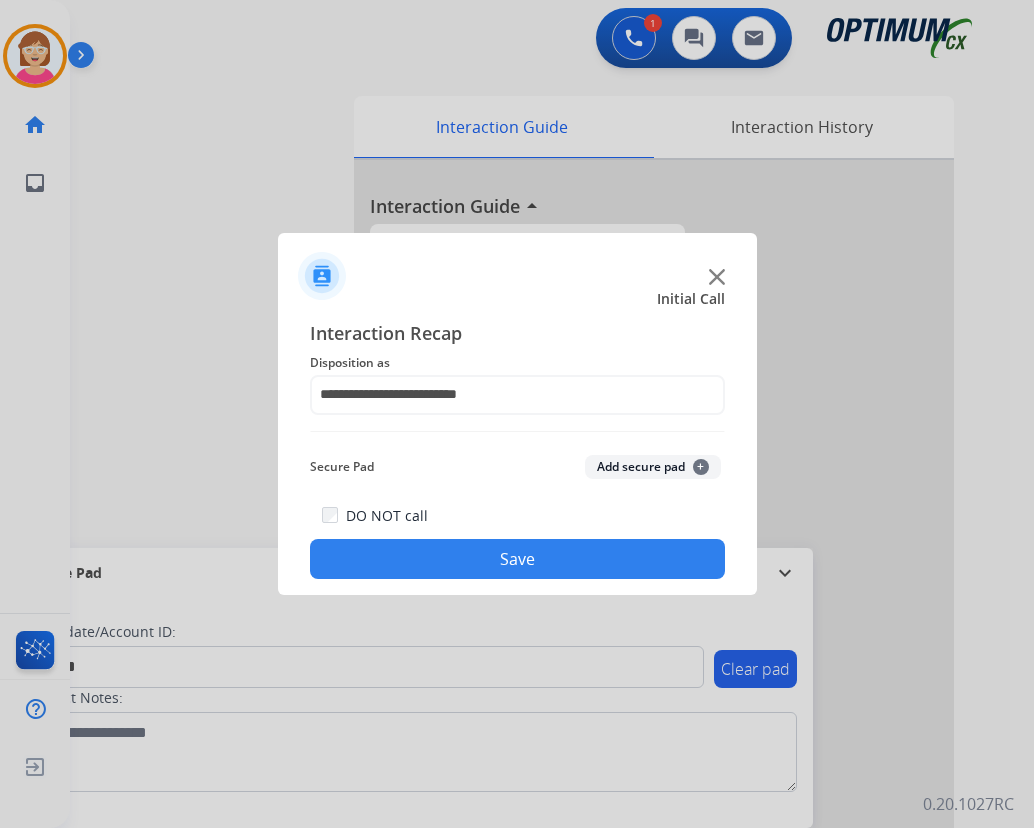 click on "+" 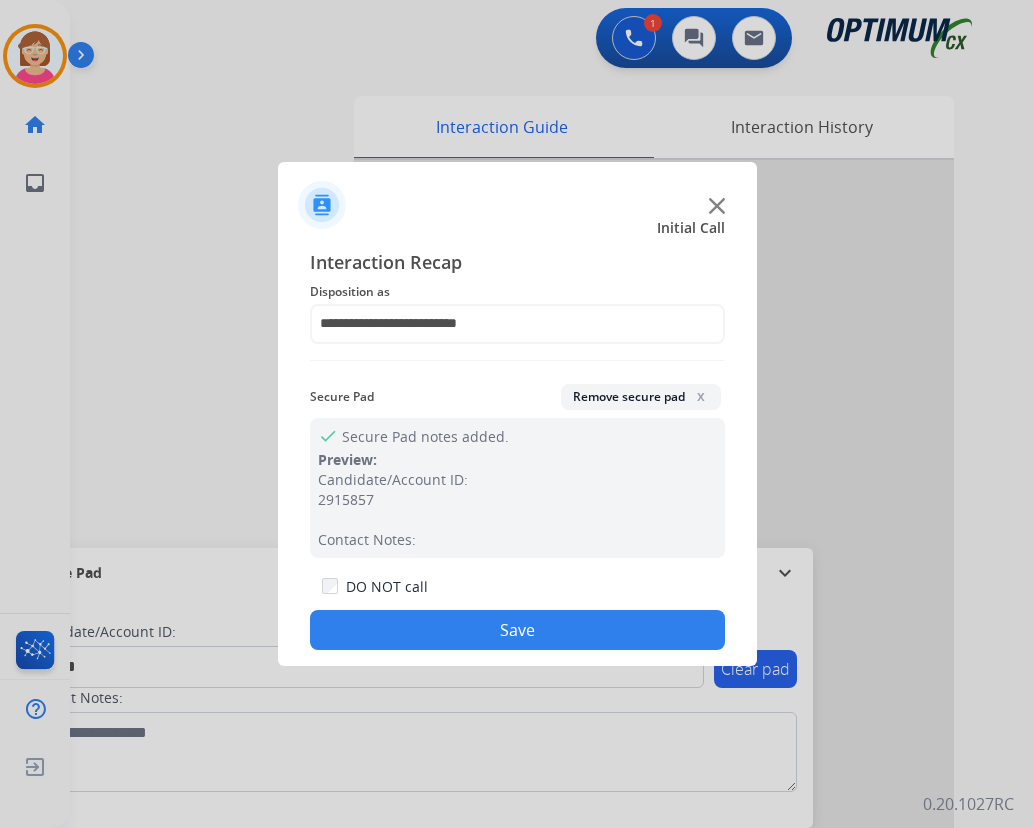 drag, startPoint x: 468, startPoint y: 623, endPoint x: 440, endPoint y: 534, distance: 93.30059 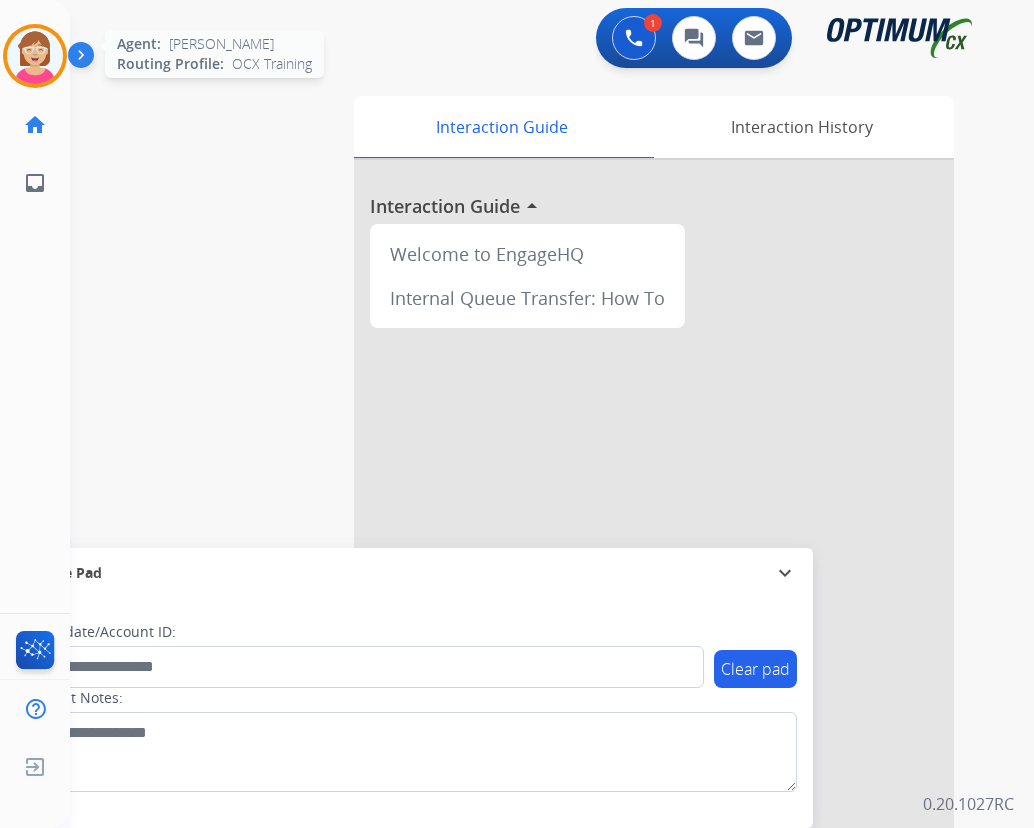 click at bounding box center (35, 56) 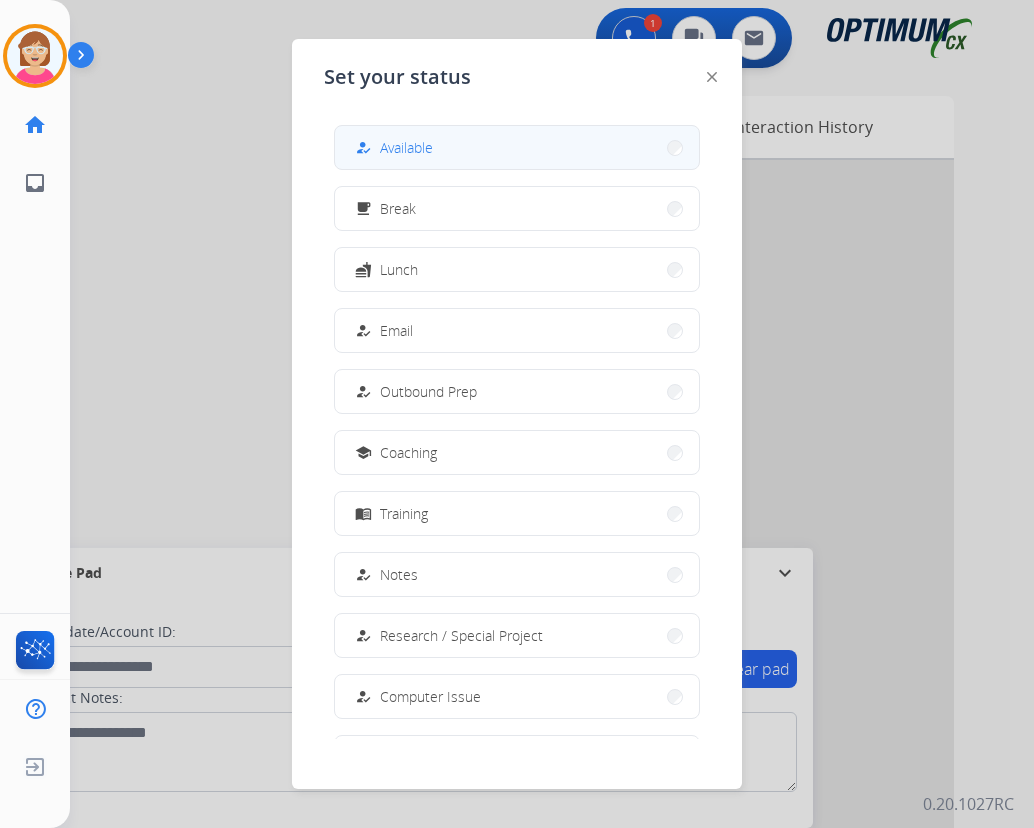 click on "Available" at bounding box center [406, 147] 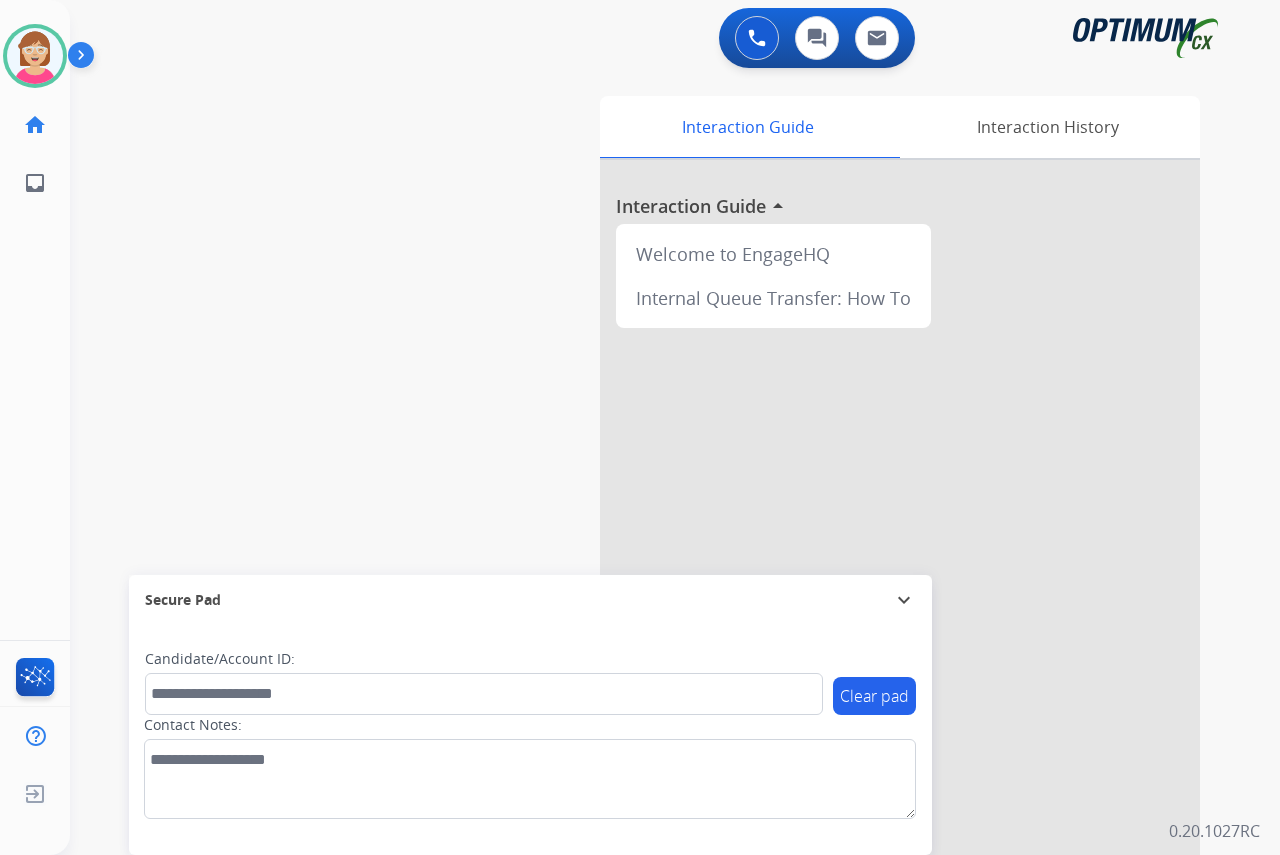 click on "[PERSON_NAME]   Available  Edit Avatar  Agent:   [PERSON_NAME] Profile:  OCX Training home  Home  Home inbox  Emails  Emails  FocalPoints  Help Center  Help Center  Log out  Log out" 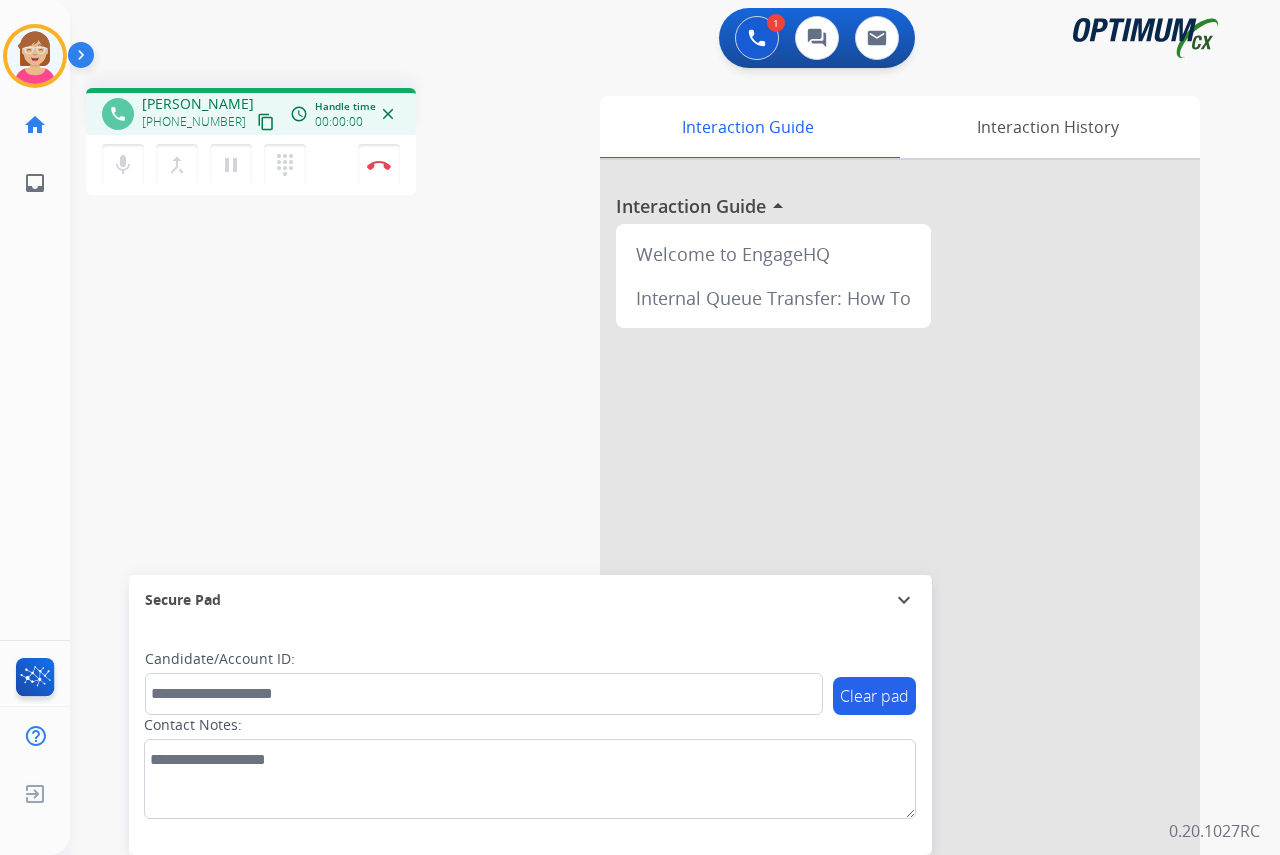 click on "phone [PERSON_NAME] [PHONE_NUMBER] content_copy access_time Call metrics Queue   00:29 Hold   00:00 Talk   00:00:00 Total   00:00:00 Handle time 00:00:00 close mic Mute merge_type Bridge pause Hold dialpad Dialpad Disconnect swap_horiz Break voice bridge close_fullscreen Connect 3-Way Call merge_type Separate 3-Way Call  Interaction Guide   Interaction History  Interaction Guide arrow_drop_up  Welcome to EngageHQ   Internal Queue Transfer: How To  Secure Pad expand_more Clear pad Candidate/Account ID: Contact Notes:" at bounding box center (651, 489) 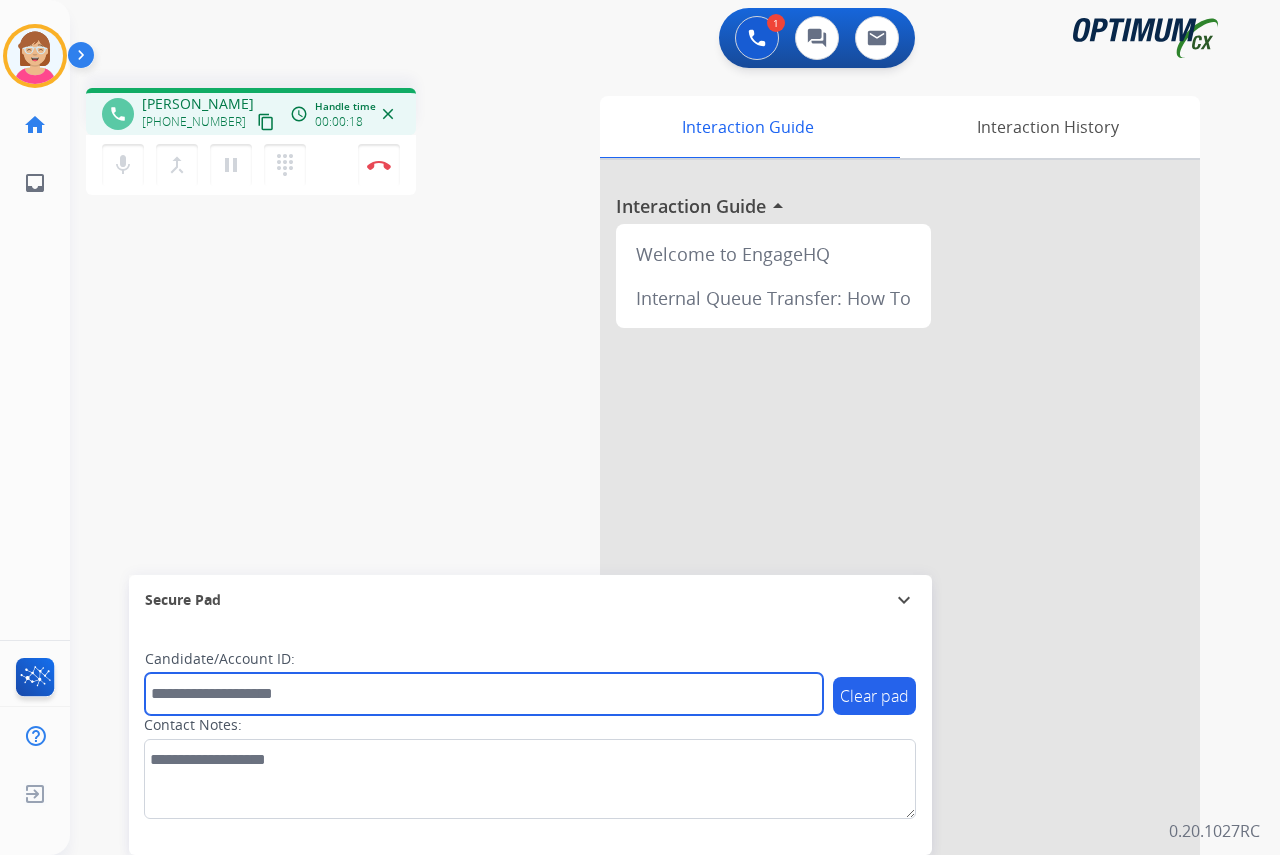 drag, startPoint x: 188, startPoint y: 697, endPoint x: 164, endPoint y: 678, distance: 30.610456 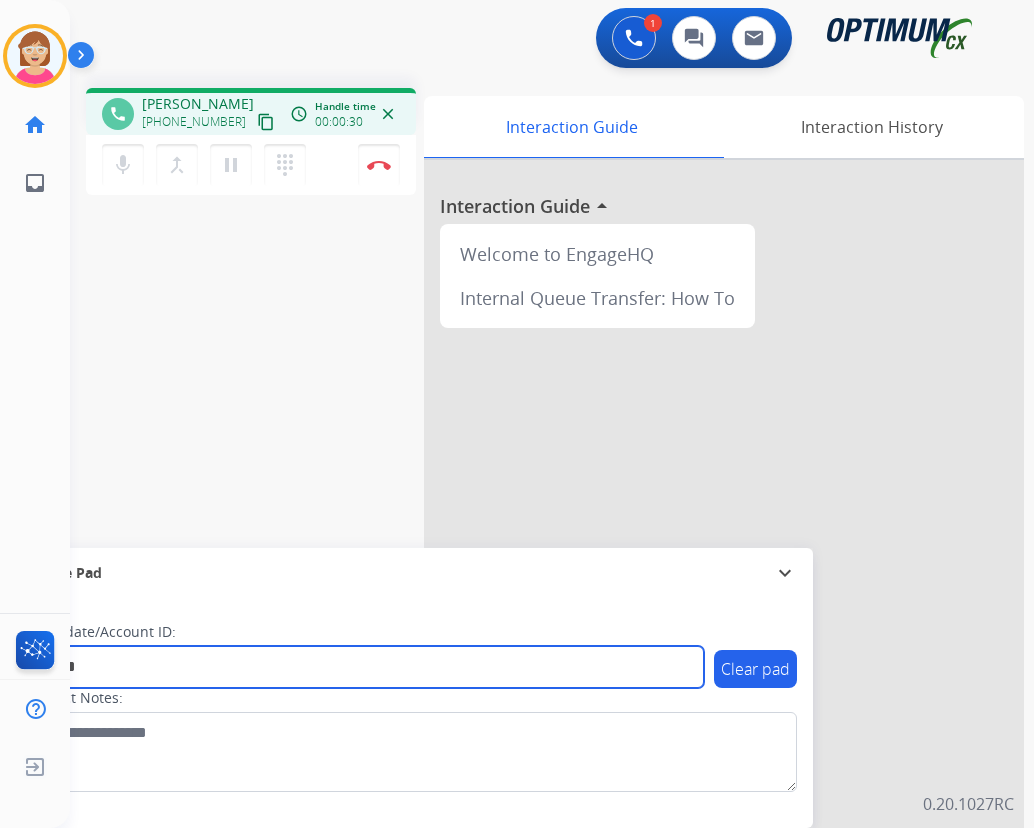 type on "*******" 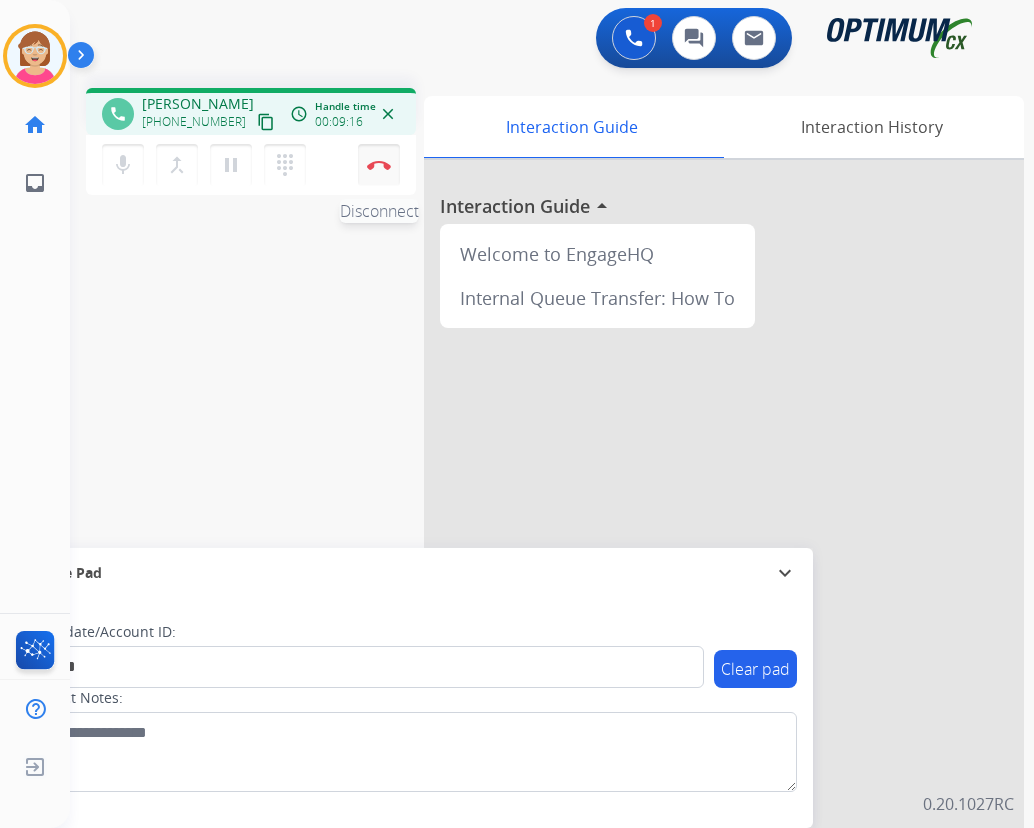 click at bounding box center [379, 165] 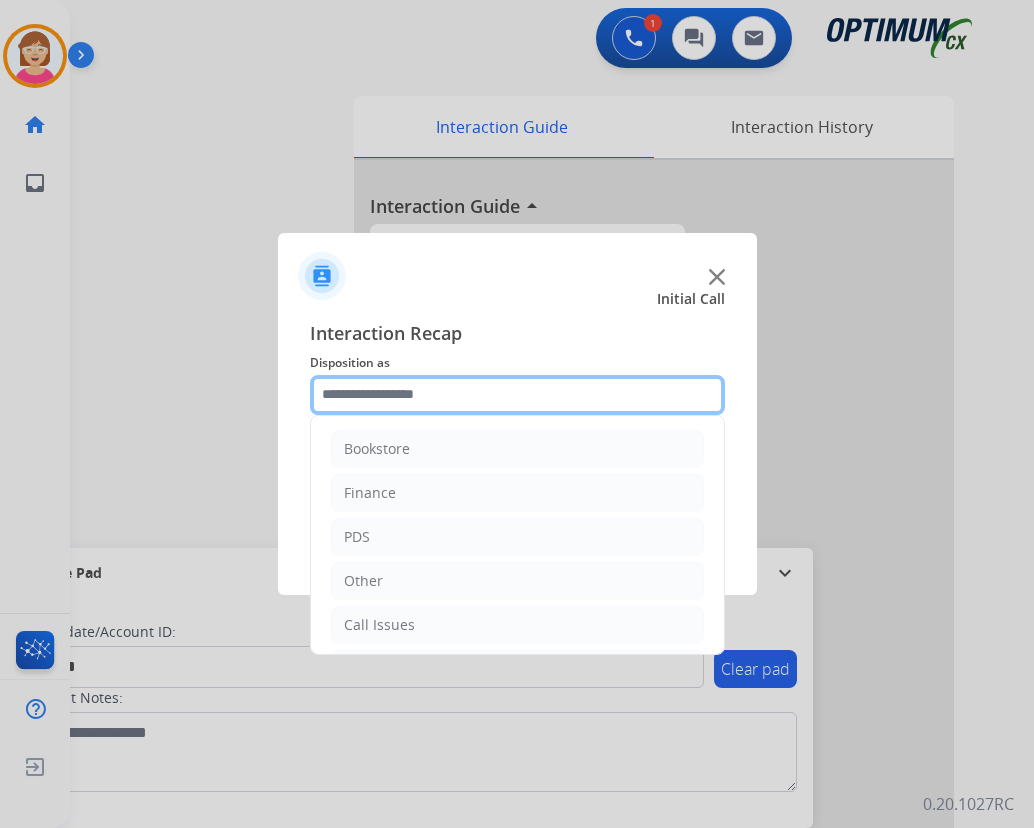 click 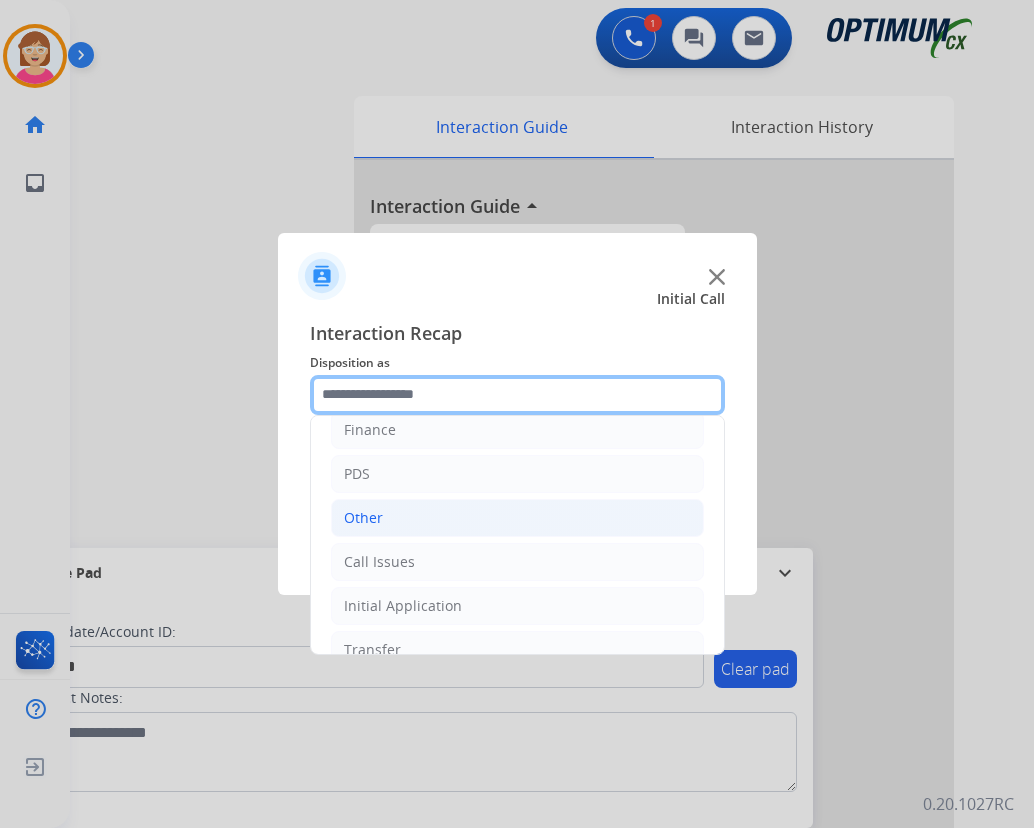 scroll, scrollTop: 136, scrollLeft: 0, axis: vertical 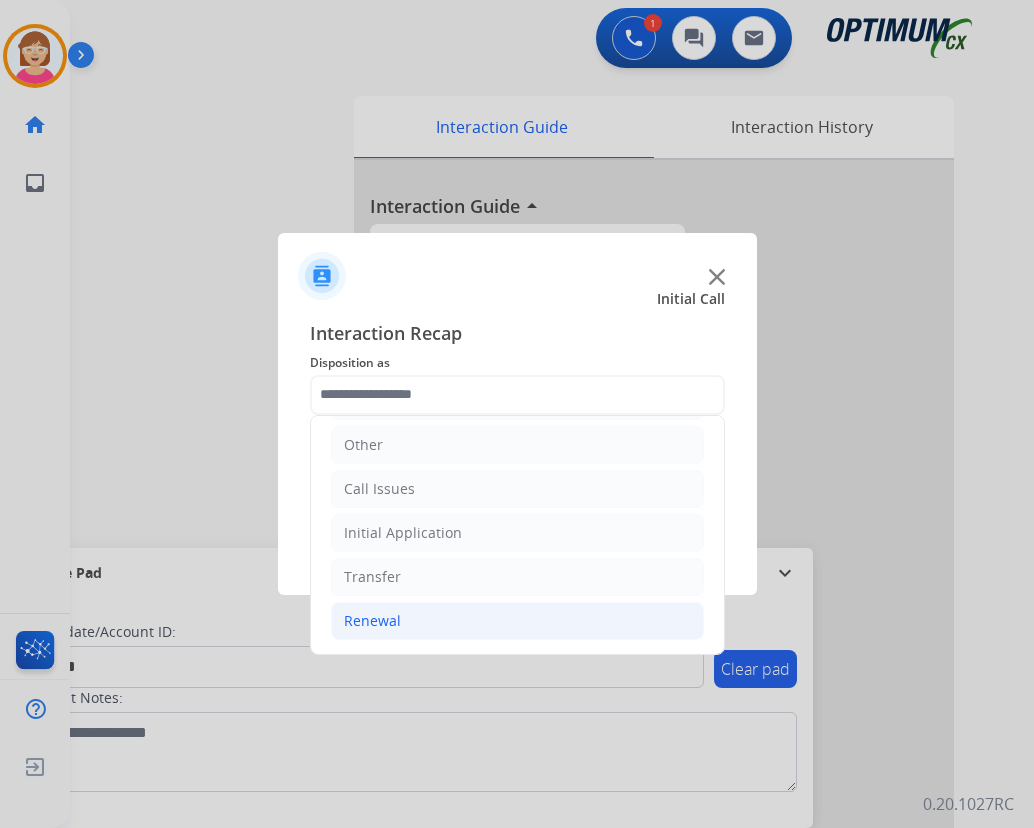 click on "Renewal" 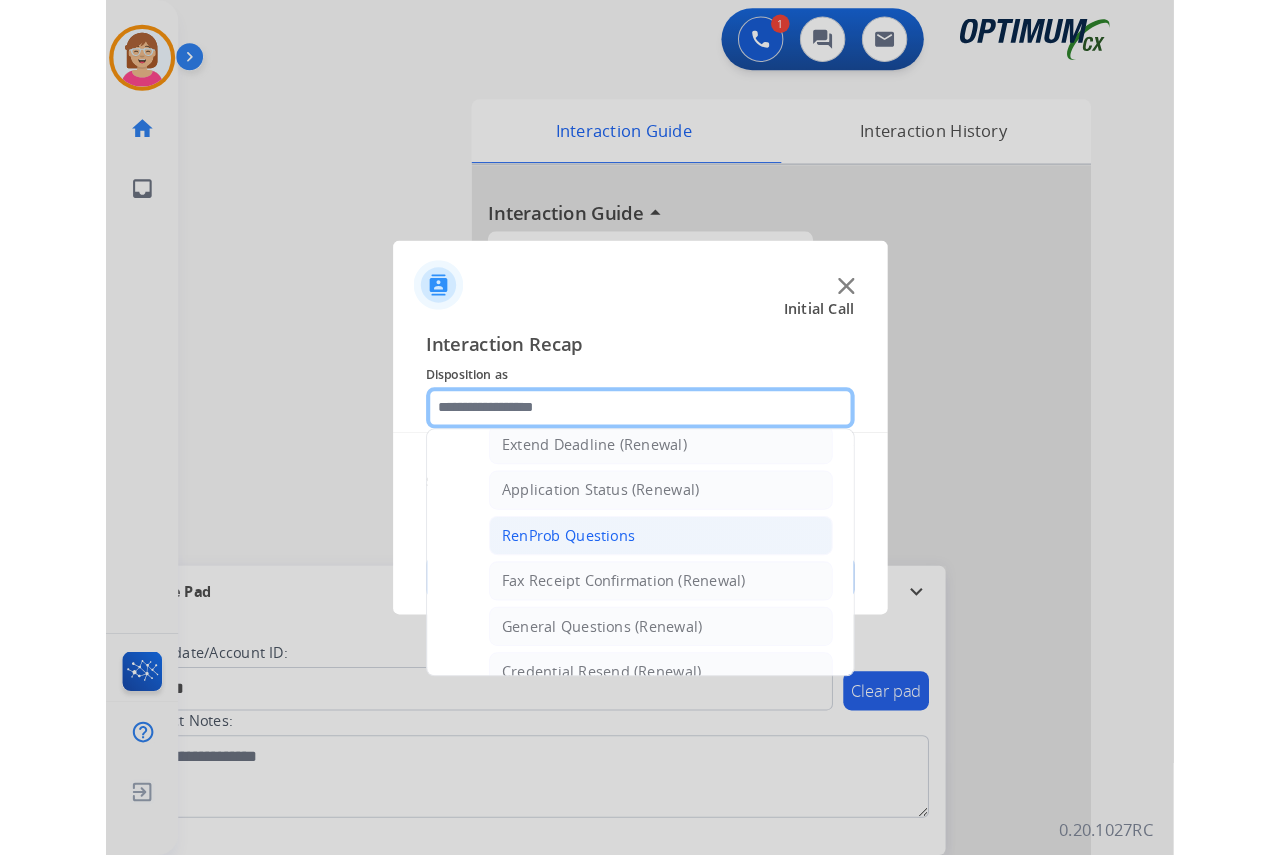 scroll, scrollTop: 436, scrollLeft: 0, axis: vertical 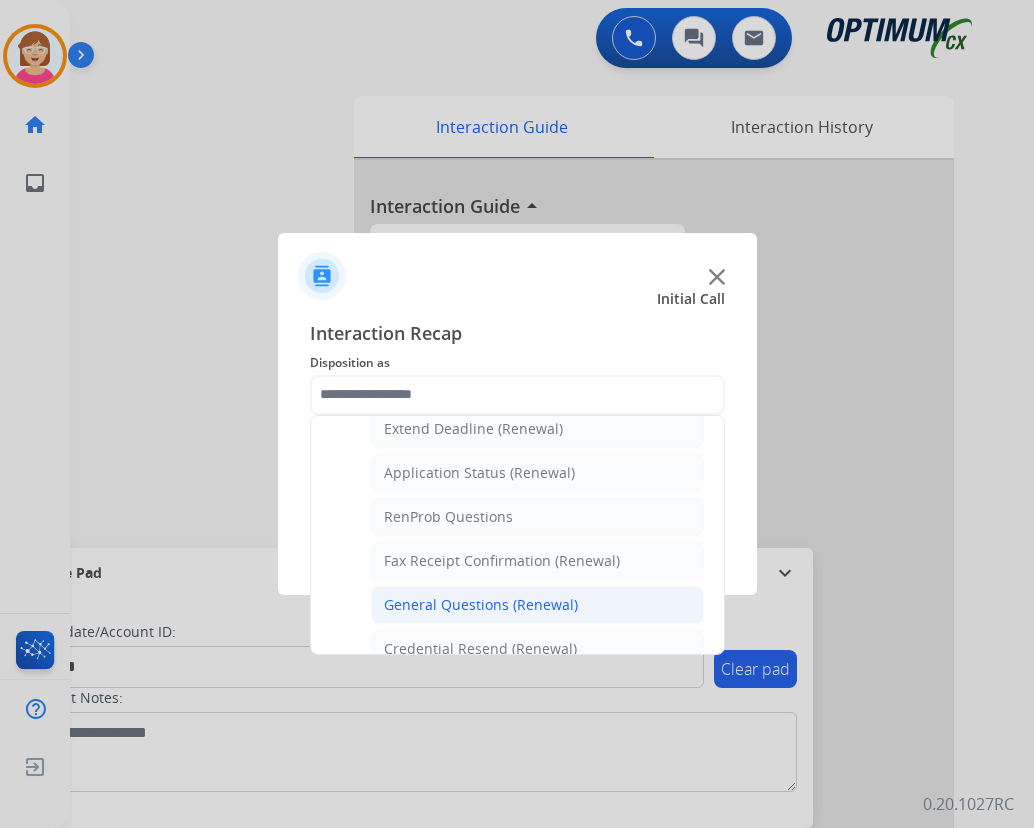 click on "General Questions (Renewal)" 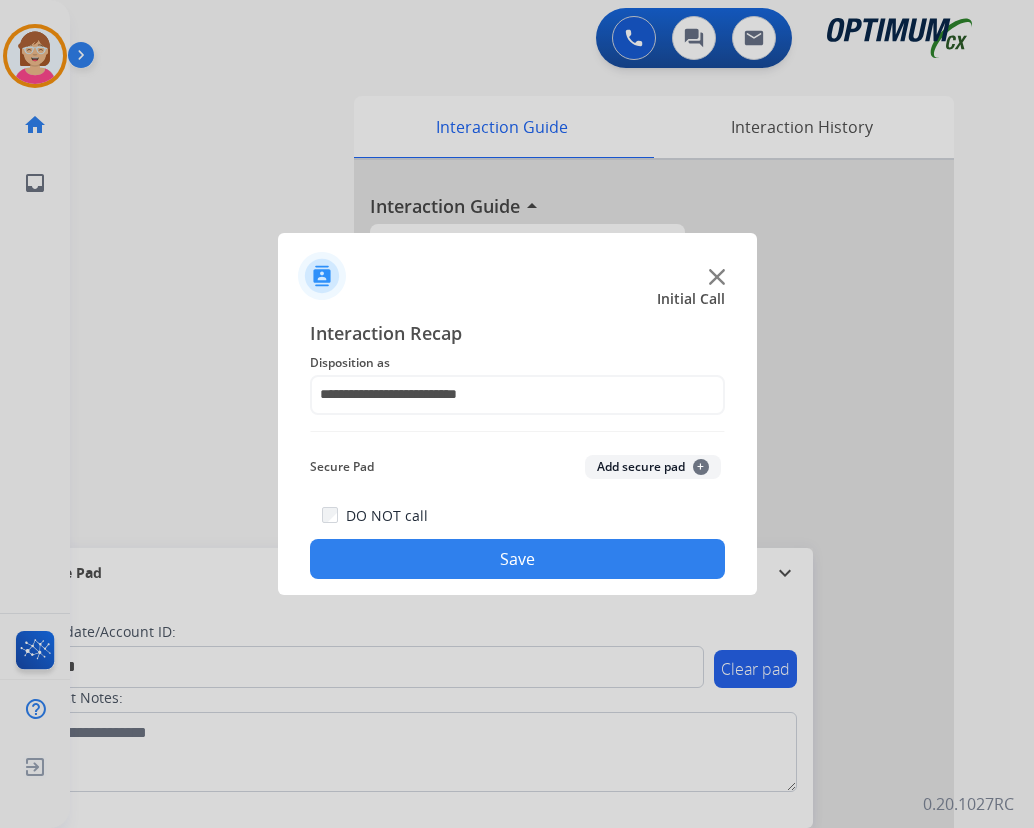 click on "+" 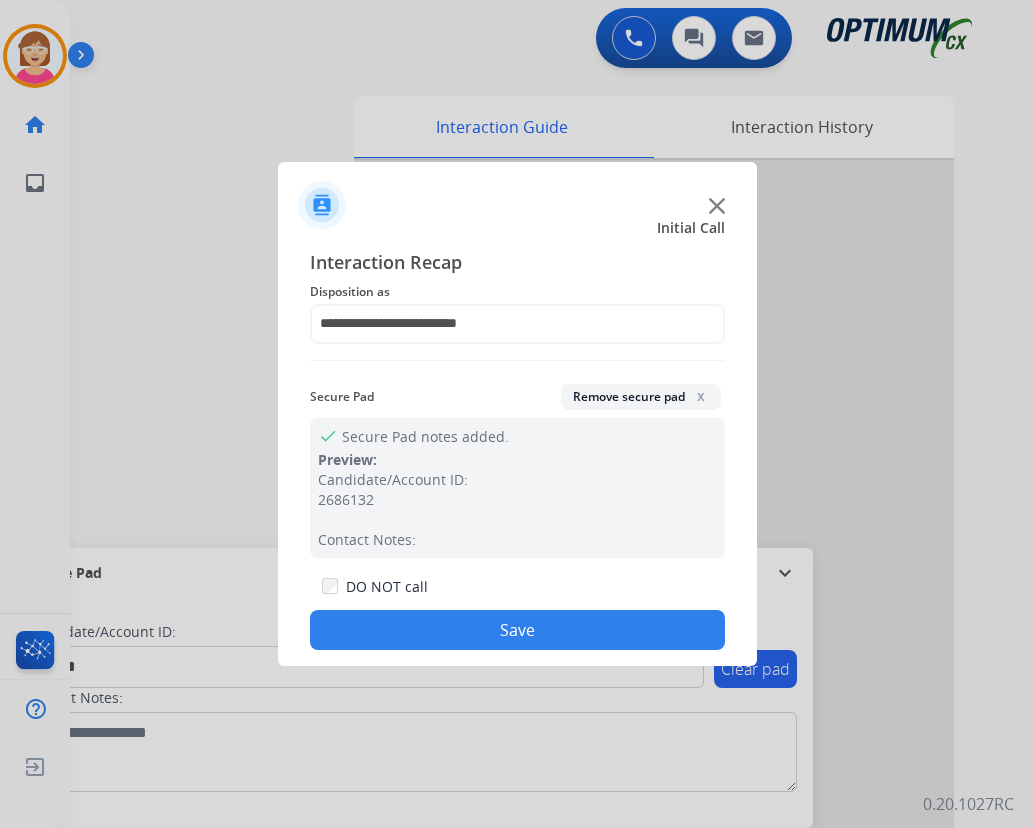 click on "Save" 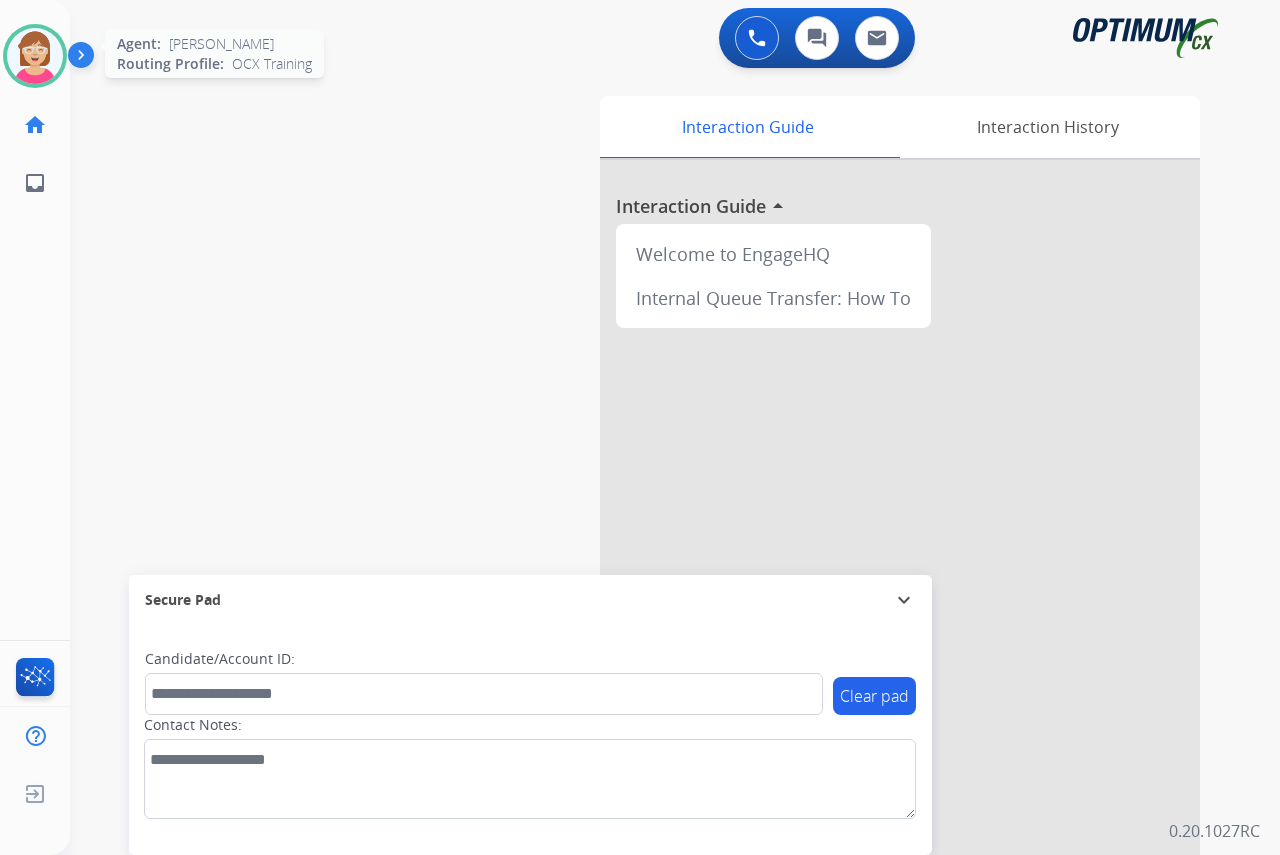 click at bounding box center [35, 56] 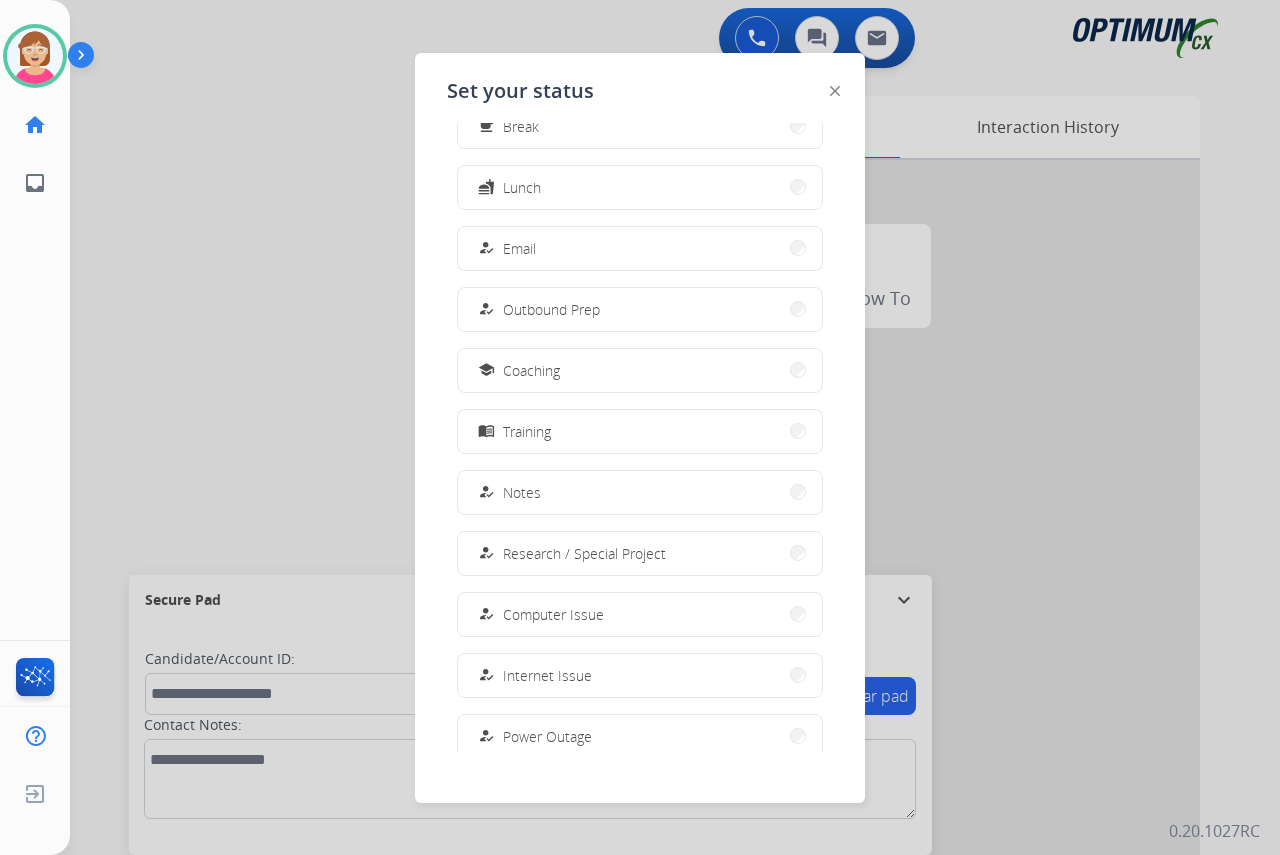 scroll, scrollTop: 189, scrollLeft: 0, axis: vertical 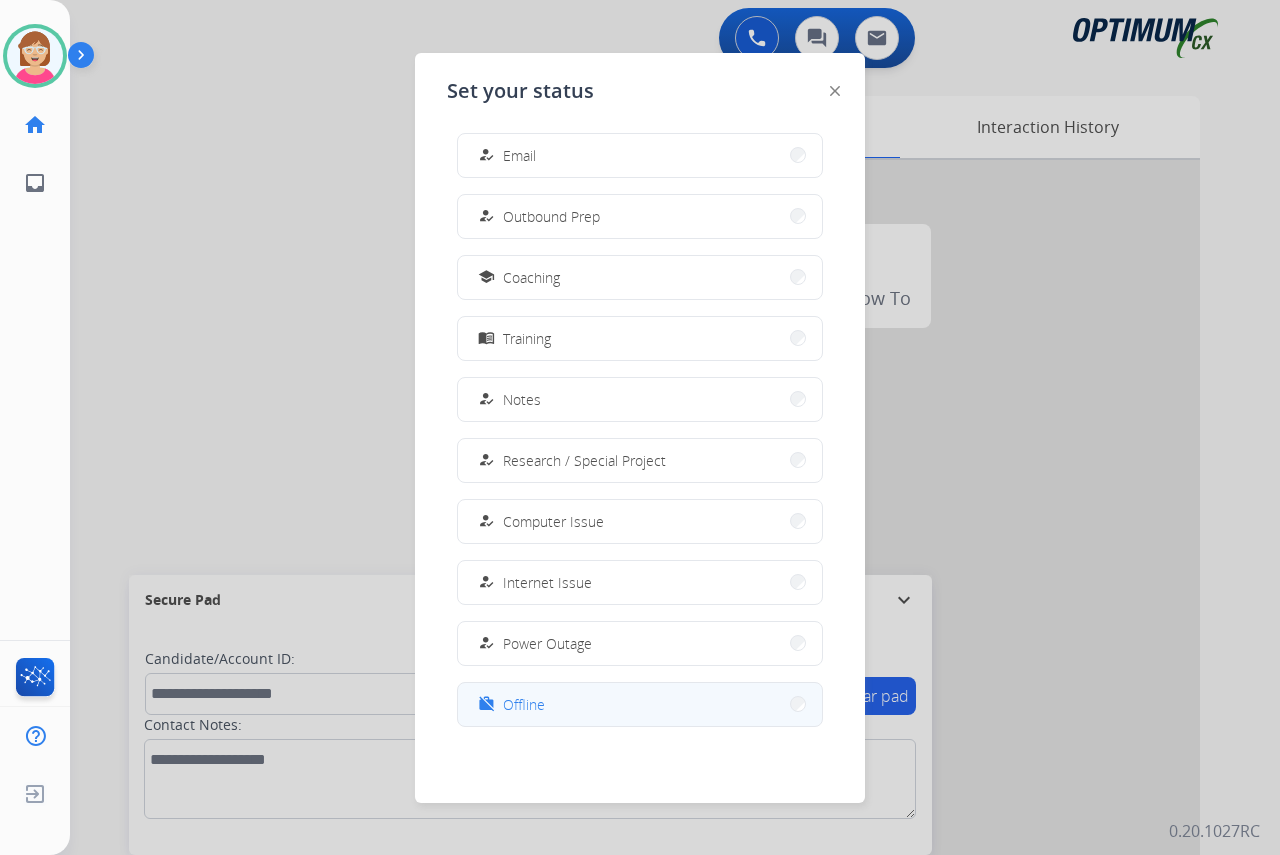click on "Offline" at bounding box center (524, 704) 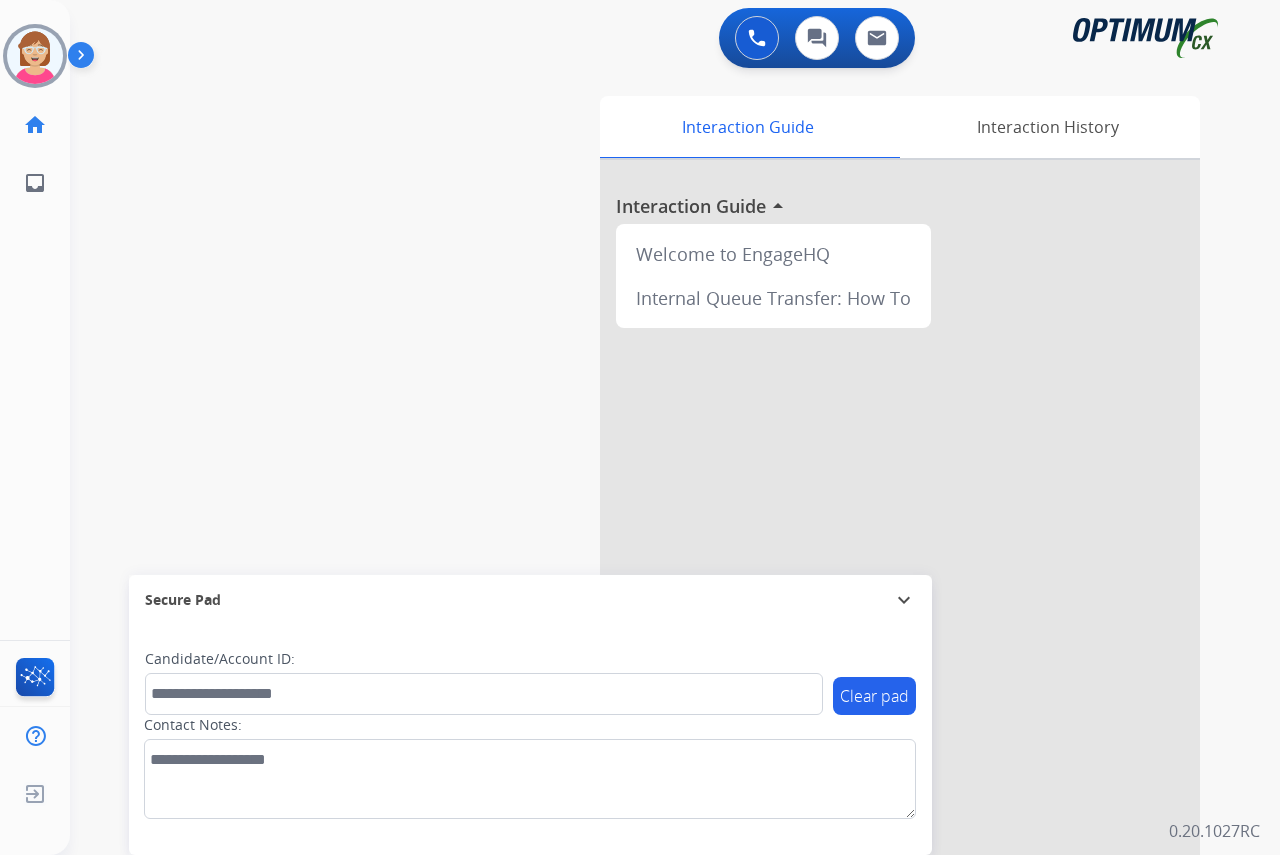 click on "[PERSON_NAME]   Offline  Edit Avatar  Agent:   [PERSON_NAME] Profile:  OCX Training home  Home  Home inbox  Emails  Emails  FocalPoints  Help Center  Help Center  Log out  Log out" 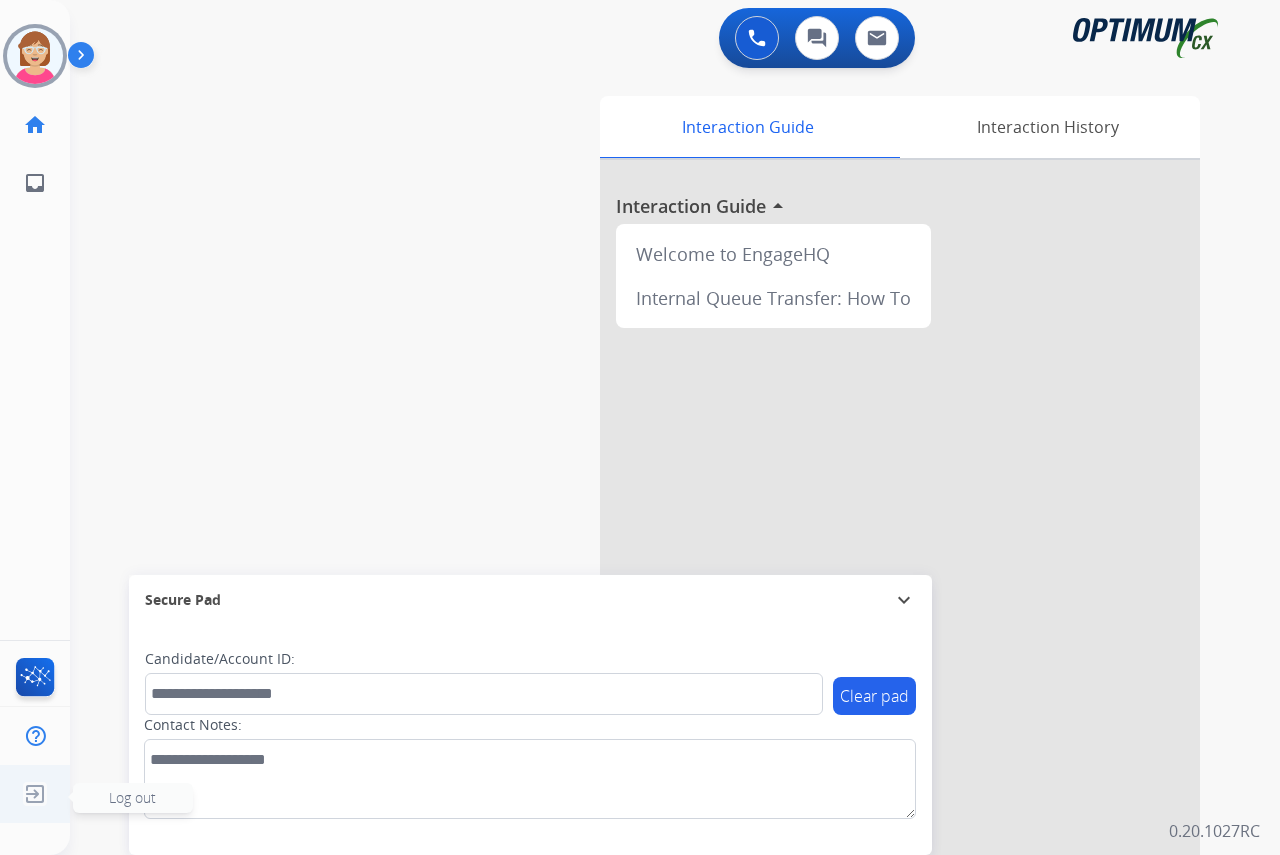 click on "Log out" 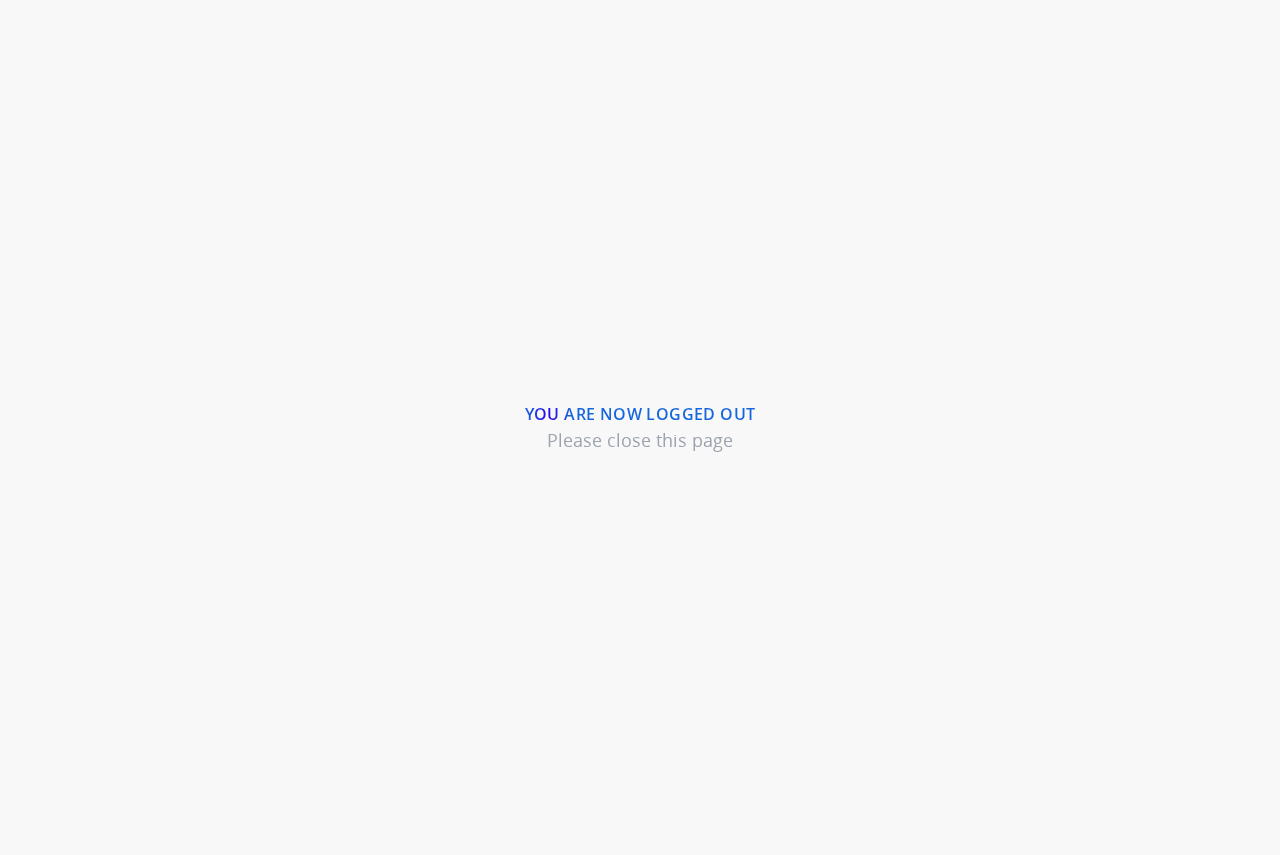 scroll, scrollTop: 0, scrollLeft: 0, axis: both 